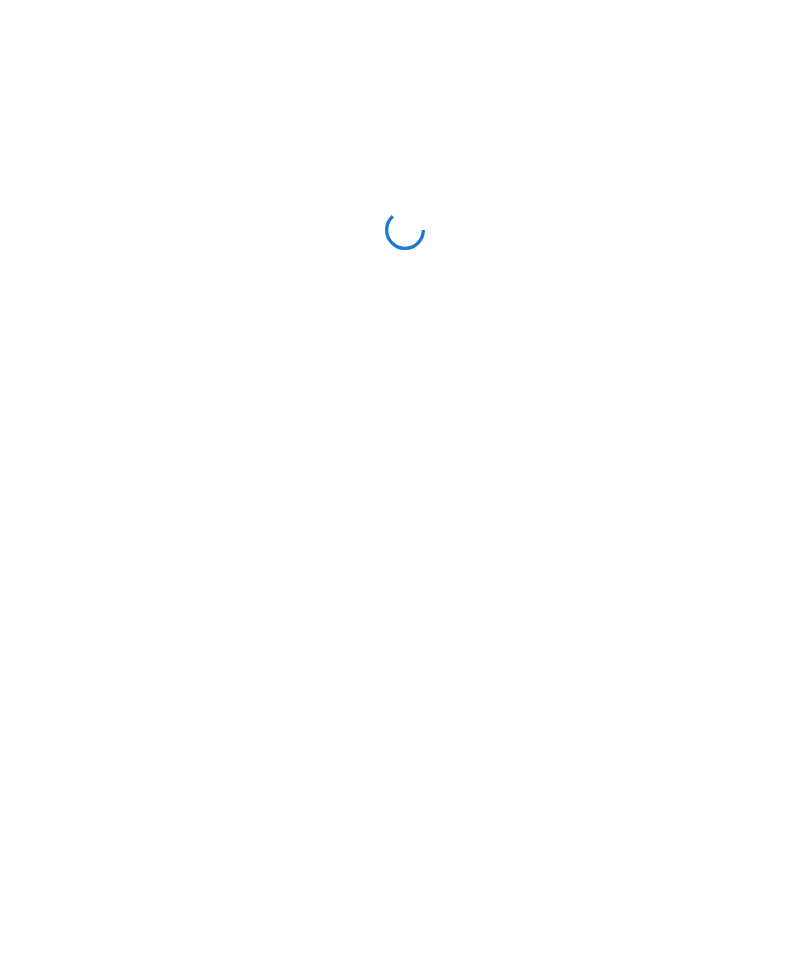 scroll, scrollTop: 0, scrollLeft: 0, axis: both 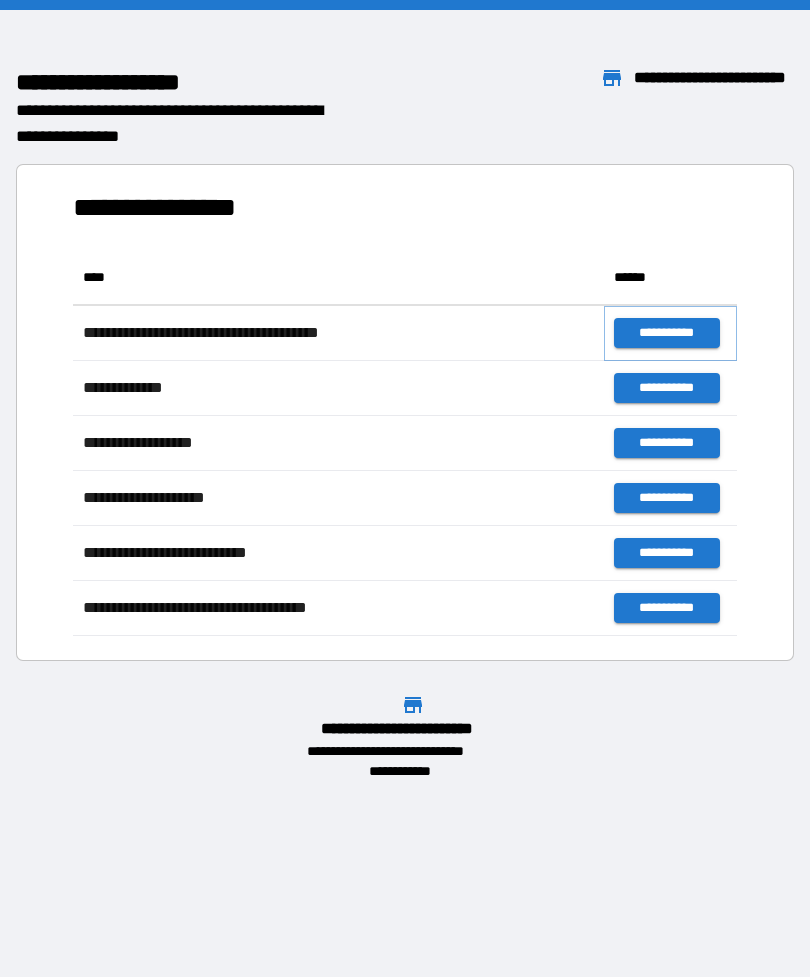 click on "**********" at bounding box center (666, 333) 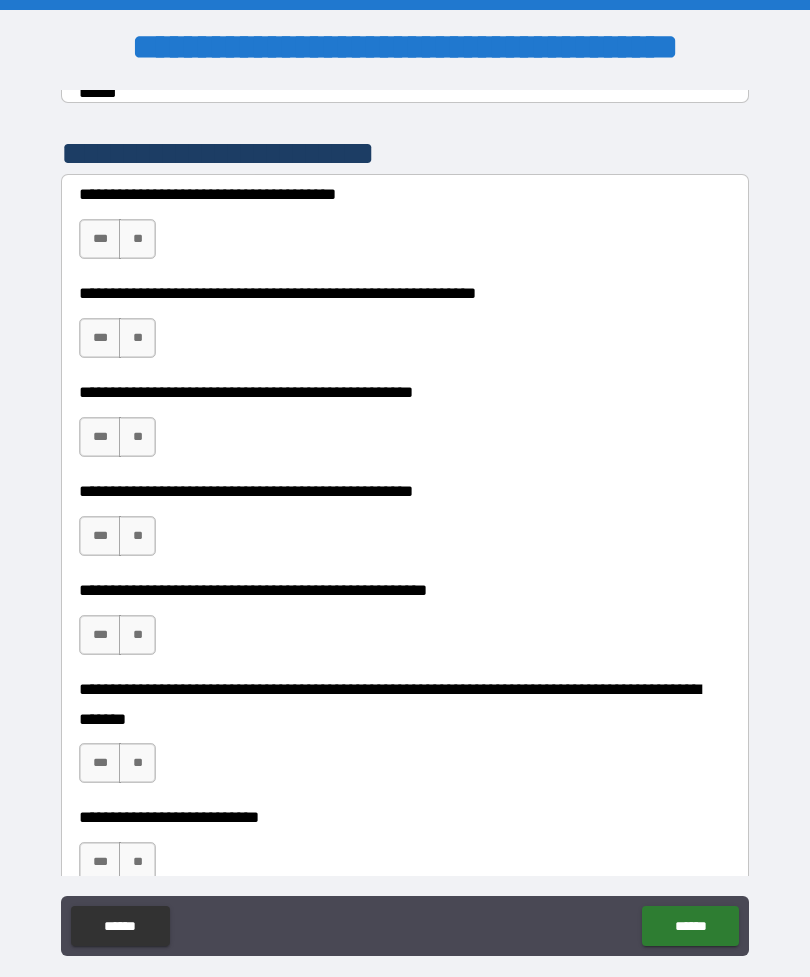 scroll, scrollTop: 412, scrollLeft: 0, axis: vertical 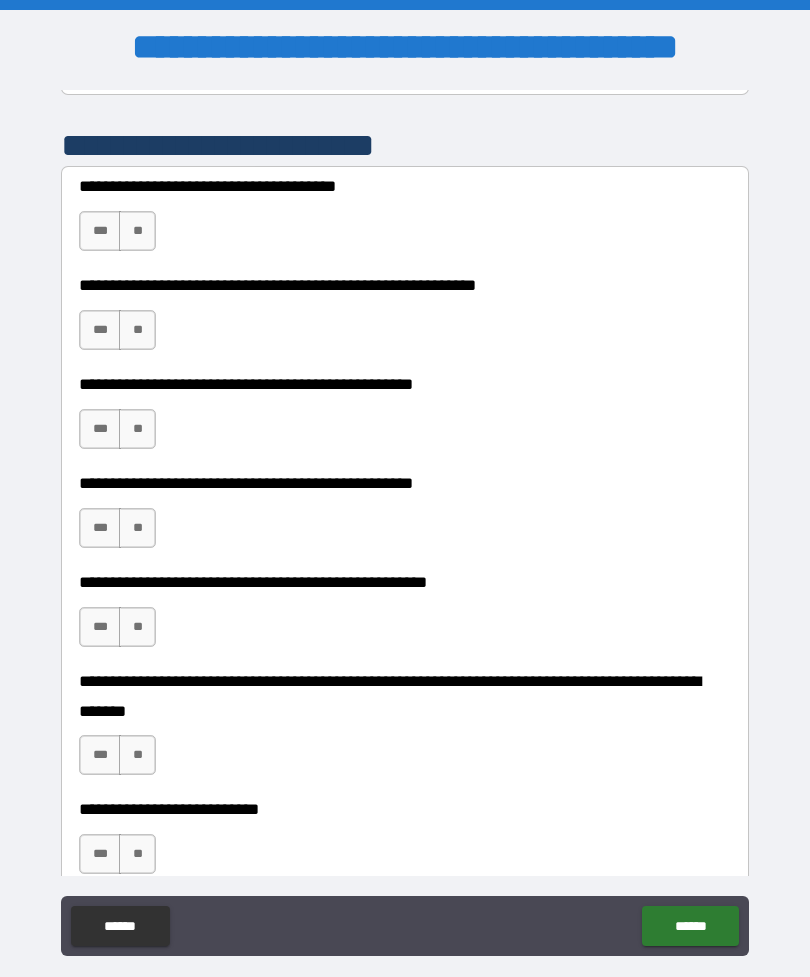 click on "***" at bounding box center (100, 231) 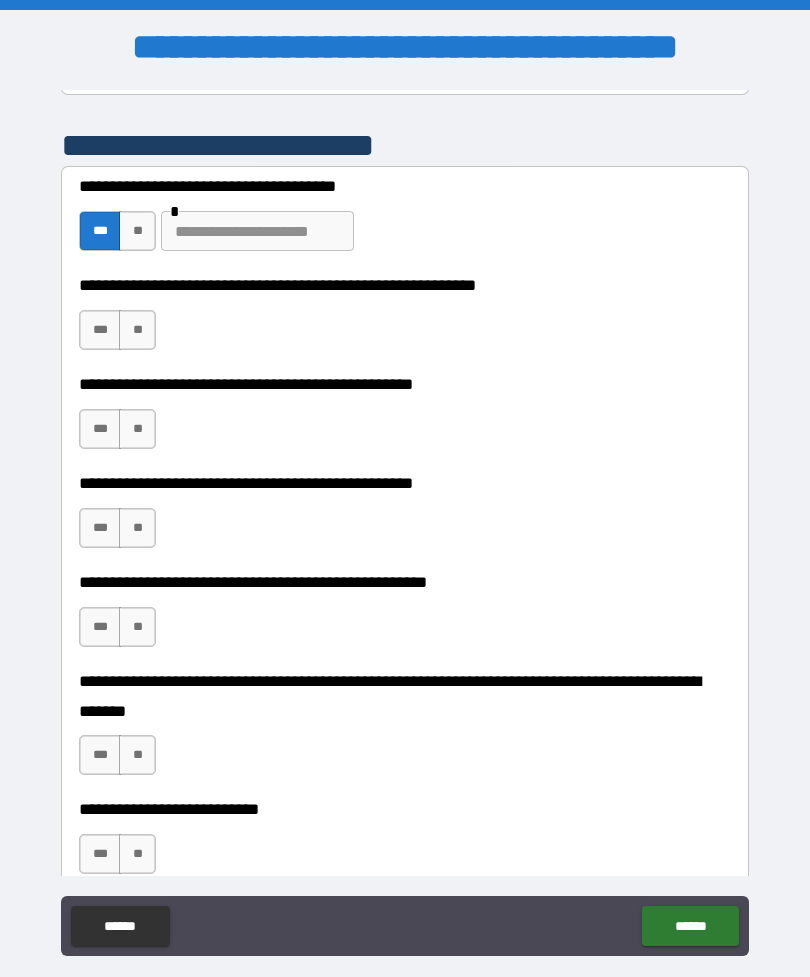 click on "**" at bounding box center (137, 429) 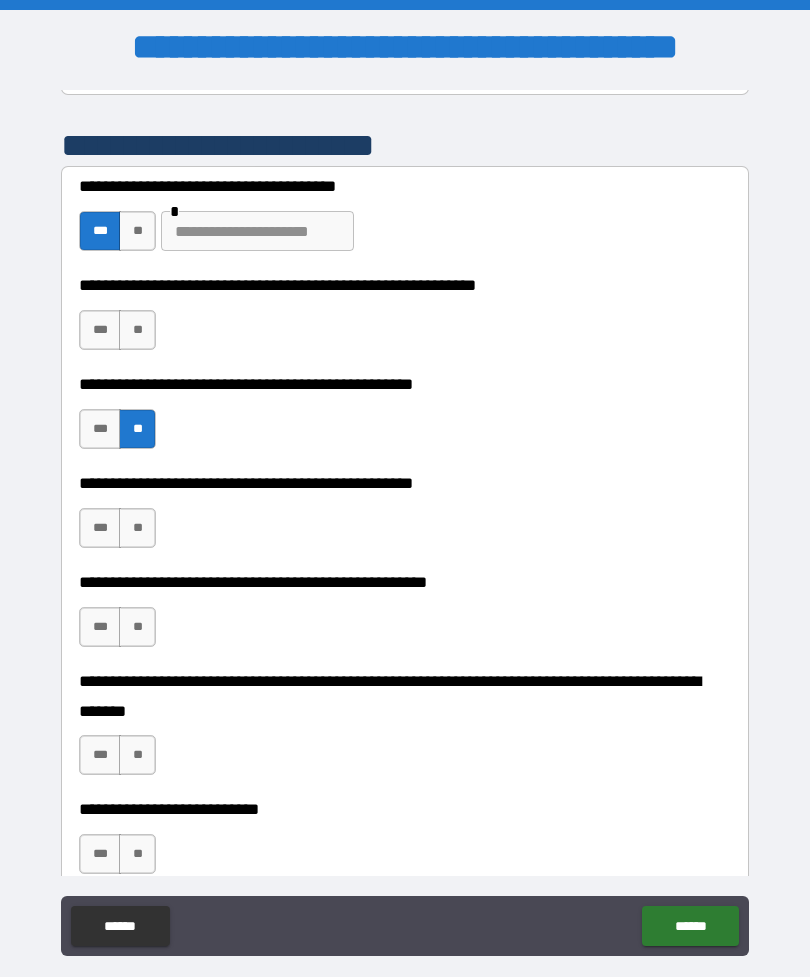 click on "**" at bounding box center [137, 528] 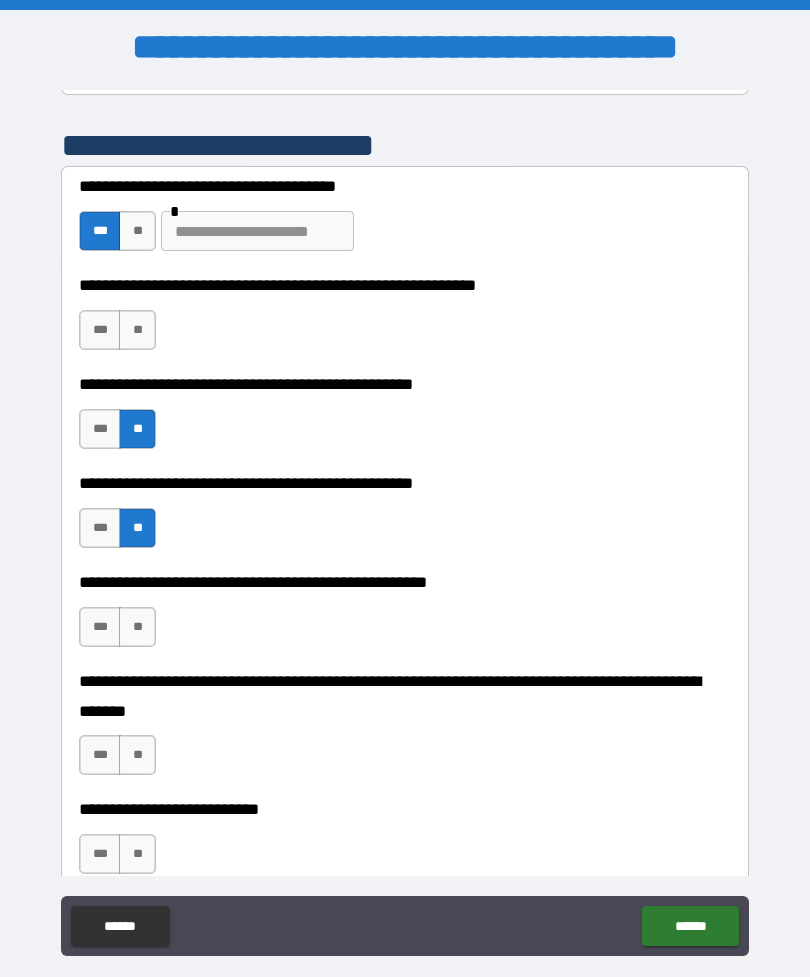 click on "**********" at bounding box center [405, 617] 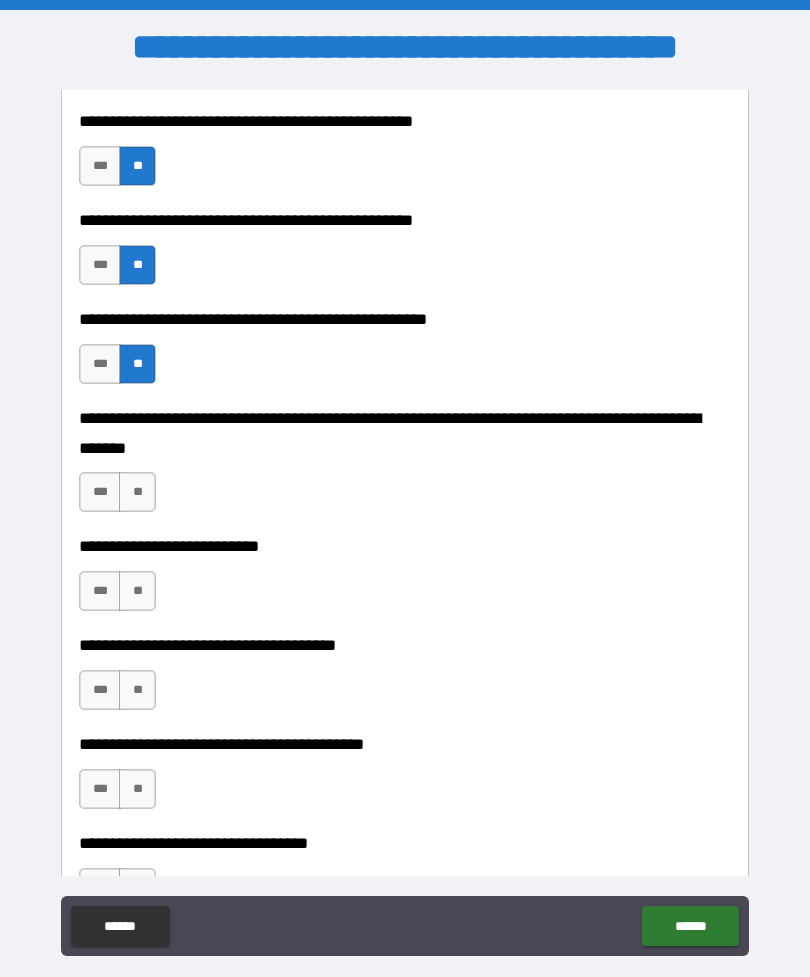 scroll, scrollTop: 672, scrollLeft: 0, axis: vertical 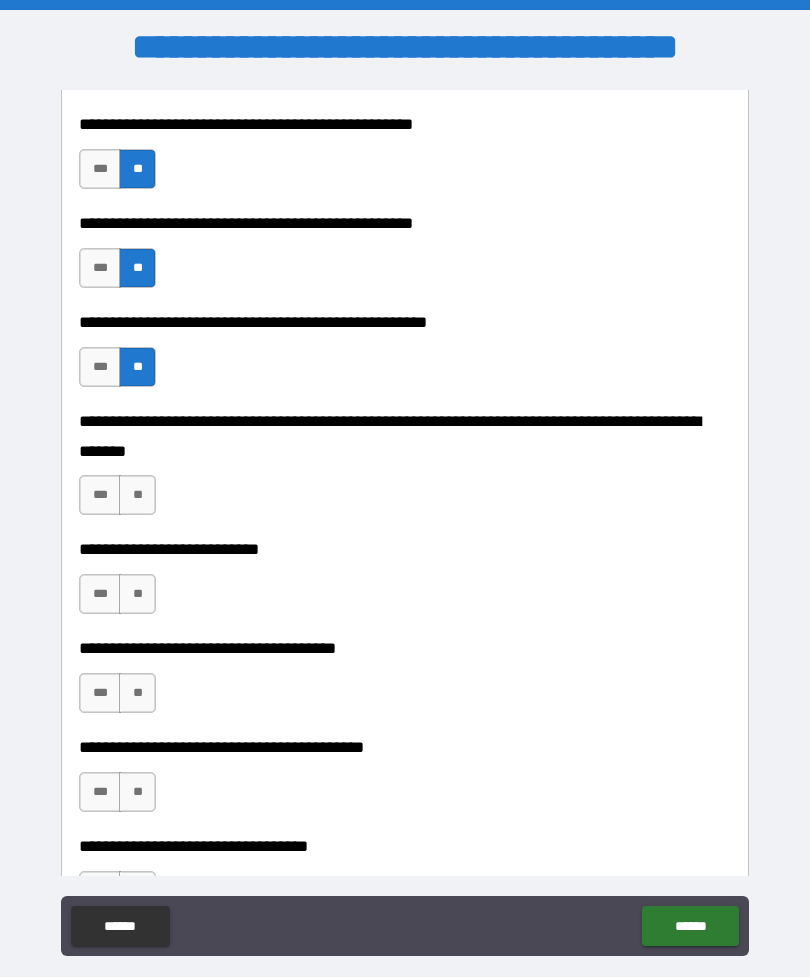 click on "**" at bounding box center (137, 495) 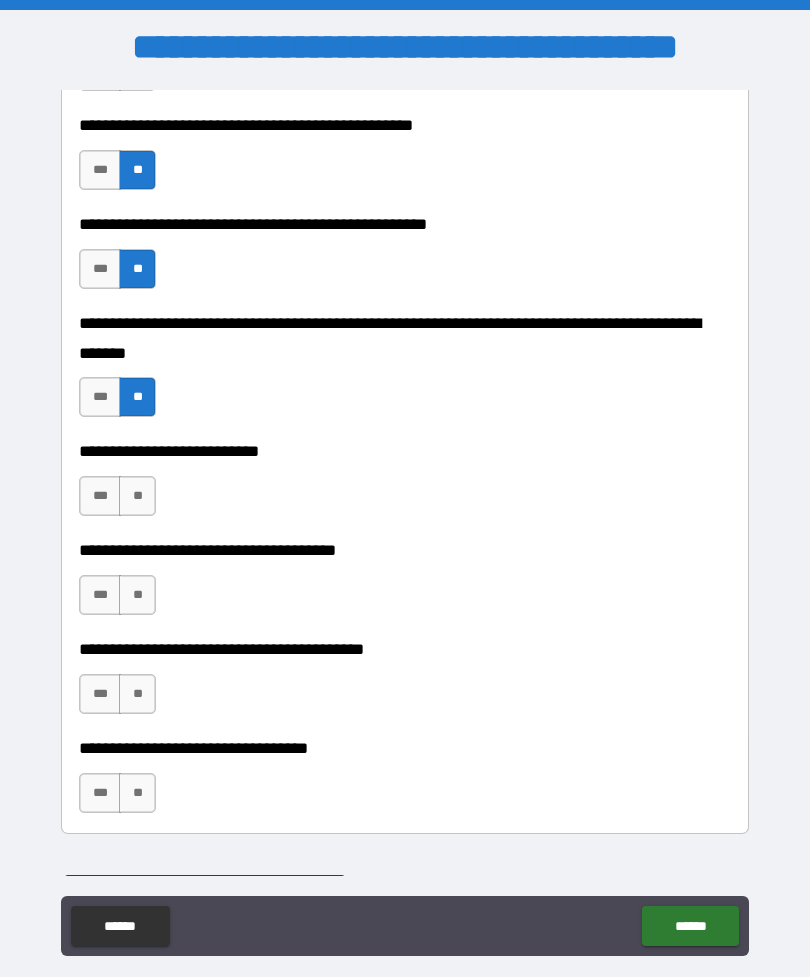 scroll, scrollTop: 776, scrollLeft: 0, axis: vertical 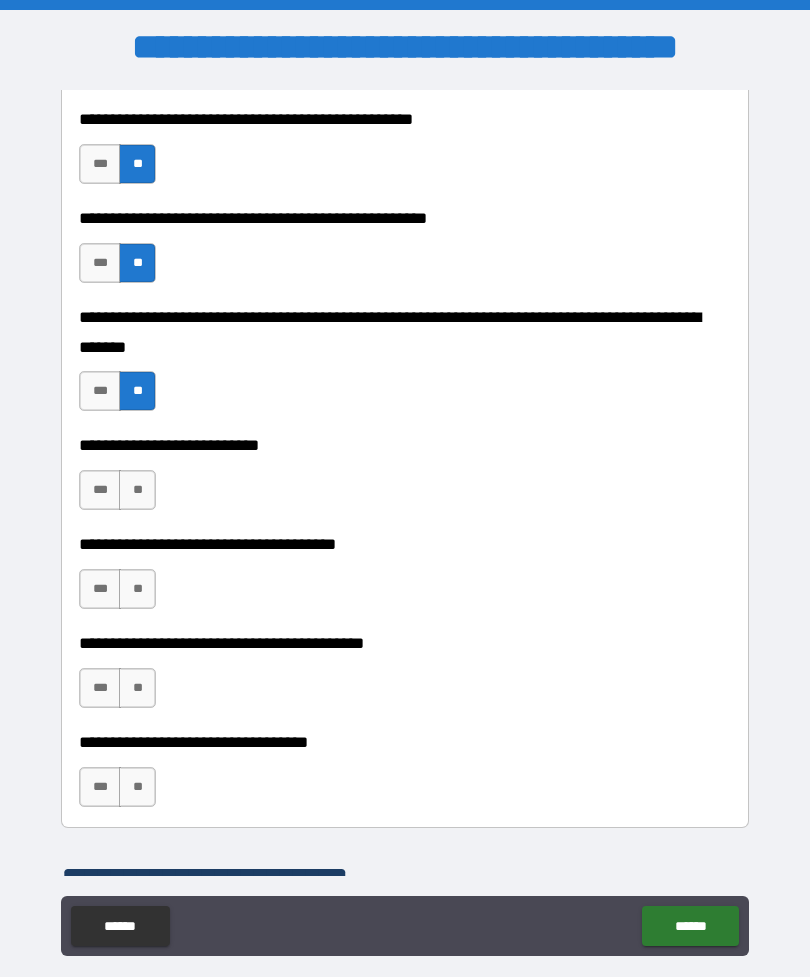 click on "**" at bounding box center [137, 490] 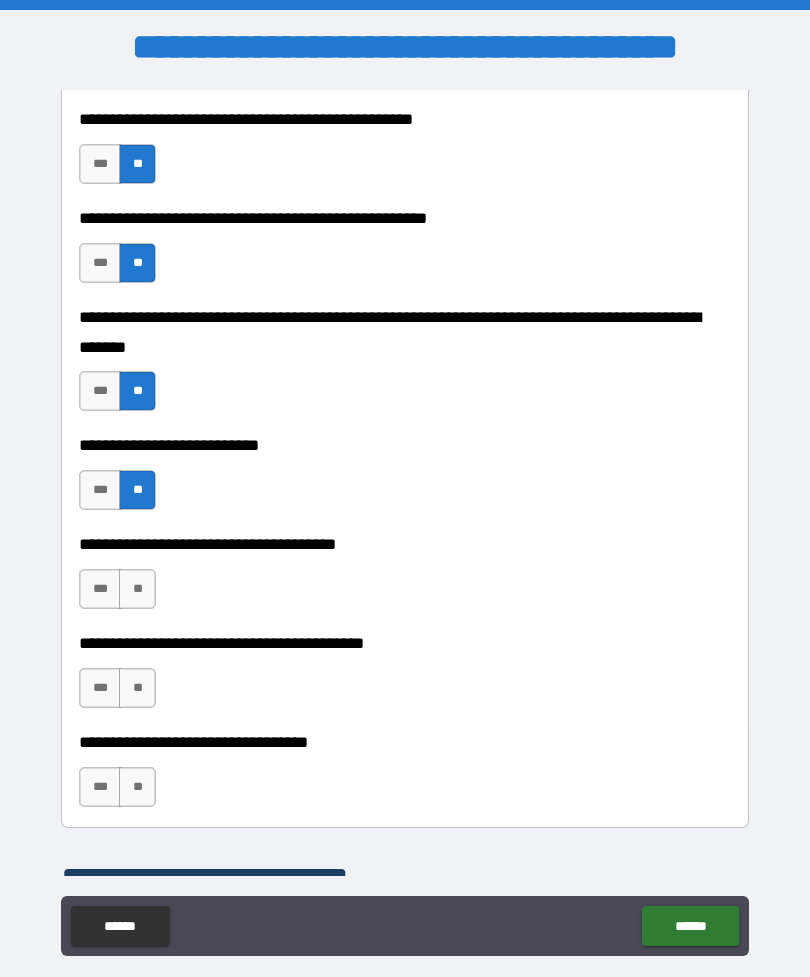 click on "**" at bounding box center [137, 589] 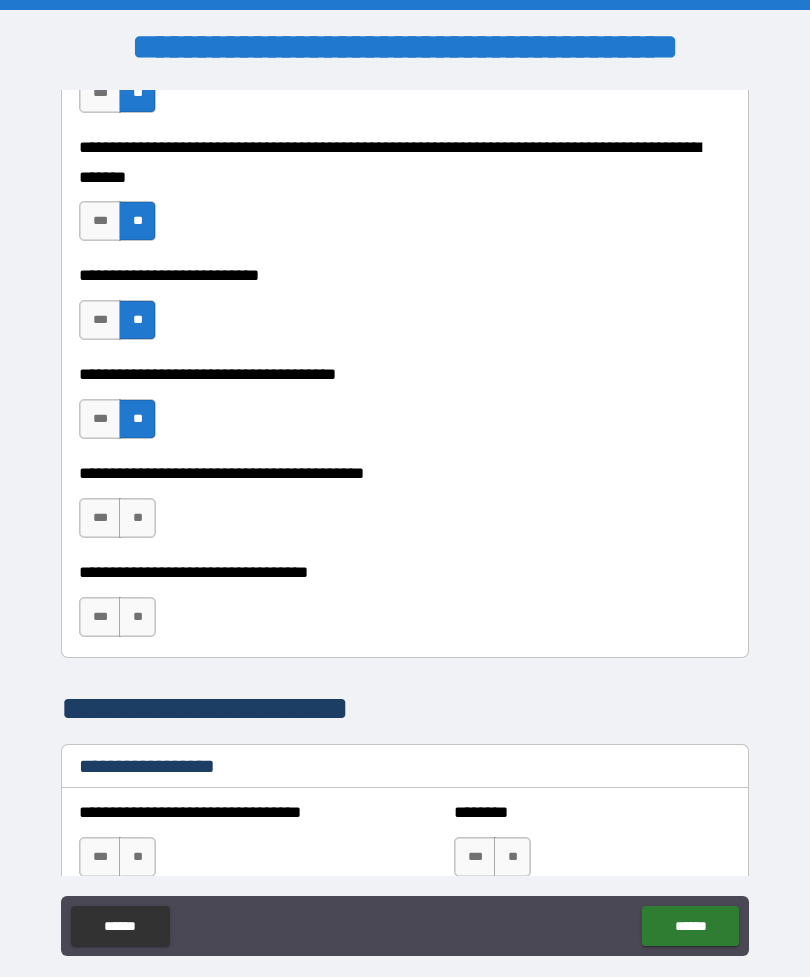 scroll, scrollTop: 951, scrollLeft: 0, axis: vertical 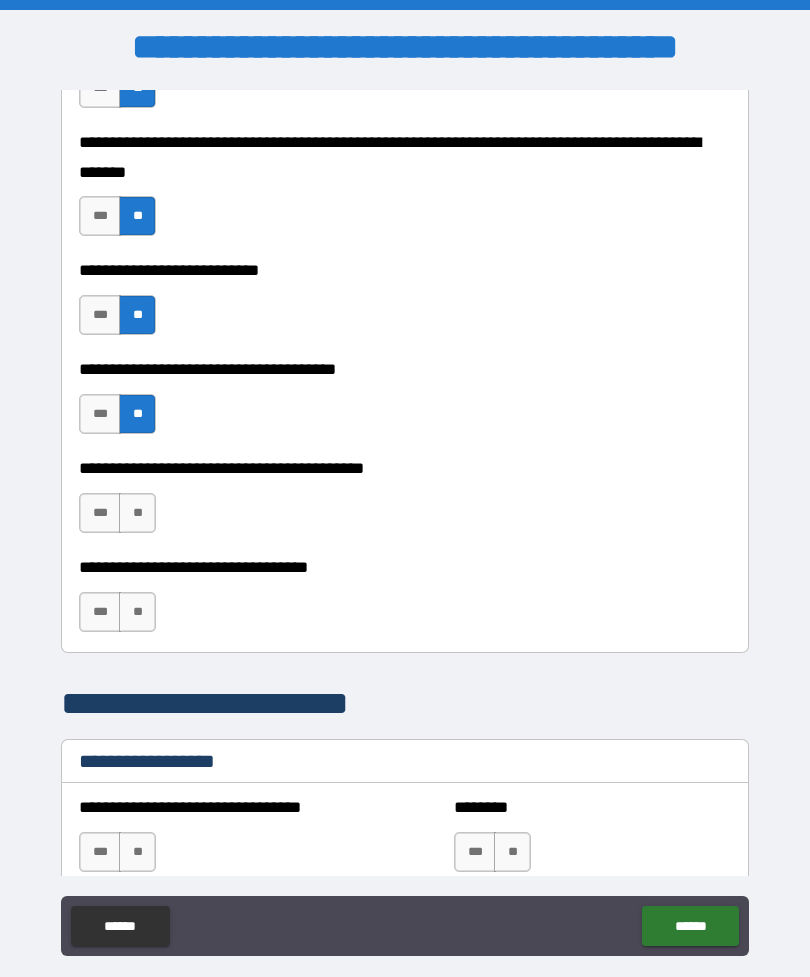 click on "***" at bounding box center (100, 513) 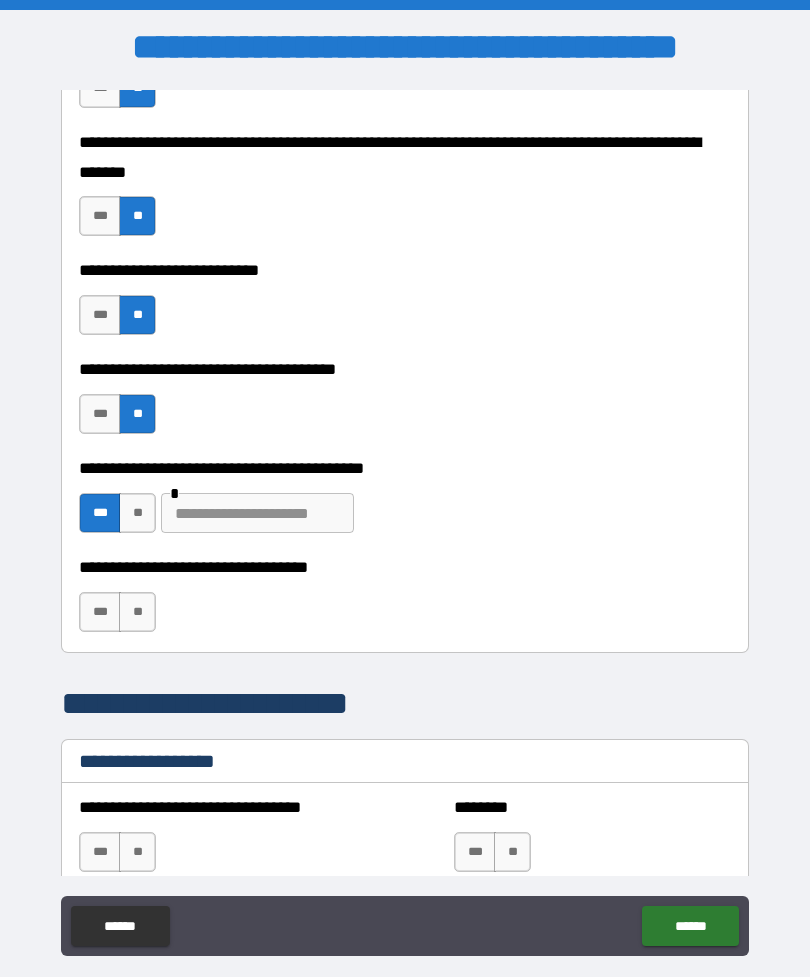 click at bounding box center (257, 513) 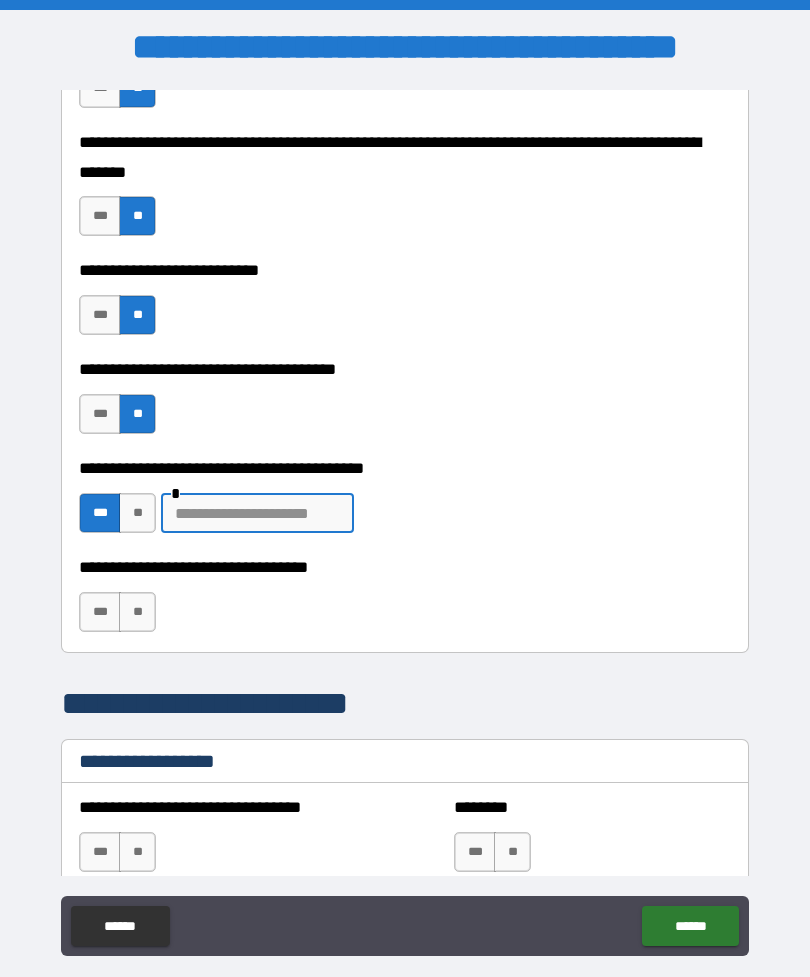 click on "**" at bounding box center (137, 513) 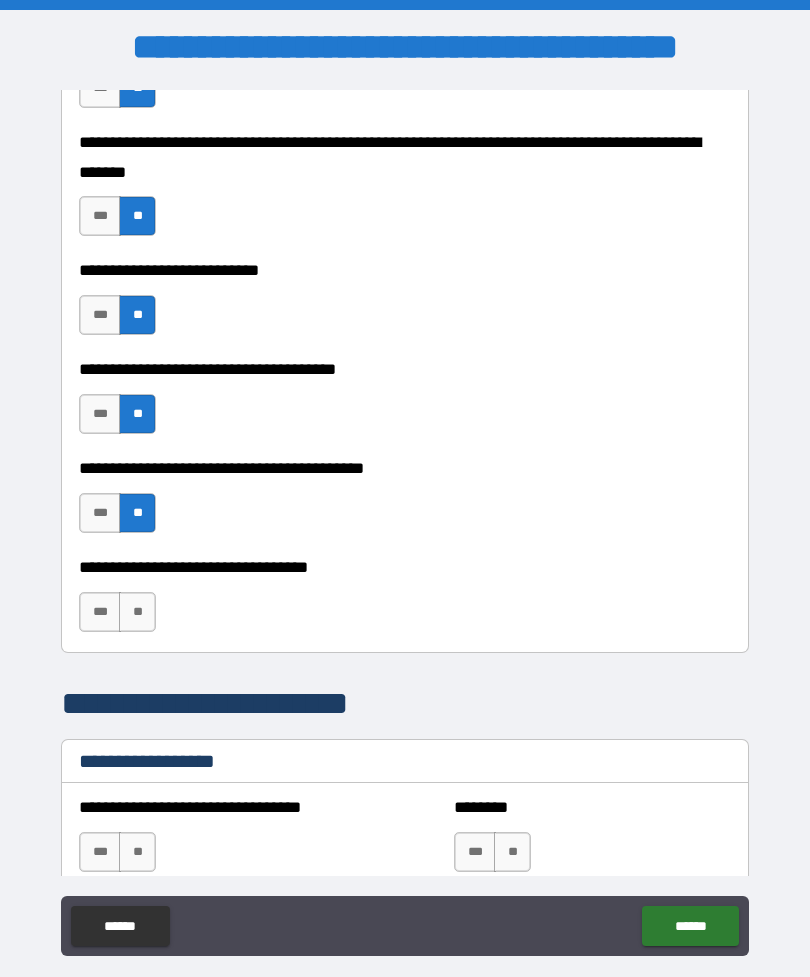 click on "**" at bounding box center [137, 612] 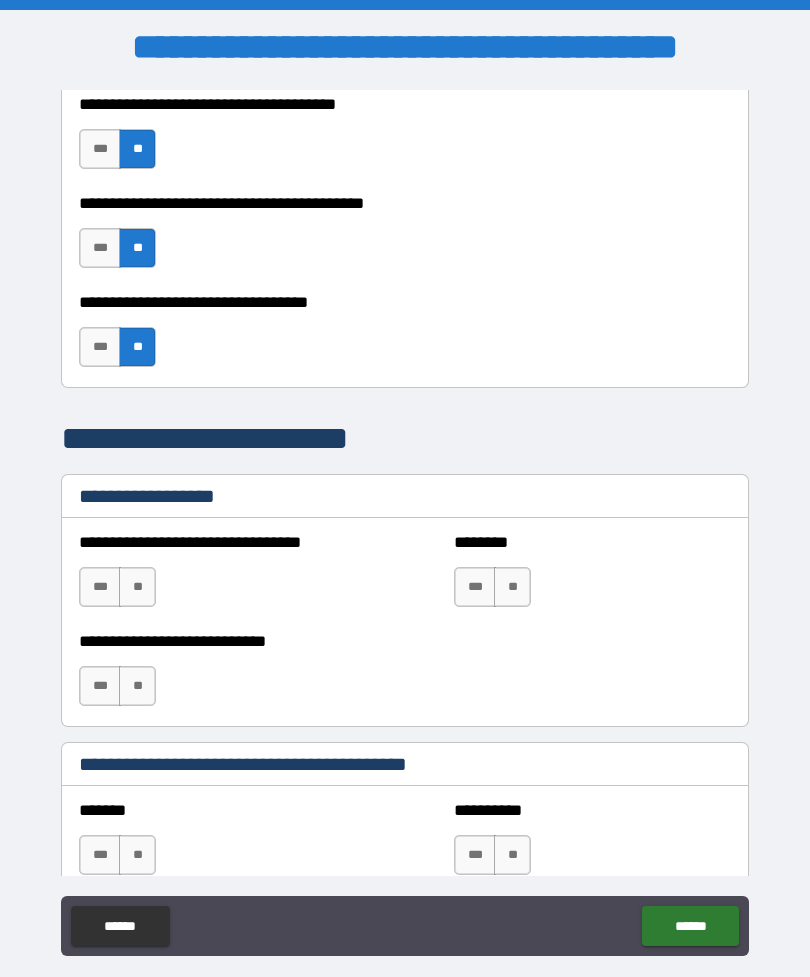 scroll, scrollTop: 1217, scrollLeft: 0, axis: vertical 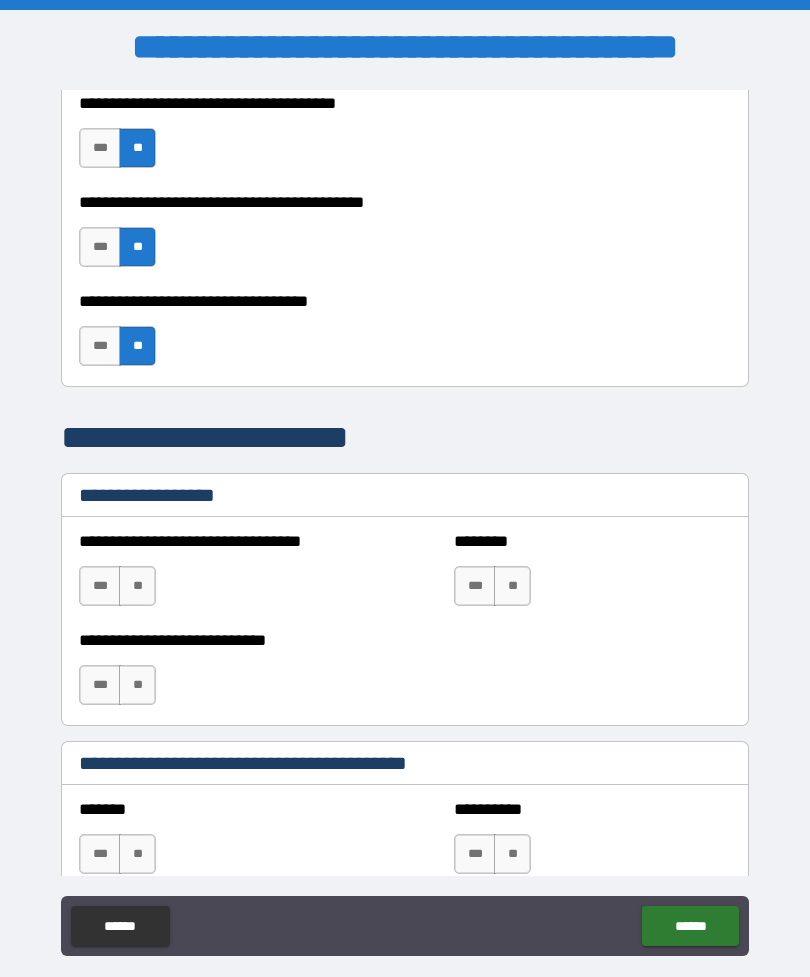 click on "**" at bounding box center (137, 586) 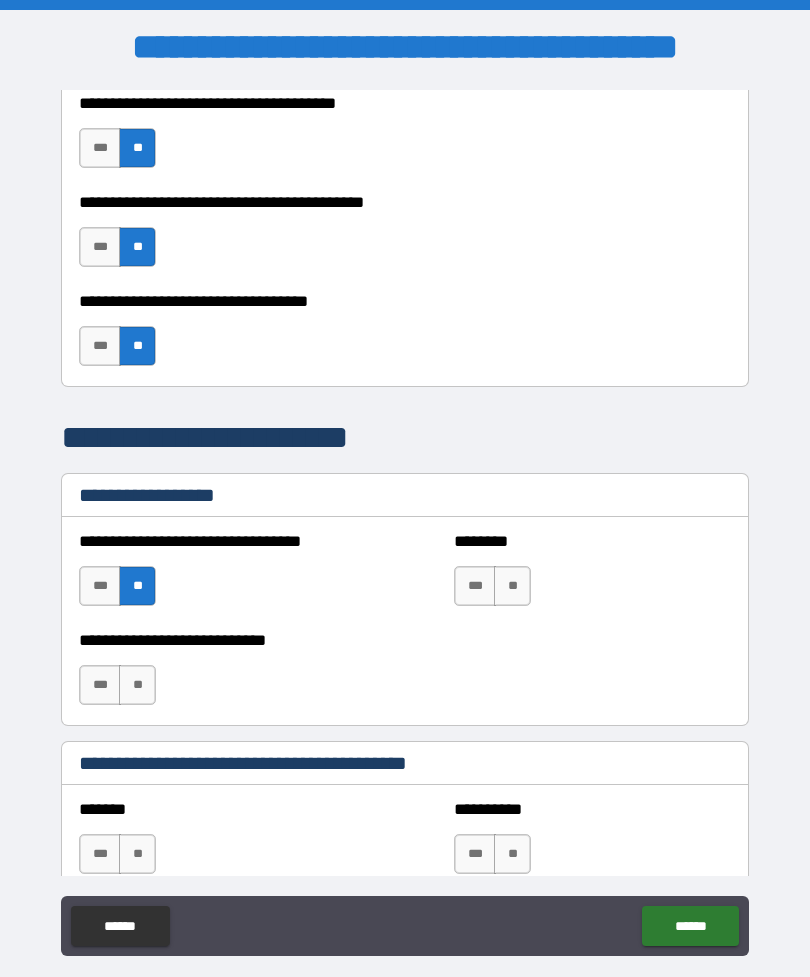 click on "**" at bounding box center [512, 586] 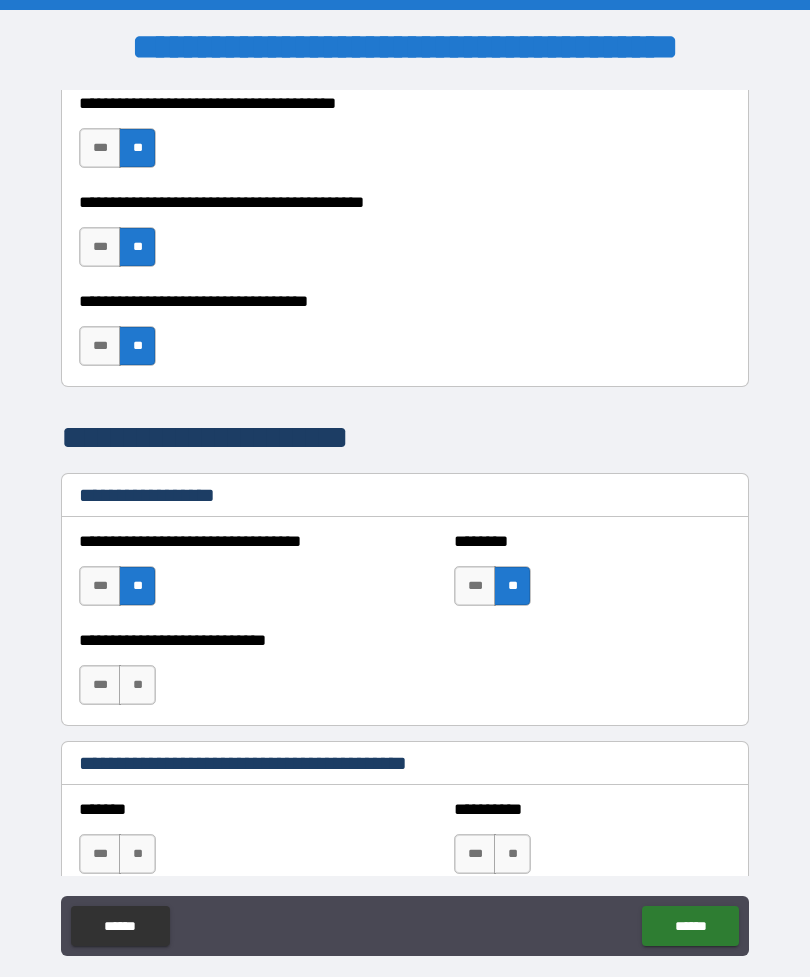 click on "**" at bounding box center [137, 685] 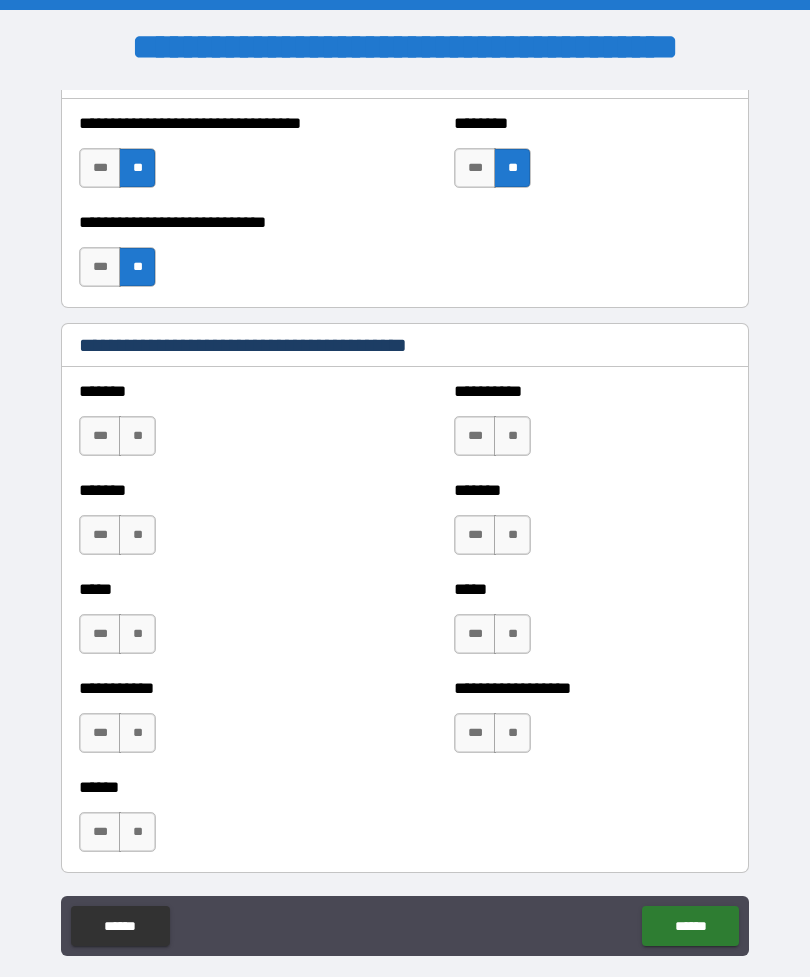 scroll, scrollTop: 1639, scrollLeft: 0, axis: vertical 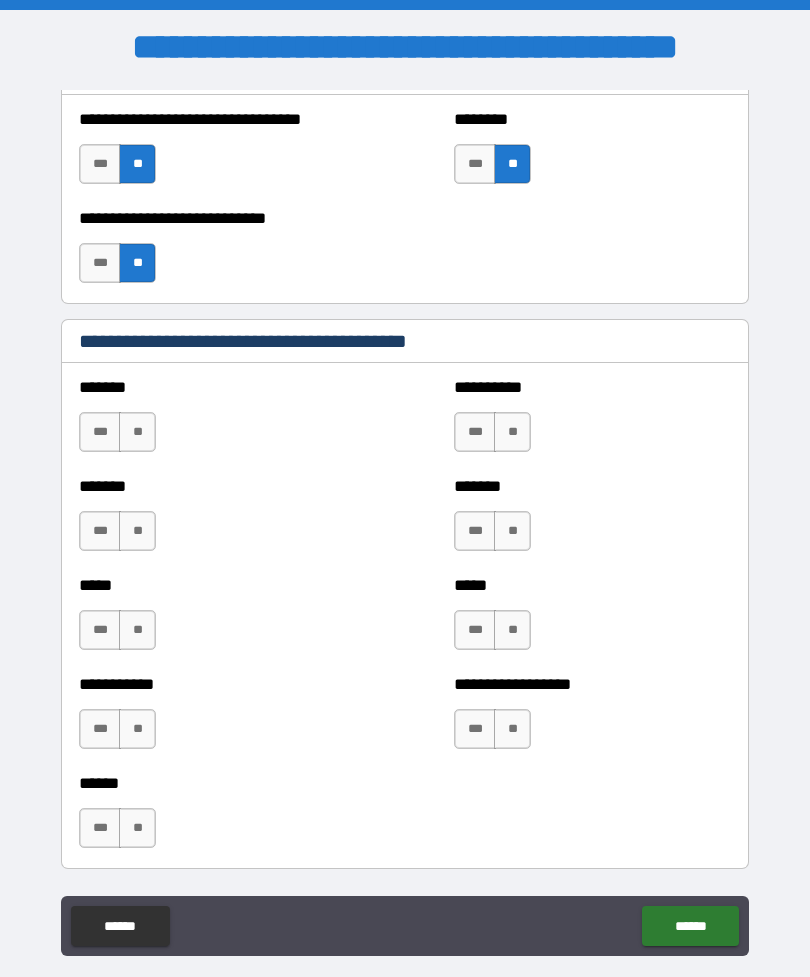 click on "**" at bounding box center (512, 729) 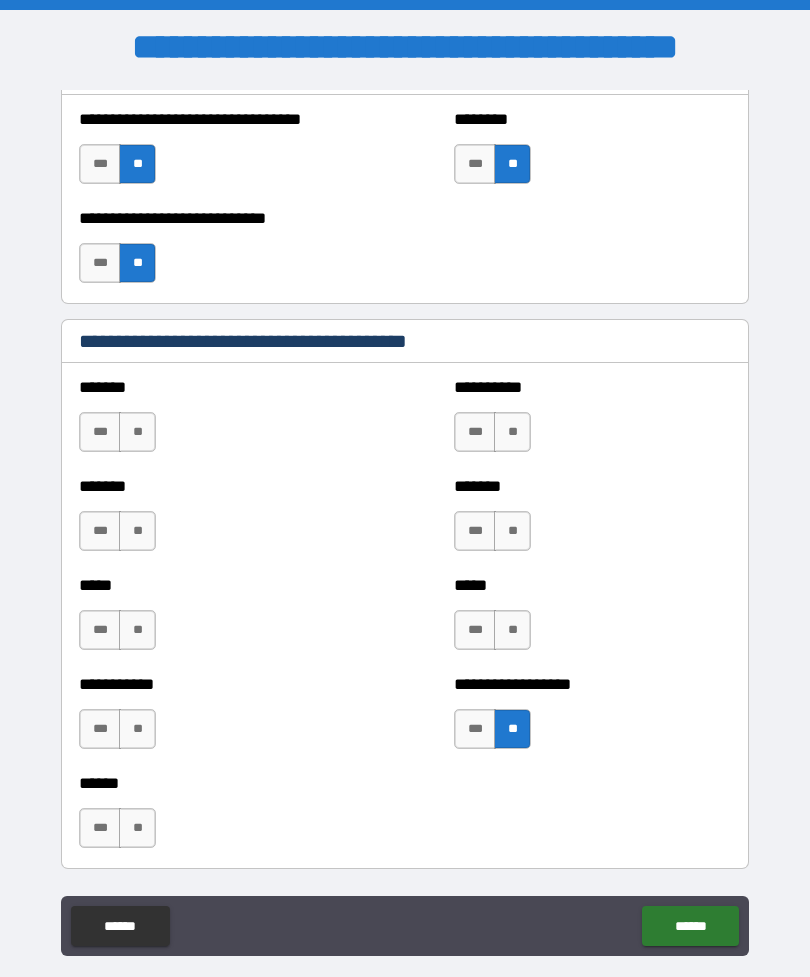 click on "**" at bounding box center (512, 630) 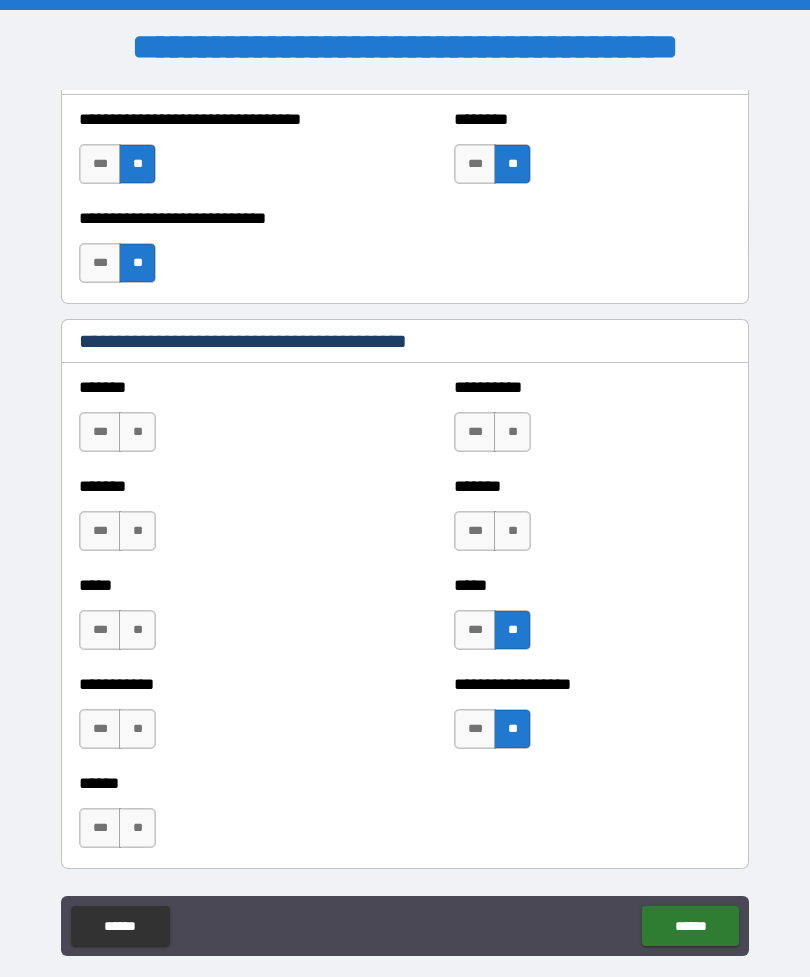 click on "**" at bounding box center (512, 531) 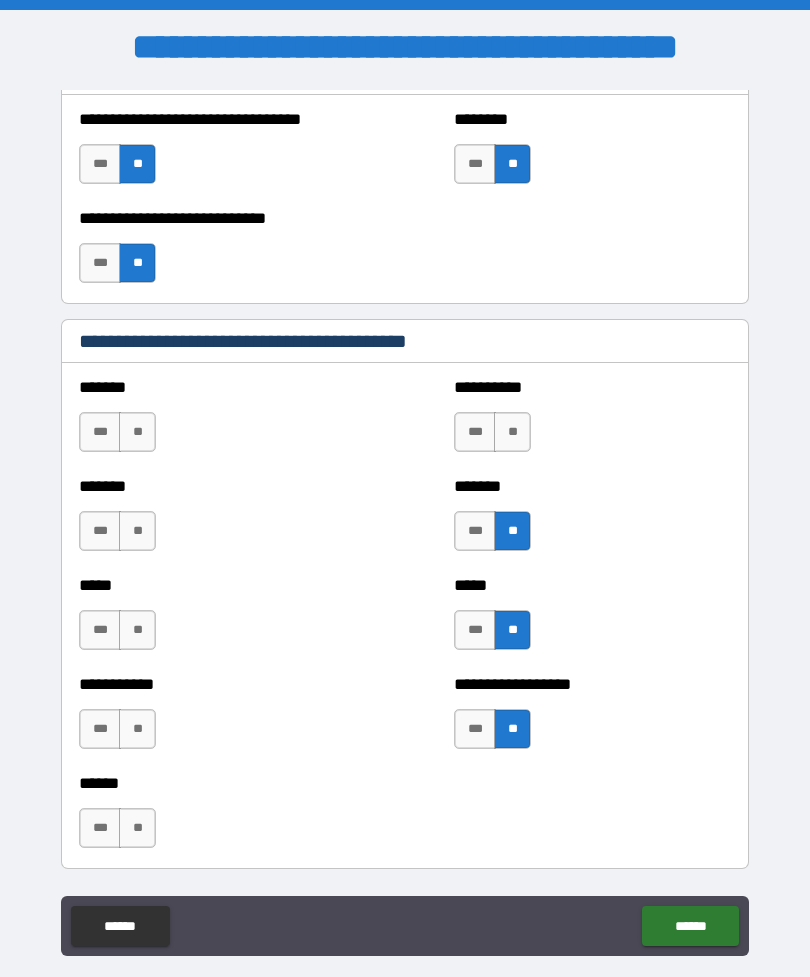 click on "**" at bounding box center [512, 432] 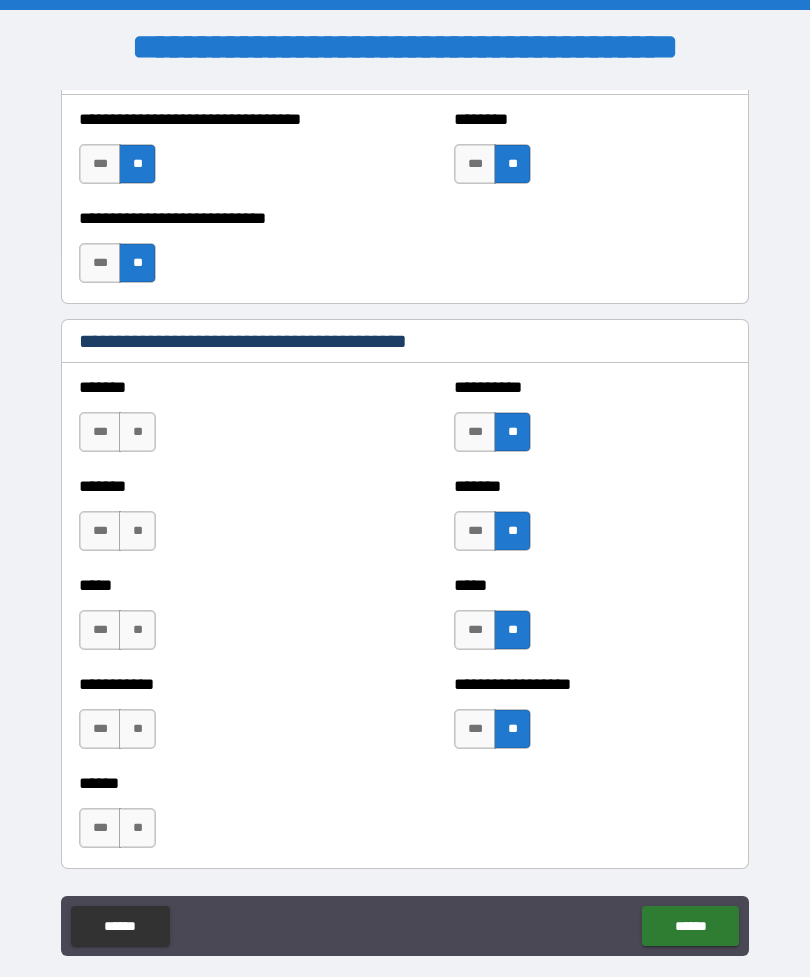 click on "**" at bounding box center [137, 432] 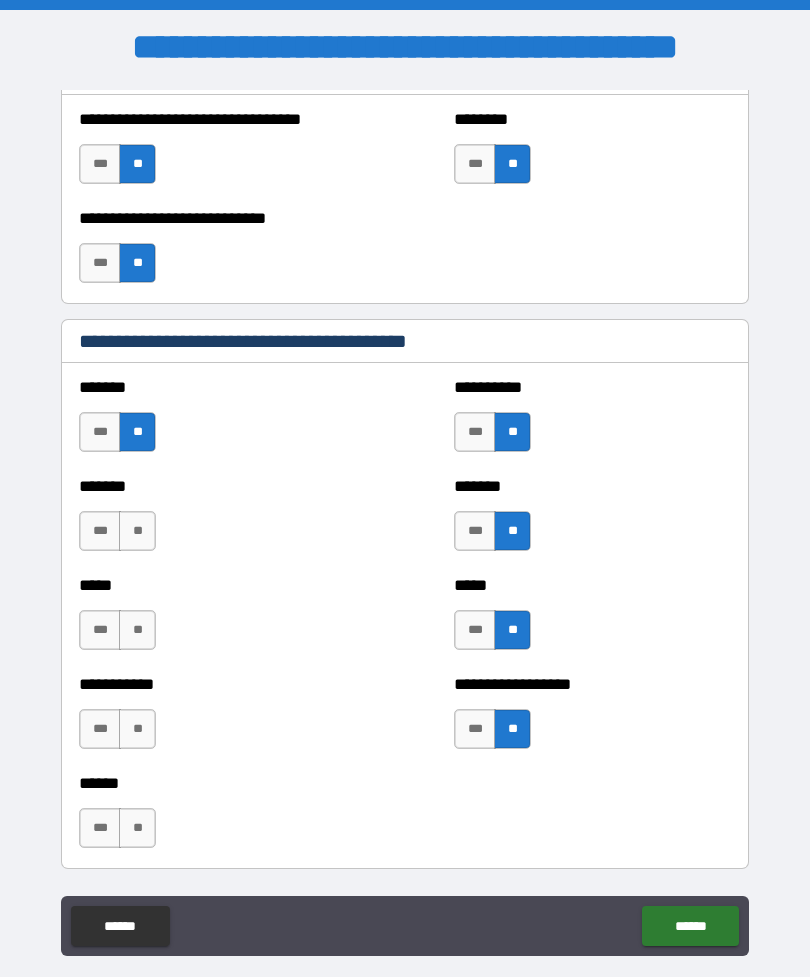 click on "**" at bounding box center (137, 531) 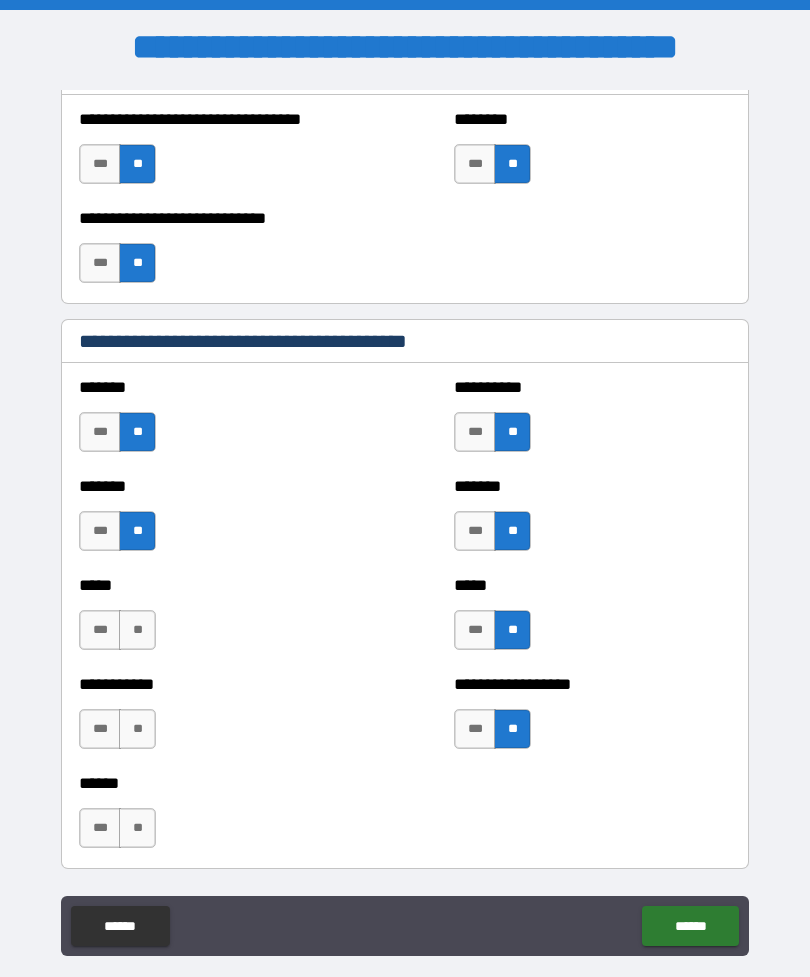 click on "**" at bounding box center [137, 630] 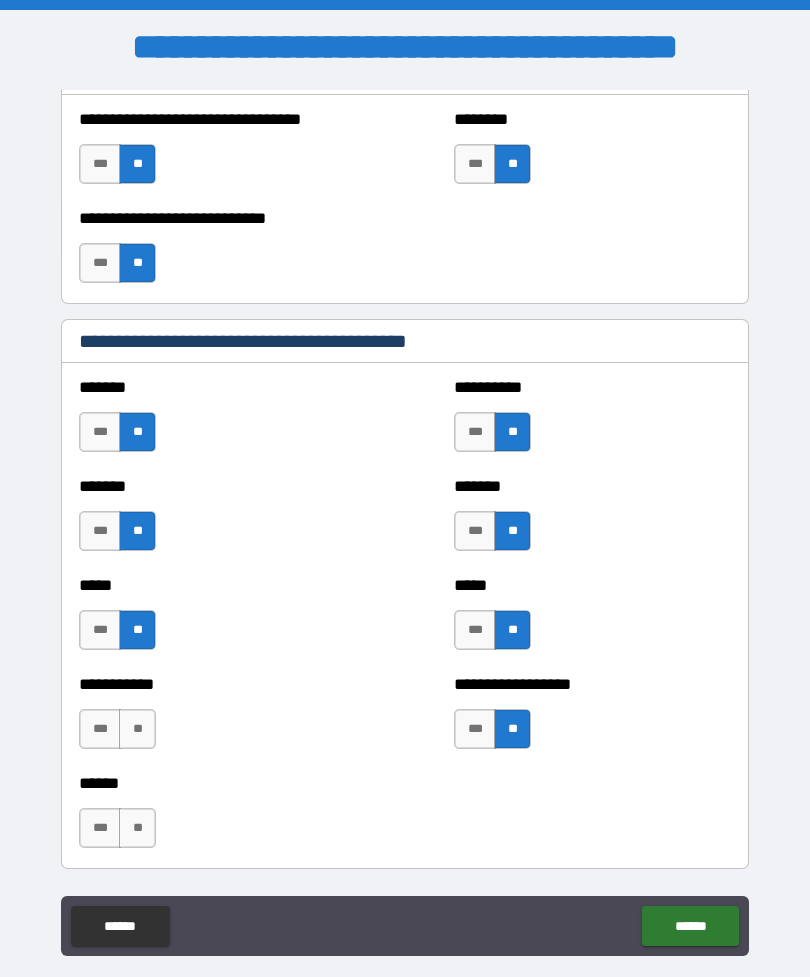 click on "**" at bounding box center (137, 729) 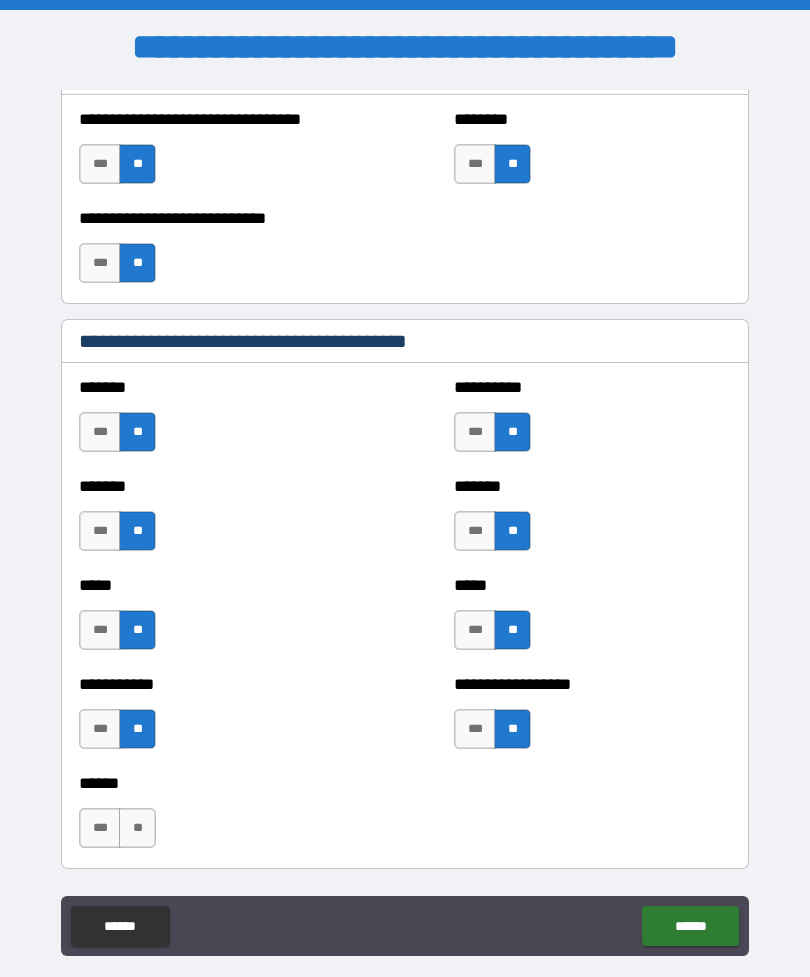 click on "**" at bounding box center (137, 828) 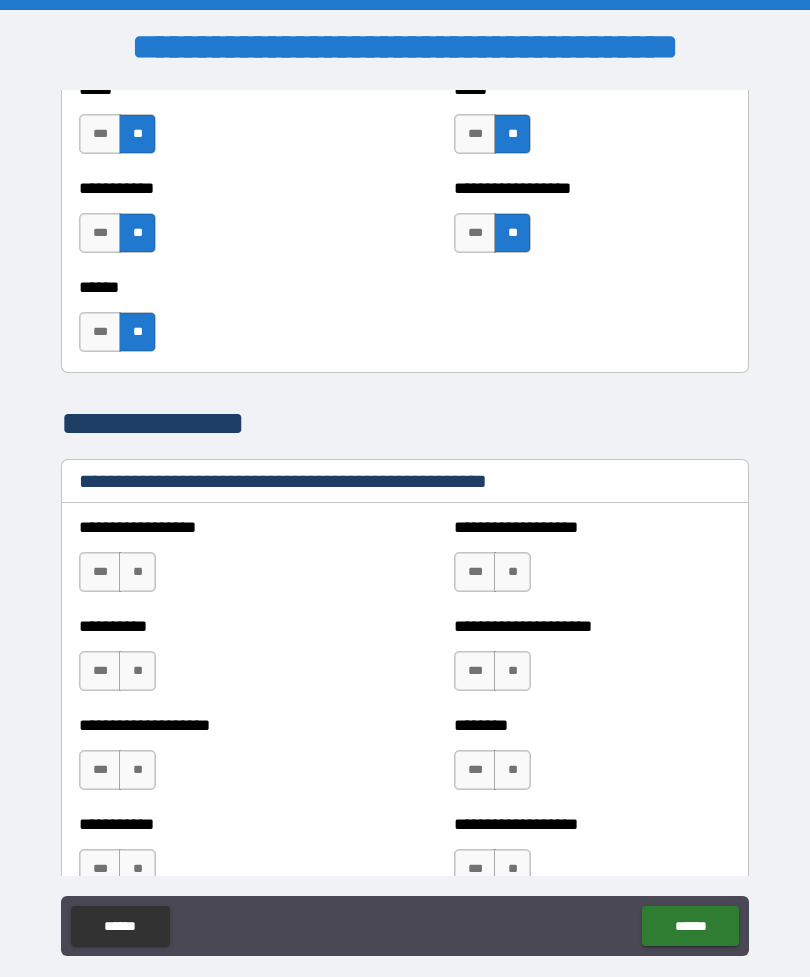 scroll, scrollTop: 2139, scrollLeft: 0, axis: vertical 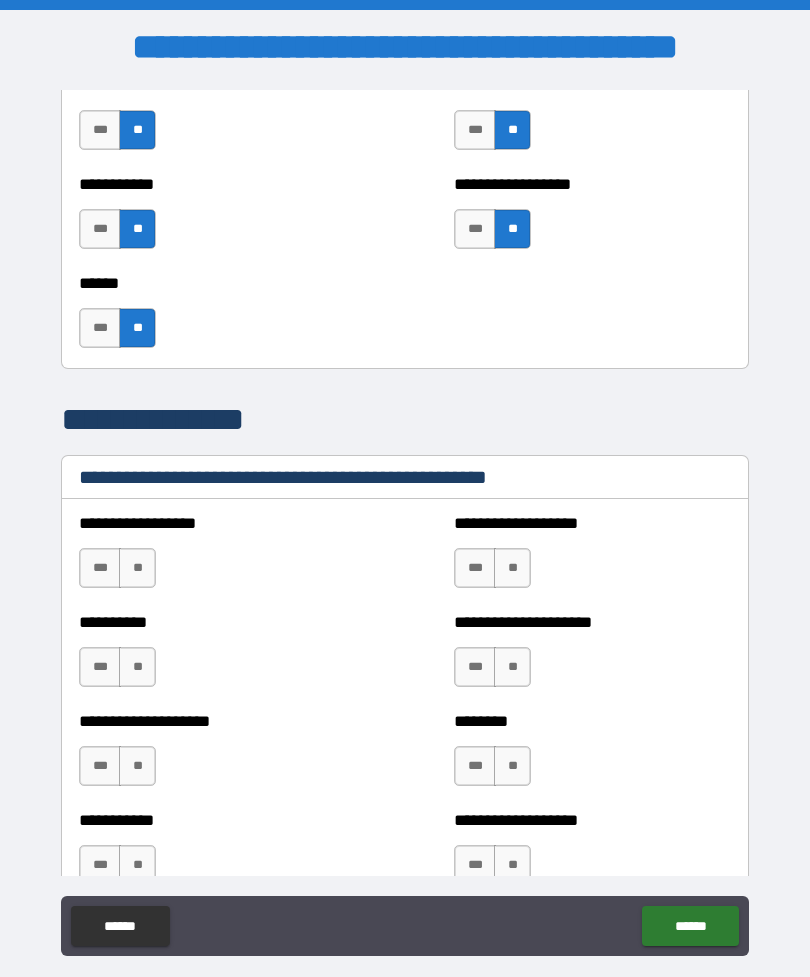 click on "**" at bounding box center (512, 568) 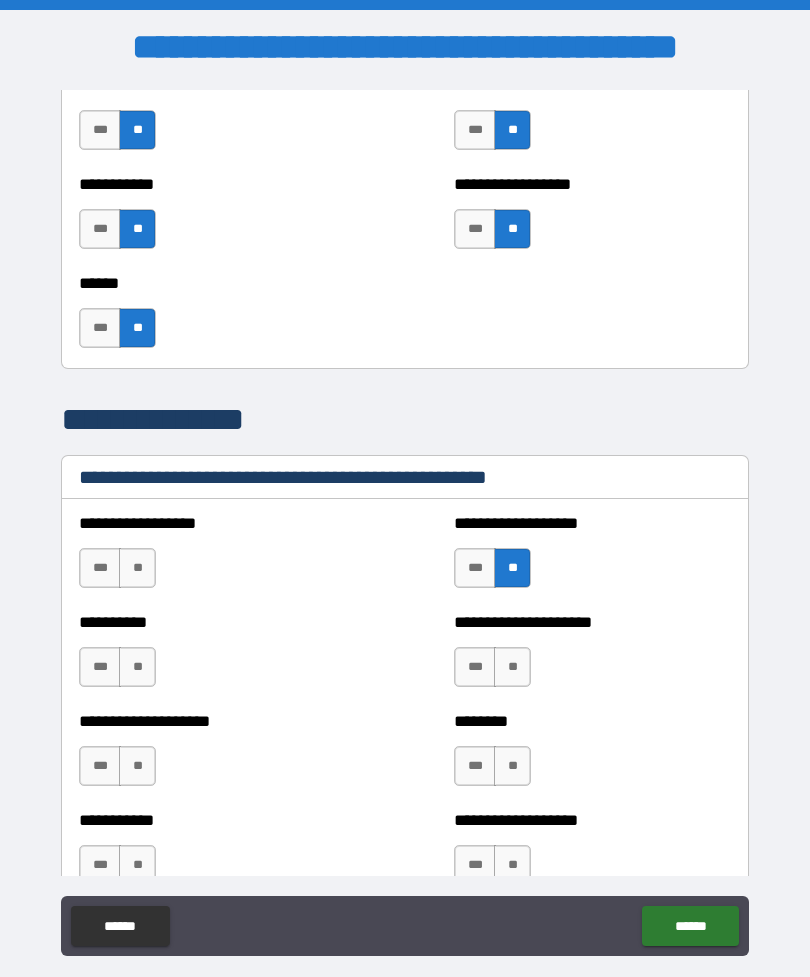 click on "**" at bounding box center [512, 667] 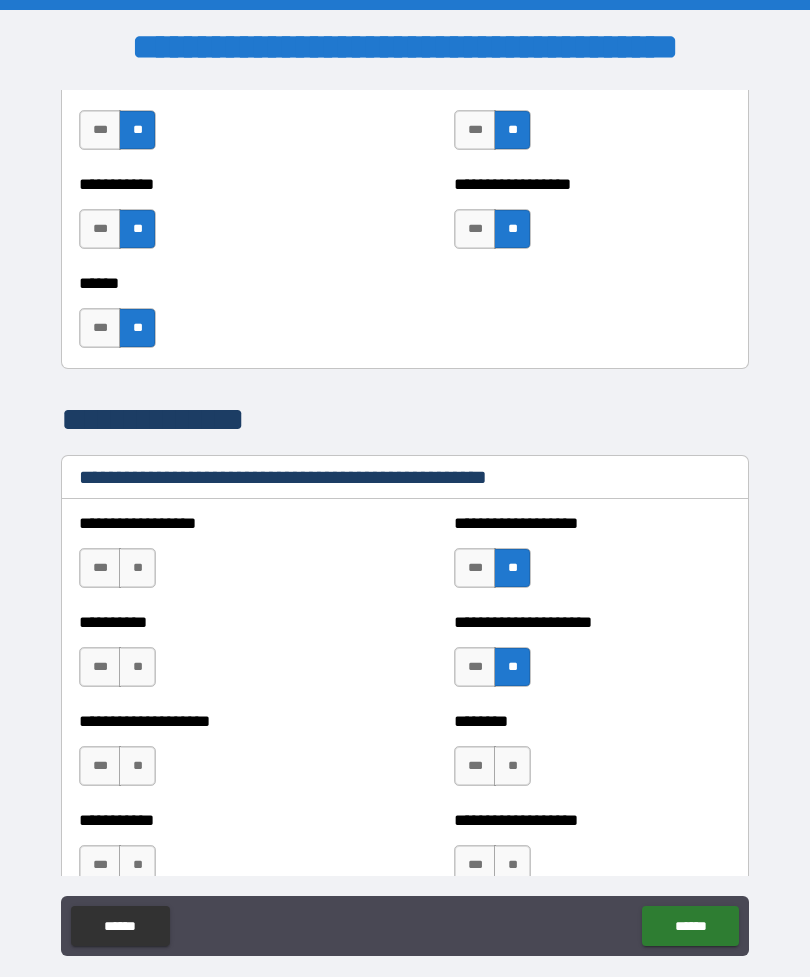 click on "**" at bounding box center [137, 667] 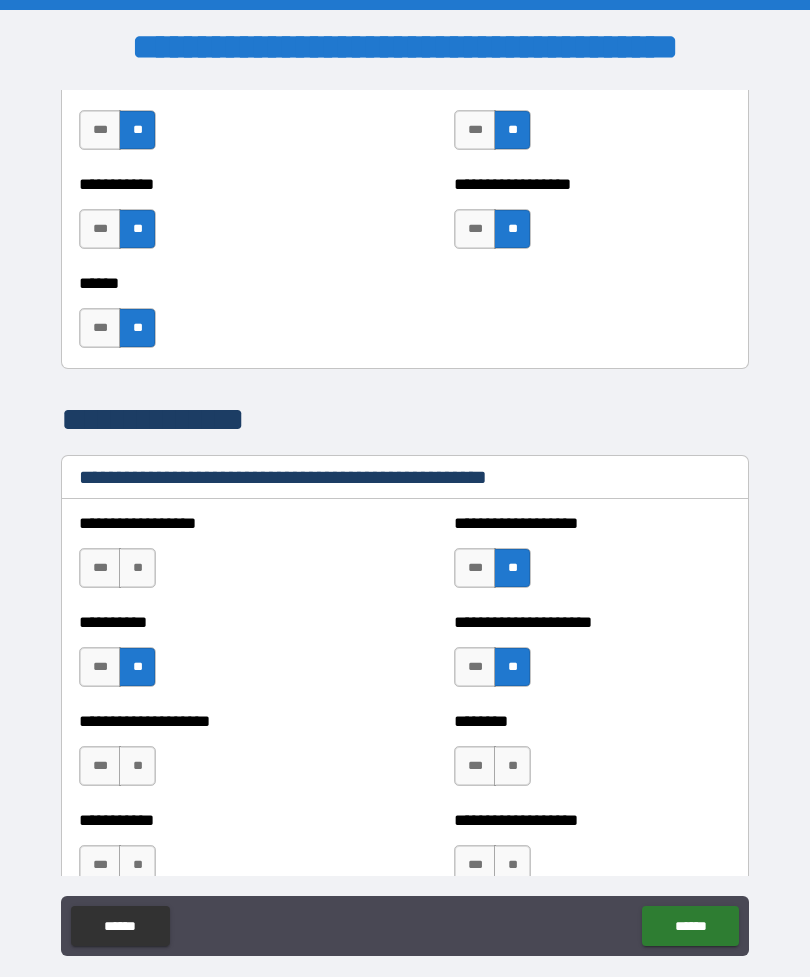 click on "**********" at bounding box center (217, 558) 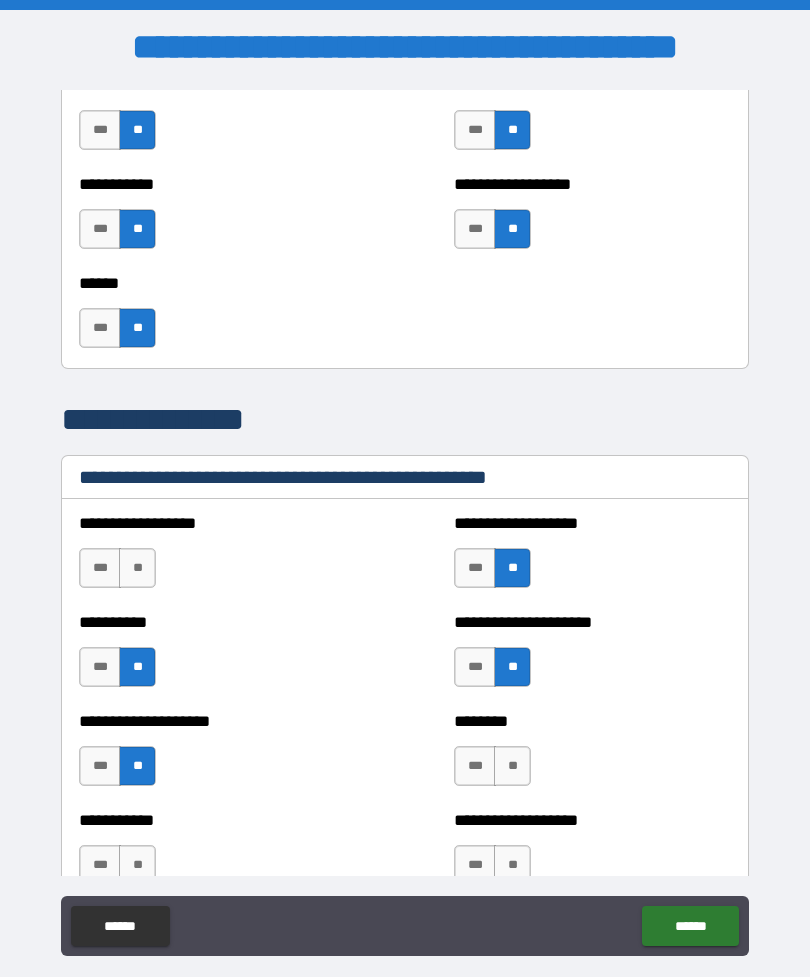 click on "**" at bounding box center (137, 568) 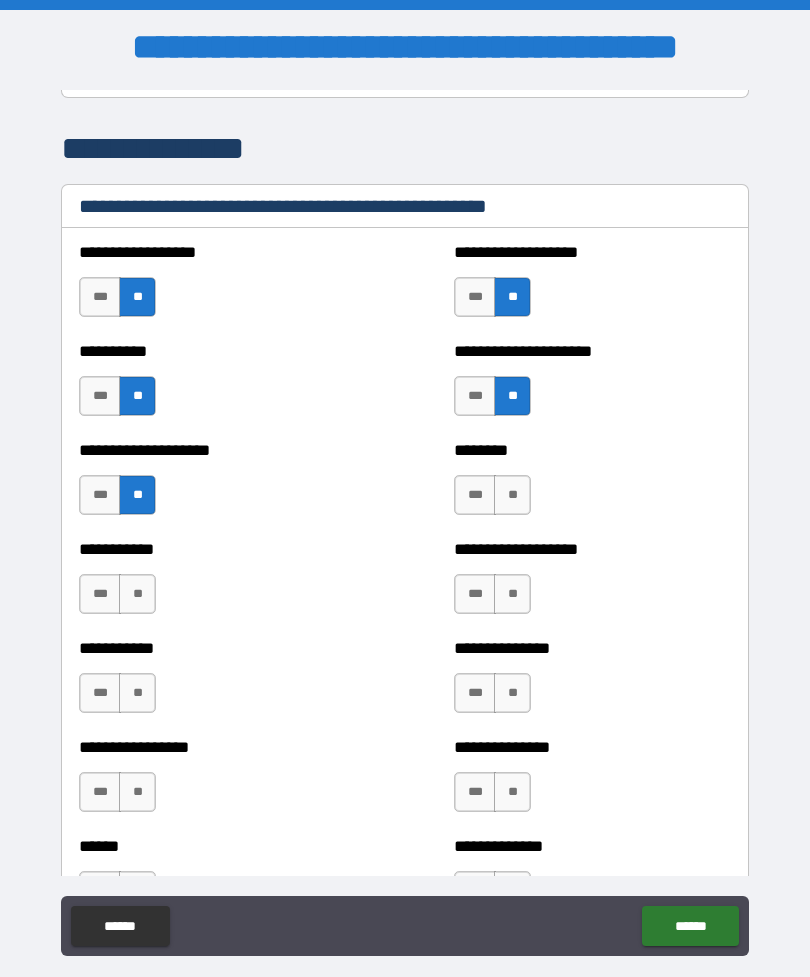scroll, scrollTop: 2426, scrollLeft: 0, axis: vertical 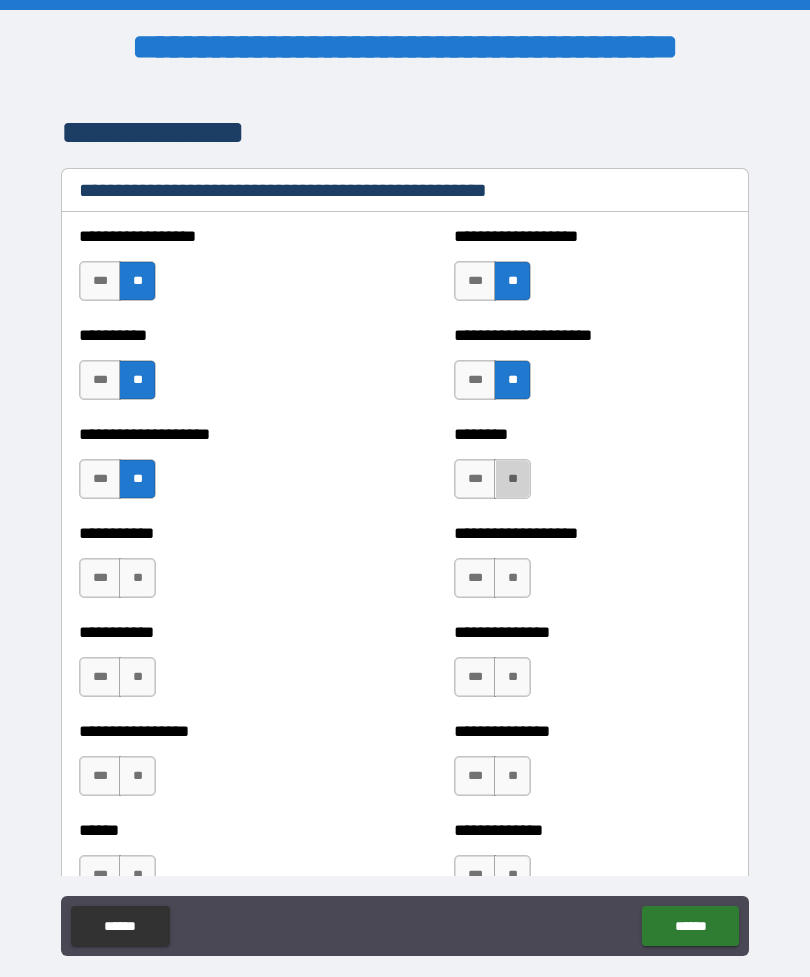 click on "**" at bounding box center [512, 479] 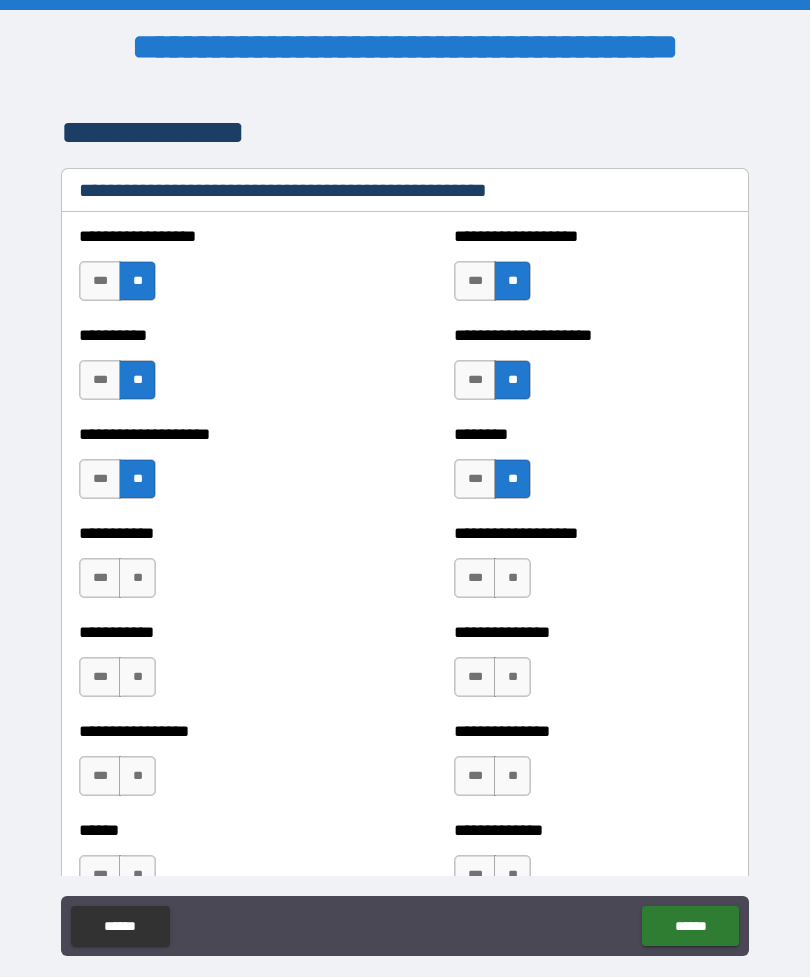 click on "**" at bounding box center (137, 578) 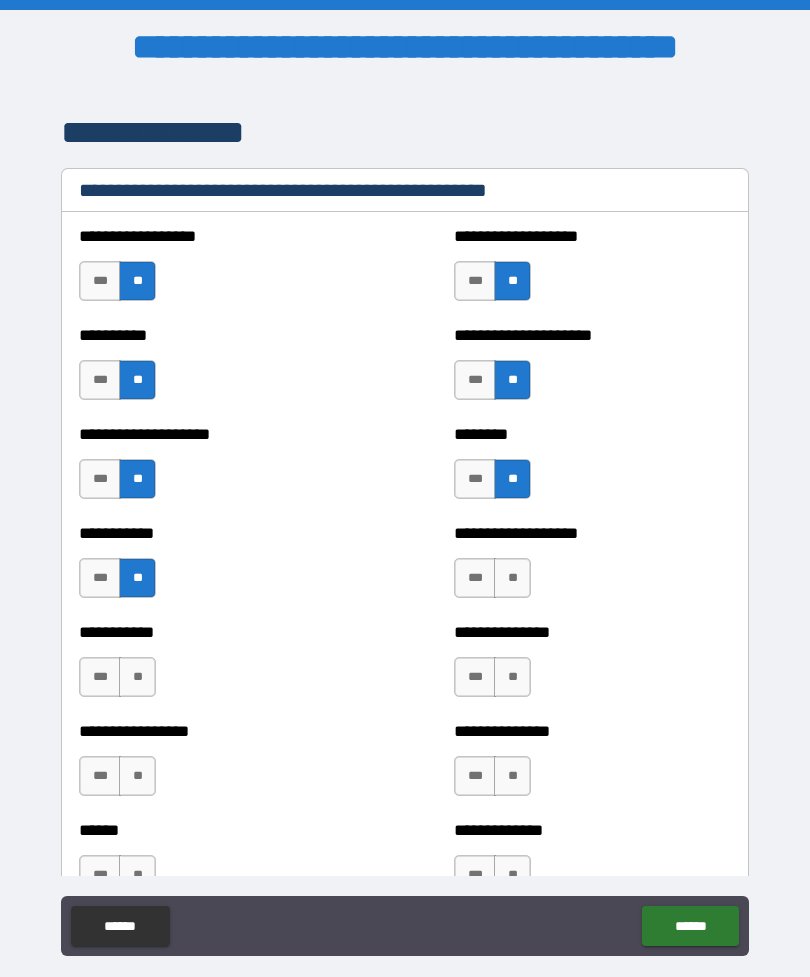 click on "**" at bounding box center (512, 578) 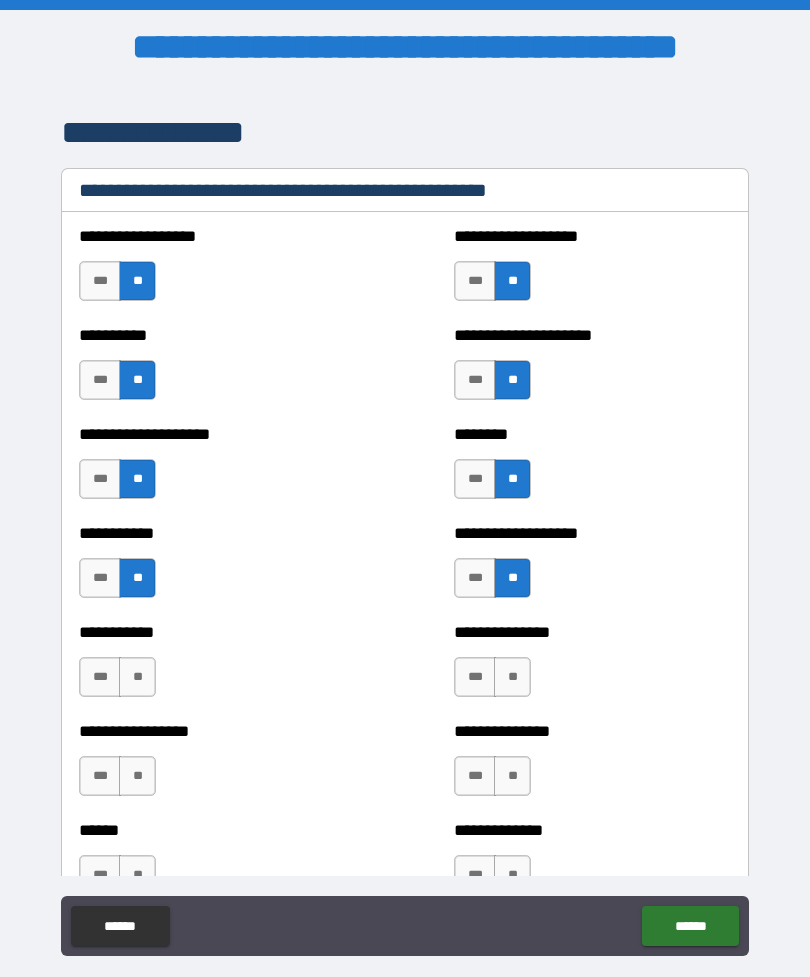 click on "**" at bounding box center (512, 677) 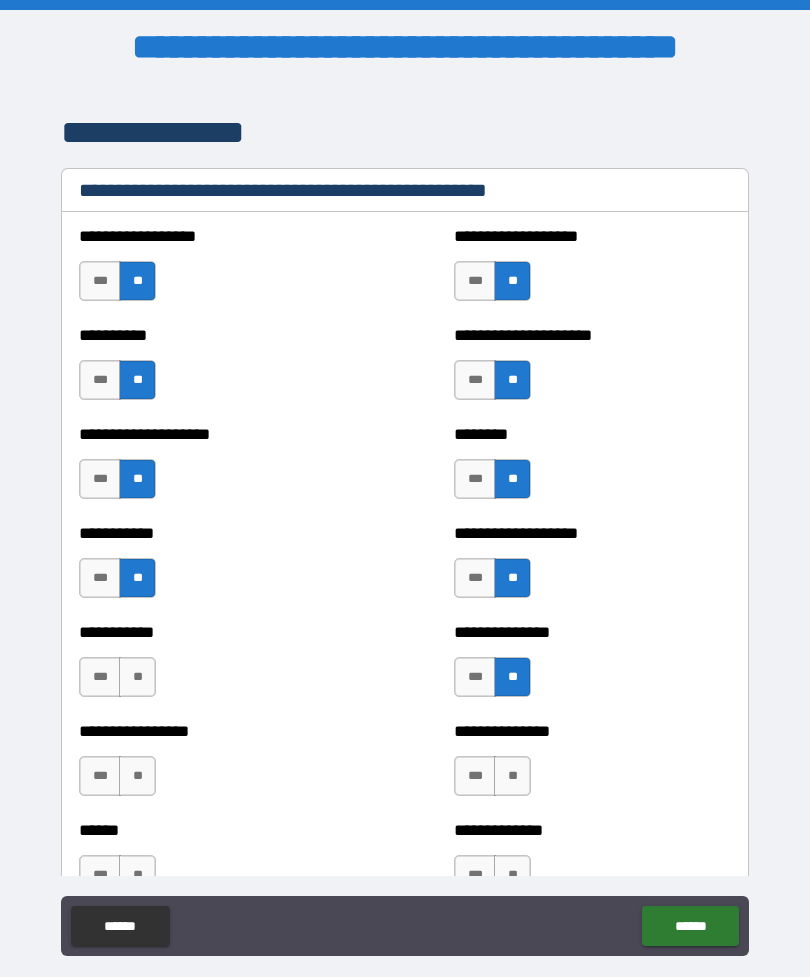click on "**" at bounding box center [137, 677] 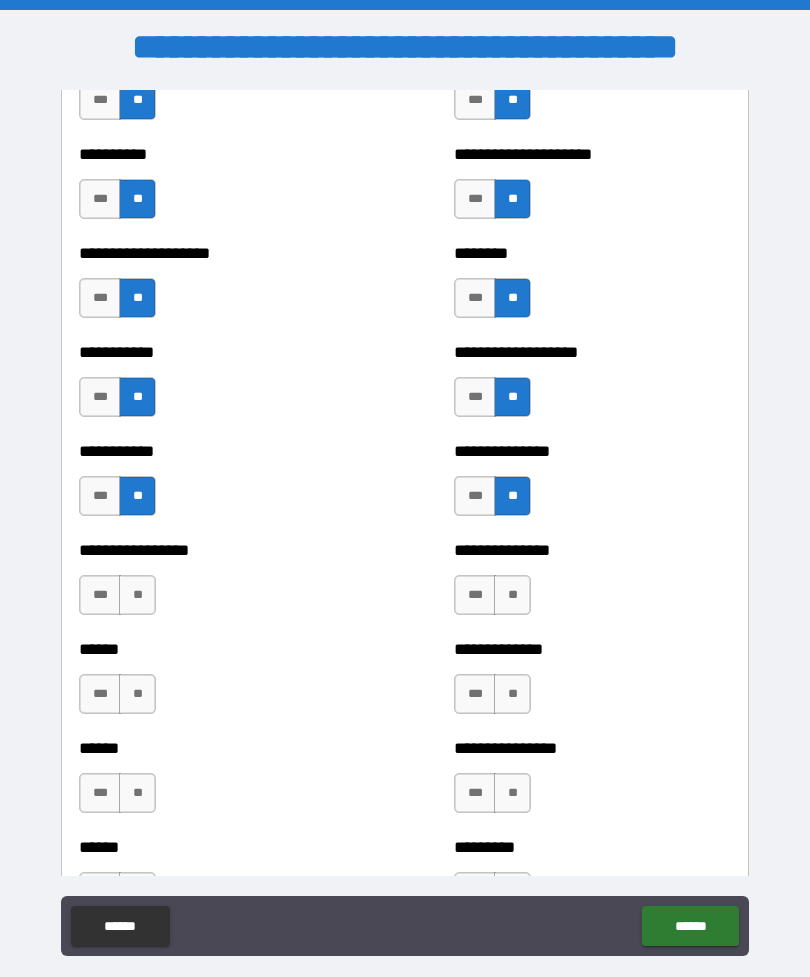 scroll, scrollTop: 2616, scrollLeft: 0, axis: vertical 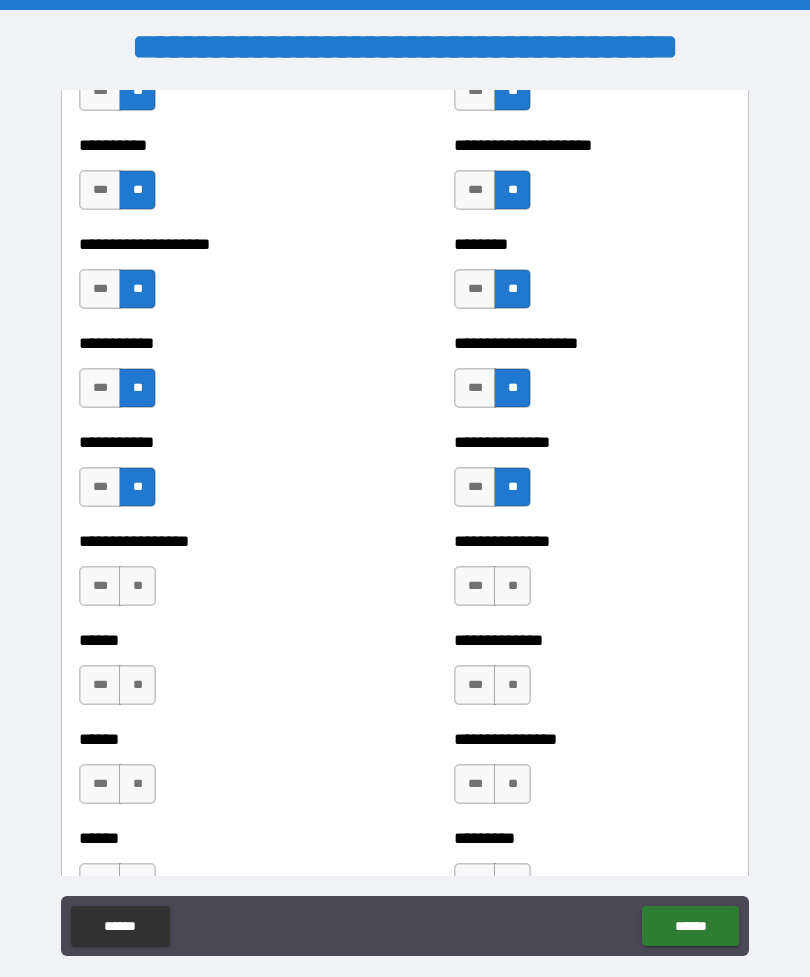click on "**" at bounding box center [137, 586] 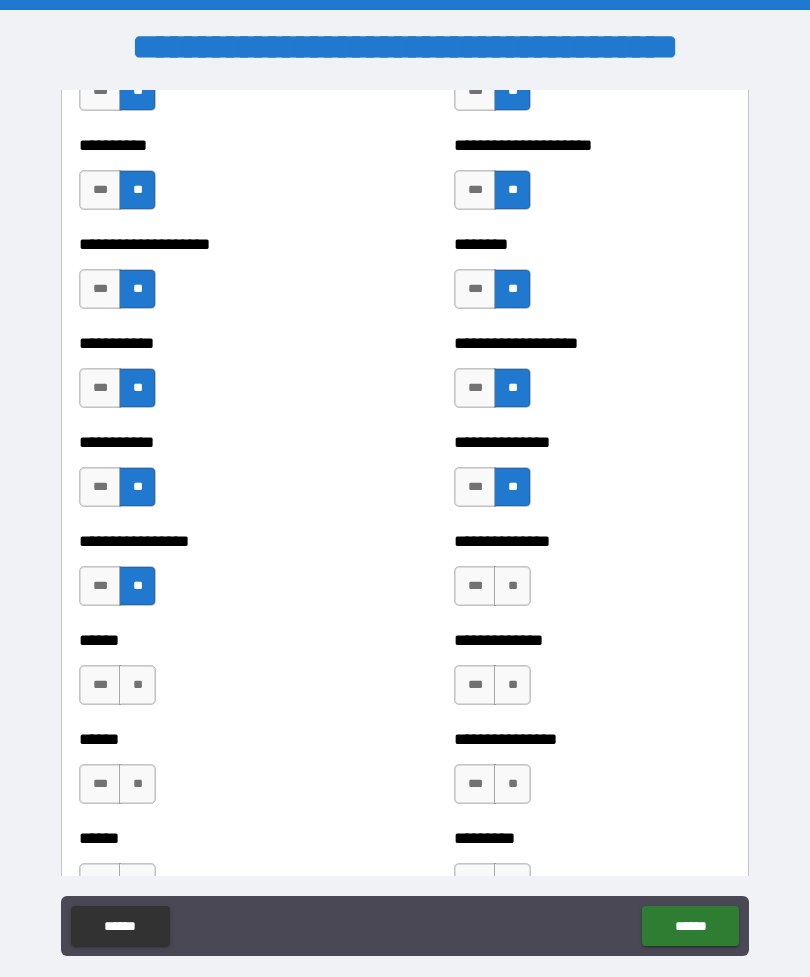 click on "**" at bounding box center (512, 586) 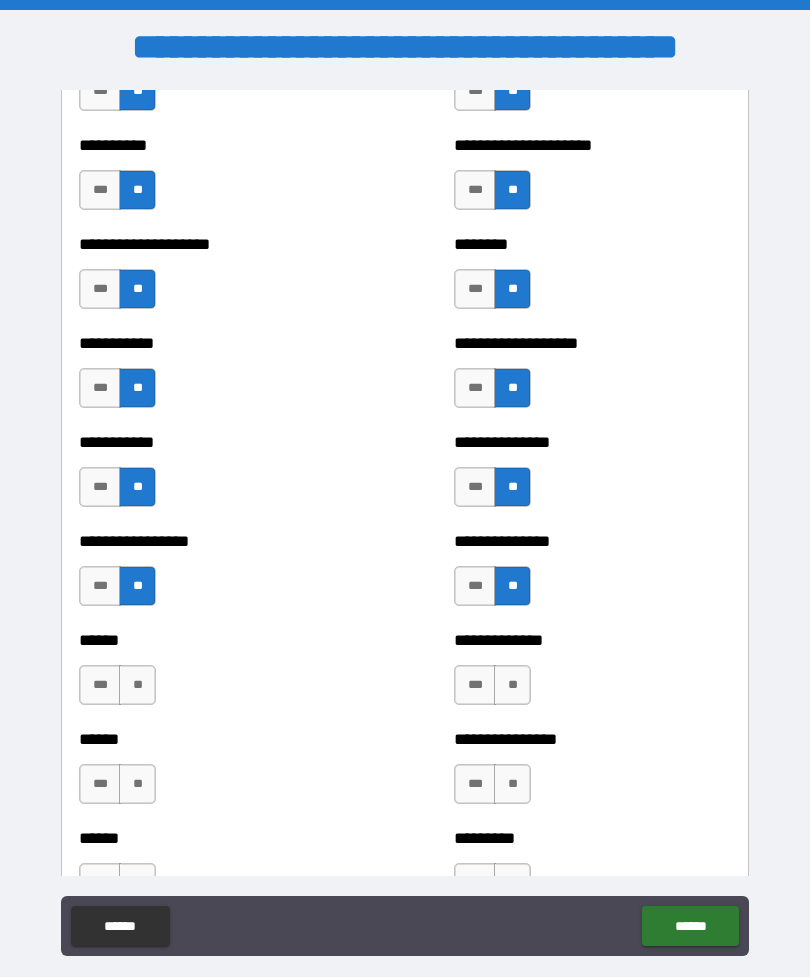 click on "**" at bounding box center (137, 685) 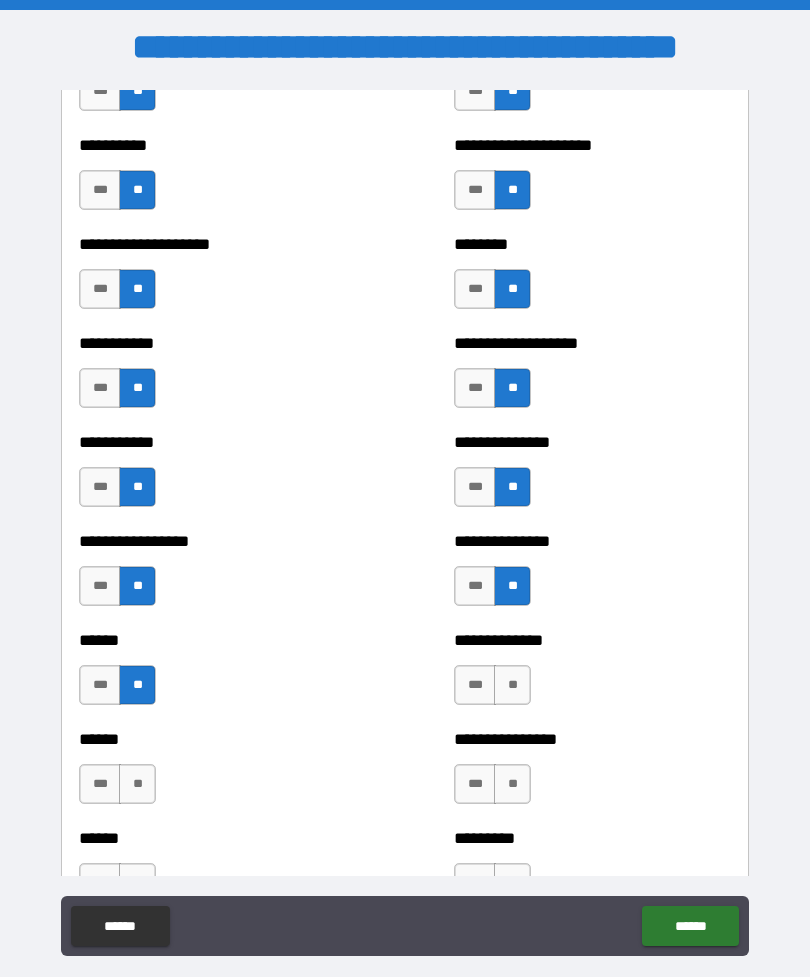 click on "**" at bounding box center (512, 685) 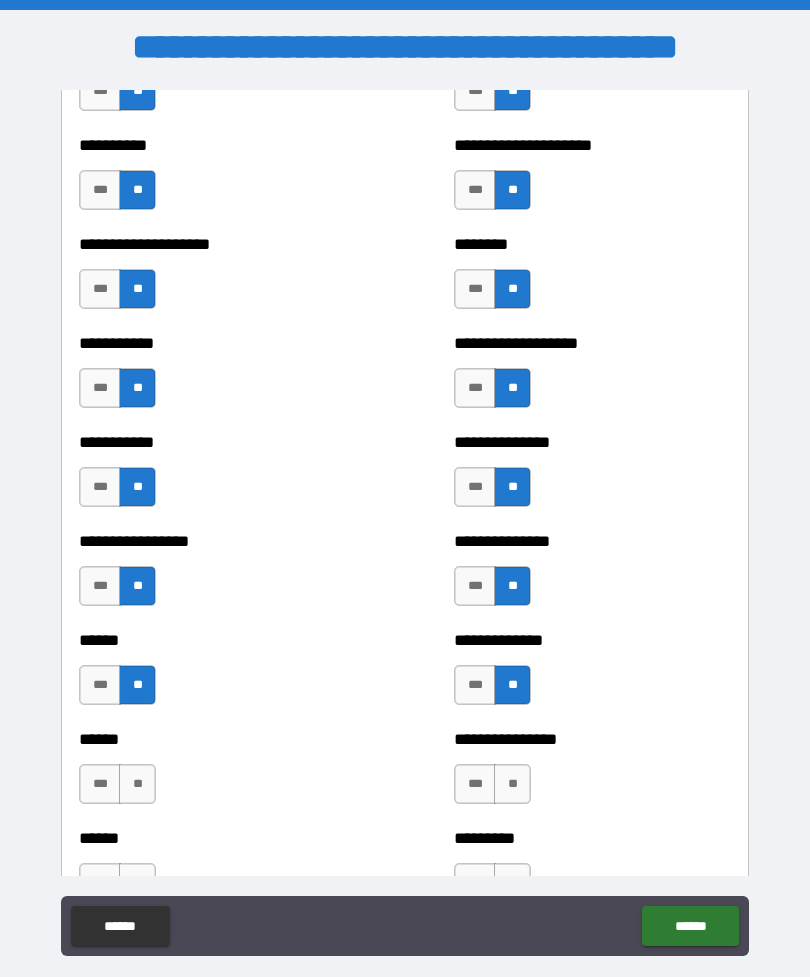 click on "**" at bounding box center [512, 784] 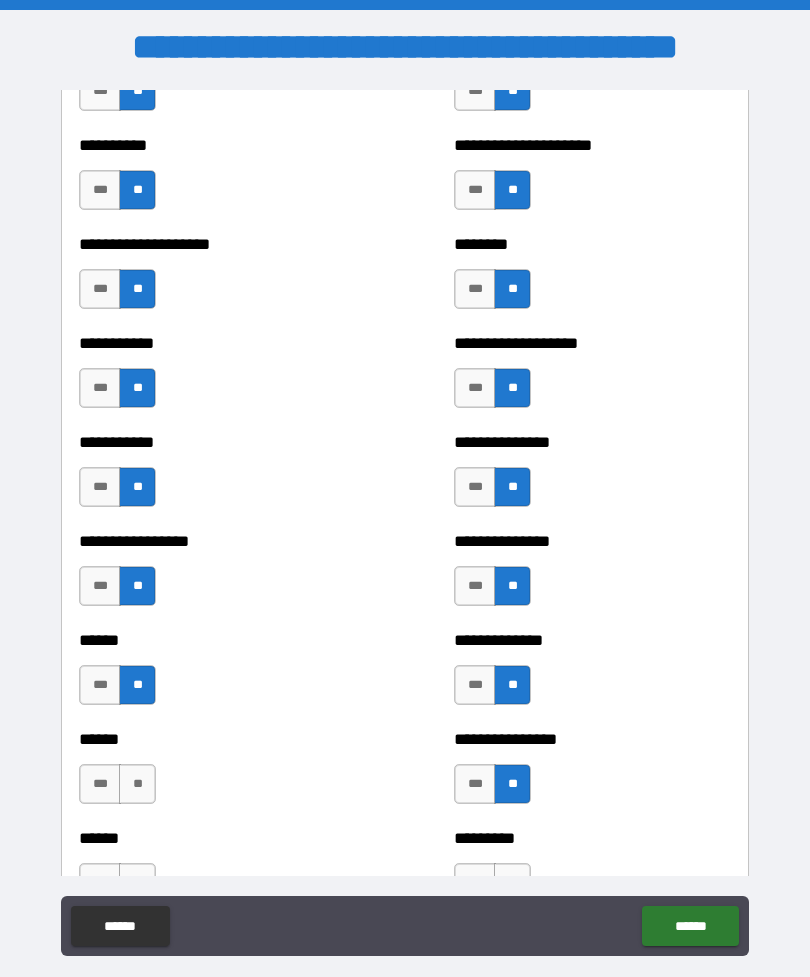 click on "**" at bounding box center (137, 784) 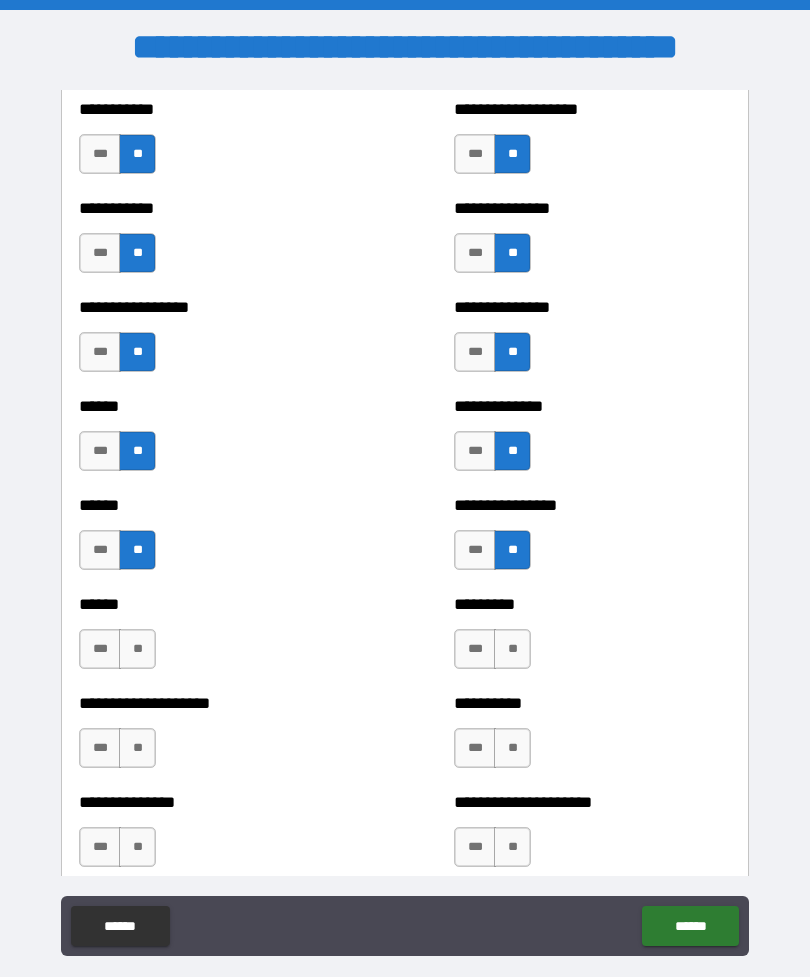 scroll, scrollTop: 2877, scrollLeft: 0, axis: vertical 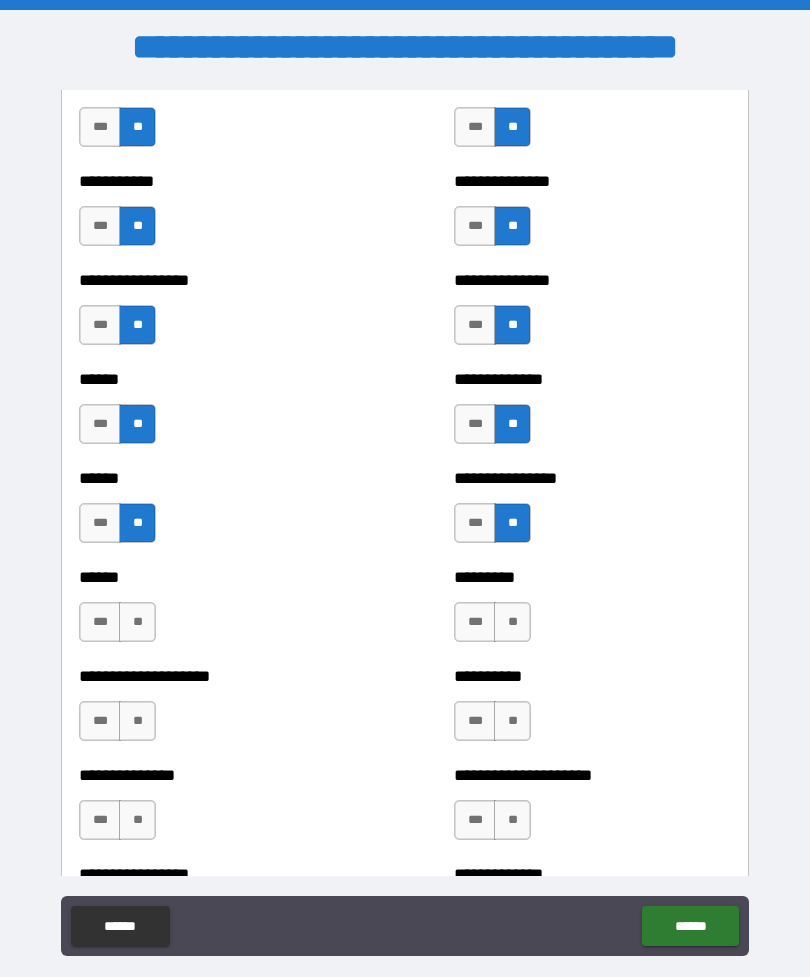 click on "**" at bounding box center [137, 622] 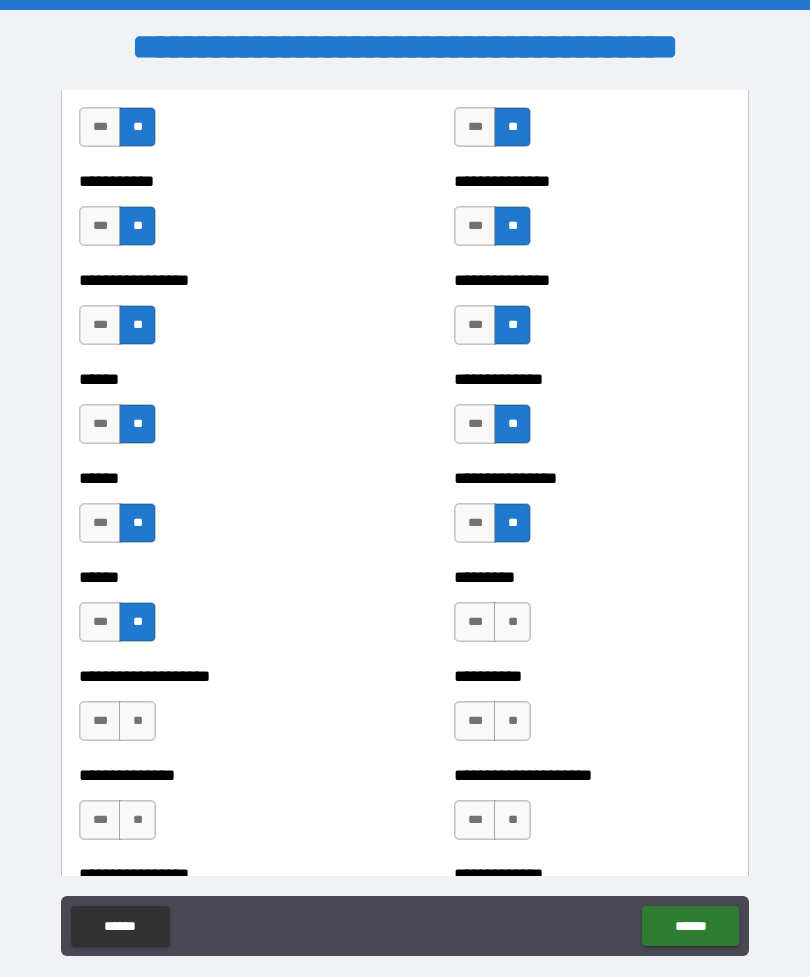 click on "**" at bounding box center (512, 622) 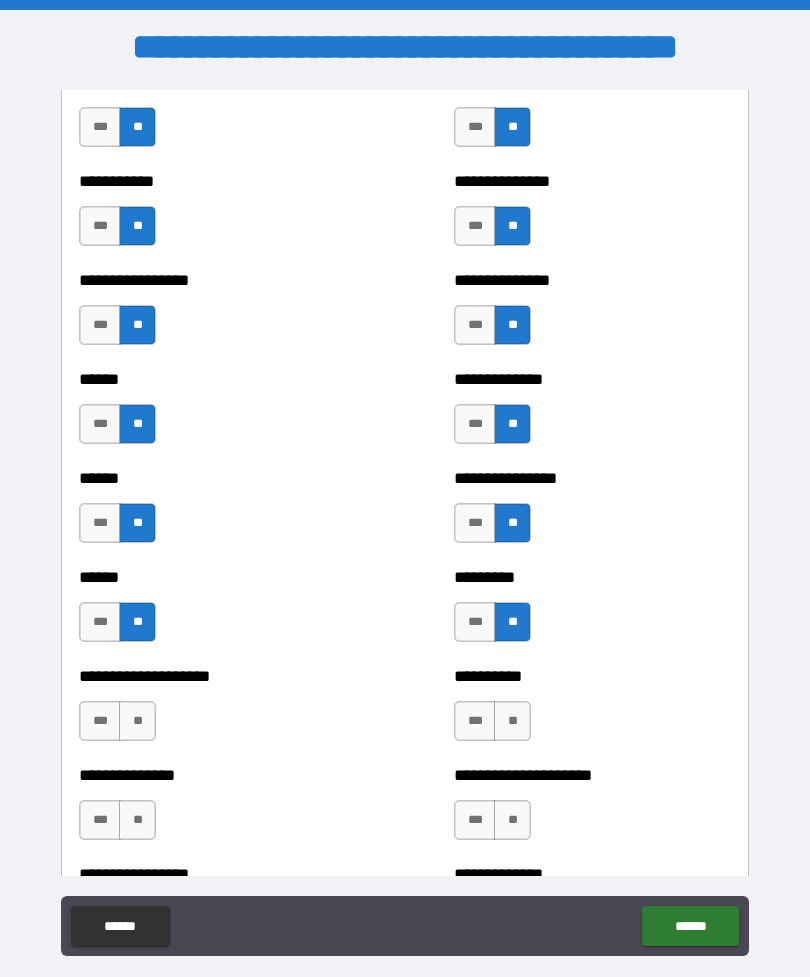 click on "**" at bounding box center [512, 721] 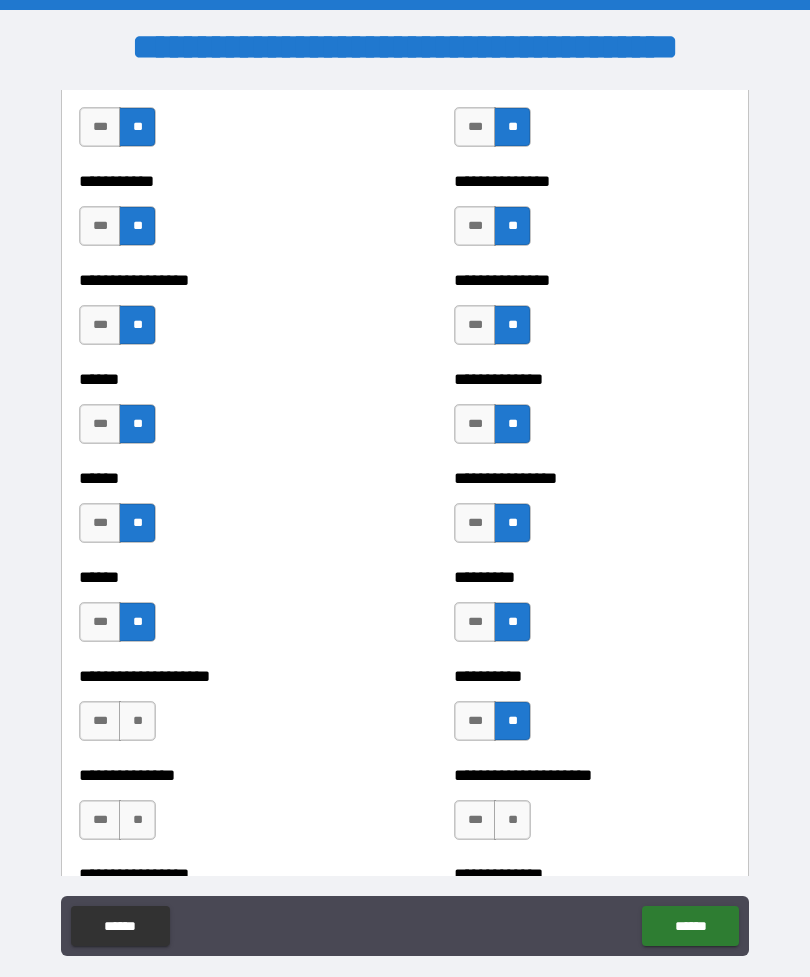 click on "**" at bounding box center (137, 721) 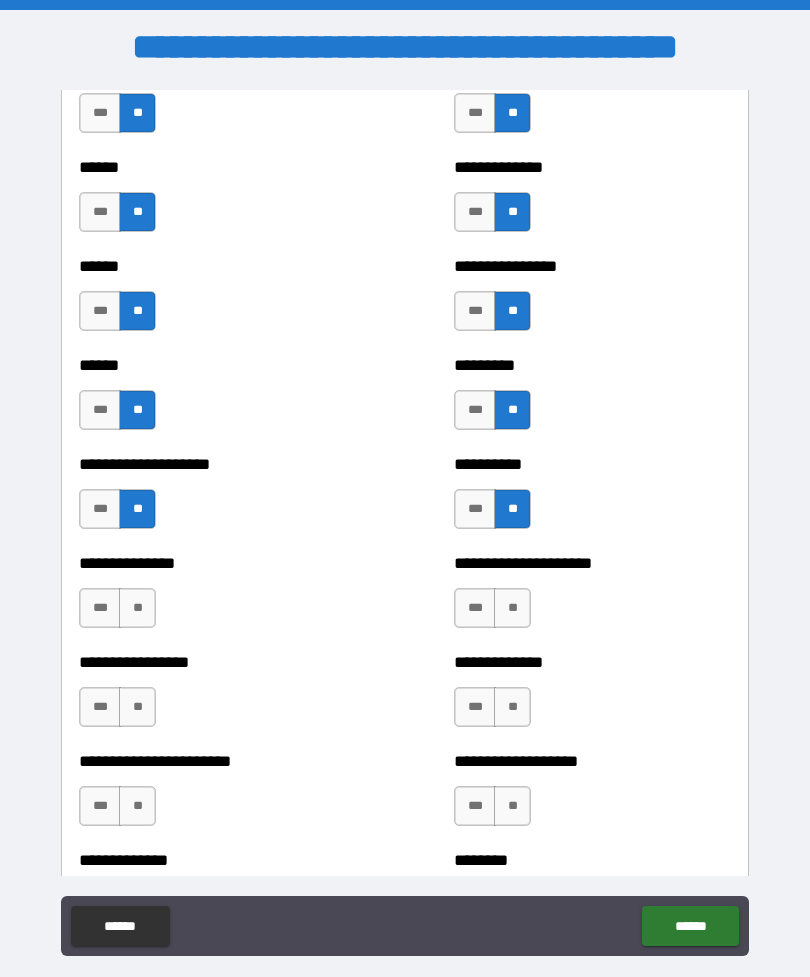 scroll, scrollTop: 3088, scrollLeft: 0, axis: vertical 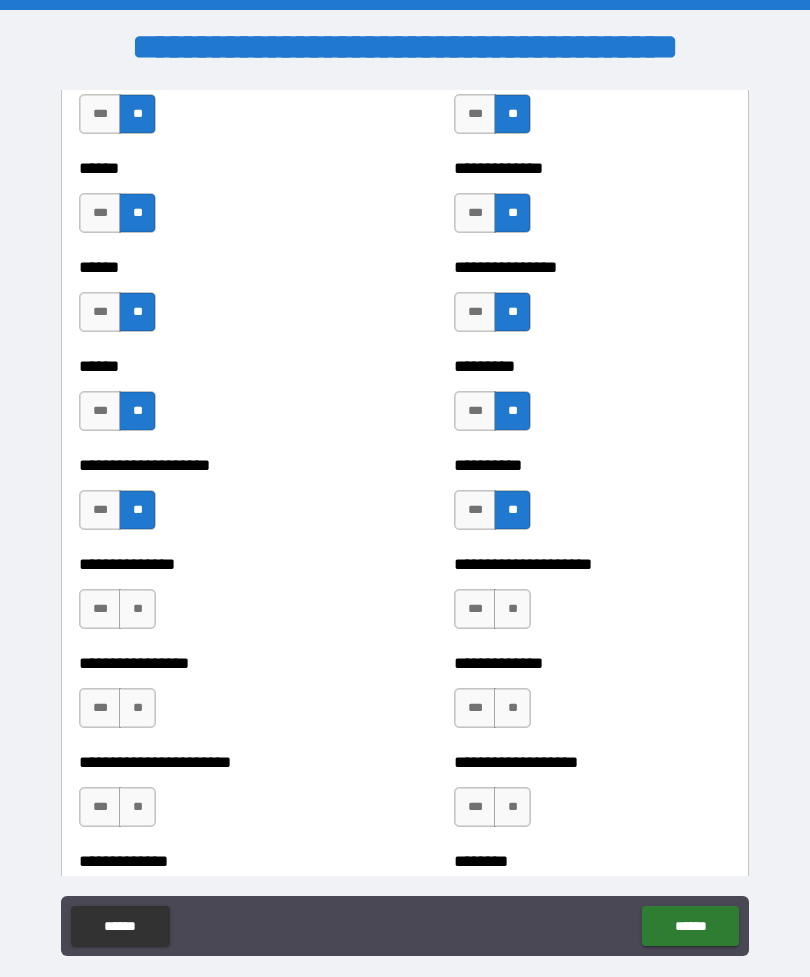 click on "**" at bounding box center [137, 609] 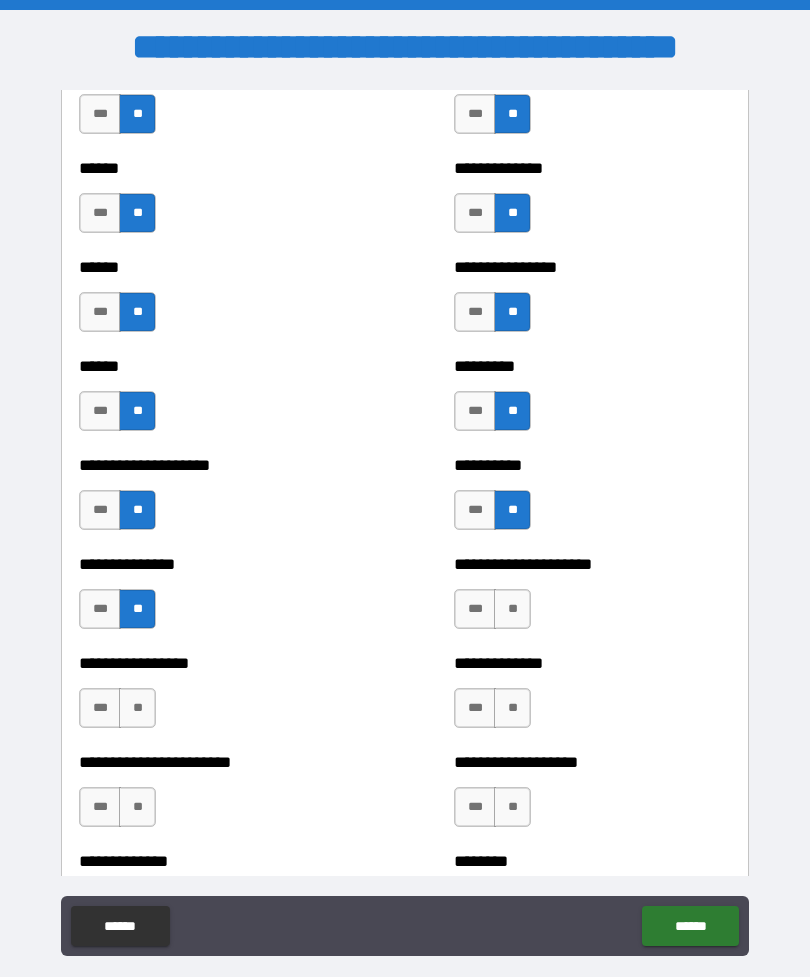 click on "**" at bounding box center [512, 609] 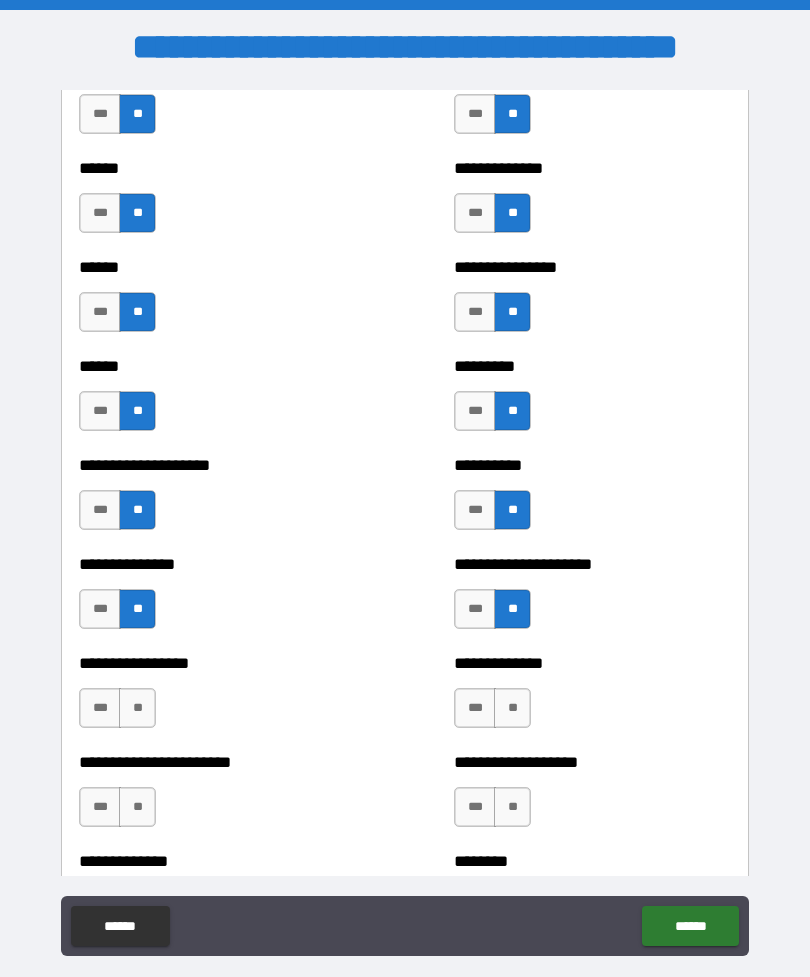 click on "**" at bounding box center (512, 708) 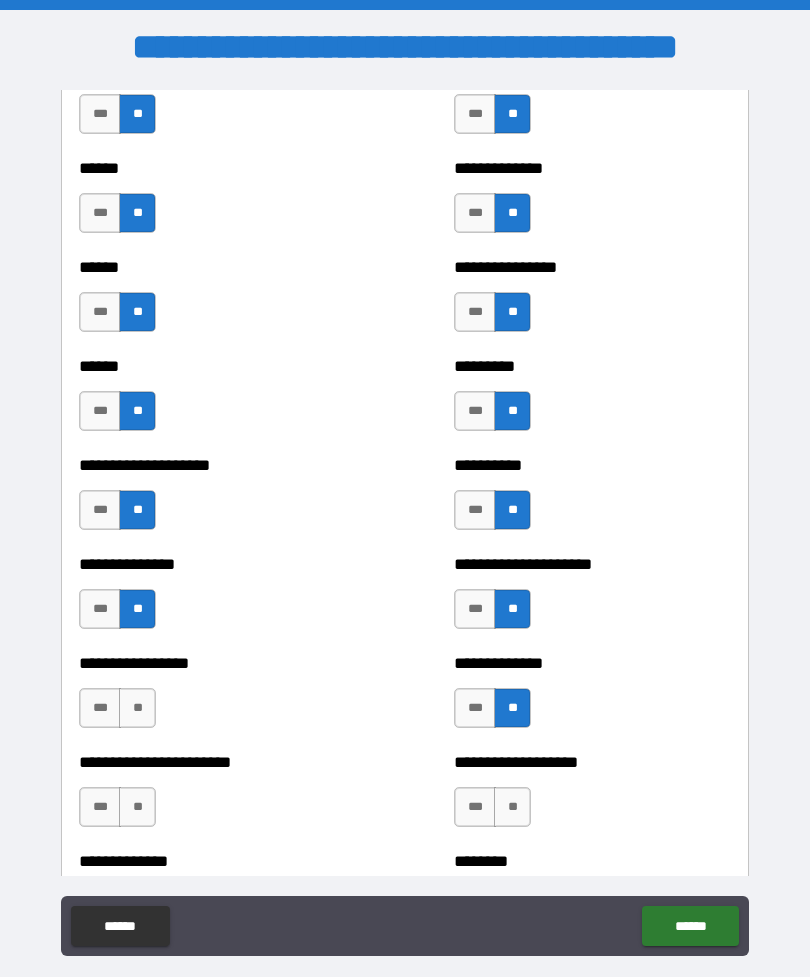 click on "**" at bounding box center (137, 708) 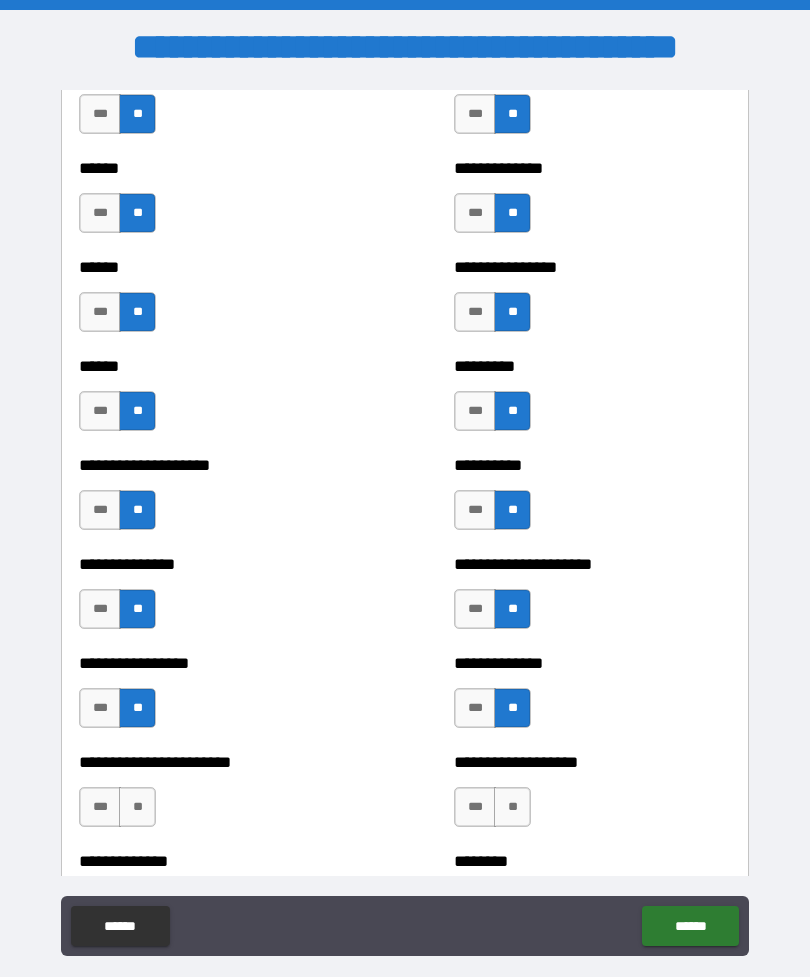 click on "**" at bounding box center (137, 807) 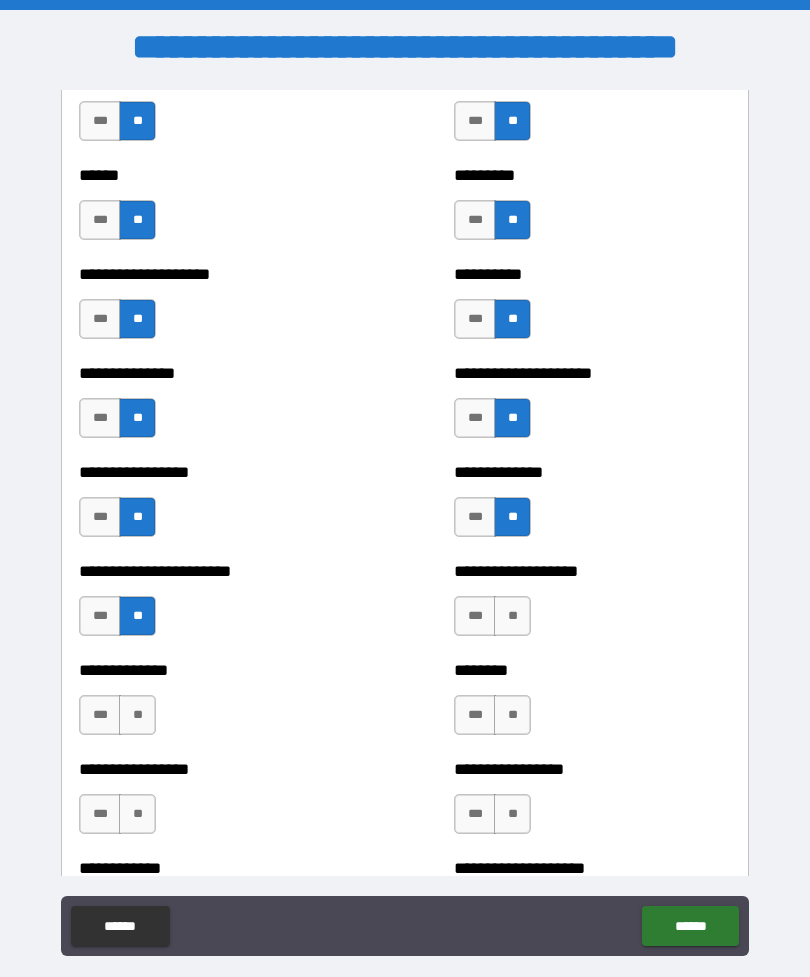 scroll, scrollTop: 3283, scrollLeft: 0, axis: vertical 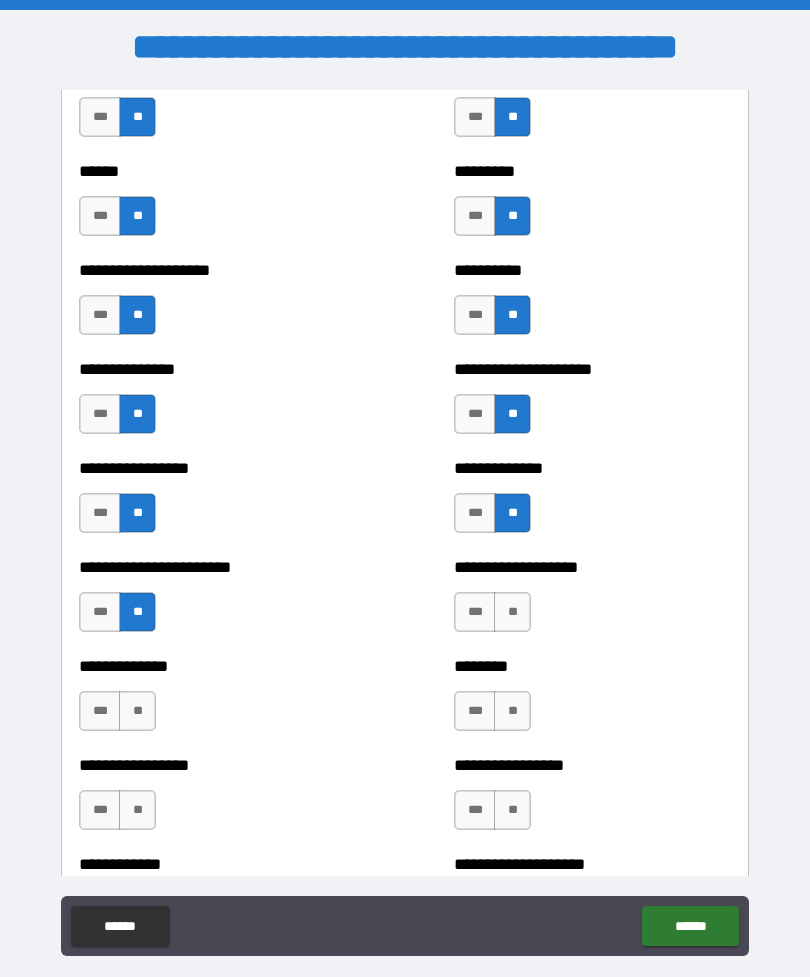 click on "**" at bounding box center (512, 612) 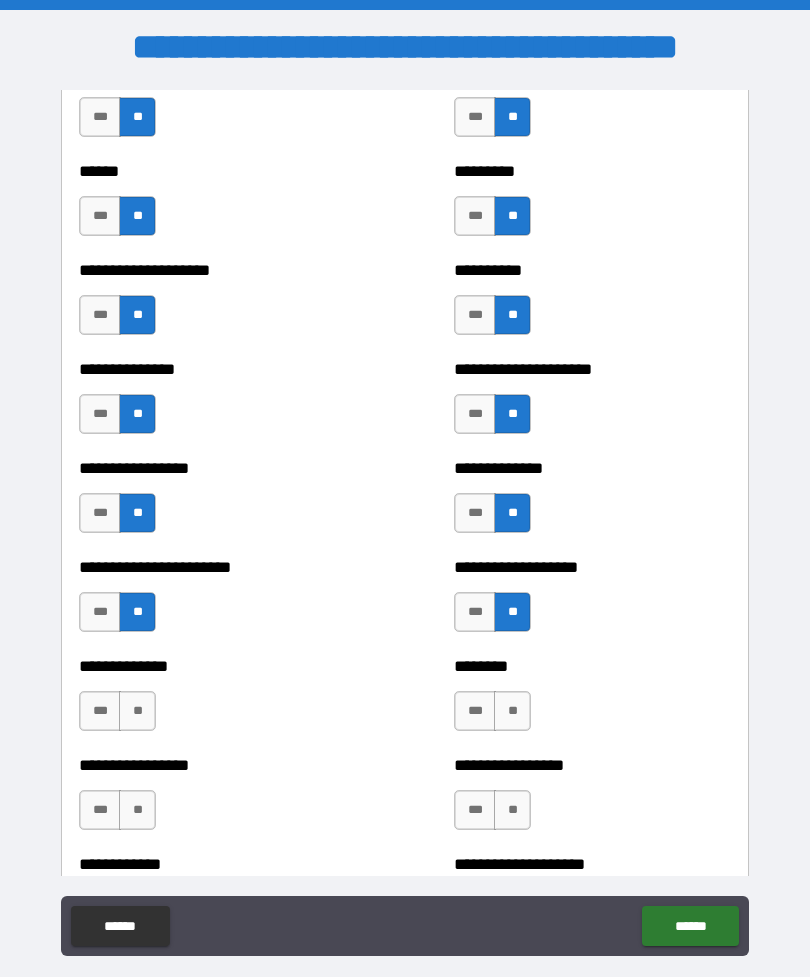 click on "**" at bounding box center [137, 711] 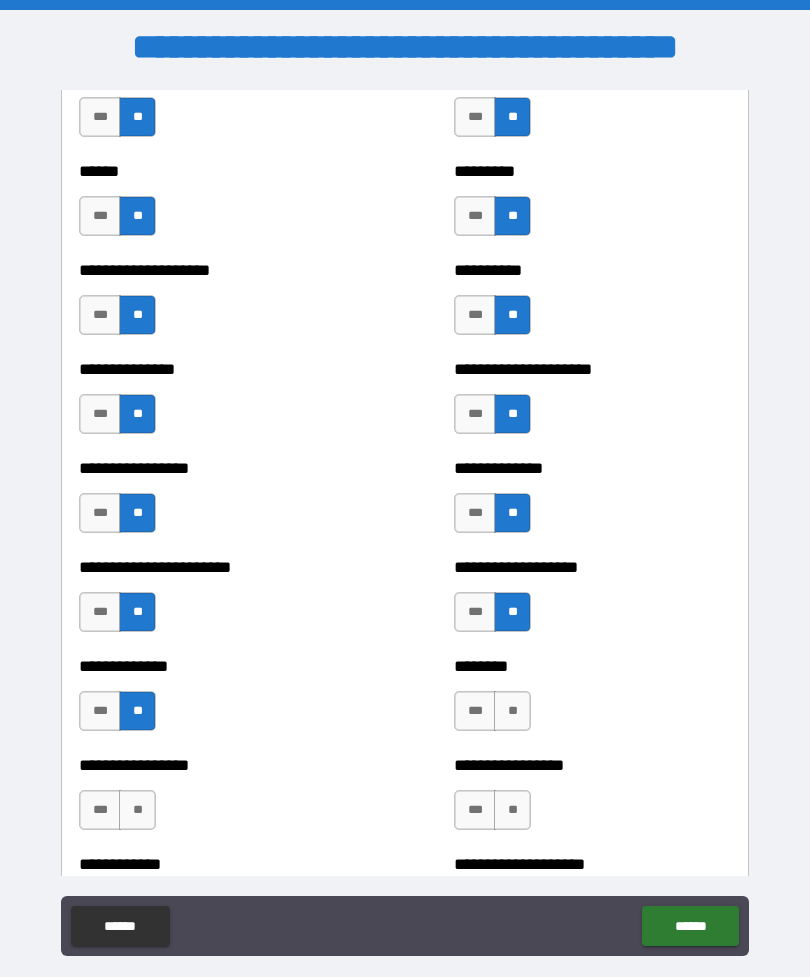 click on "**" at bounding box center [512, 711] 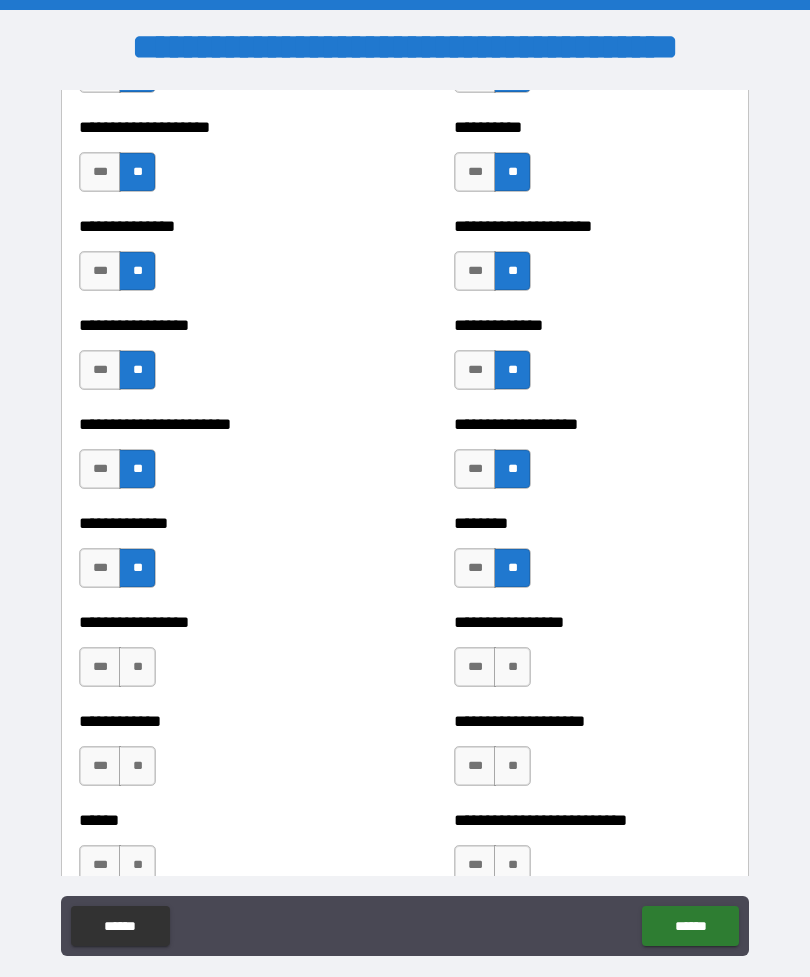 scroll, scrollTop: 3449, scrollLeft: 0, axis: vertical 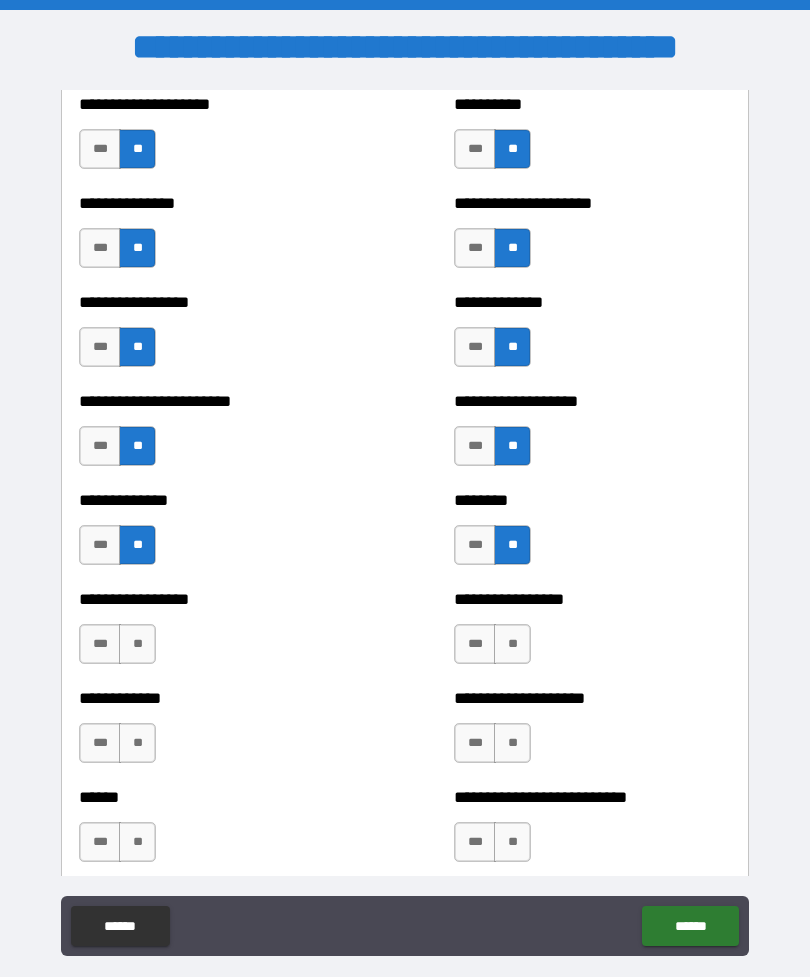 click on "**" at bounding box center [512, 644] 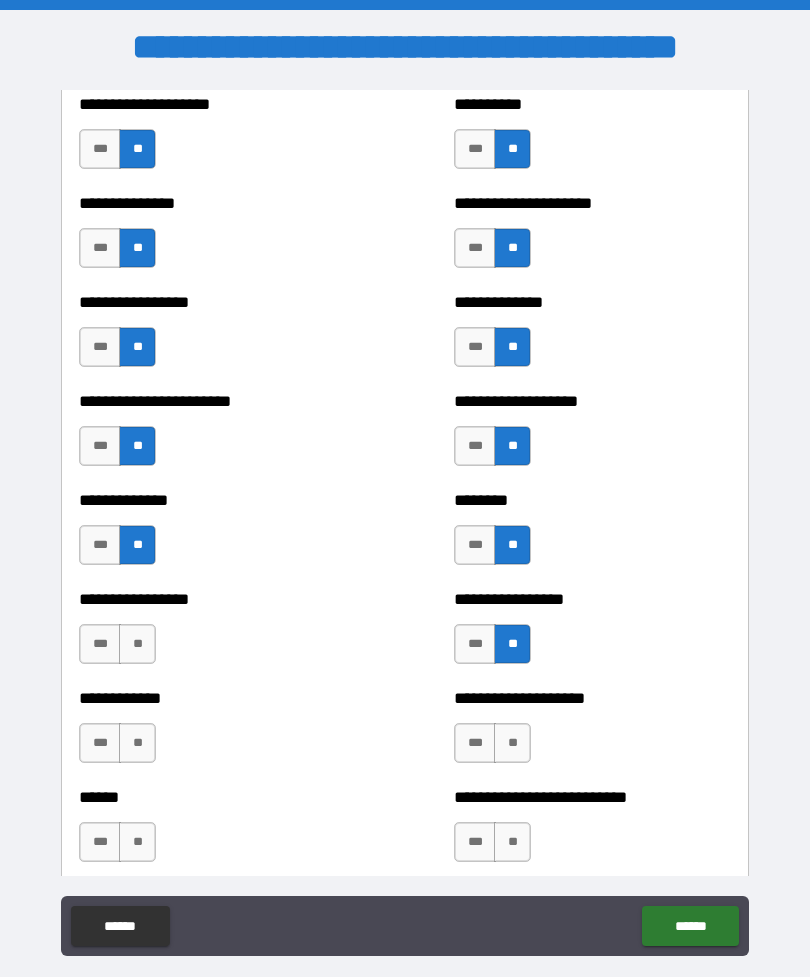click on "**" at bounding box center (137, 644) 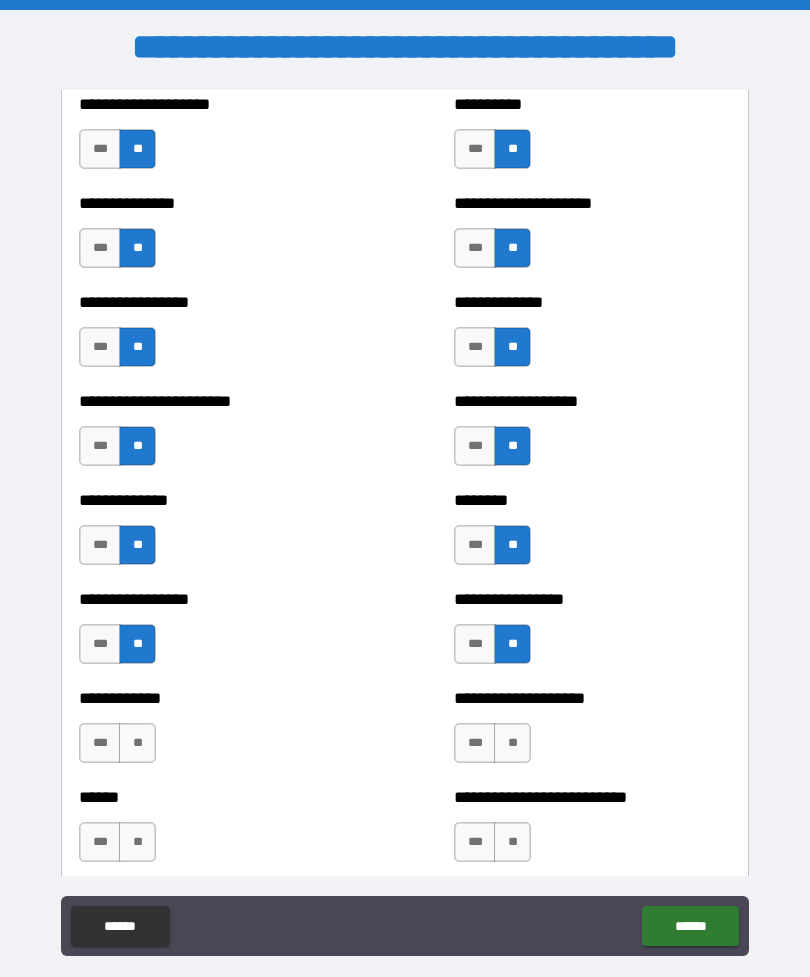 click on "**" at bounding box center (137, 743) 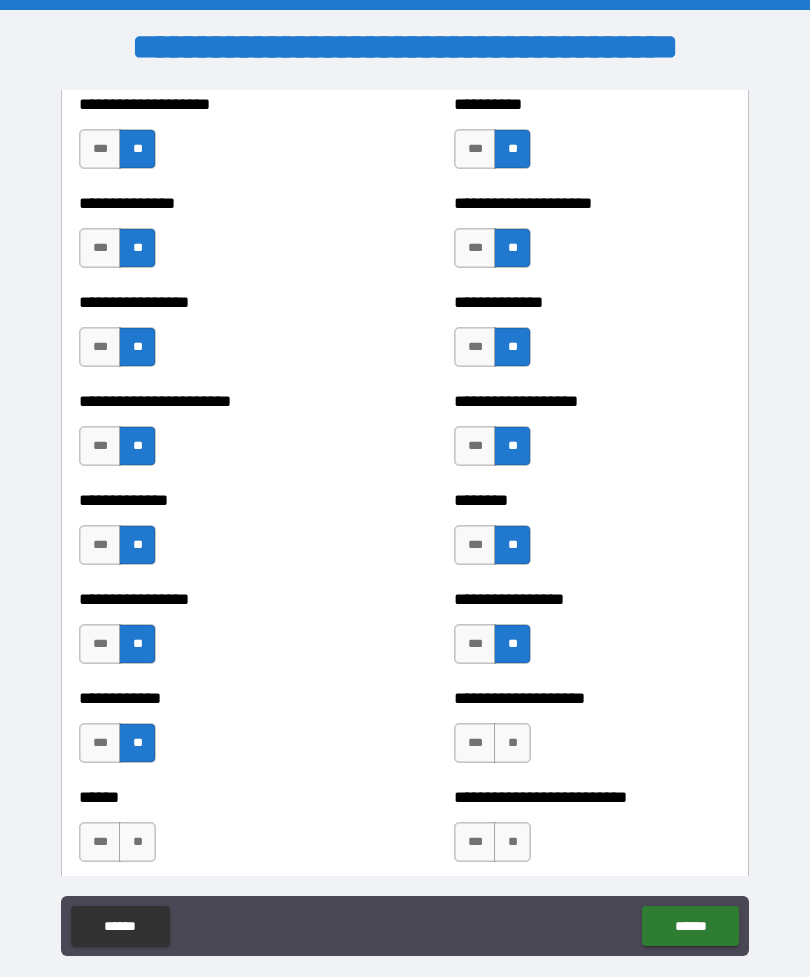 click on "**" at bounding box center [512, 743] 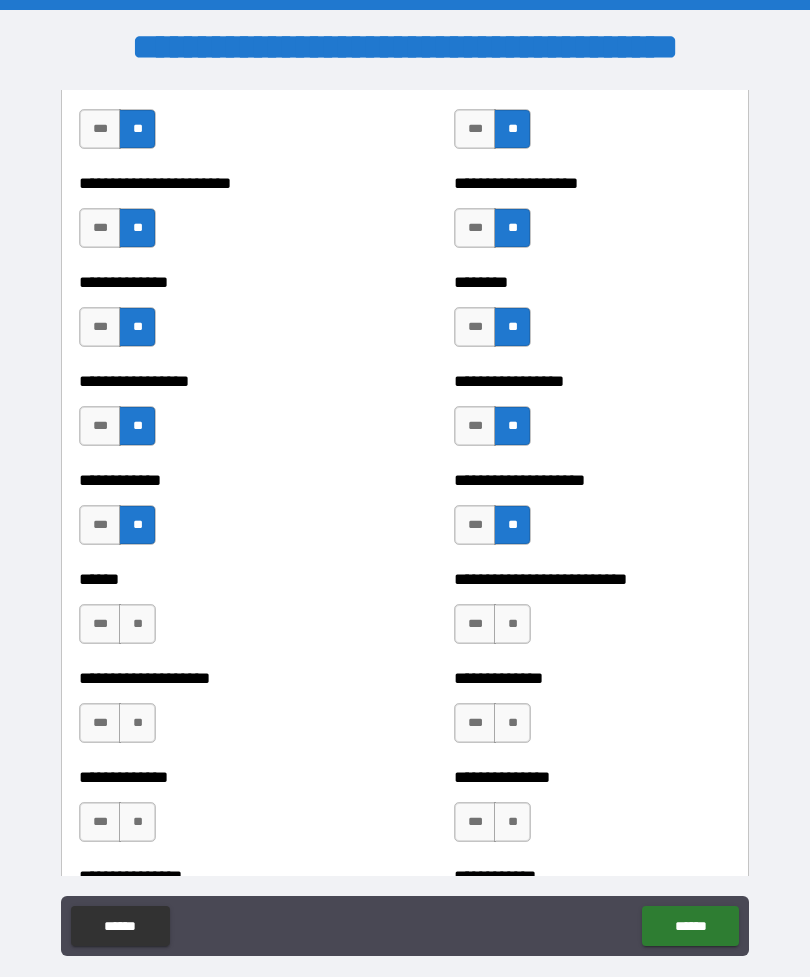 scroll, scrollTop: 3666, scrollLeft: 0, axis: vertical 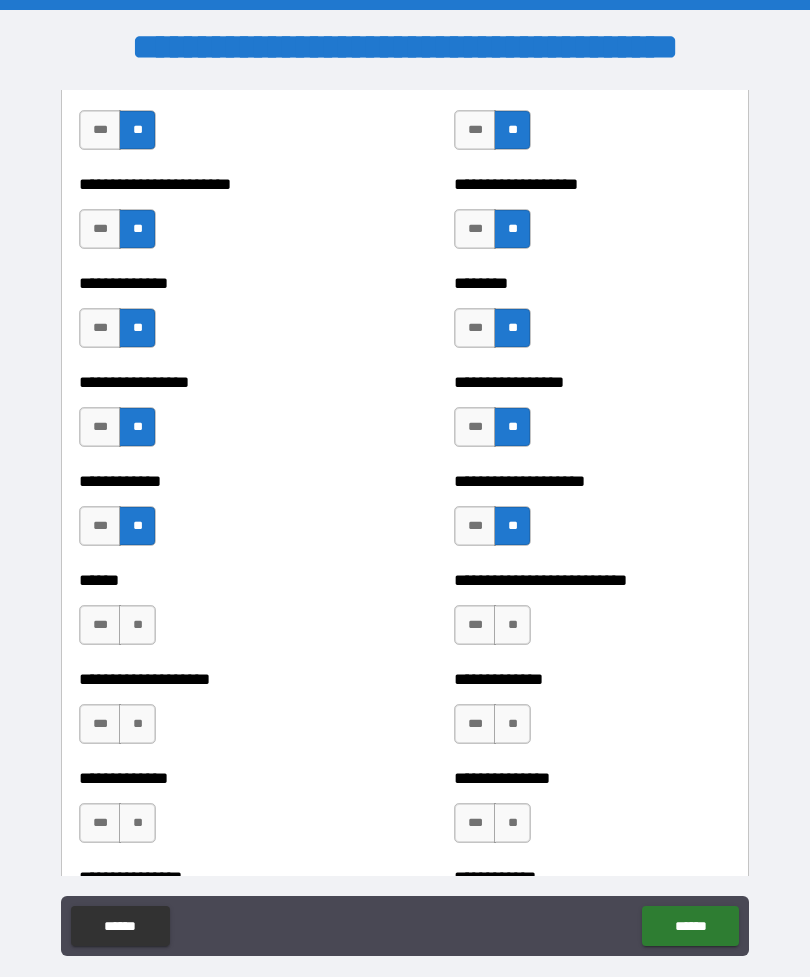 click on "**" at bounding box center (512, 625) 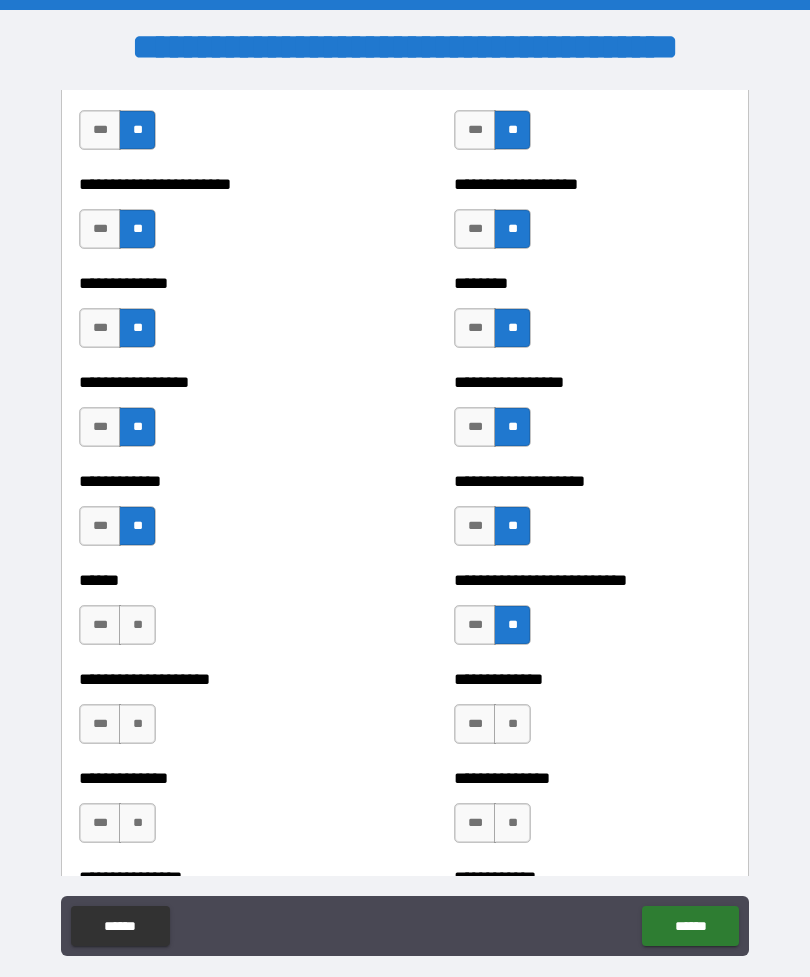 click on "**" at bounding box center (137, 625) 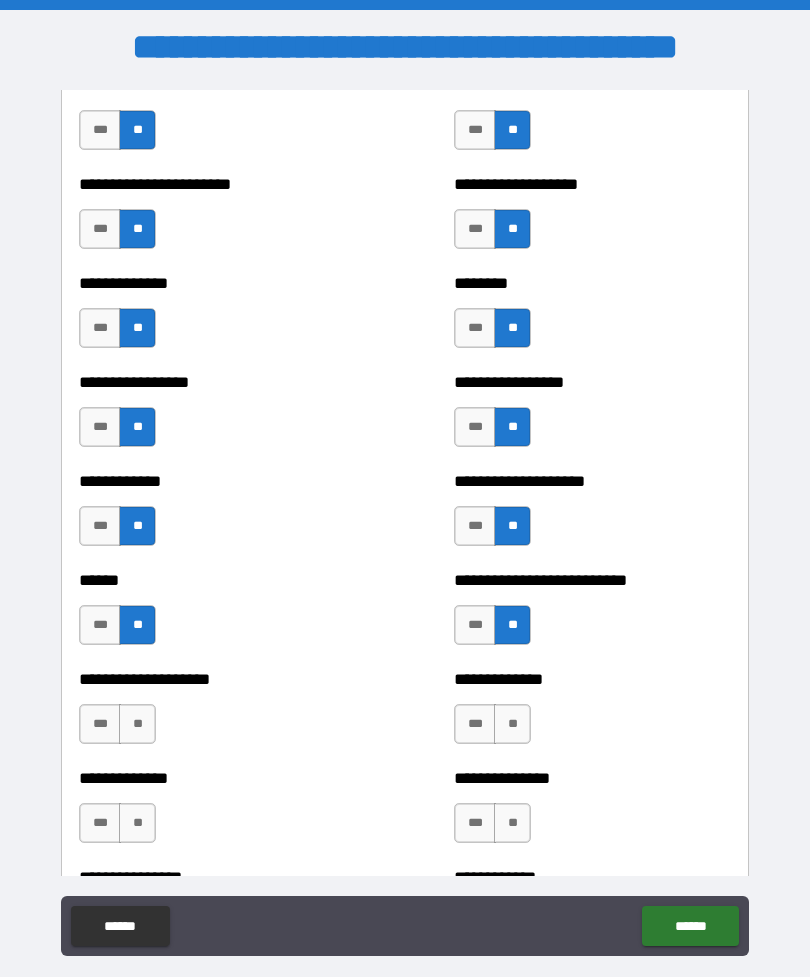 click on "**" at bounding box center (137, 724) 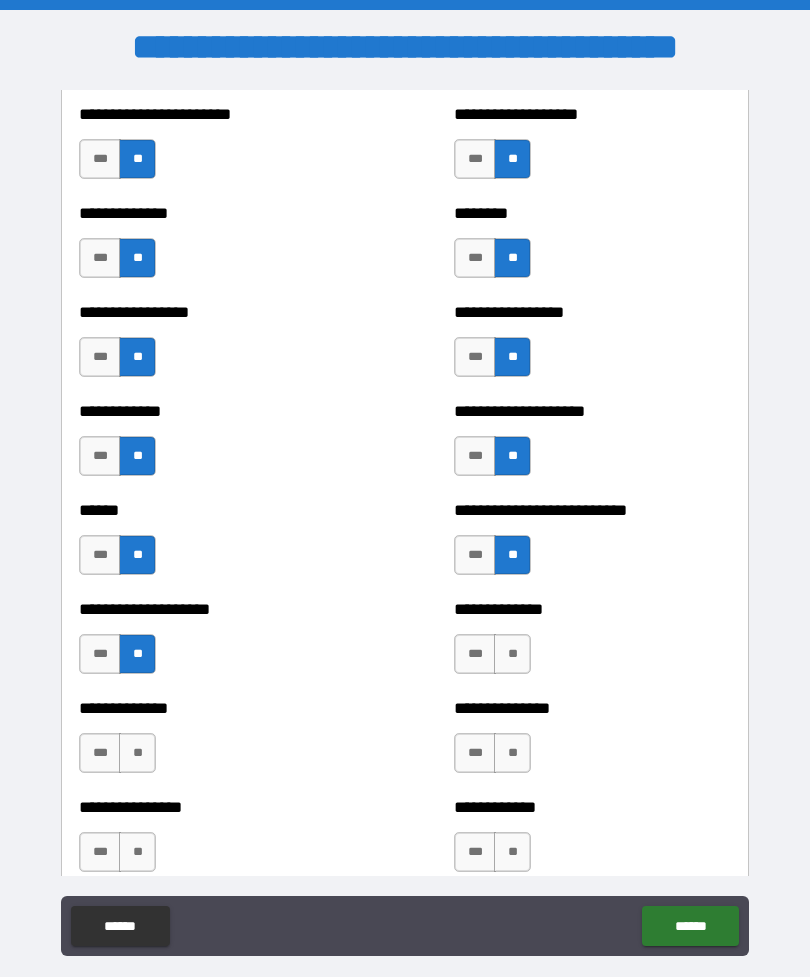 scroll, scrollTop: 3801, scrollLeft: 0, axis: vertical 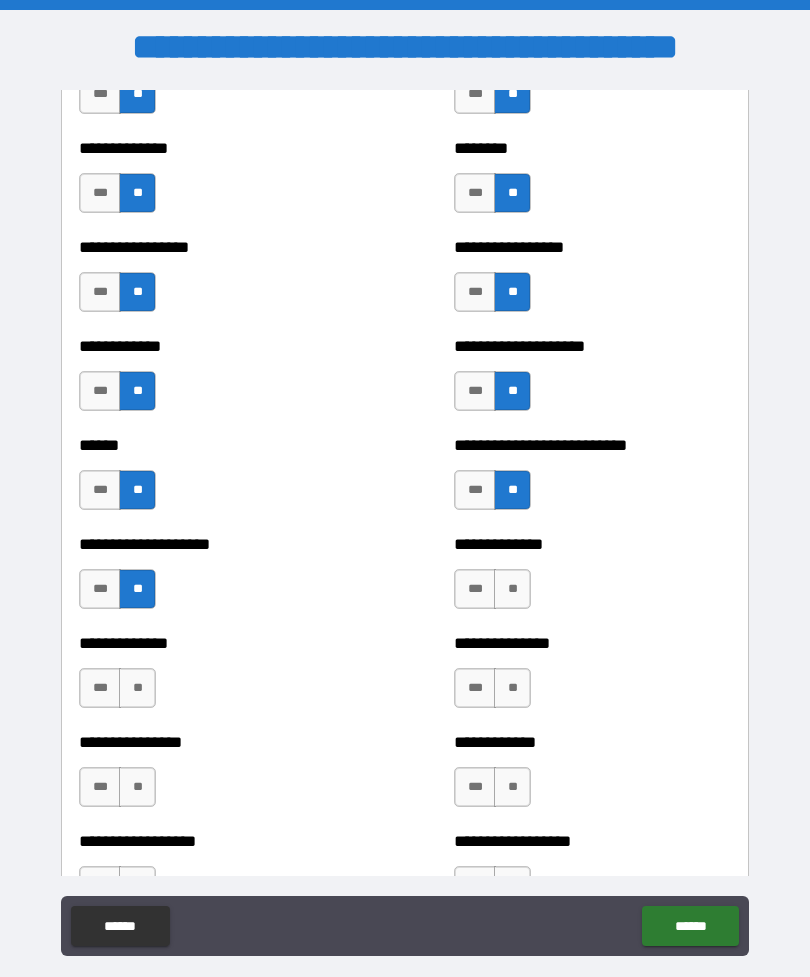 click on "**" at bounding box center (512, 589) 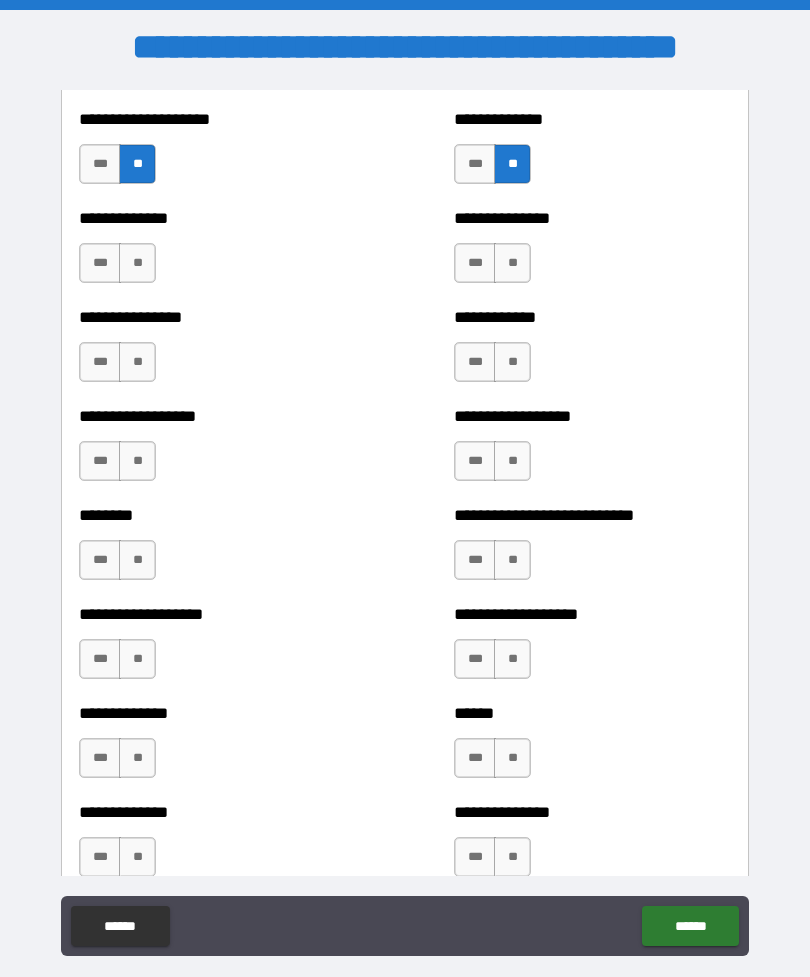 scroll, scrollTop: 4227, scrollLeft: 0, axis: vertical 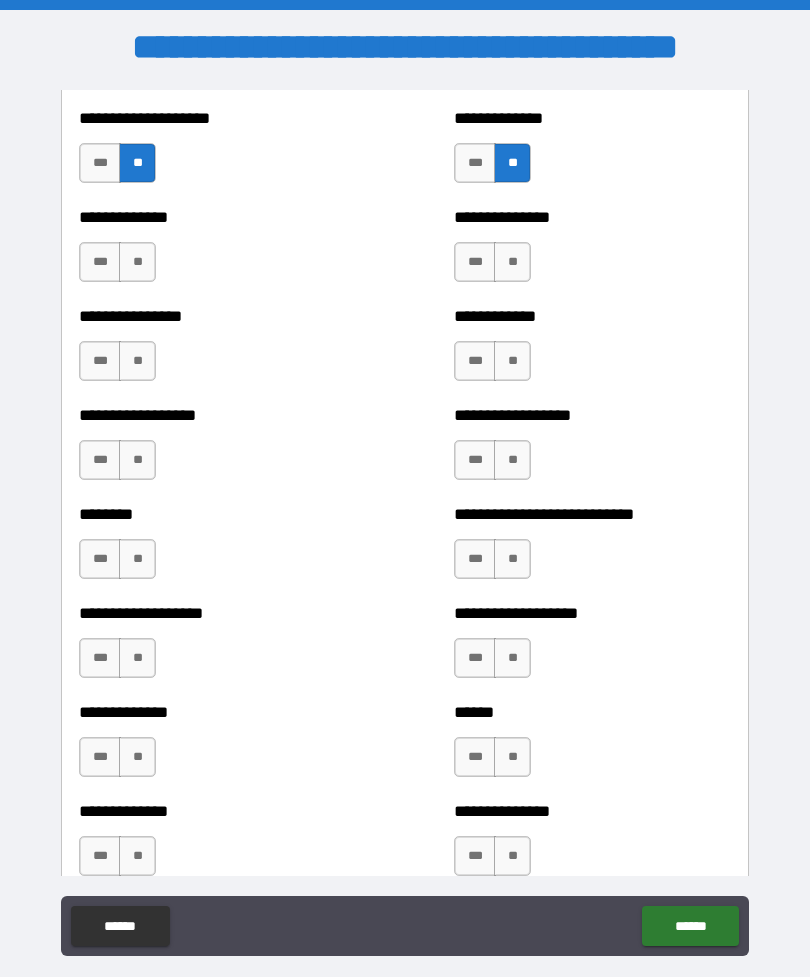 click on "**" at bounding box center (137, 262) 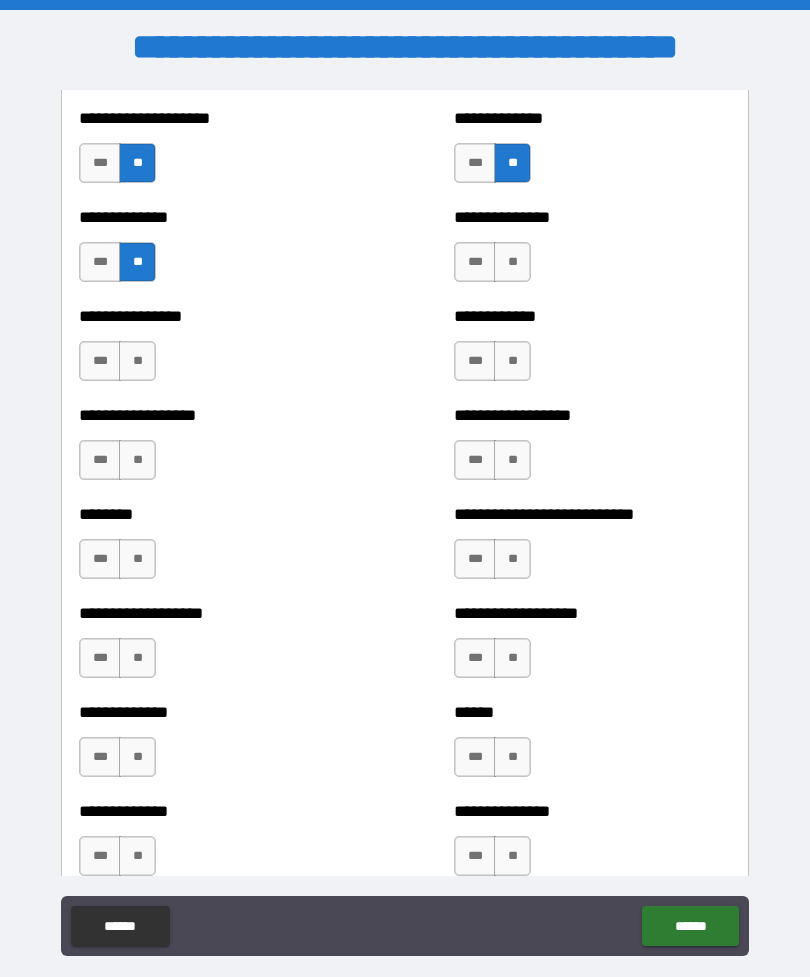 click on "**" at bounding box center (137, 361) 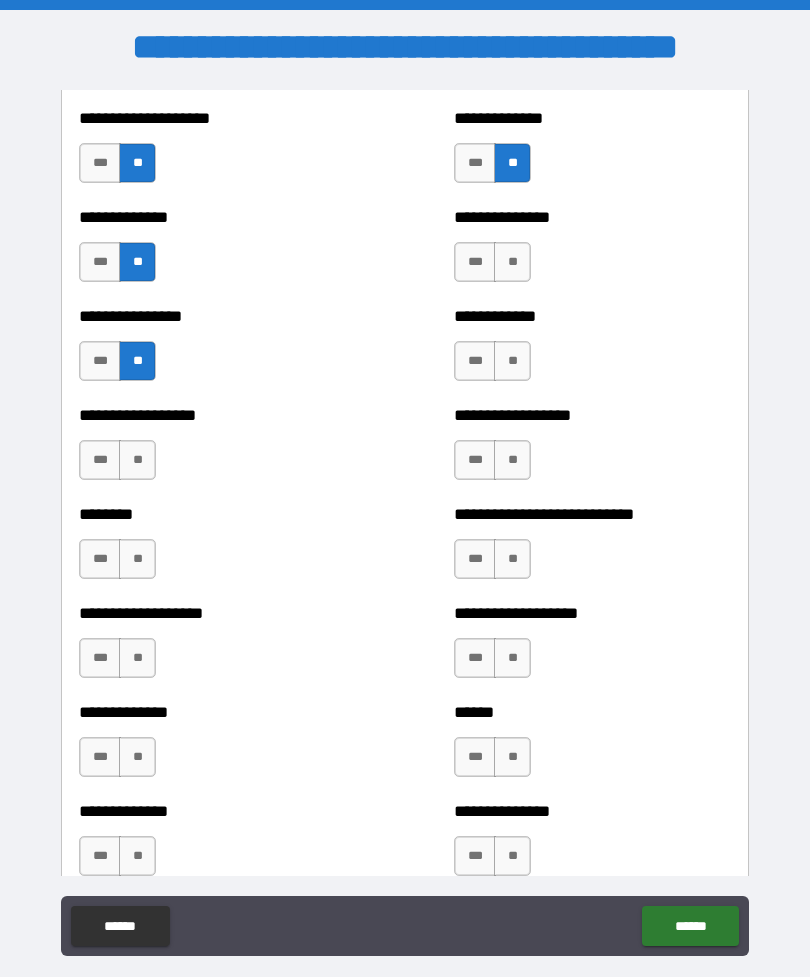 click on "**" at bounding box center [512, 361] 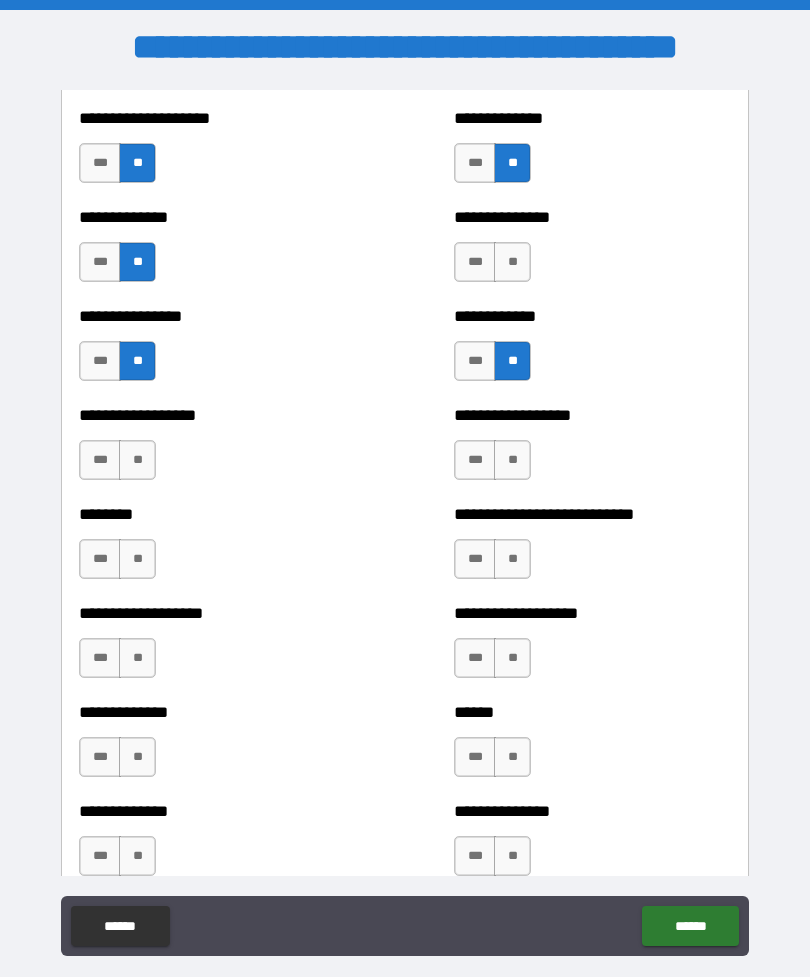click on "**" at bounding box center [512, 262] 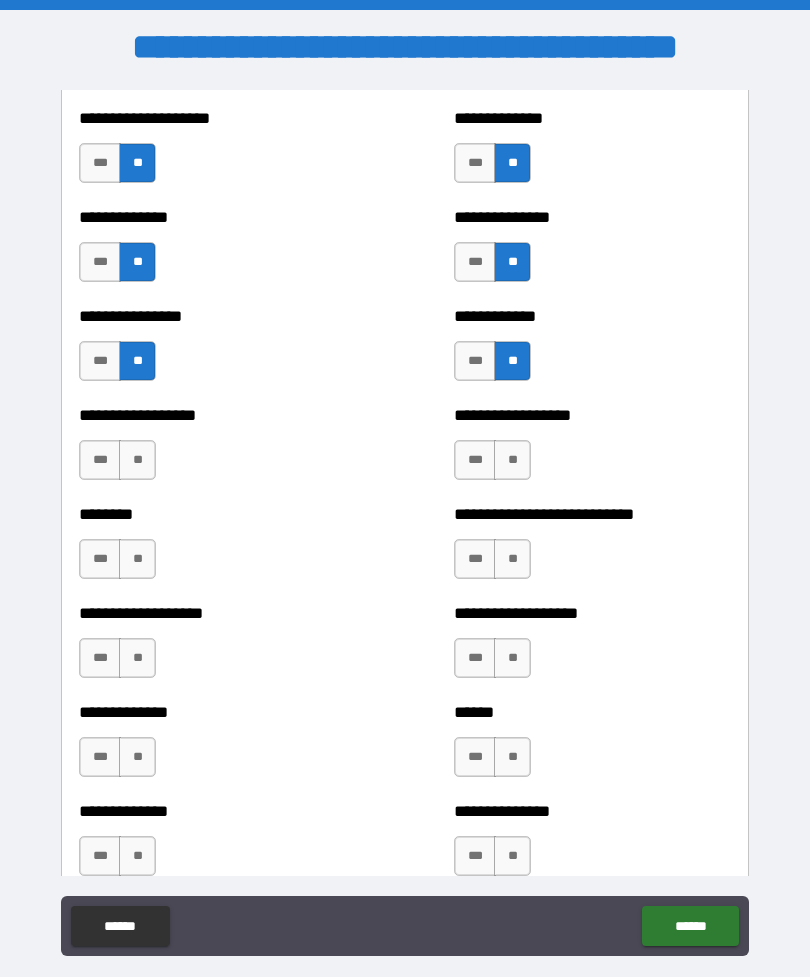 click on "**" at bounding box center [512, 460] 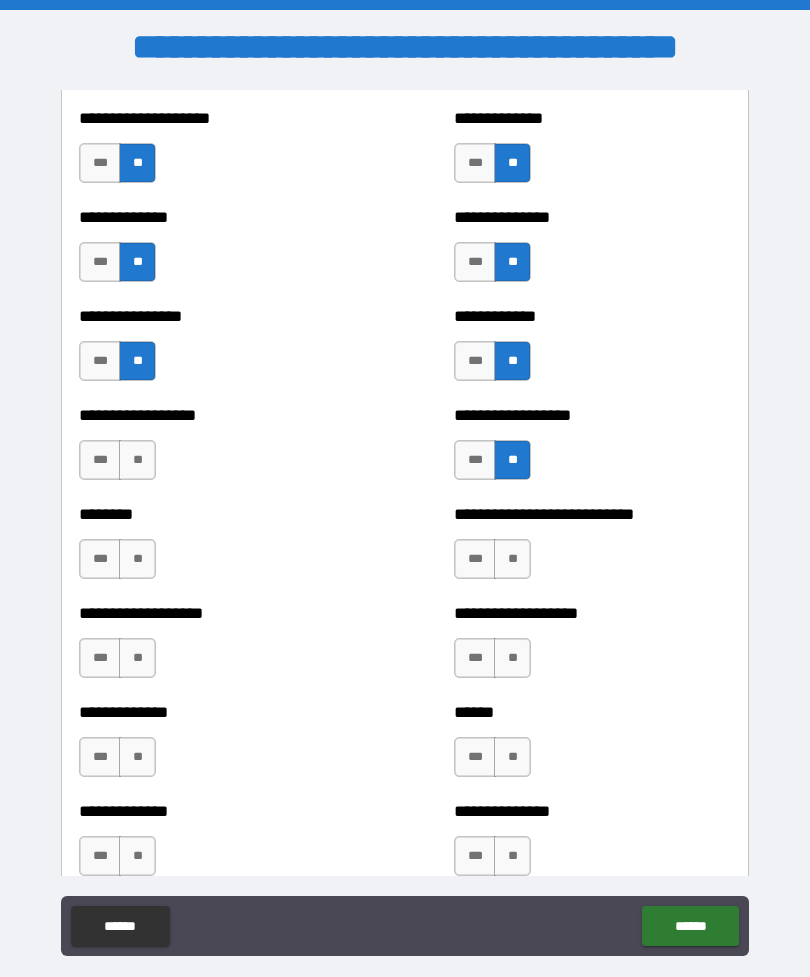 click on "**" at bounding box center (137, 460) 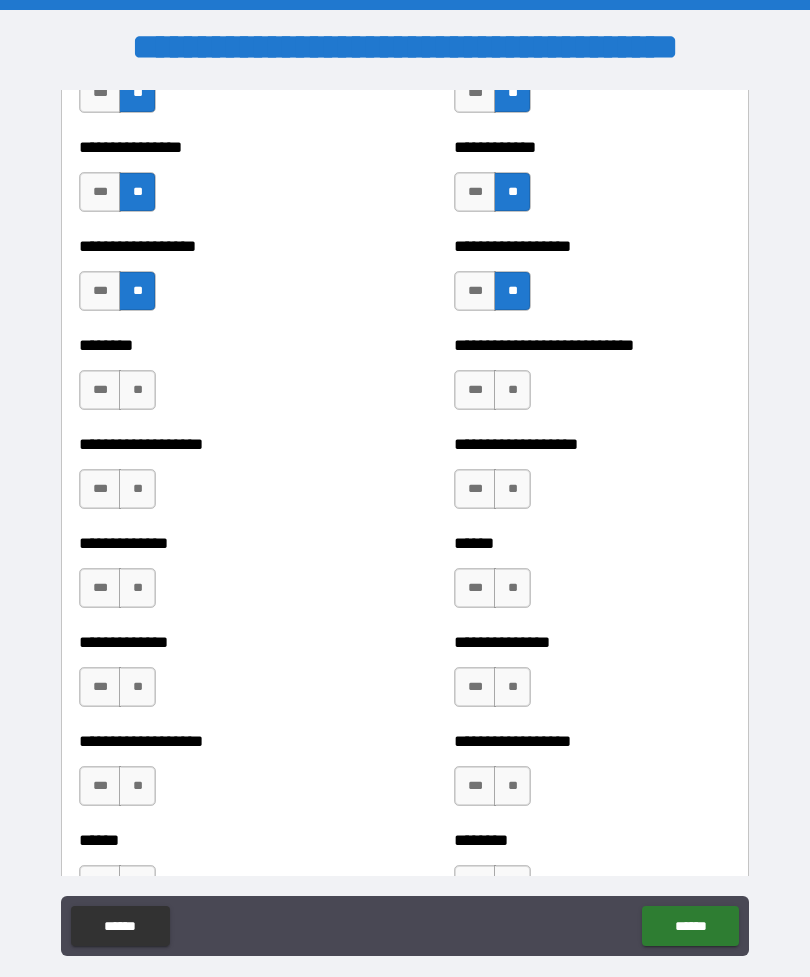scroll, scrollTop: 4391, scrollLeft: 0, axis: vertical 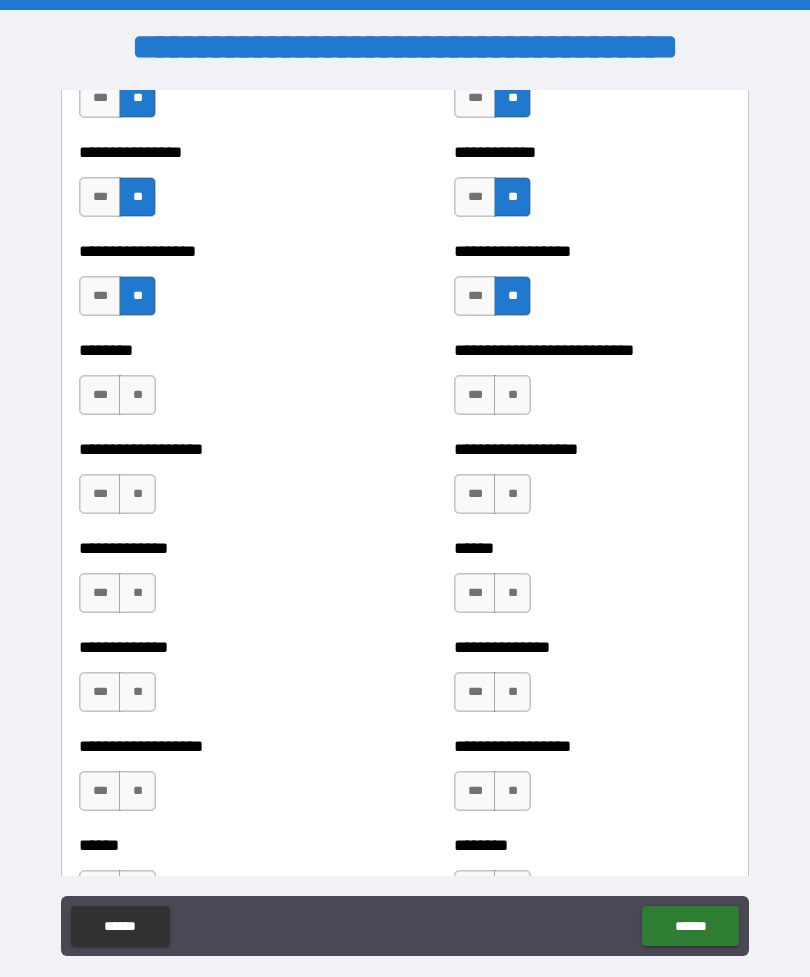 click on "**" at bounding box center [137, 395] 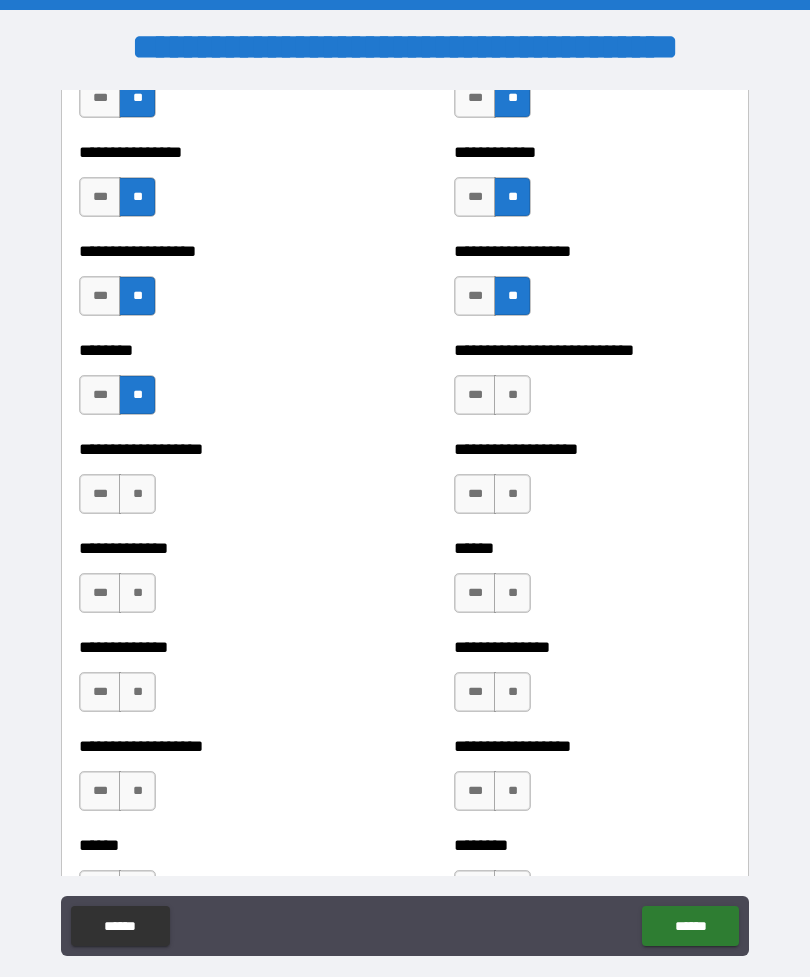 click on "**" at bounding box center [512, 395] 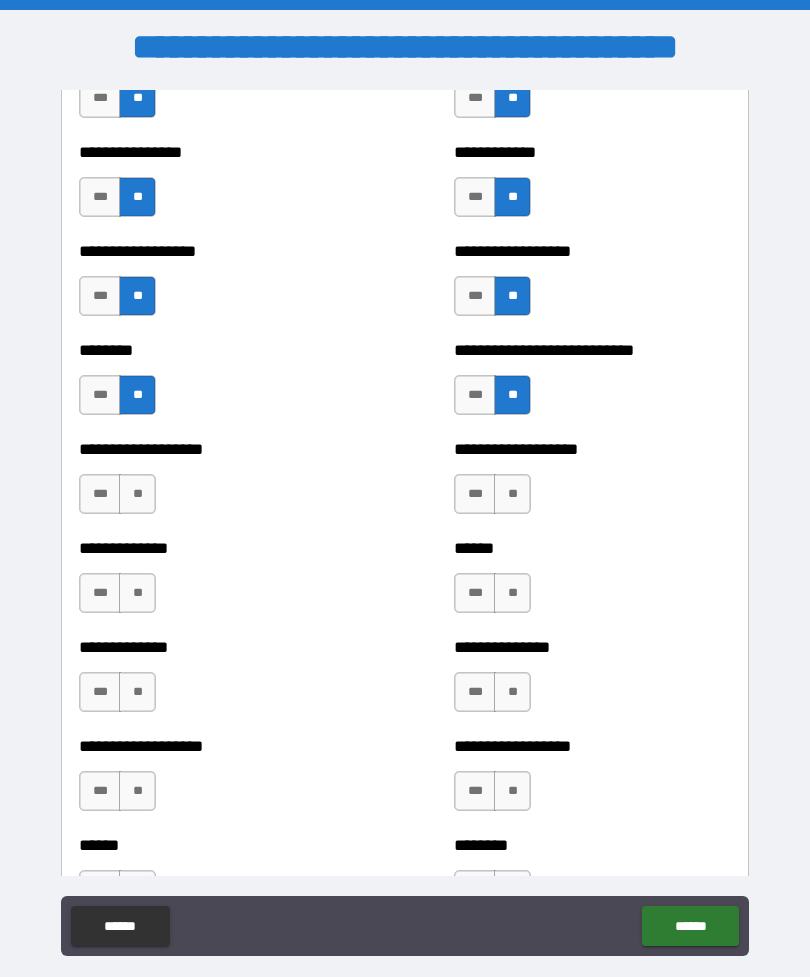 click on "**" at bounding box center [512, 494] 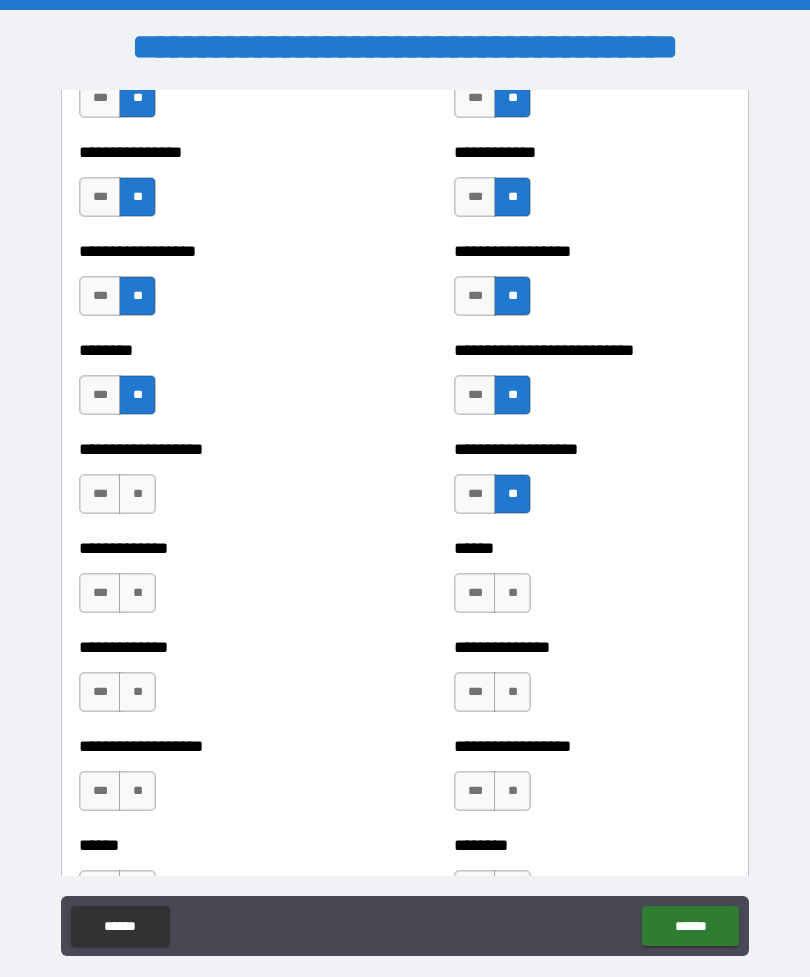 click on "**" at bounding box center [137, 494] 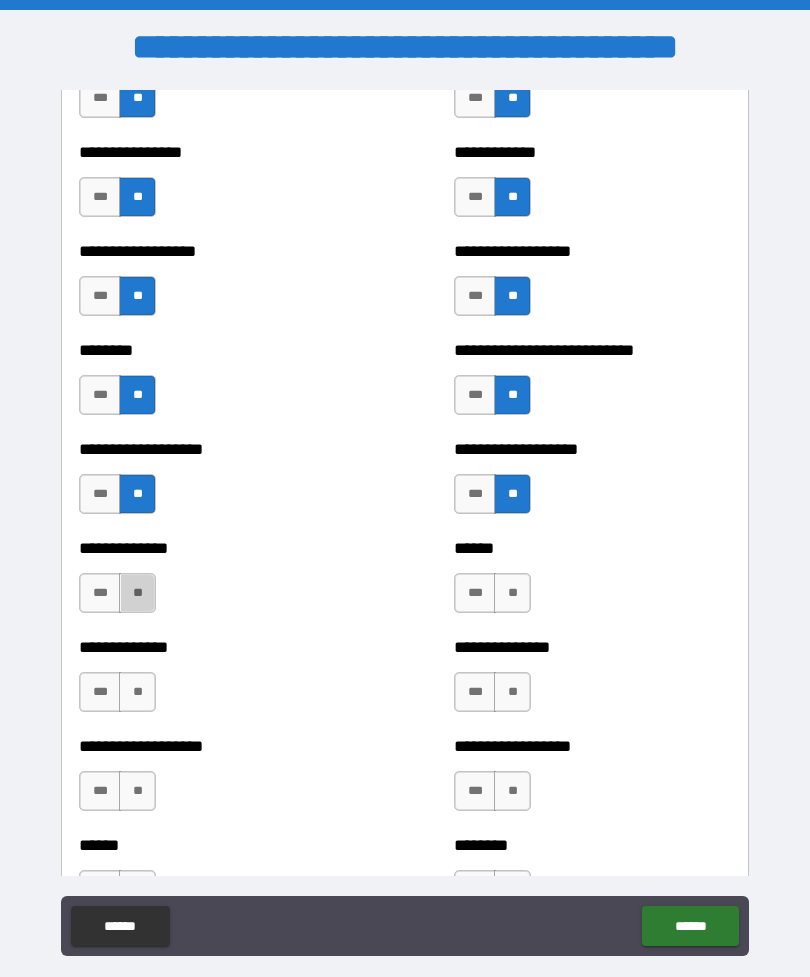 click on "**" at bounding box center [137, 593] 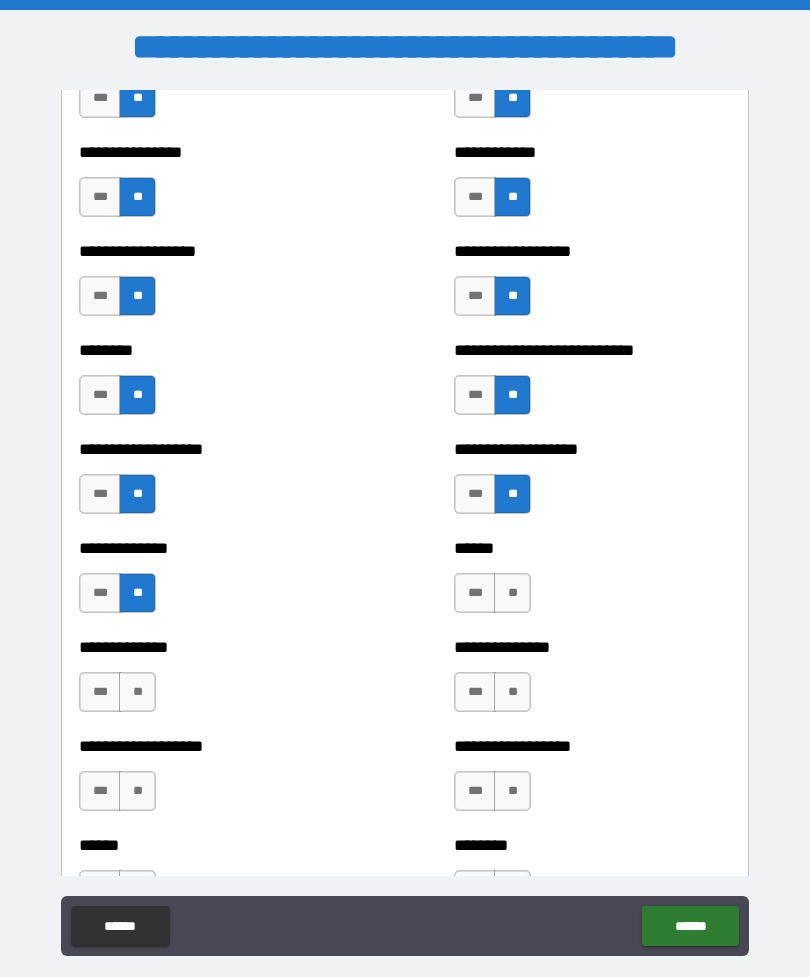 click on "**" at bounding box center [512, 593] 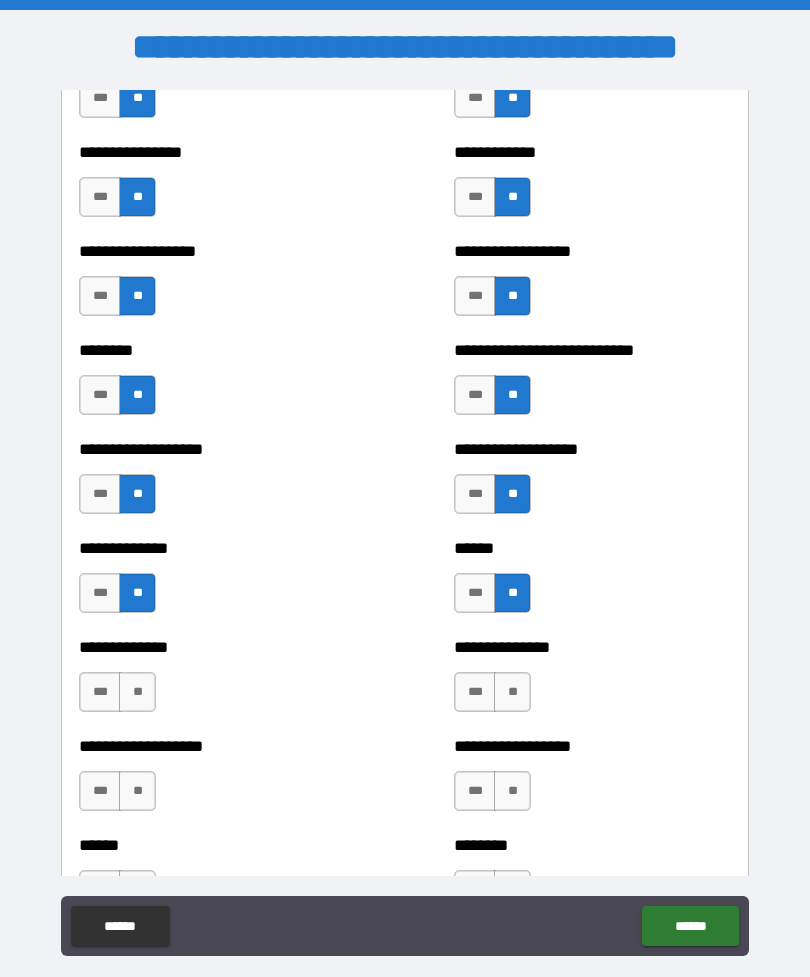 click on "**" at bounding box center [512, 692] 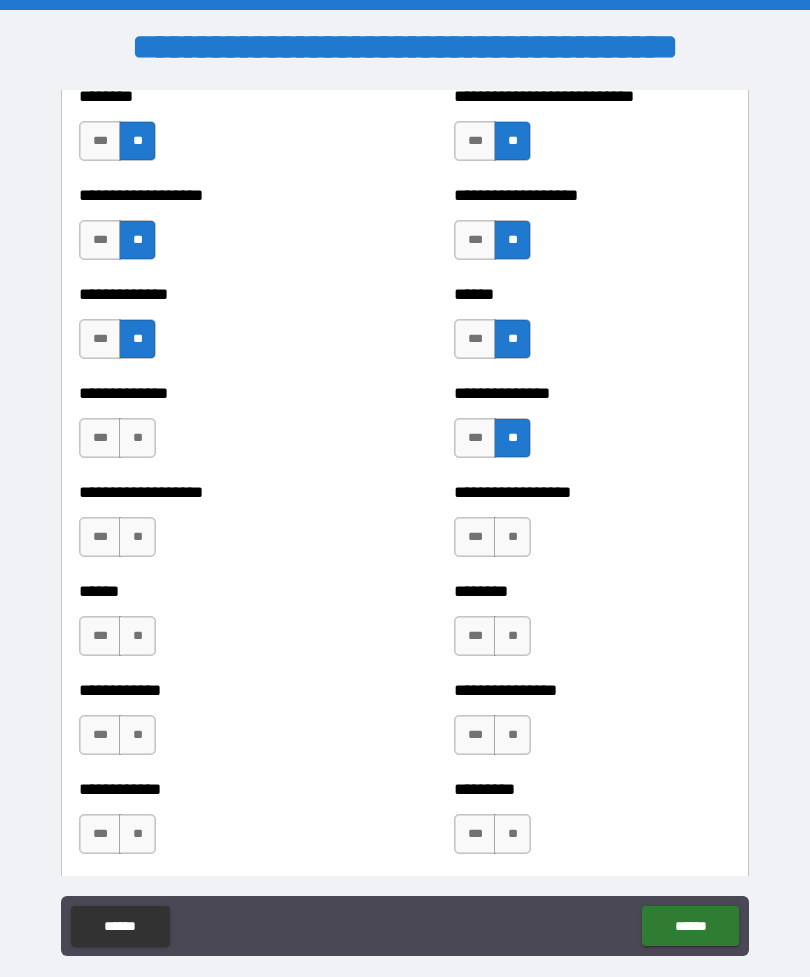 scroll, scrollTop: 4667, scrollLeft: 0, axis: vertical 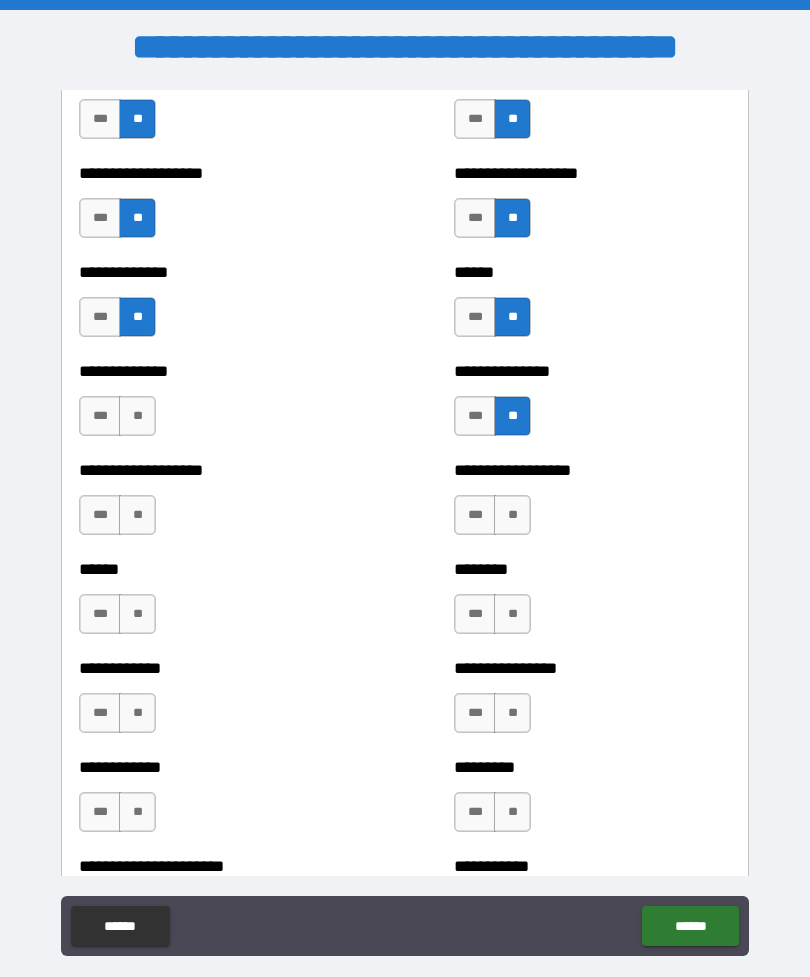 click on "**" at bounding box center (137, 416) 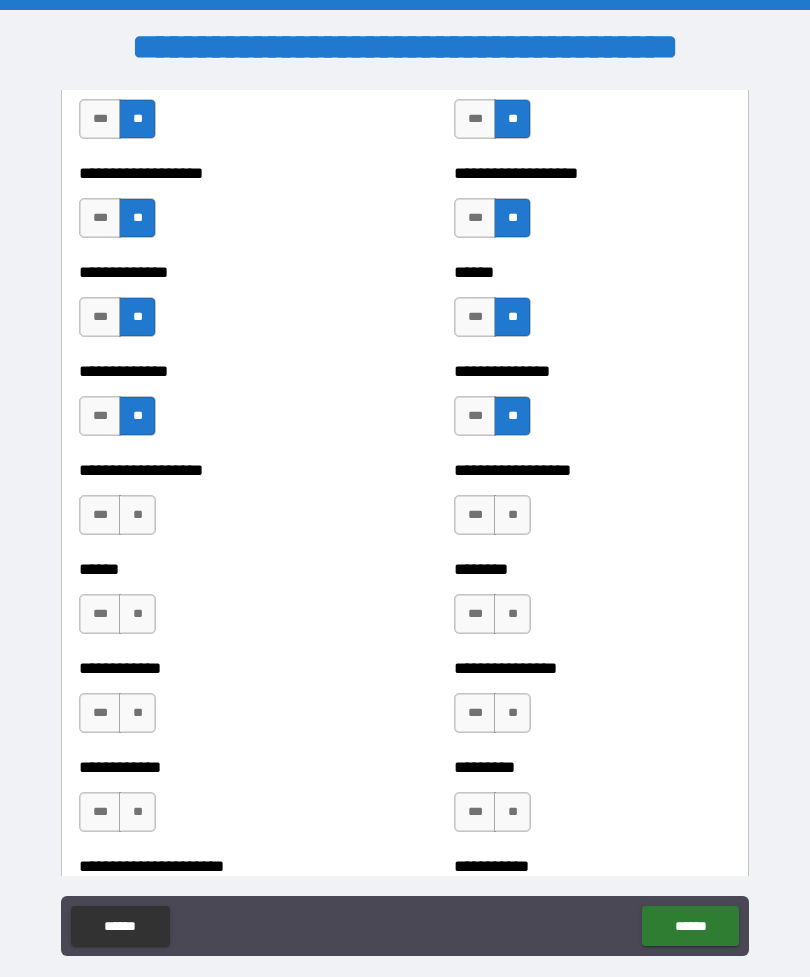 click on "**" at bounding box center [137, 515] 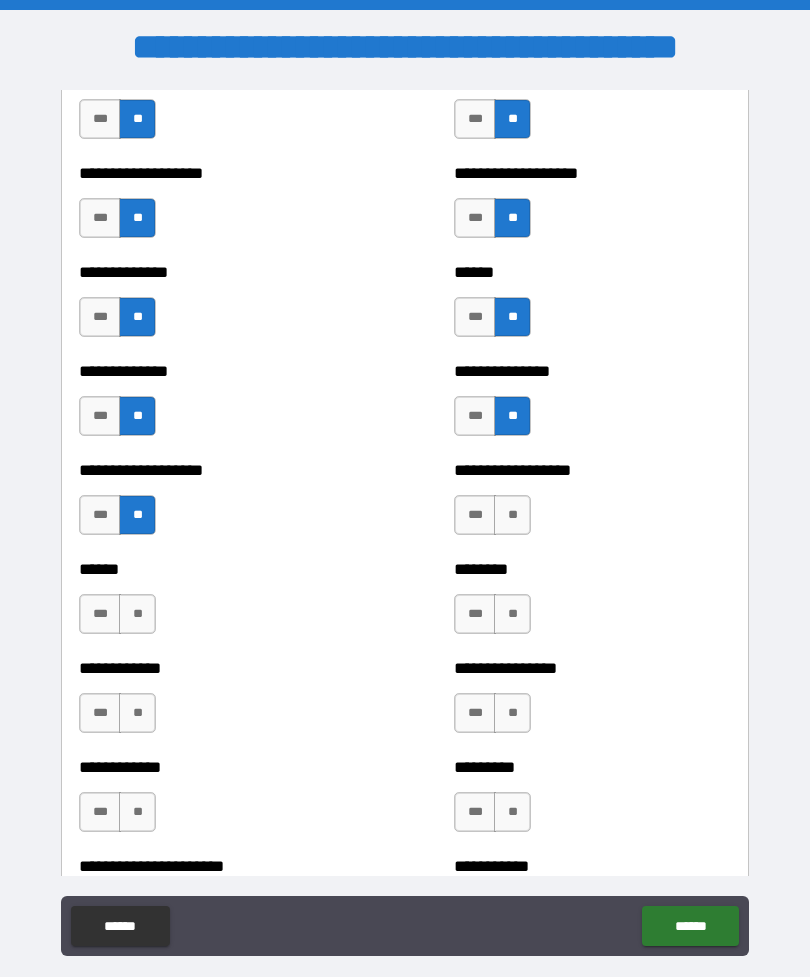 click on "**" at bounding box center [512, 515] 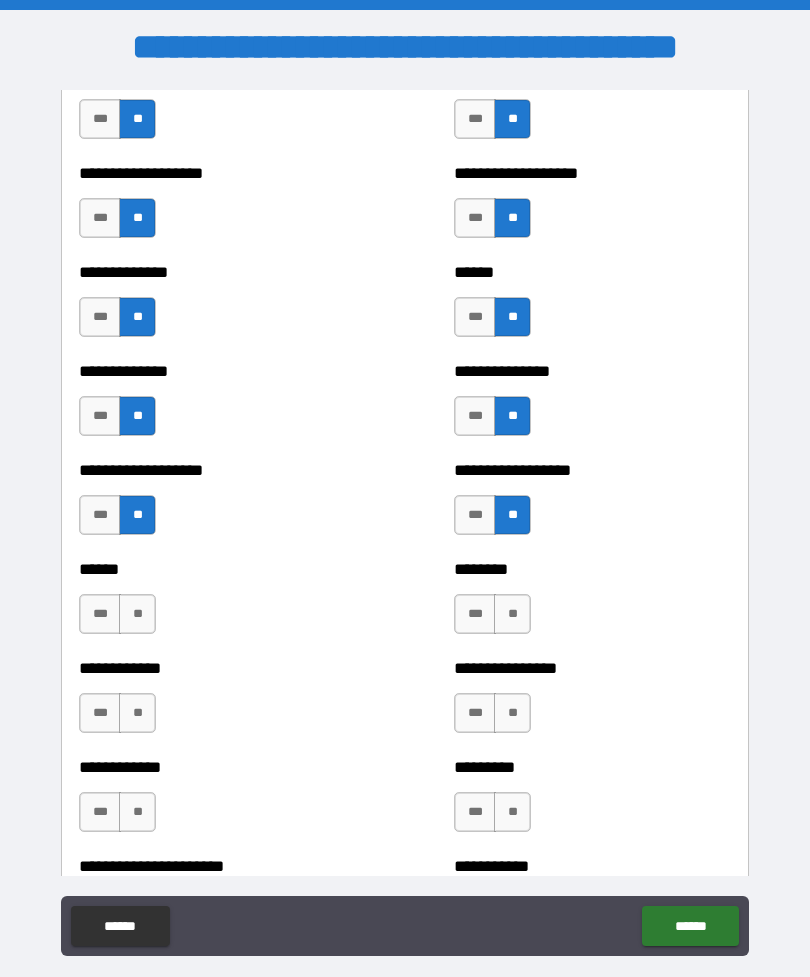 click on "**" at bounding box center (512, 614) 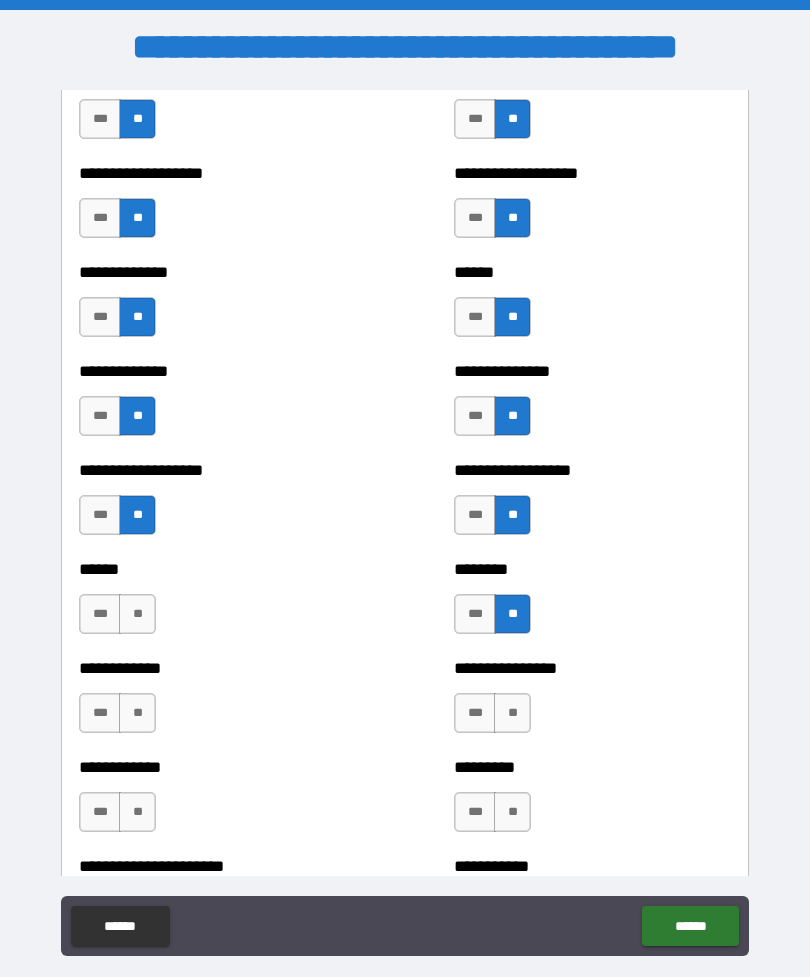 click on "**" at bounding box center [137, 614] 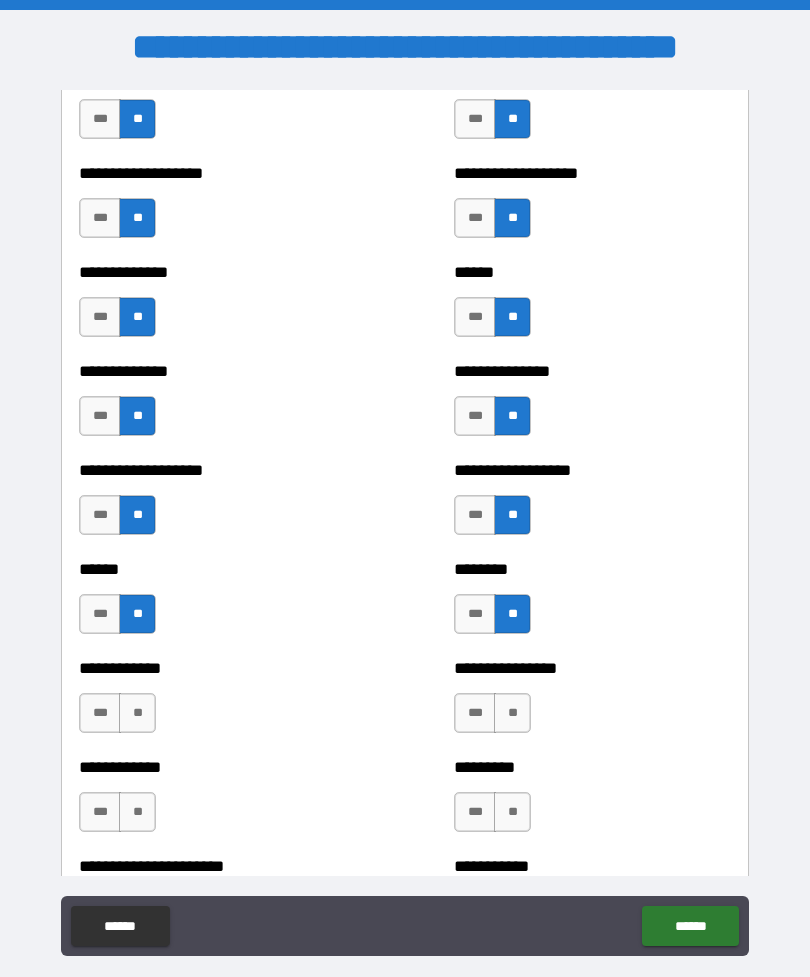 click on "**" at bounding box center [137, 713] 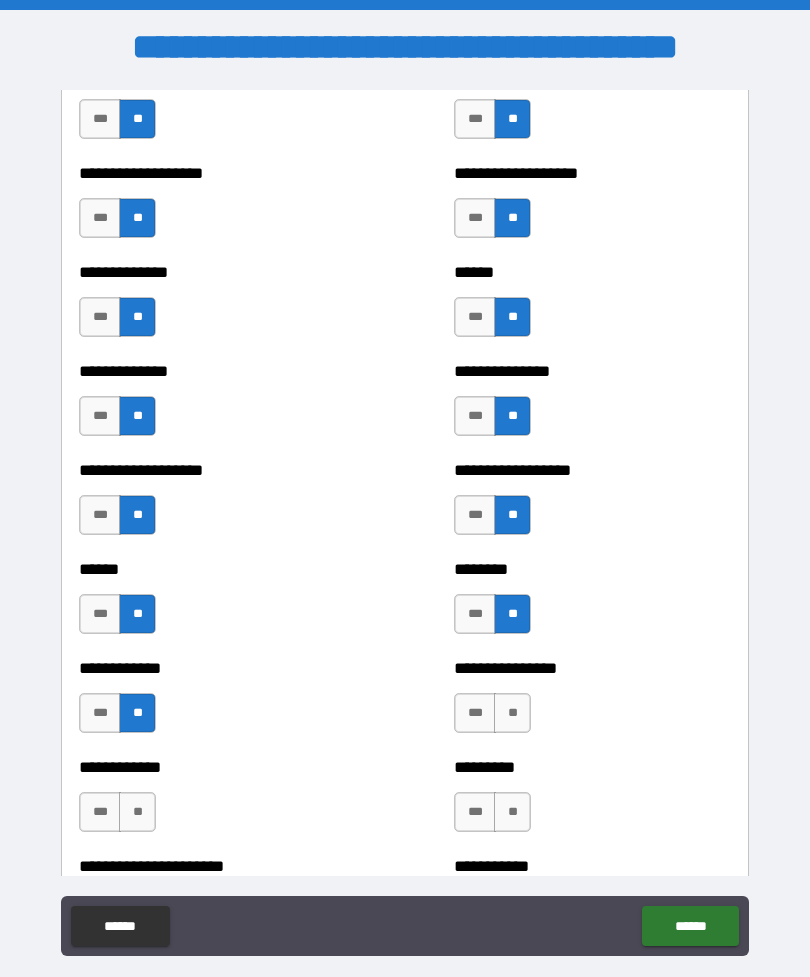 click on "**" at bounding box center (512, 713) 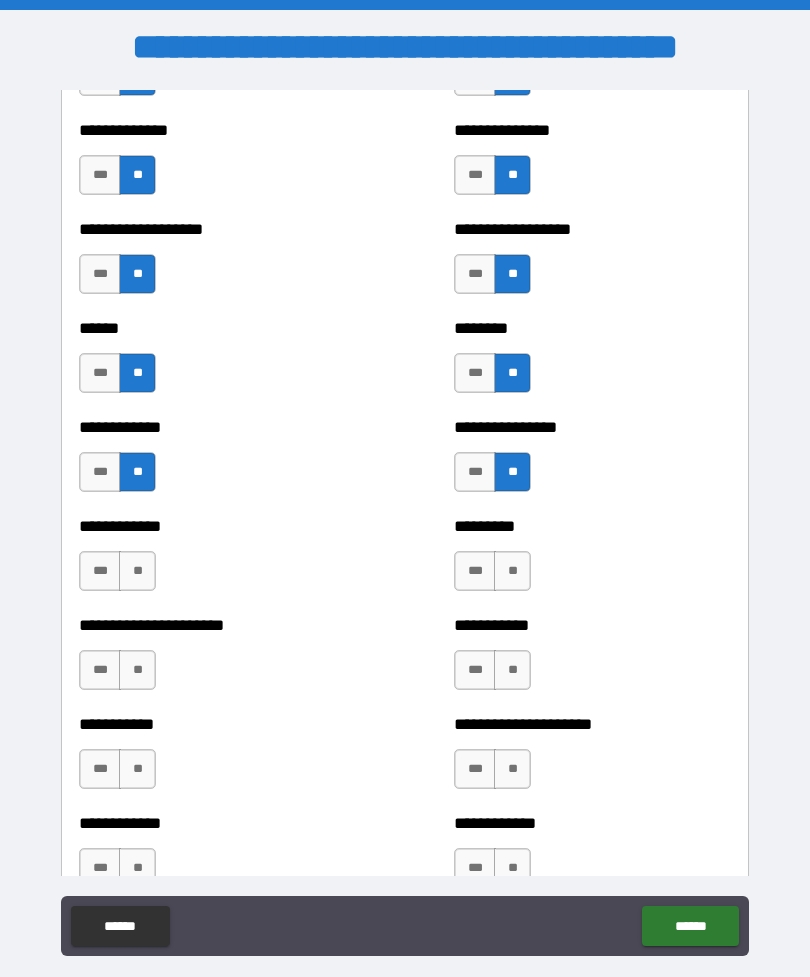 scroll, scrollTop: 4909, scrollLeft: 0, axis: vertical 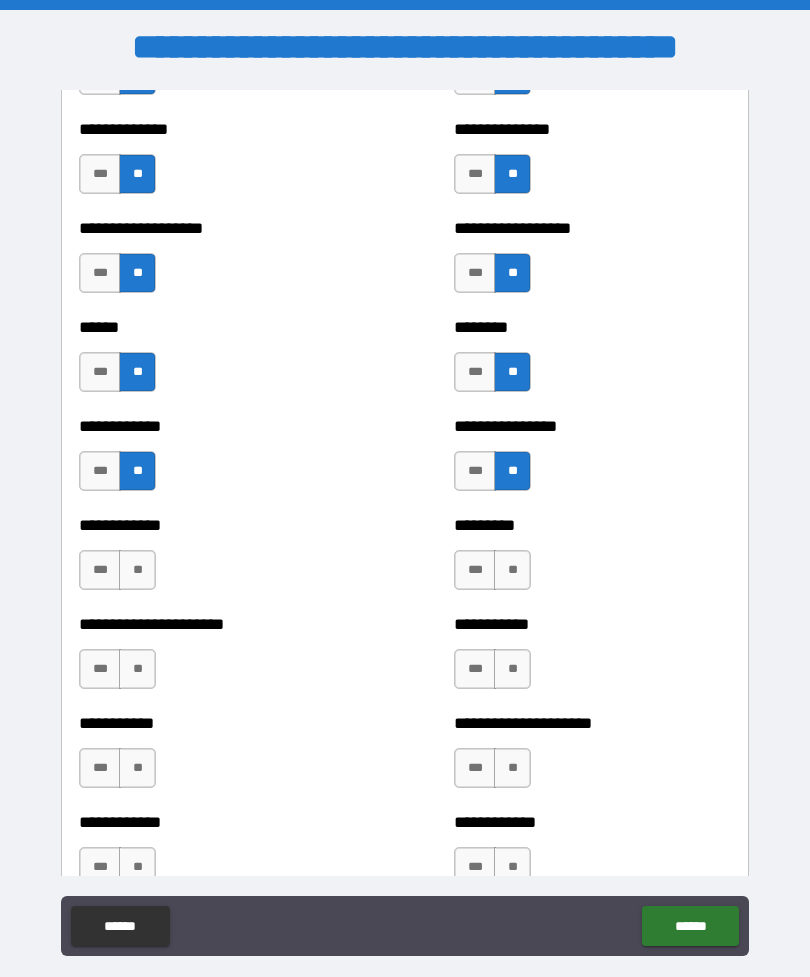 click on "**" at bounding box center (512, 570) 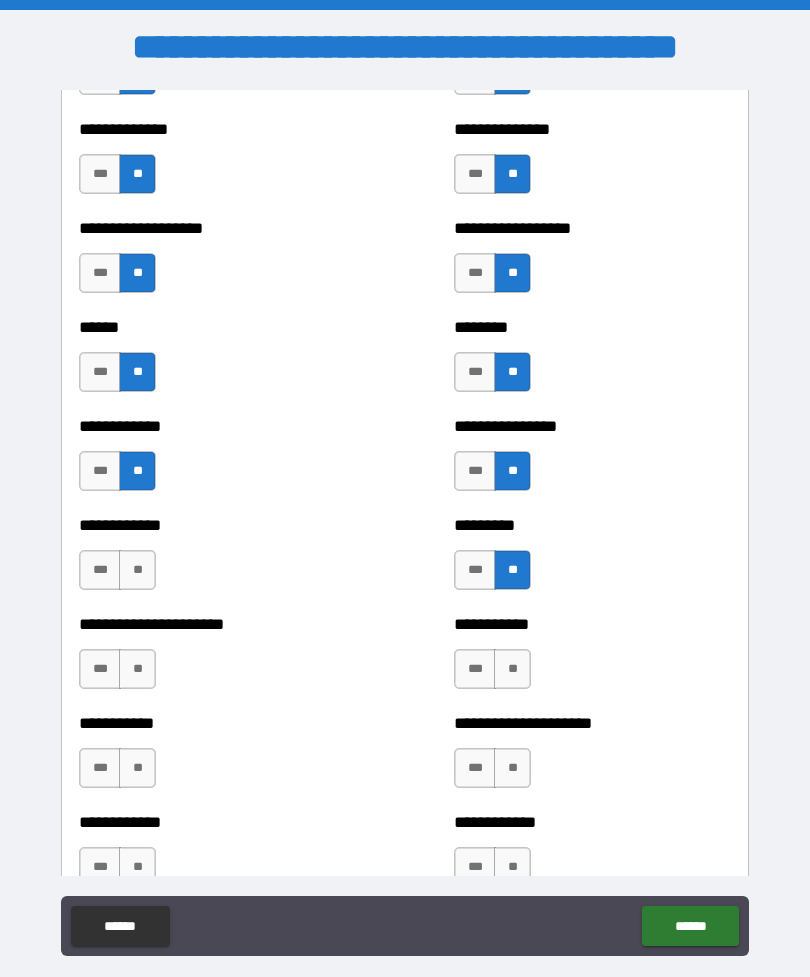 click on "**" at bounding box center [137, 570] 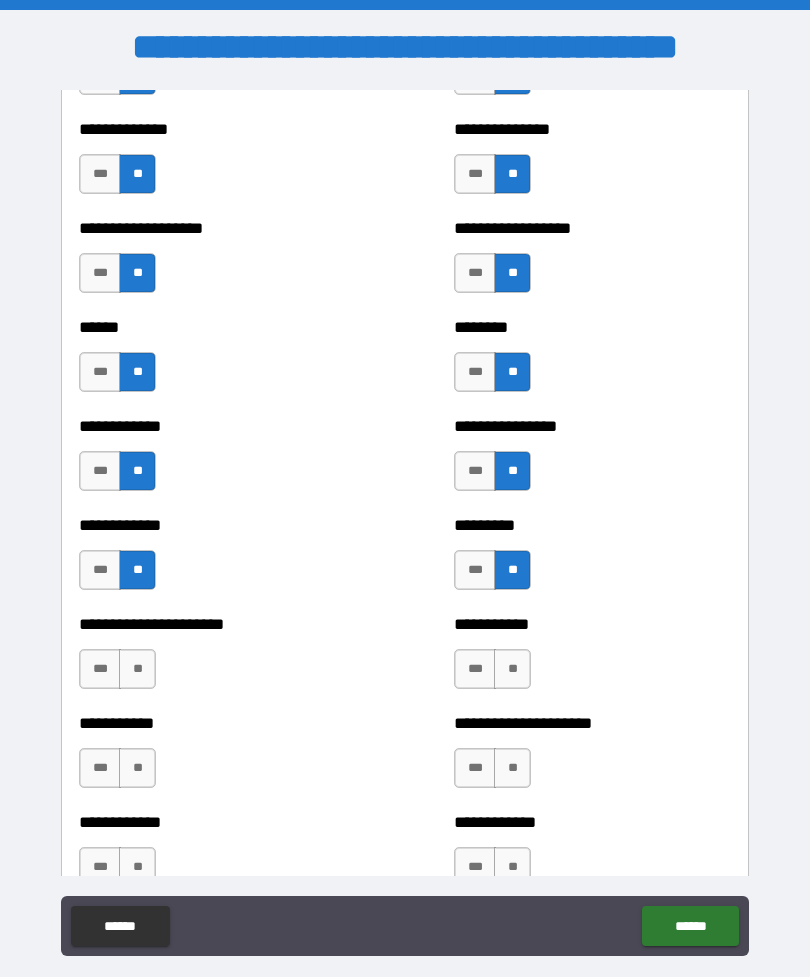 click on "**" at bounding box center [512, 669] 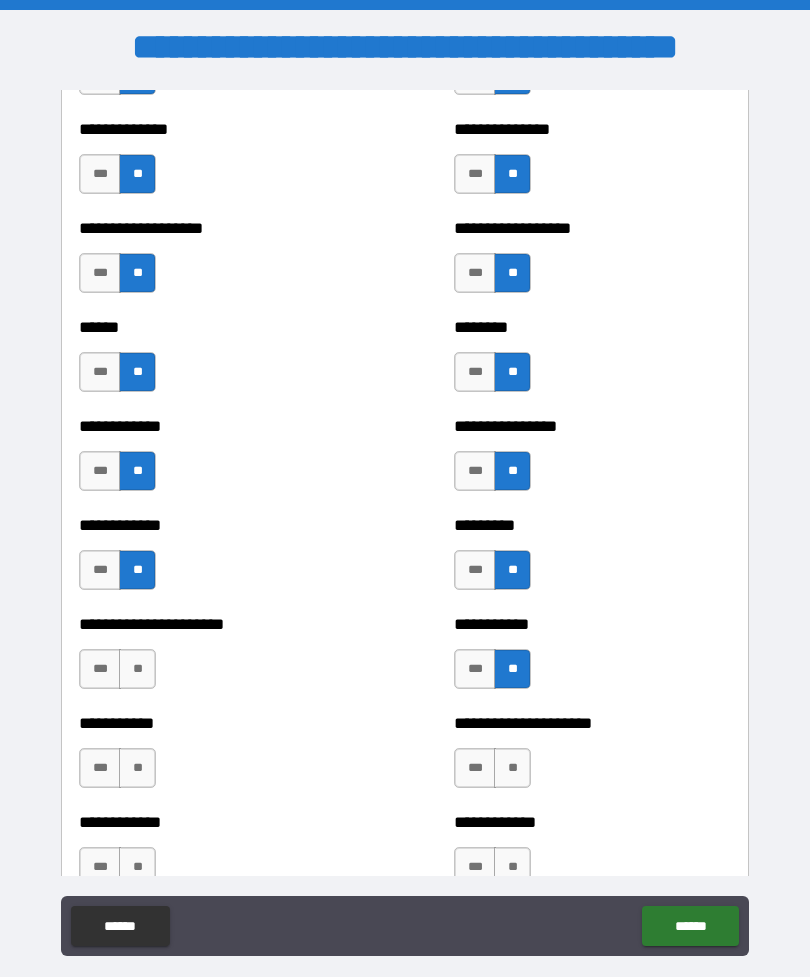 click on "**" at bounding box center (137, 669) 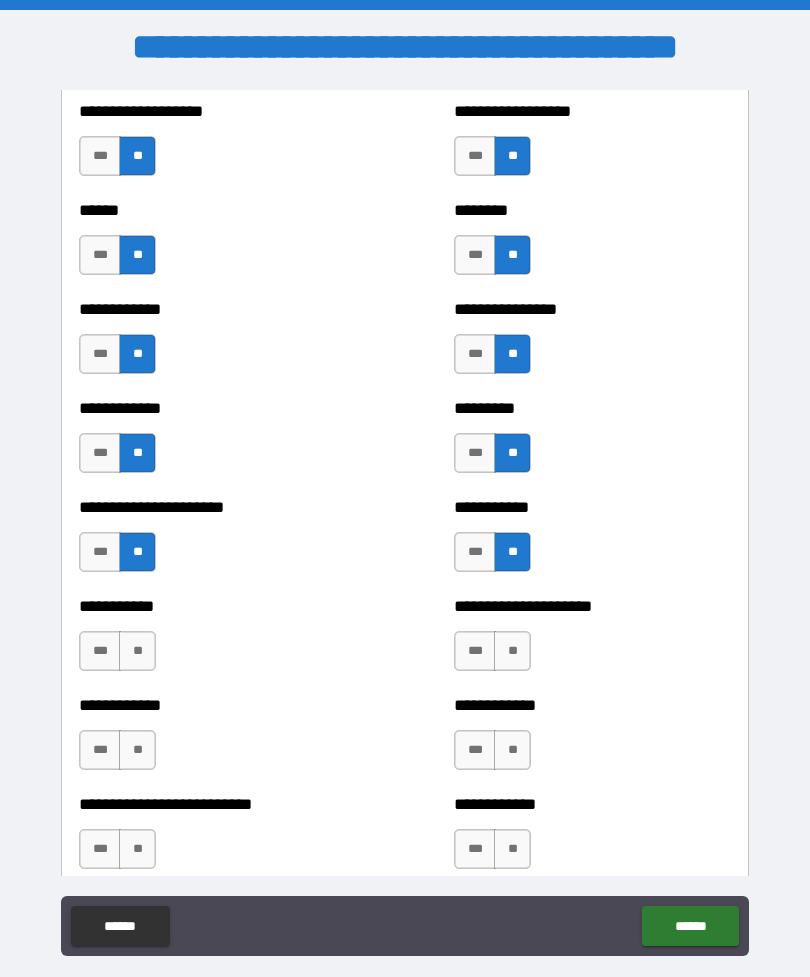 scroll, scrollTop: 5027, scrollLeft: 0, axis: vertical 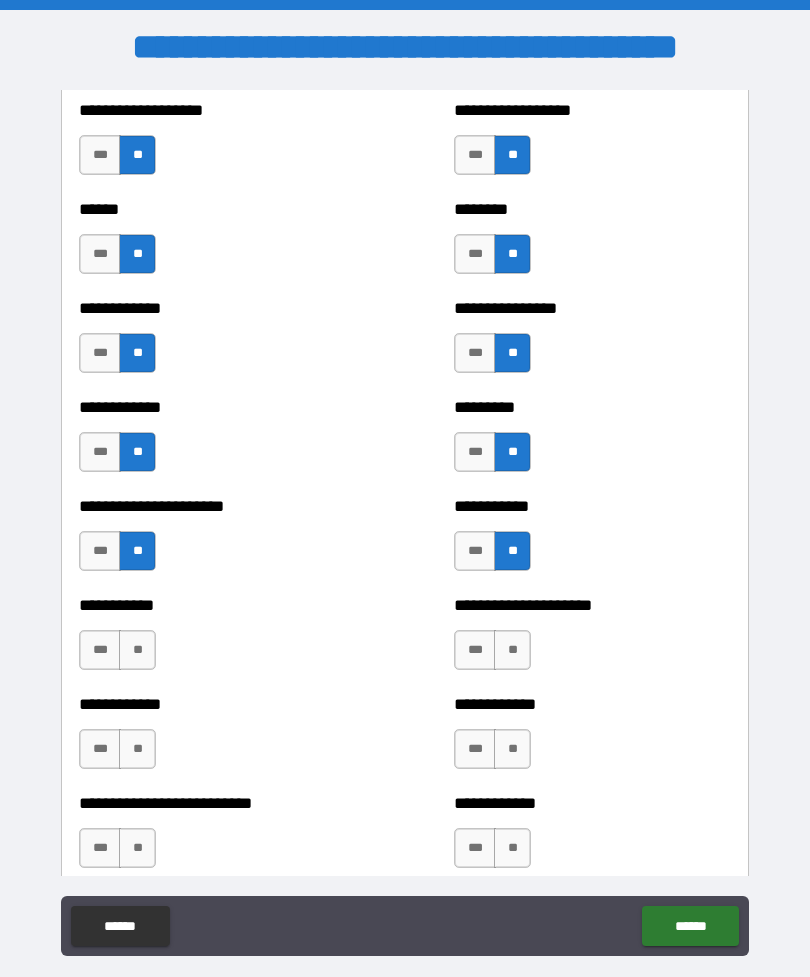 click on "**" at bounding box center (137, 650) 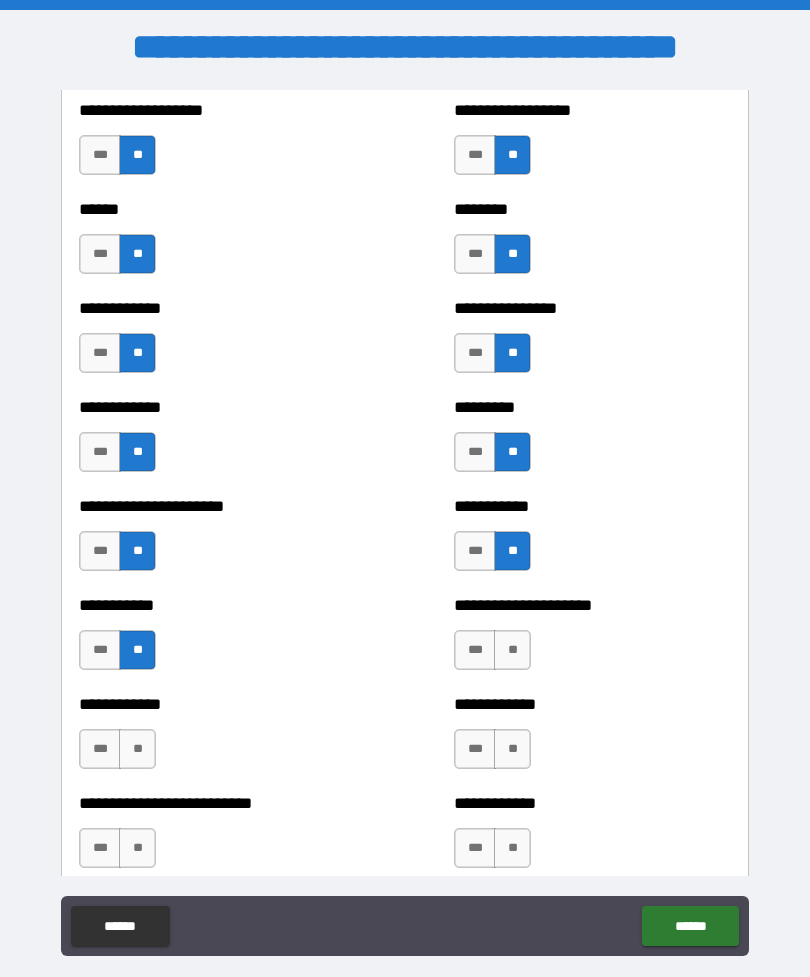 click on "**" at bounding box center [137, 749] 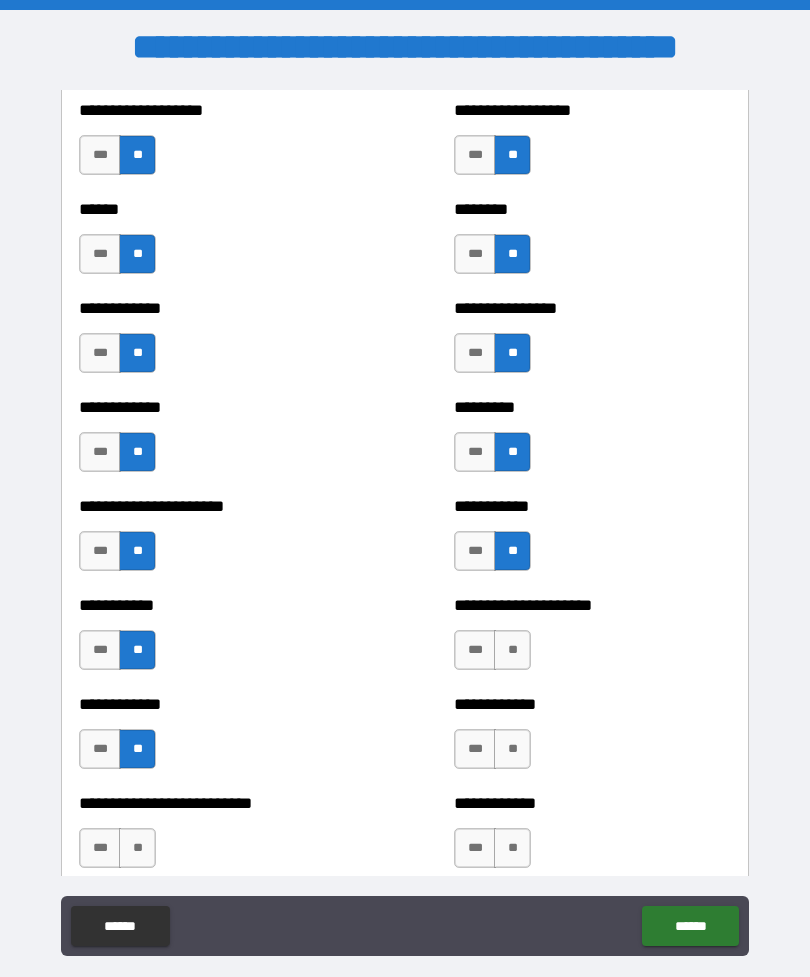 click on "**" at bounding box center [512, 650] 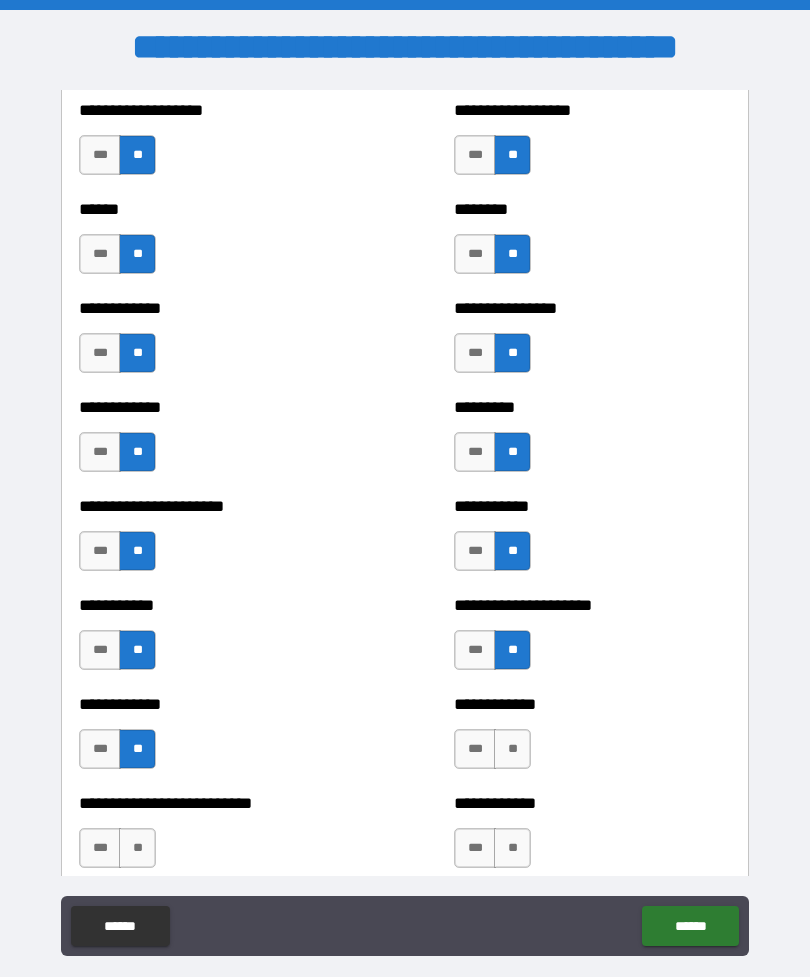 click on "**" at bounding box center (512, 749) 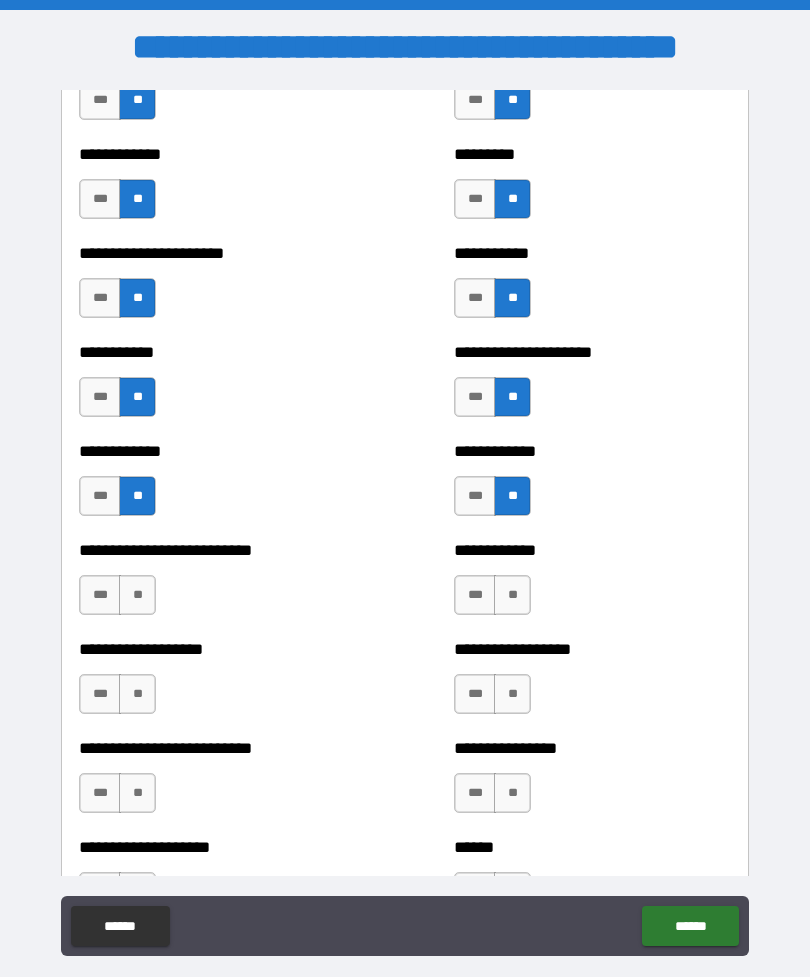 scroll, scrollTop: 5293, scrollLeft: 0, axis: vertical 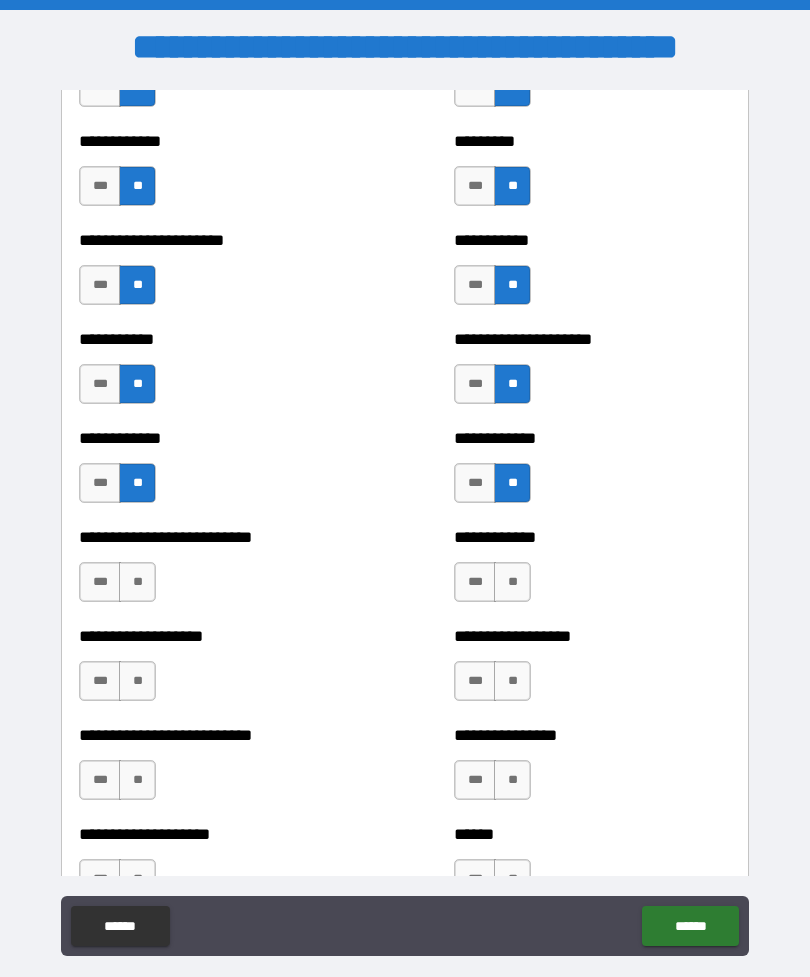 click on "**" at bounding box center (137, 582) 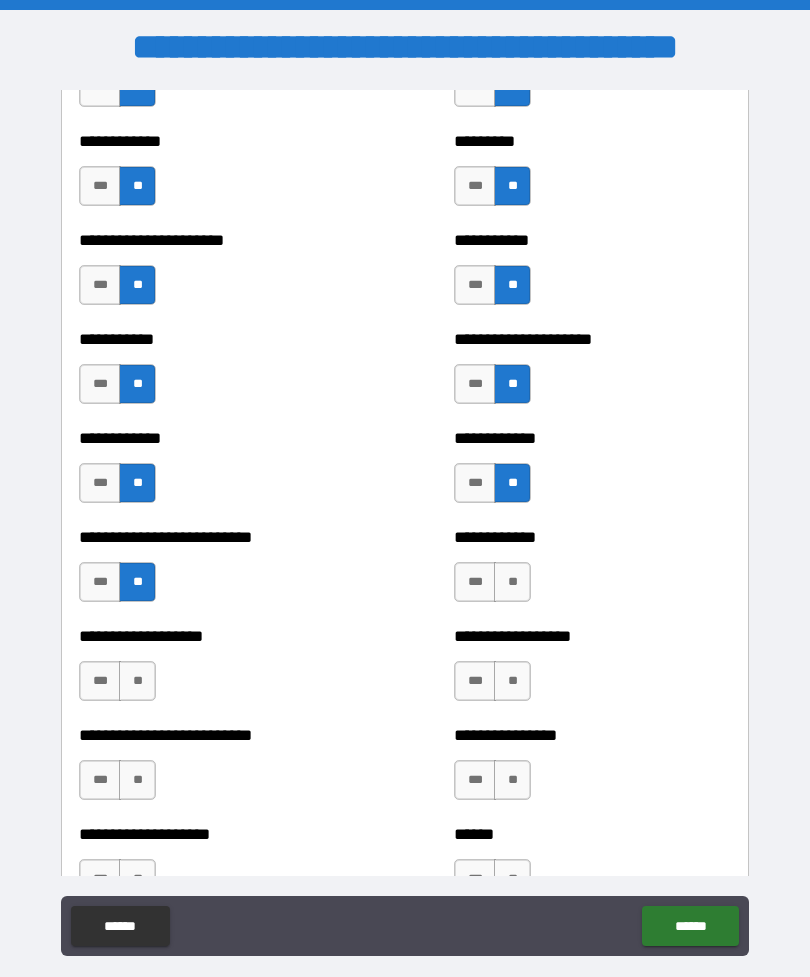 click on "**" at bounding box center [512, 582] 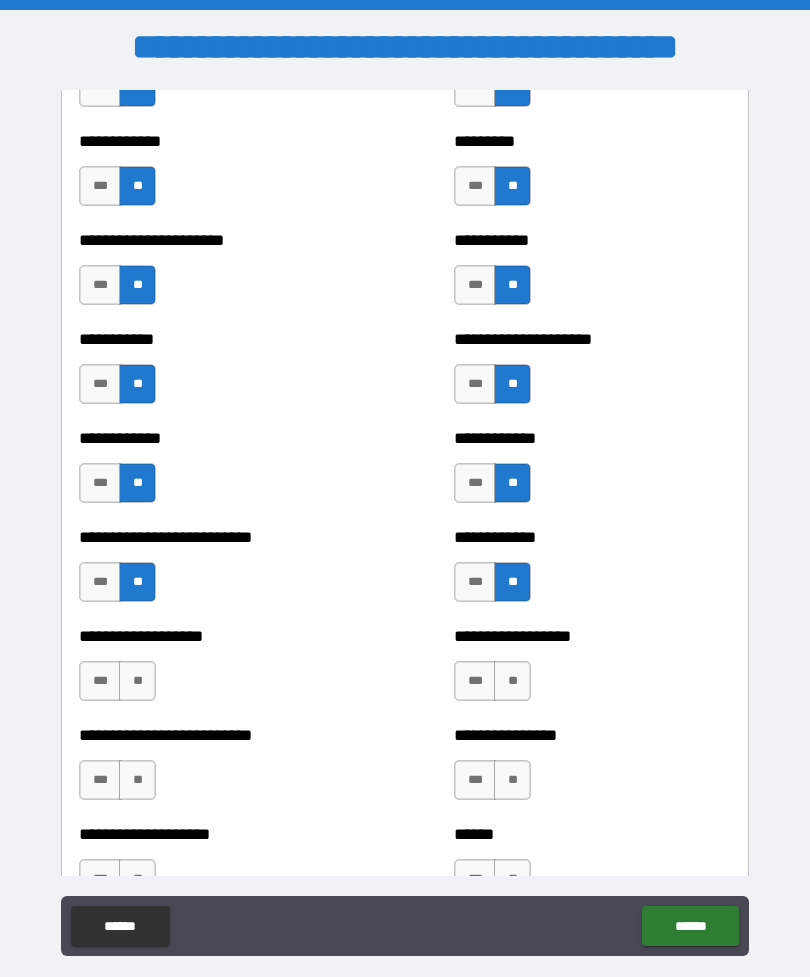 click on "**" at bounding box center [512, 681] 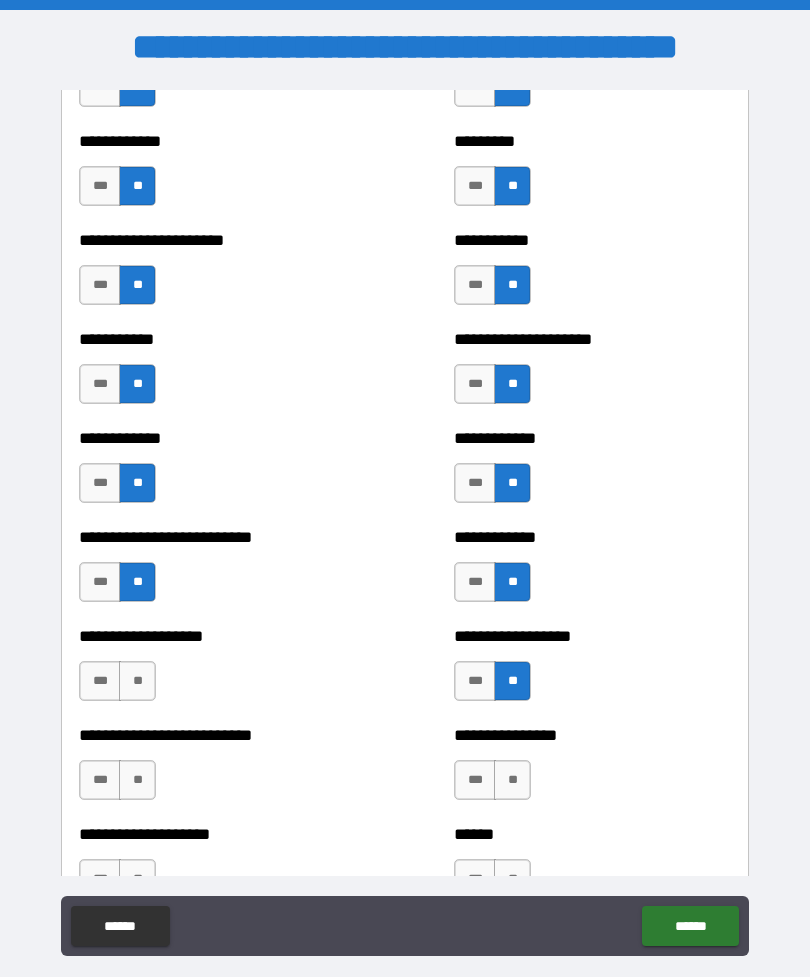 click on "**" at bounding box center [137, 681] 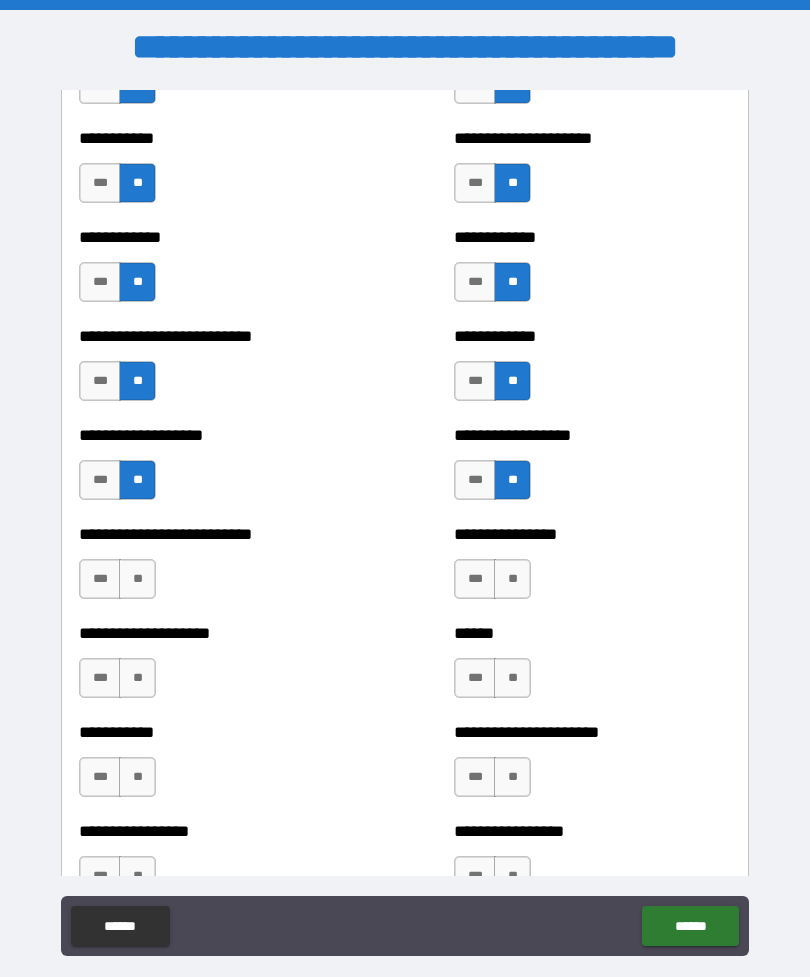 scroll, scrollTop: 5512, scrollLeft: 0, axis: vertical 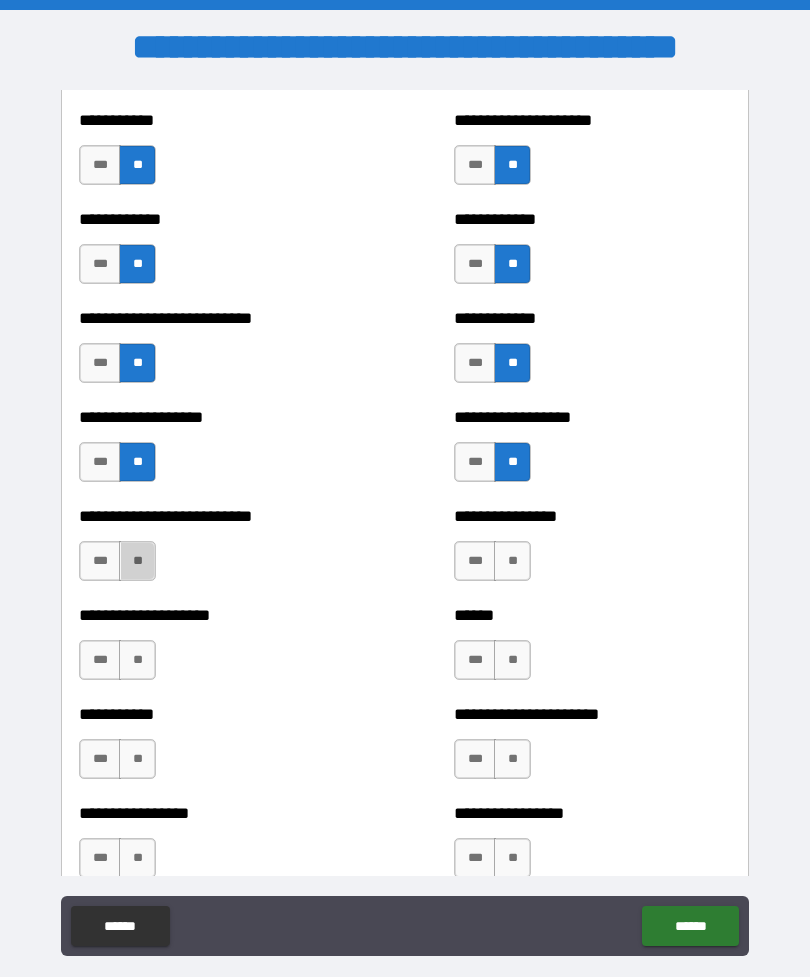 click on "**" at bounding box center [137, 561] 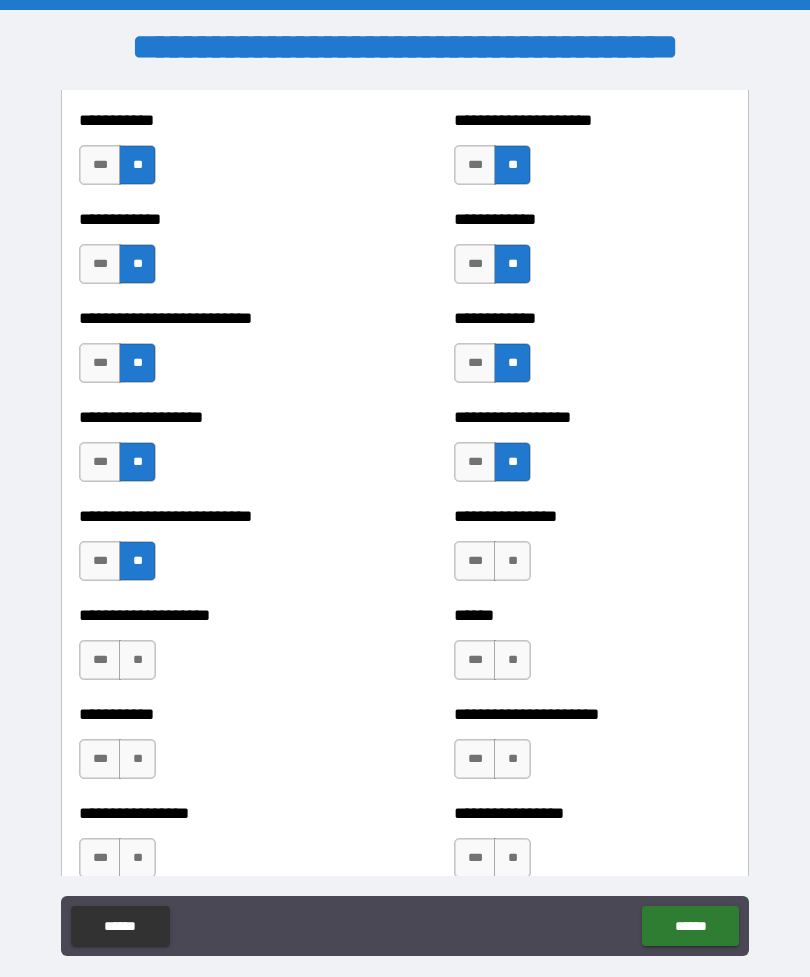click on "**" at bounding box center [512, 561] 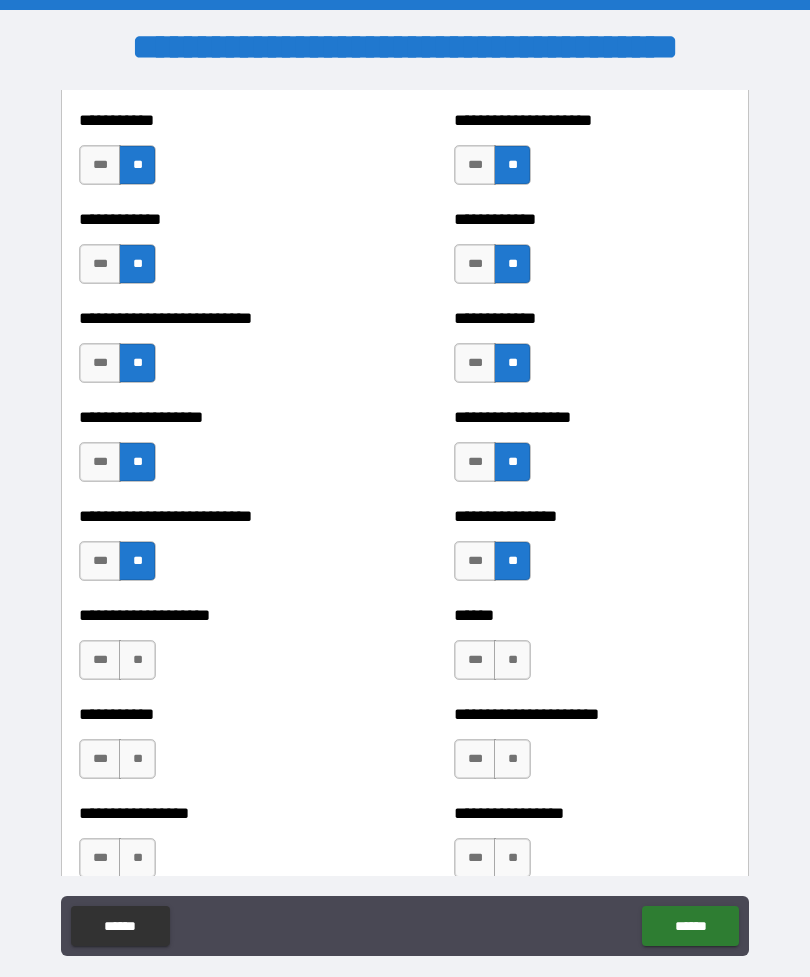 click on "**" at bounding box center [512, 660] 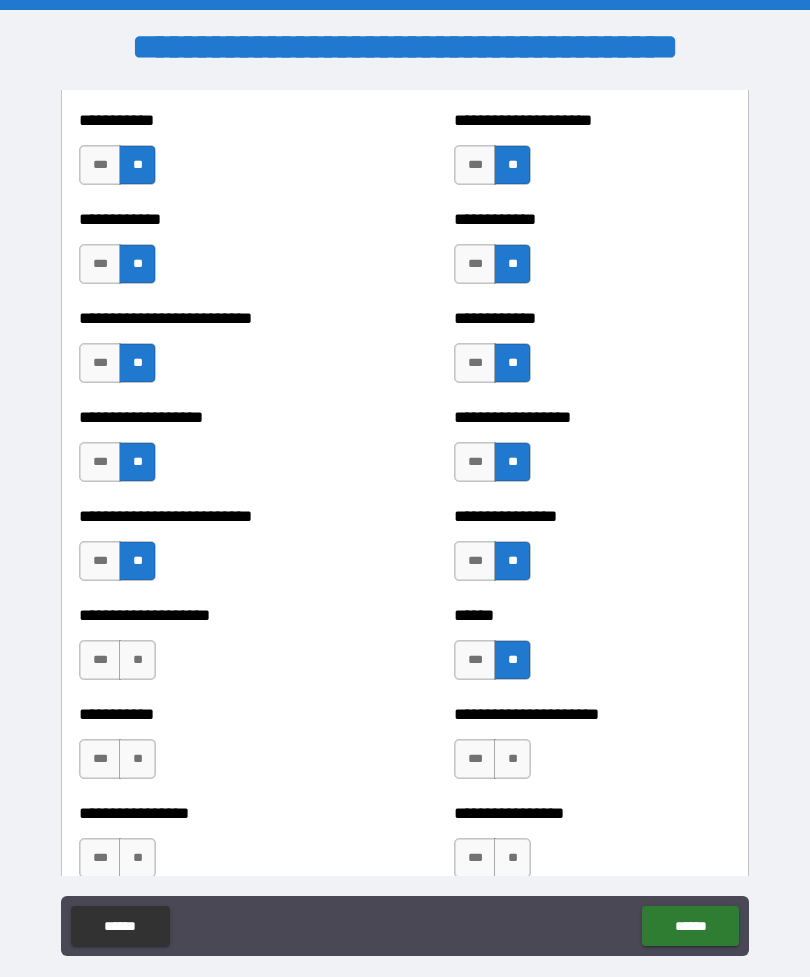 click on "**" at bounding box center [137, 660] 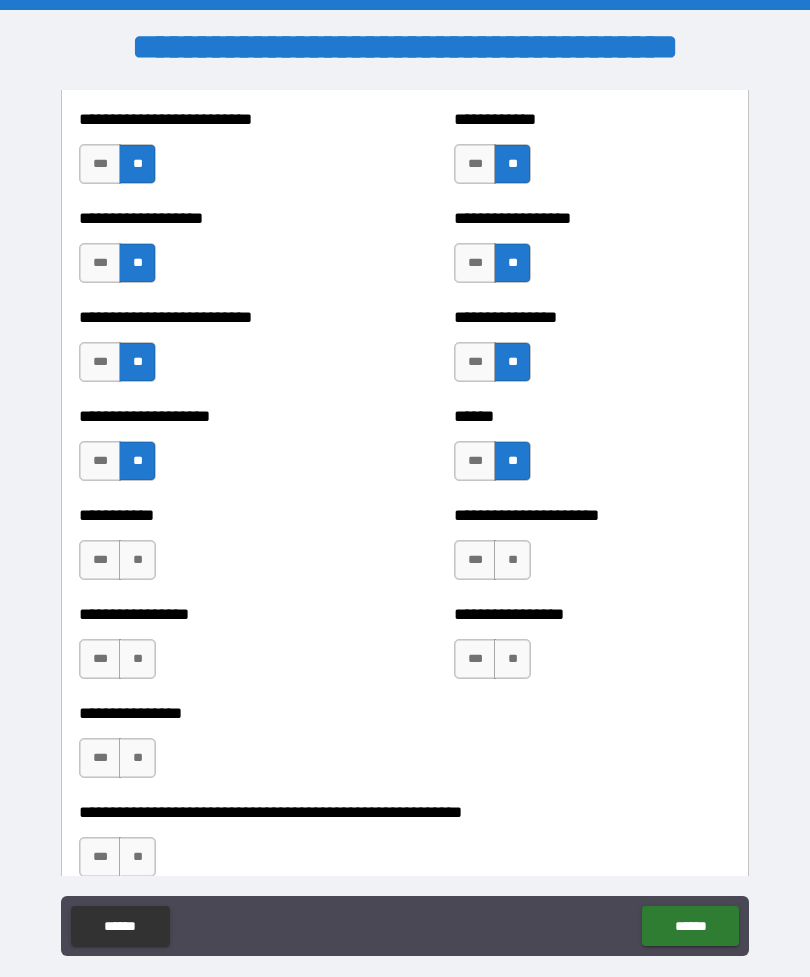 scroll, scrollTop: 5735, scrollLeft: 0, axis: vertical 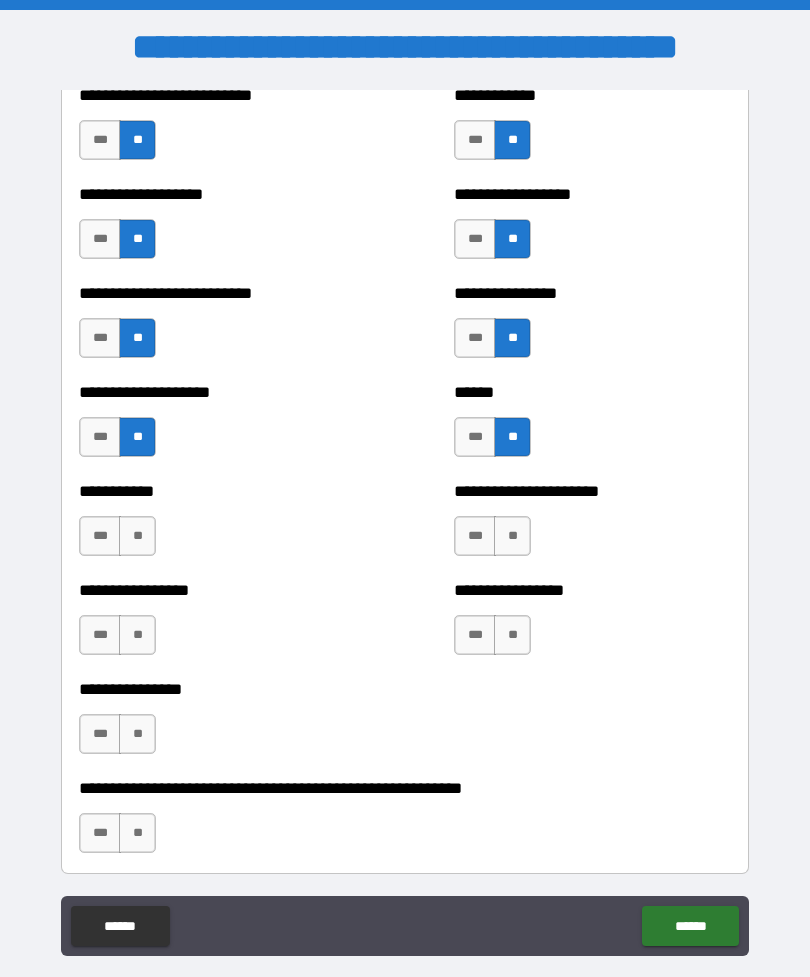 click on "**" at bounding box center [512, 536] 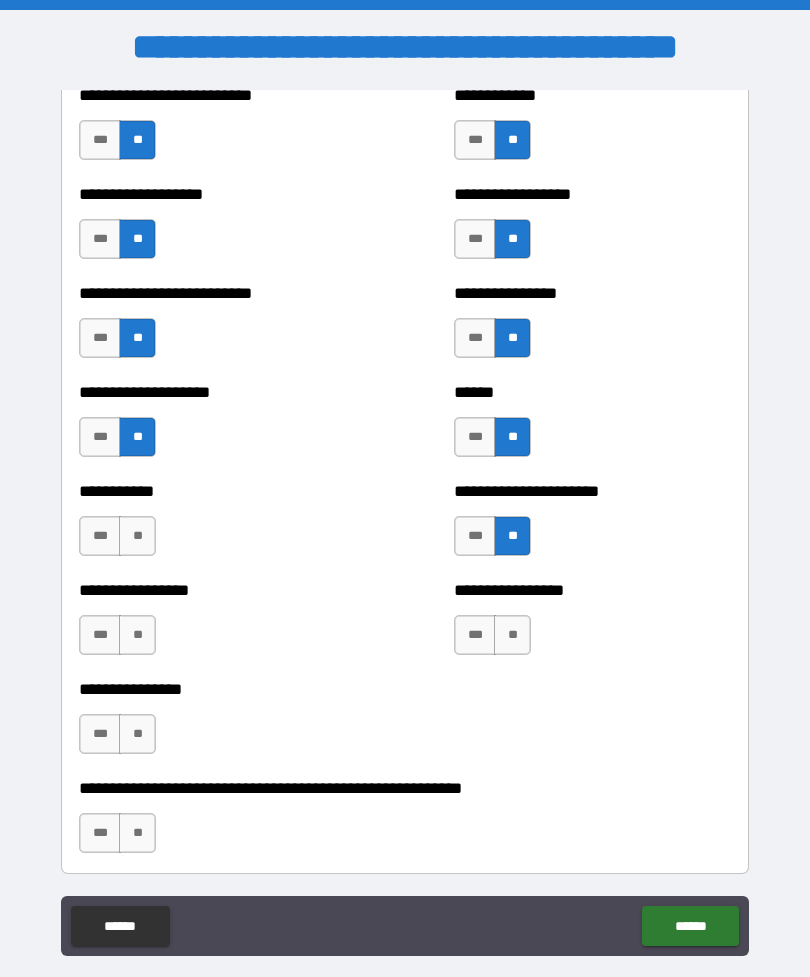 click on "**" at bounding box center [137, 536] 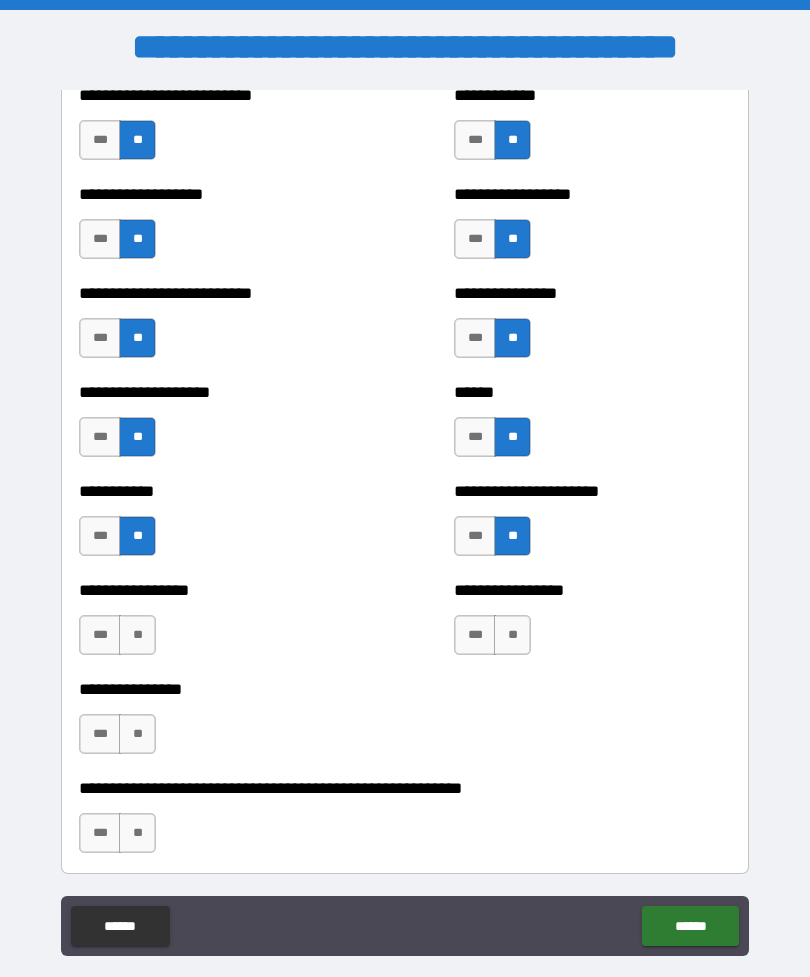 click on "**" at bounding box center [137, 635] 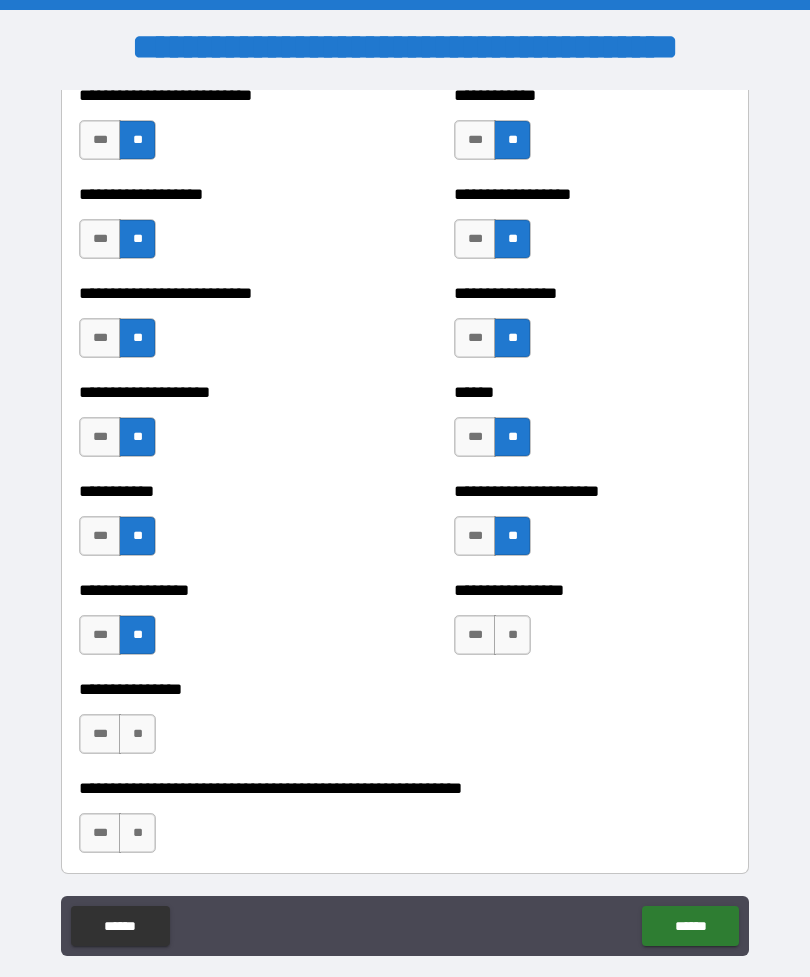 click on "**" at bounding box center [137, 734] 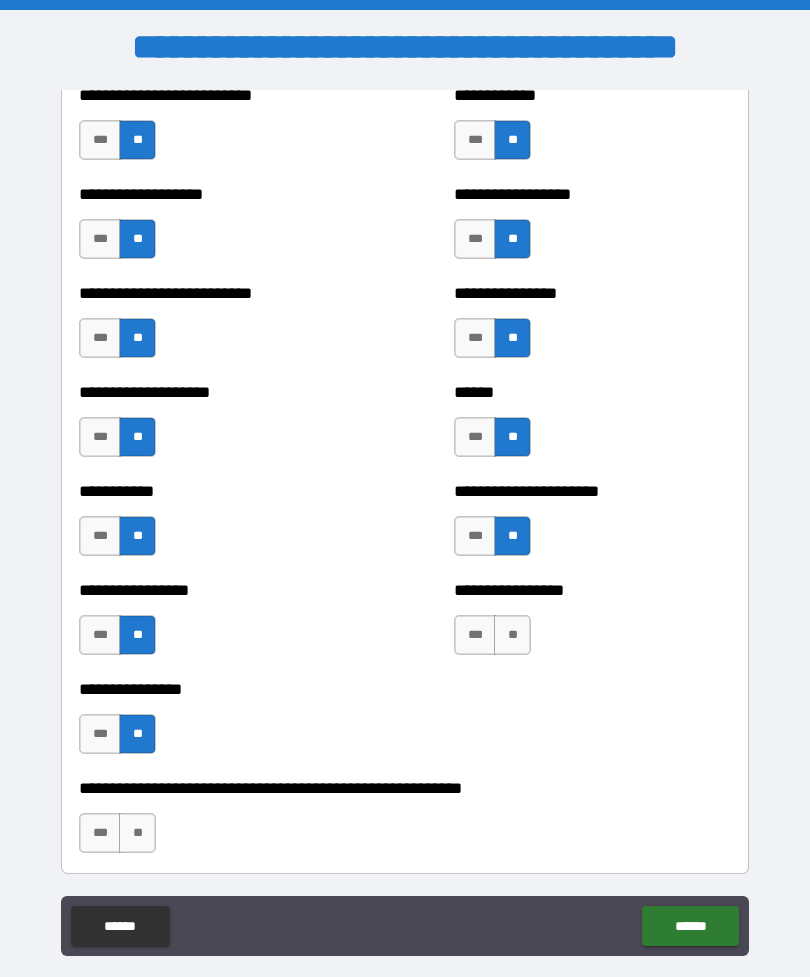 click on "**" at bounding box center [137, 833] 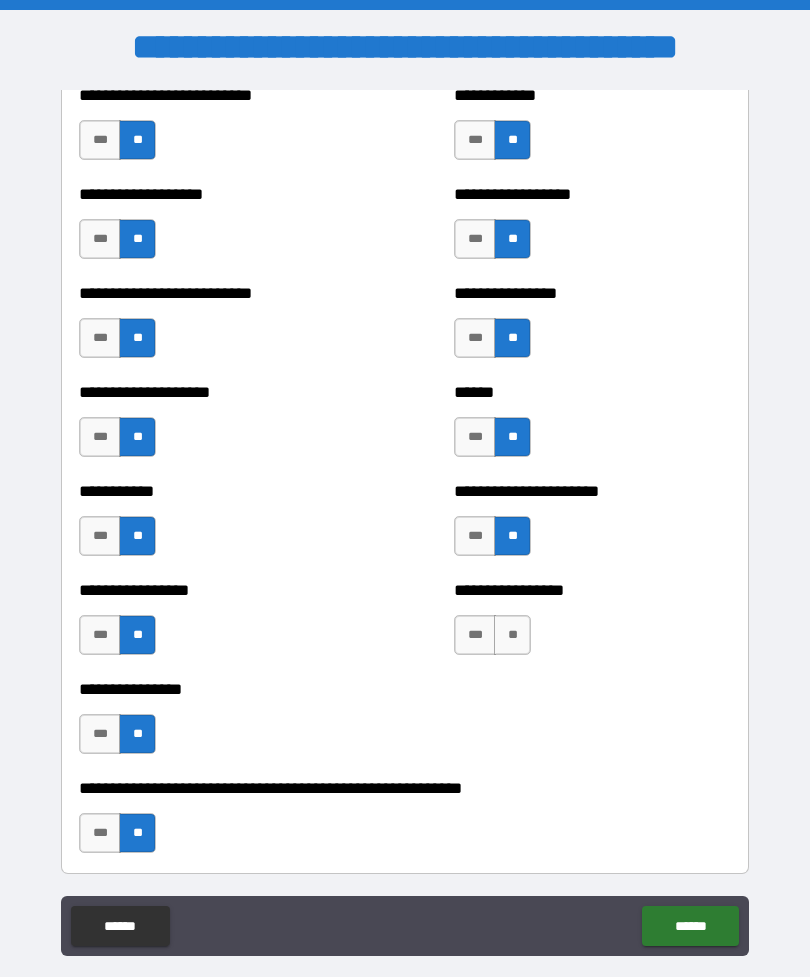click on "**" at bounding box center [512, 635] 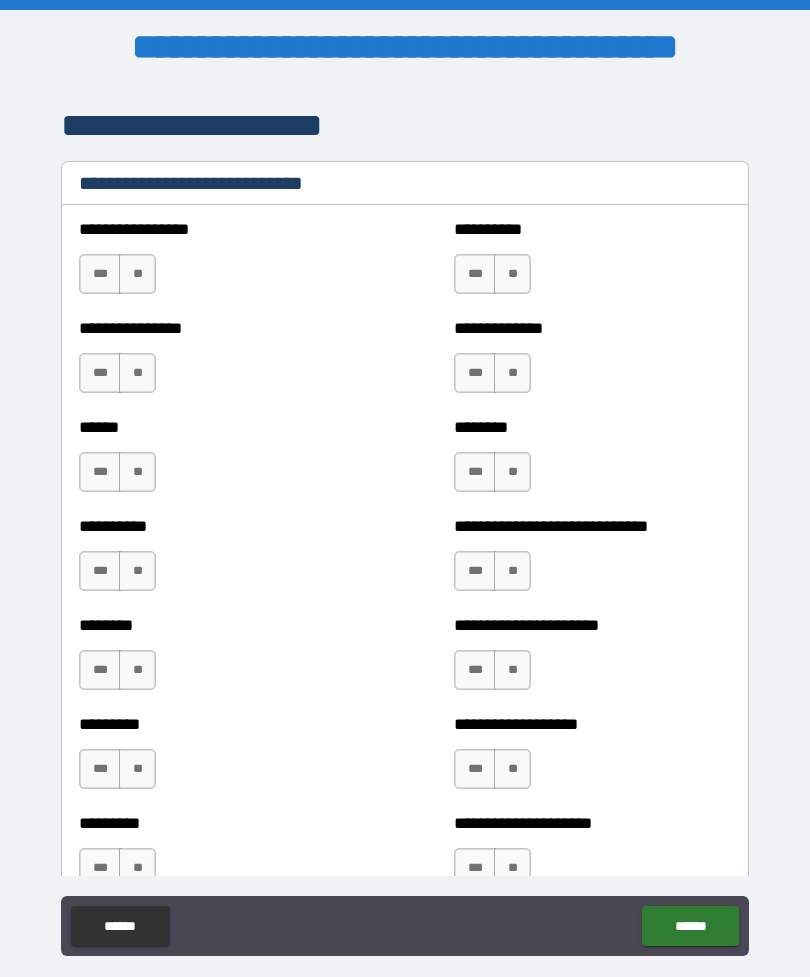 scroll, scrollTop: 6713, scrollLeft: 0, axis: vertical 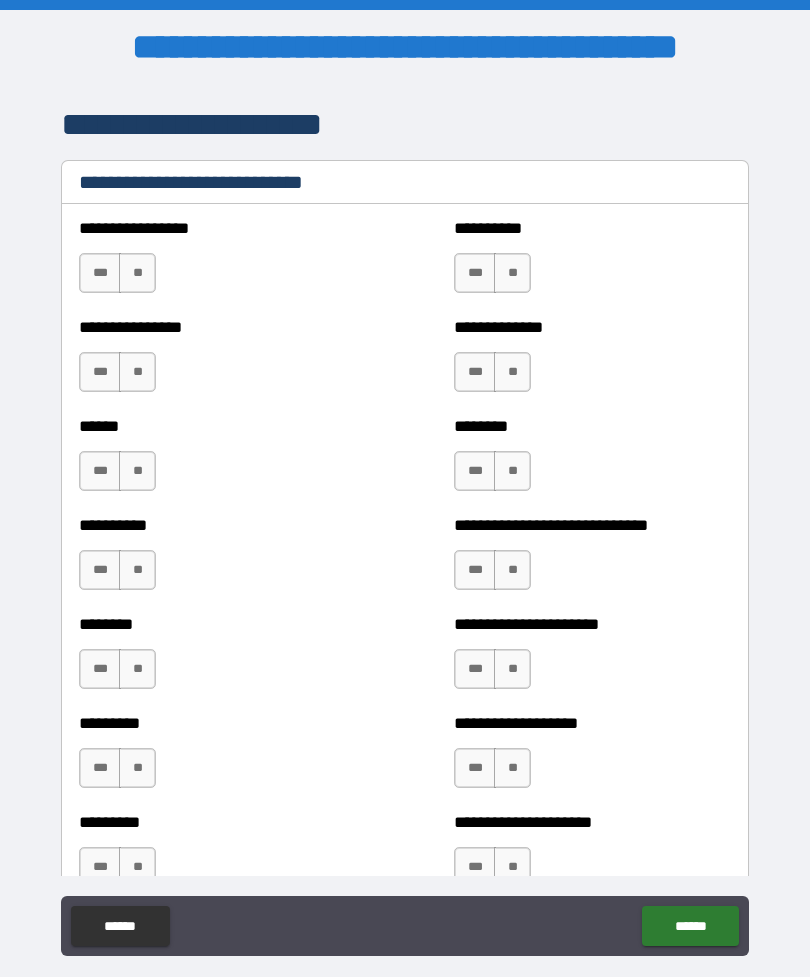 click on "**" at bounding box center (137, 273) 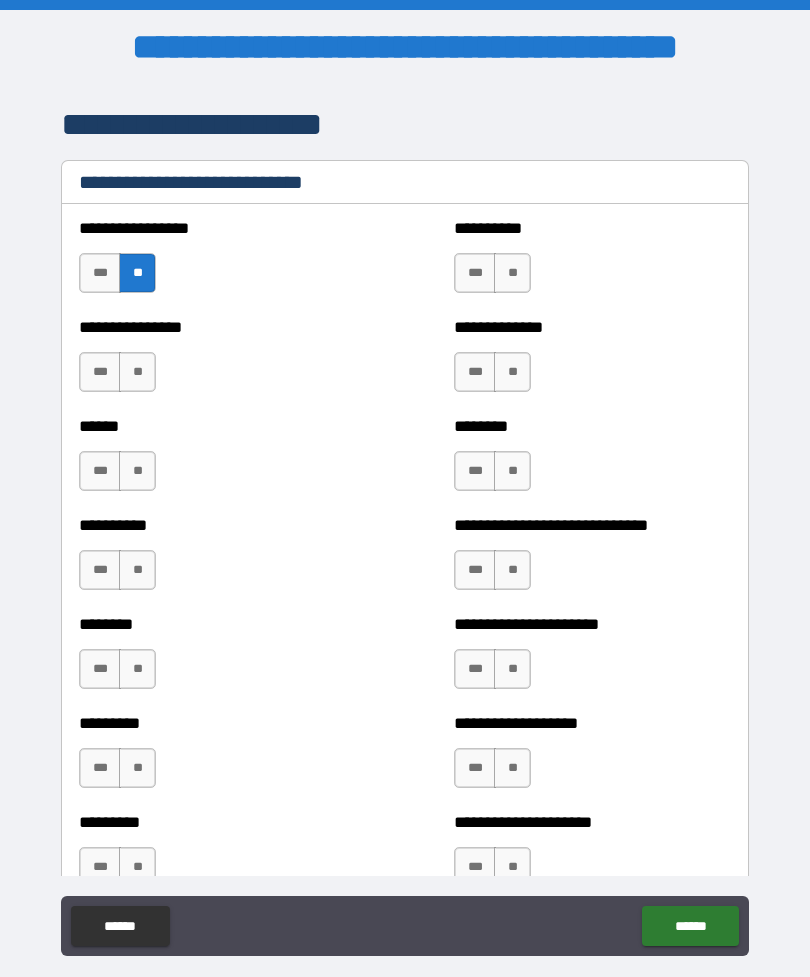 click on "**" at bounding box center [512, 273] 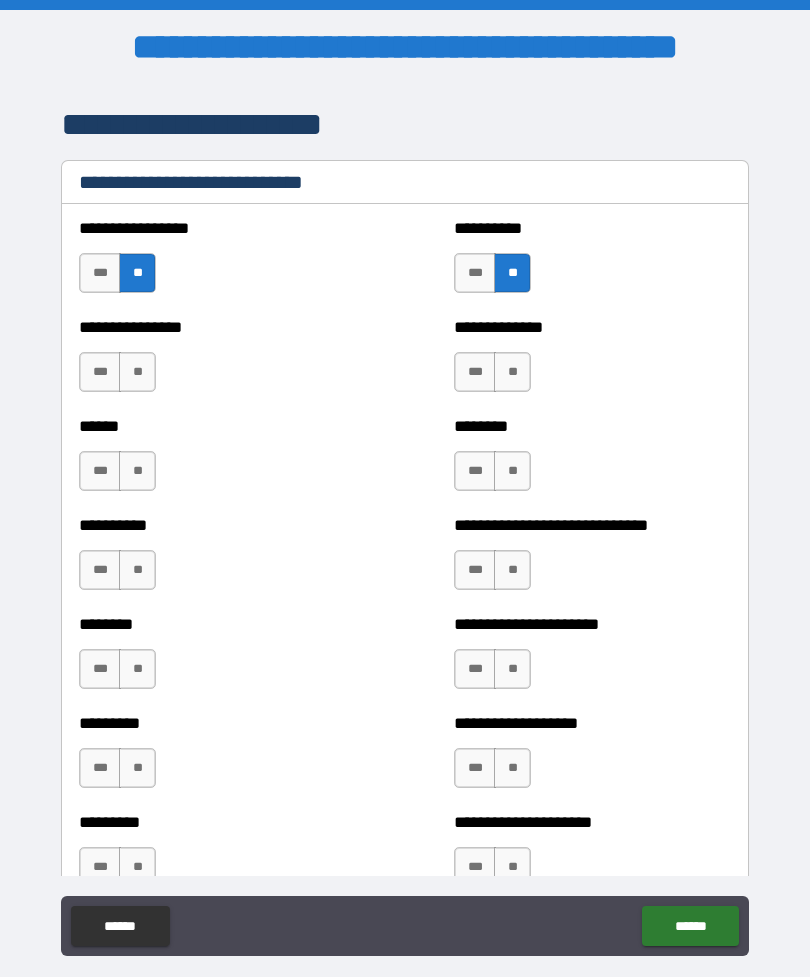 click on "**" at bounding box center [137, 372] 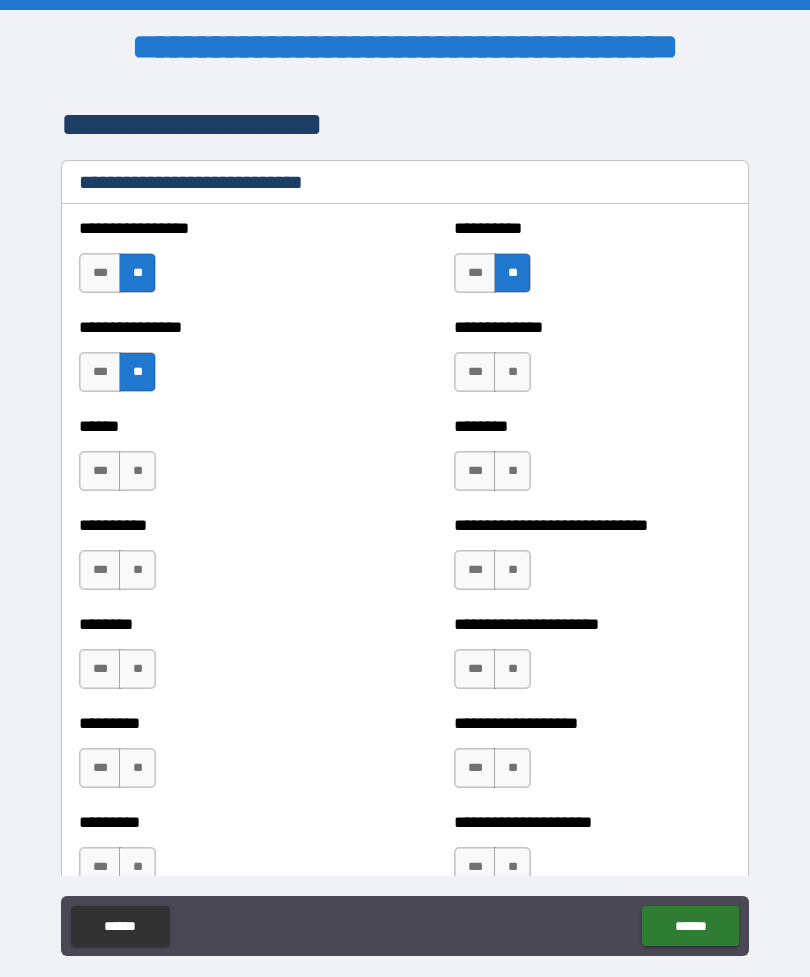 click on "**" at bounding box center [512, 372] 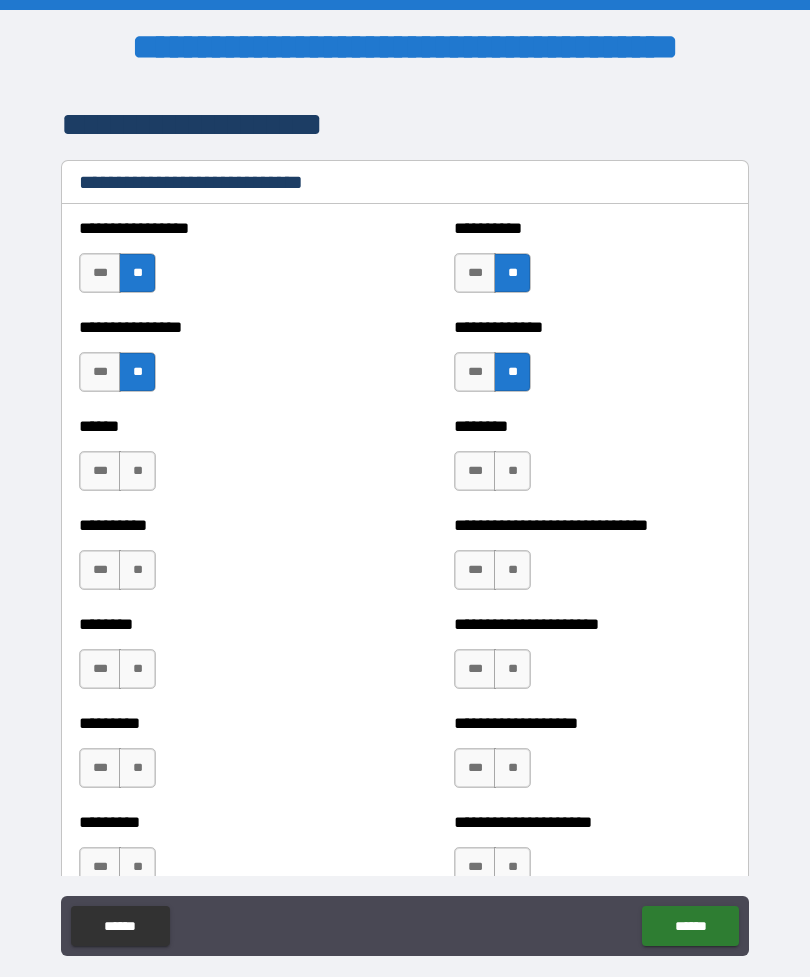 click on "**" at bounding box center (137, 471) 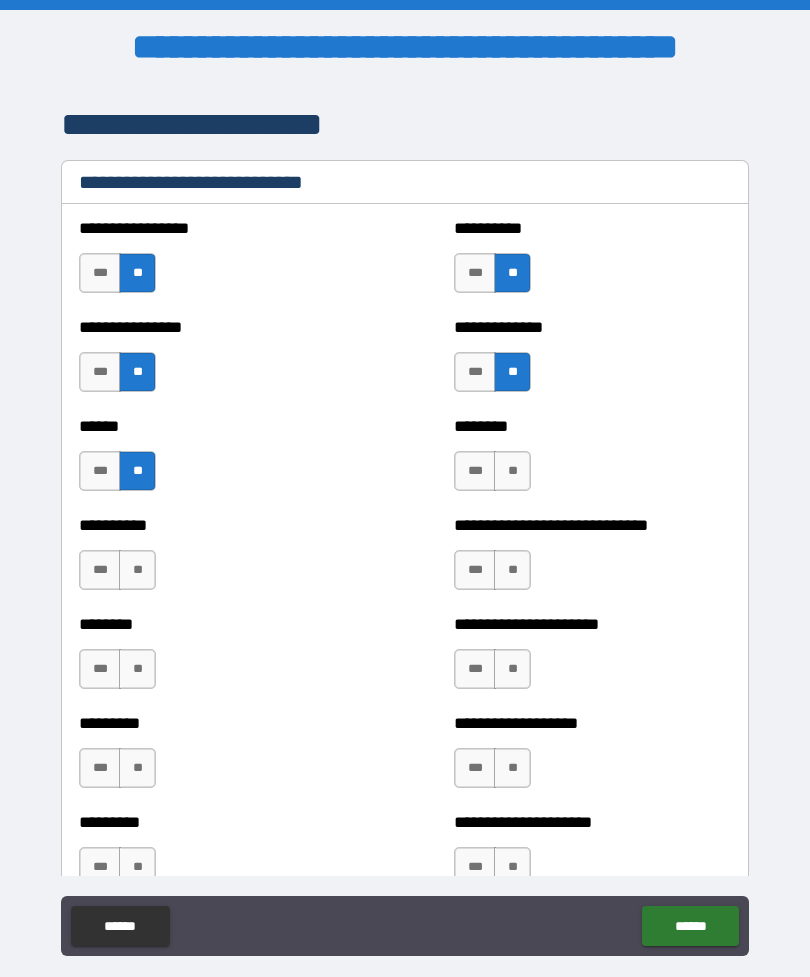click on "**" at bounding box center (512, 471) 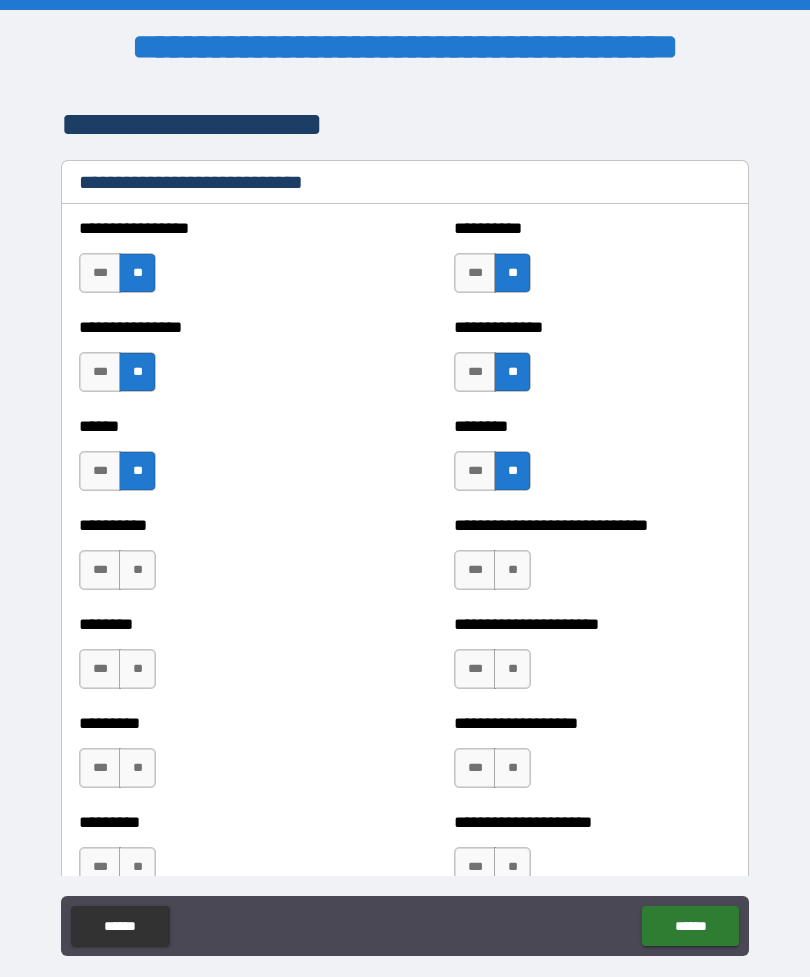 click on "**" at bounding box center [137, 570] 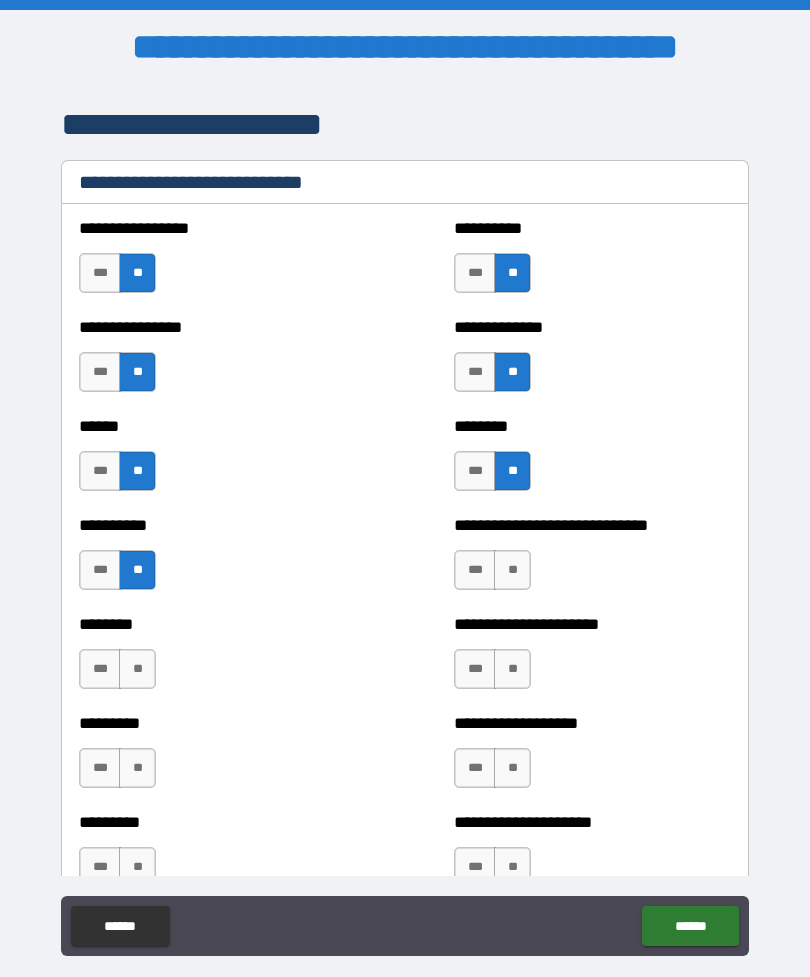 click on "**" at bounding box center (512, 570) 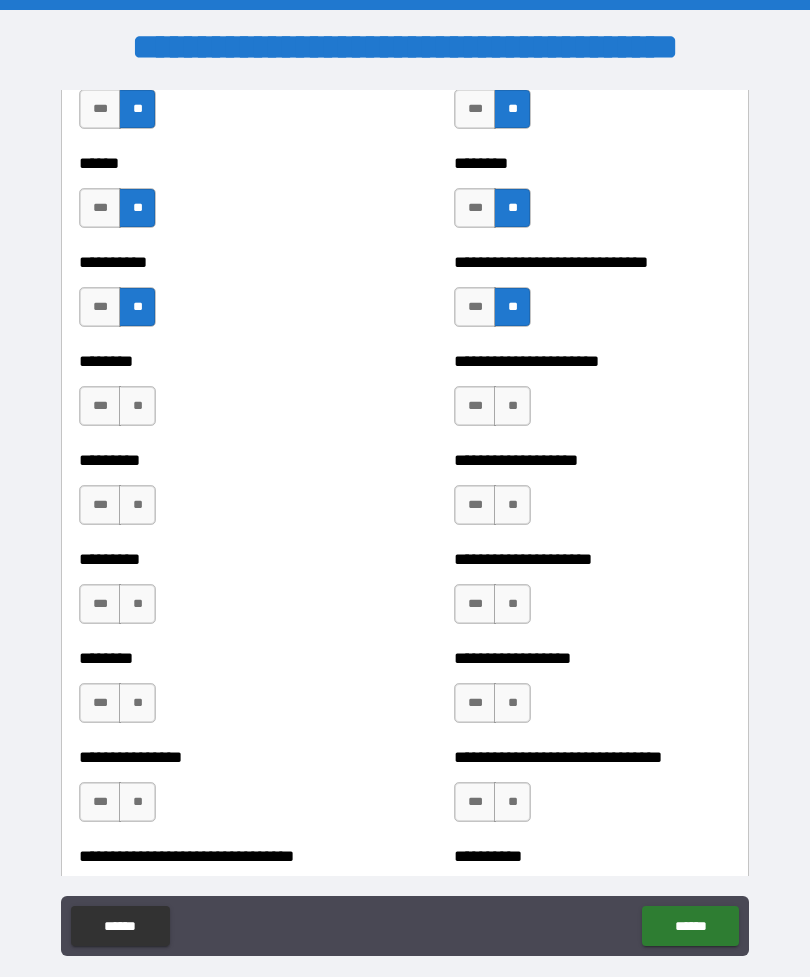 scroll, scrollTop: 6982, scrollLeft: 0, axis: vertical 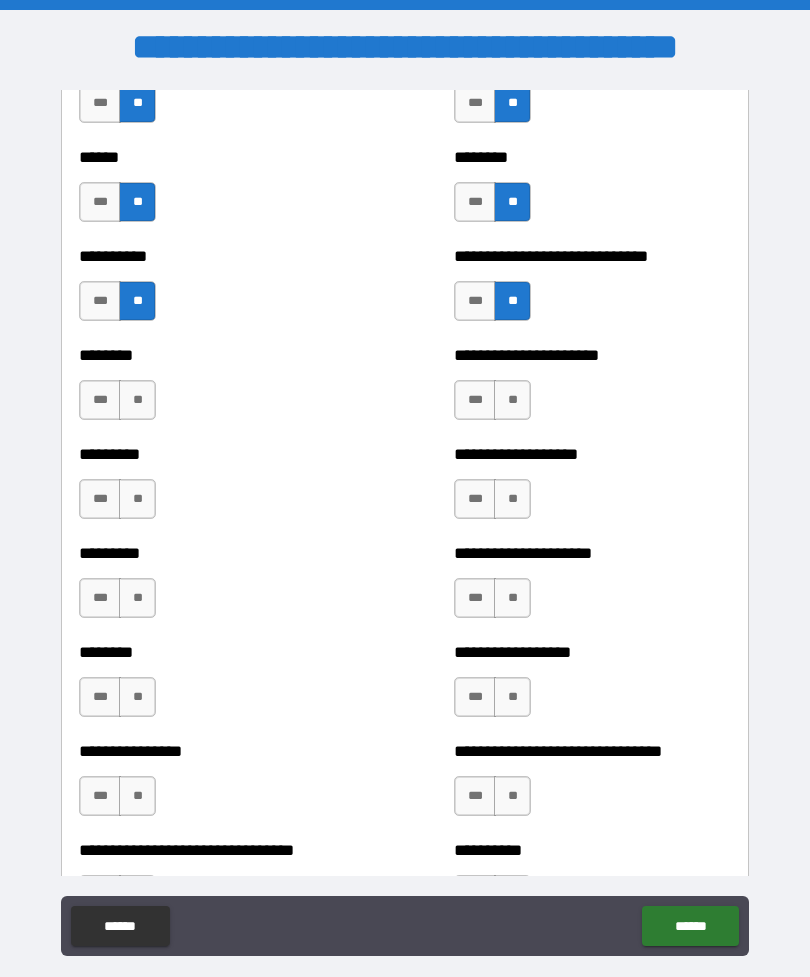 click on "**" at bounding box center [137, 400] 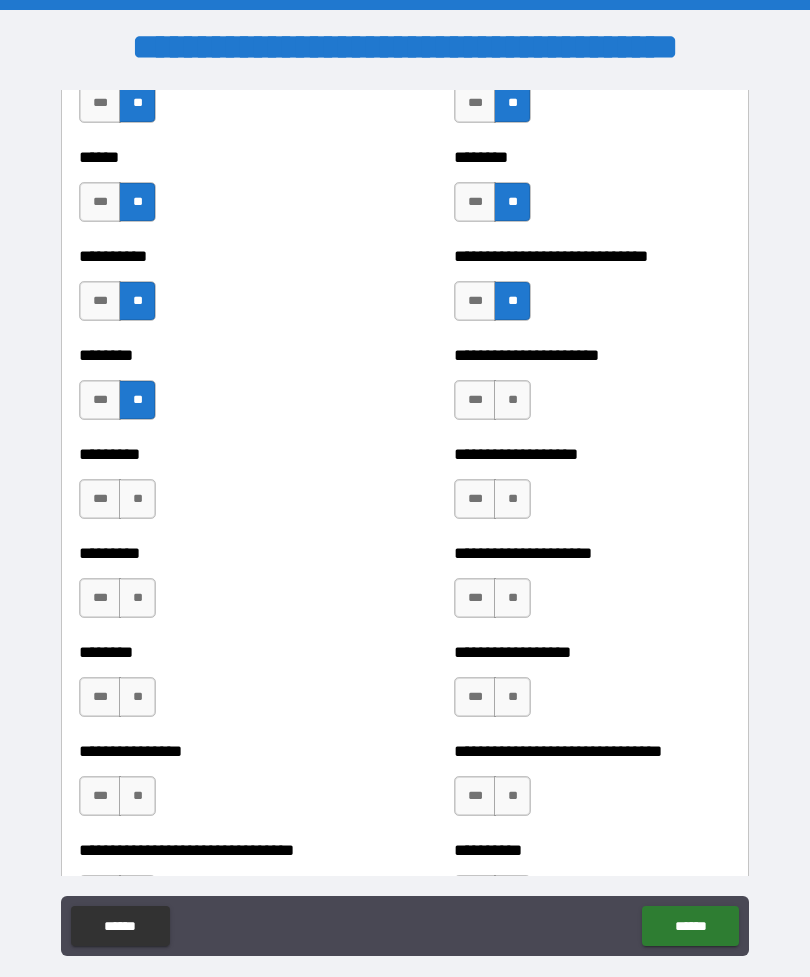 click on "**" at bounding box center (512, 400) 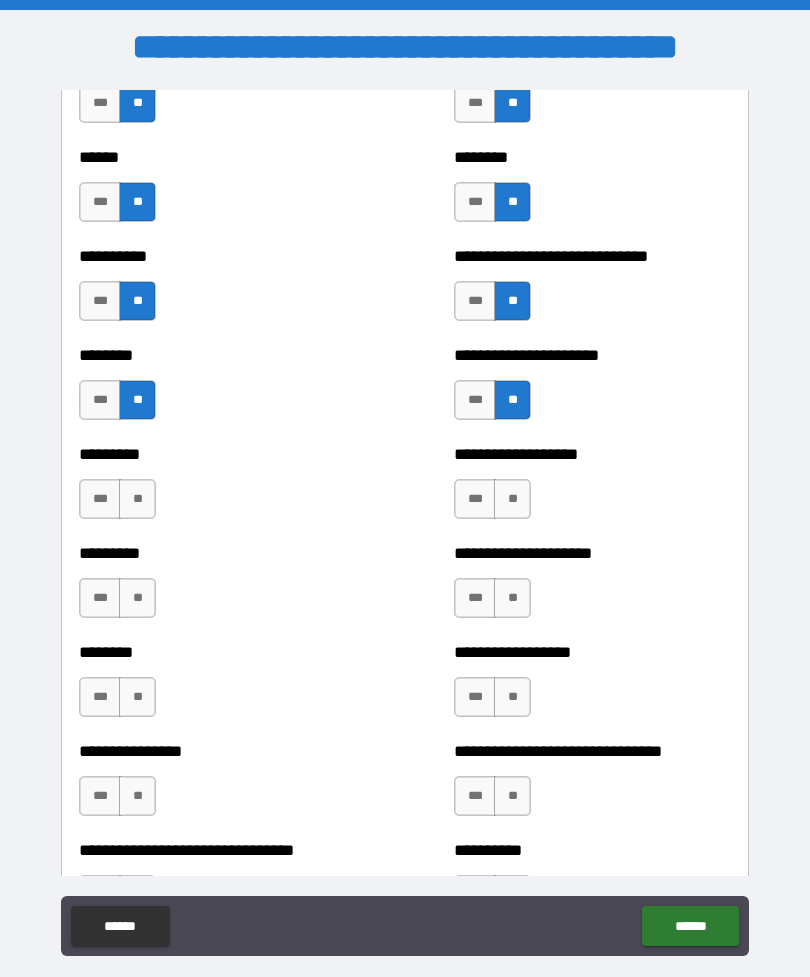 click on "**" at bounding box center [137, 499] 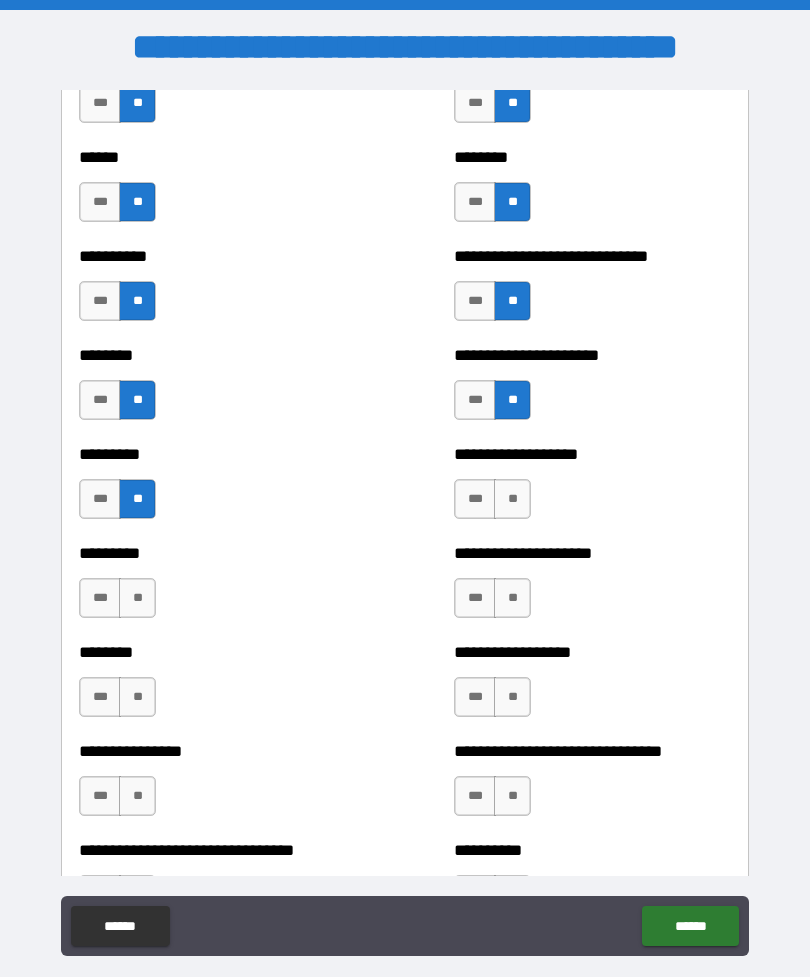 click on "**" at bounding box center (512, 499) 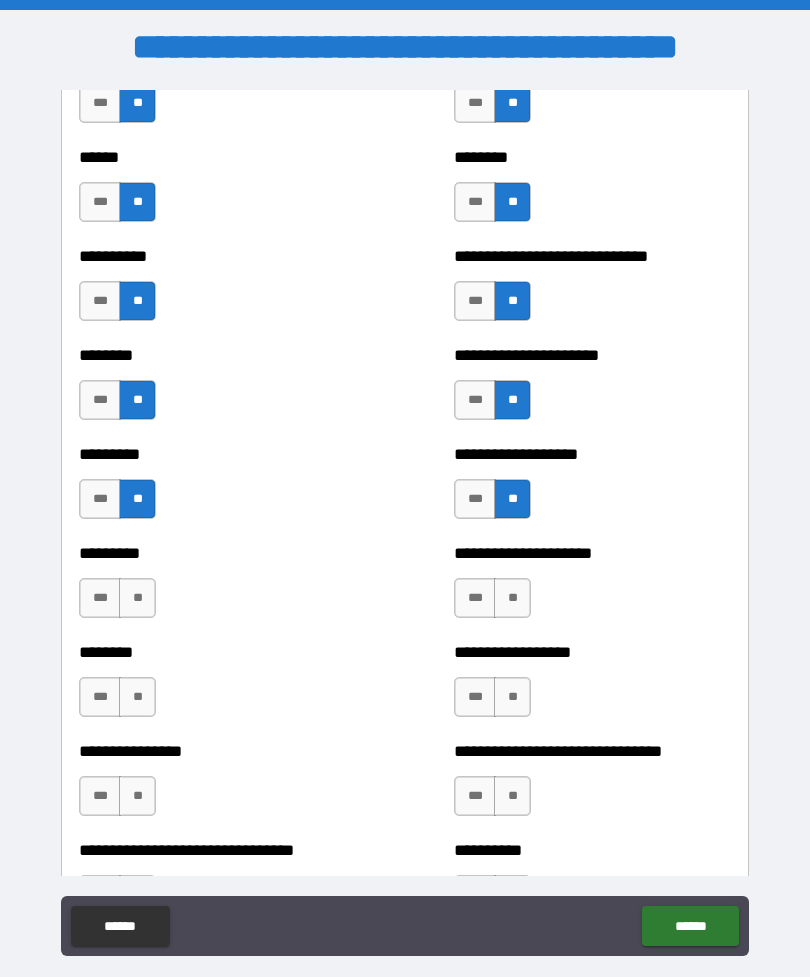 click on "**" at bounding box center (137, 598) 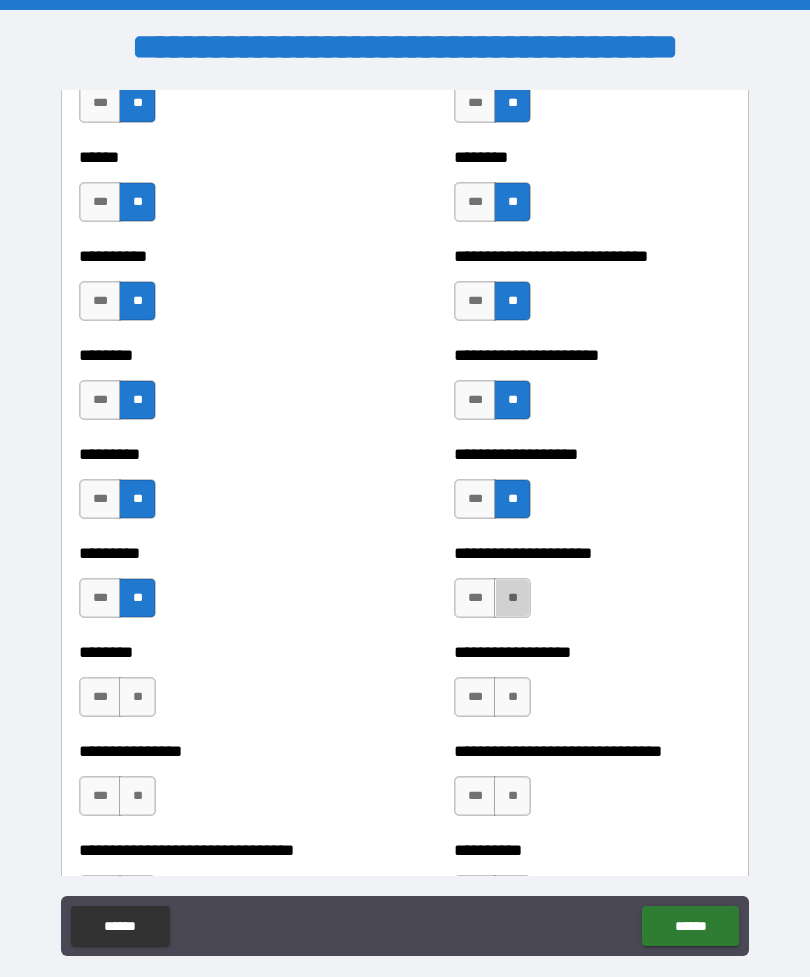 click on "**" at bounding box center [512, 598] 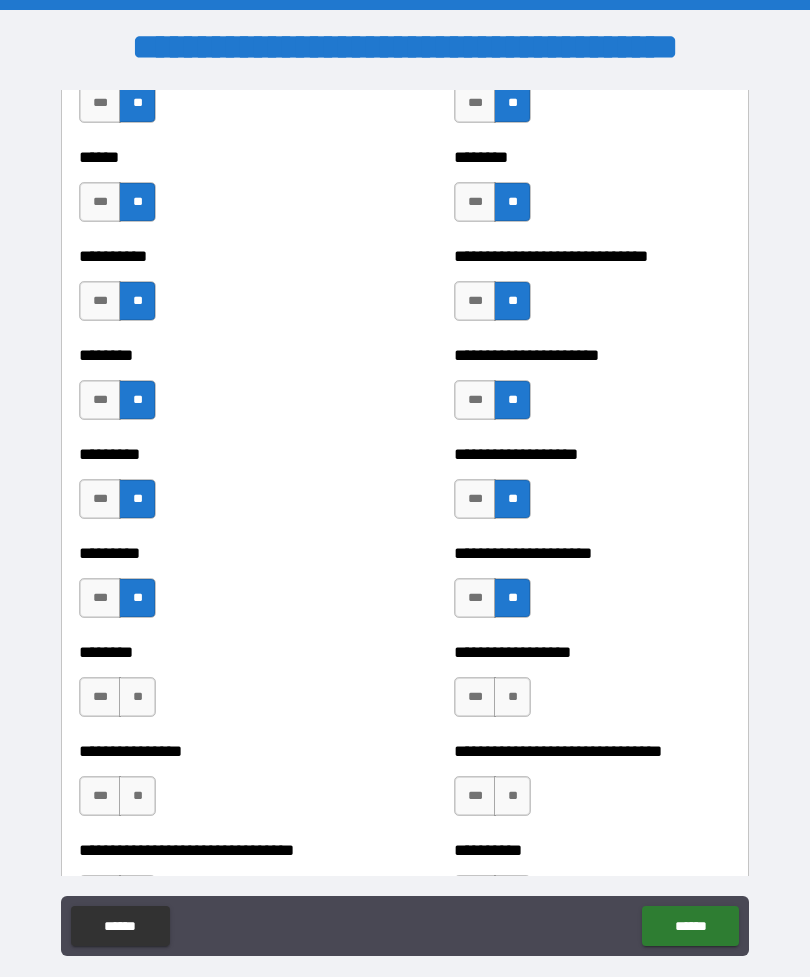 click on "**" at bounding box center (137, 697) 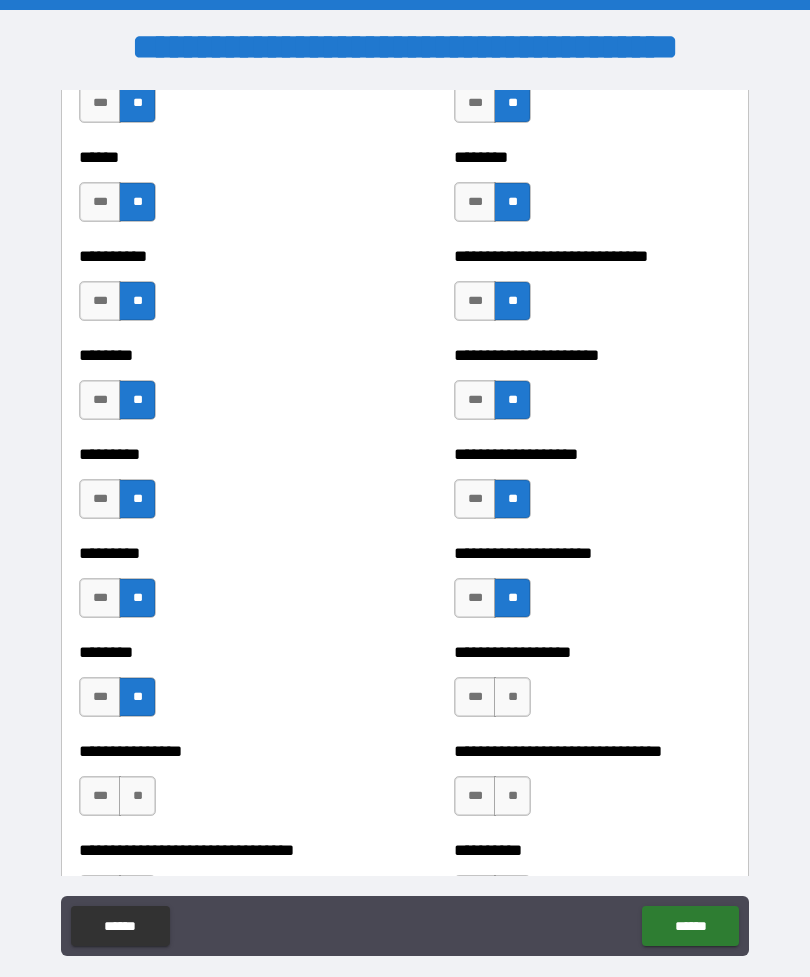 click on "**" at bounding box center (512, 697) 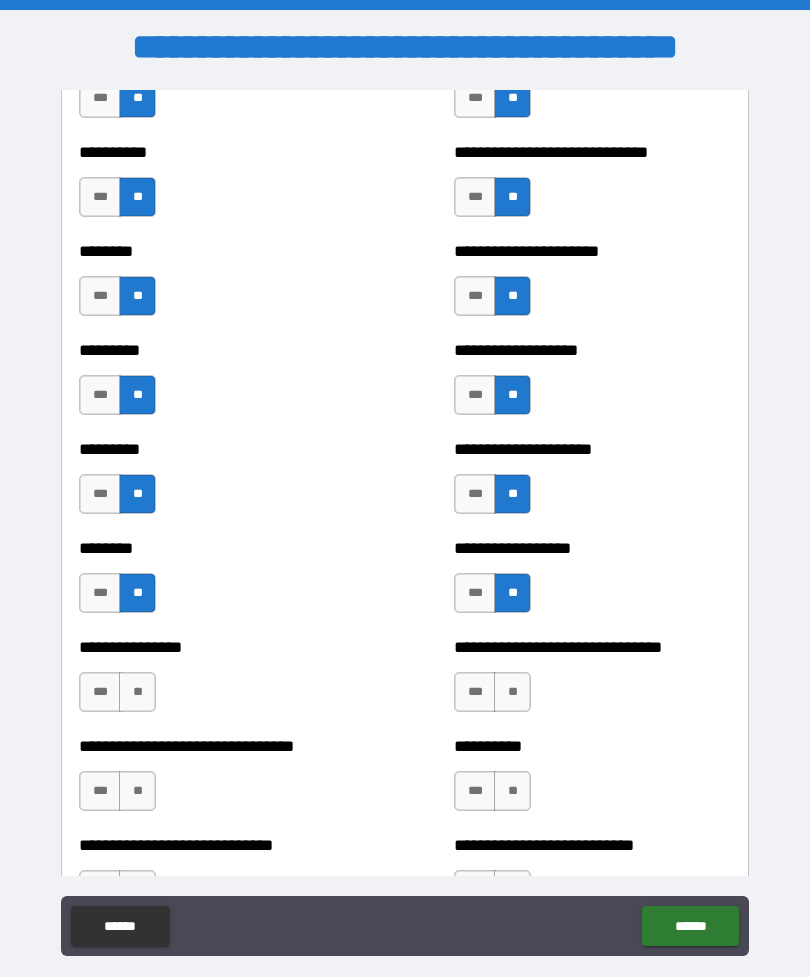 scroll, scrollTop: 7087, scrollLeft: 0, axis: vertical 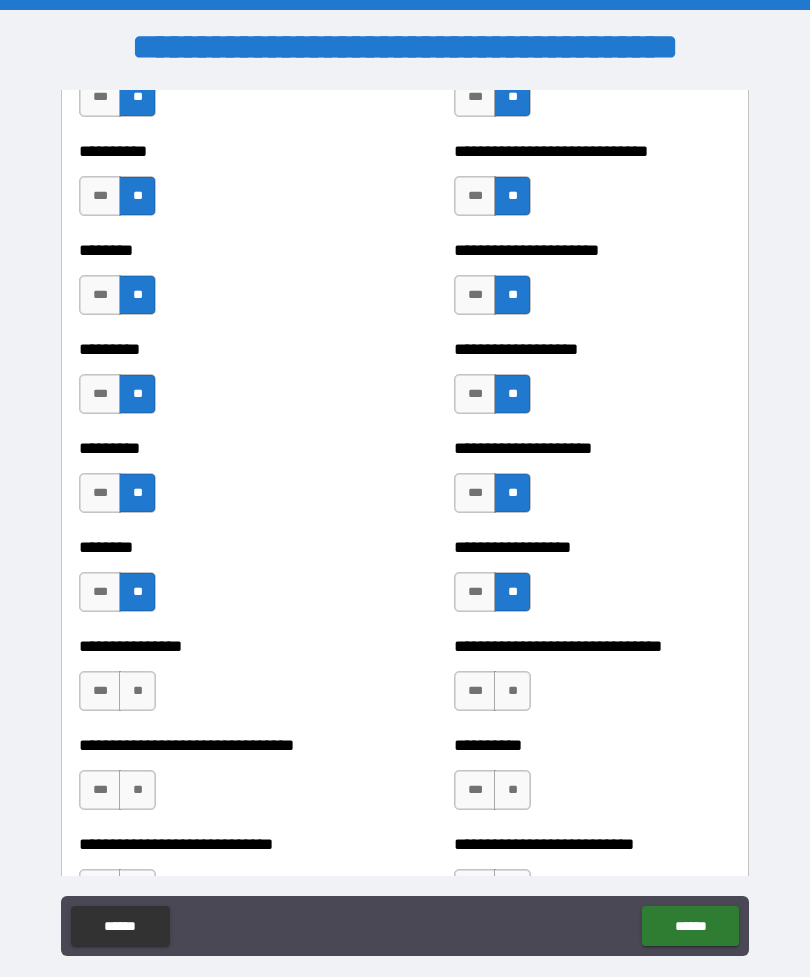 click on "**" at bounding box center [137, 691] 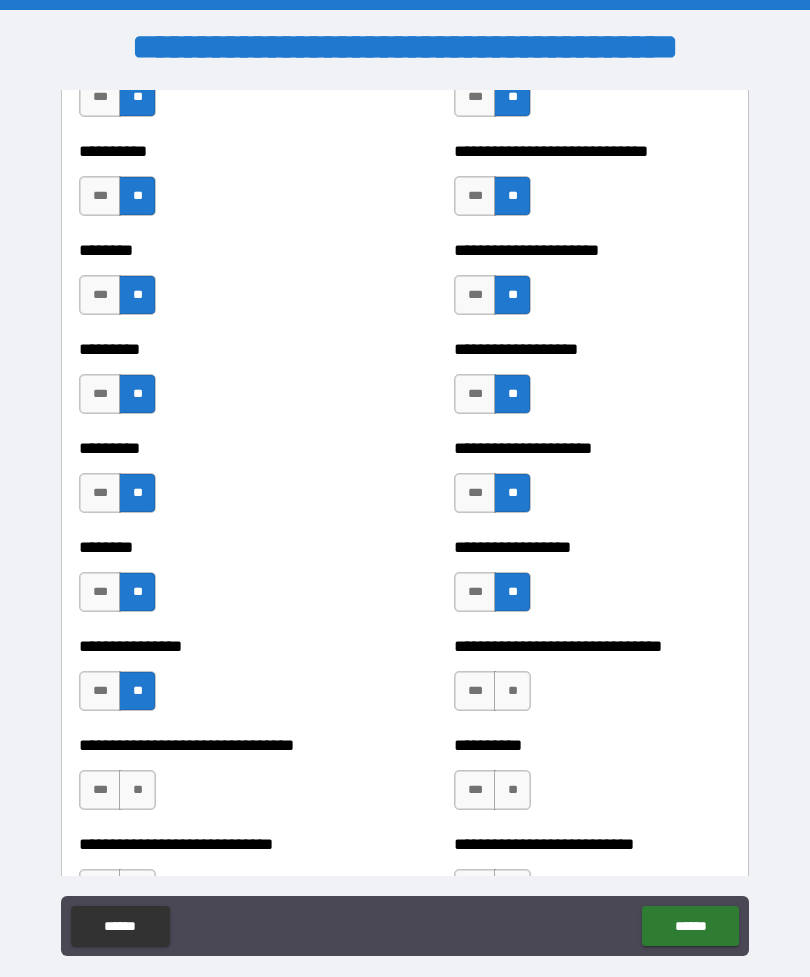 click on "**" at bounding box center [512, 691] 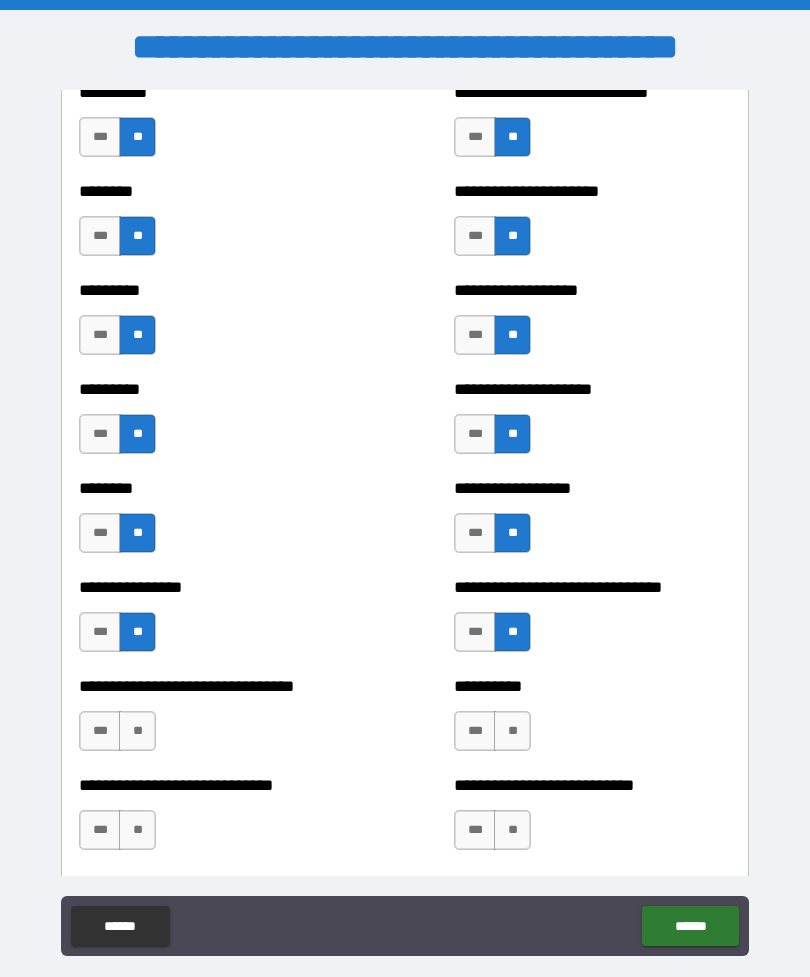 scroll, scrollTop: 7153, scrollLeft: 0, axis: vertical 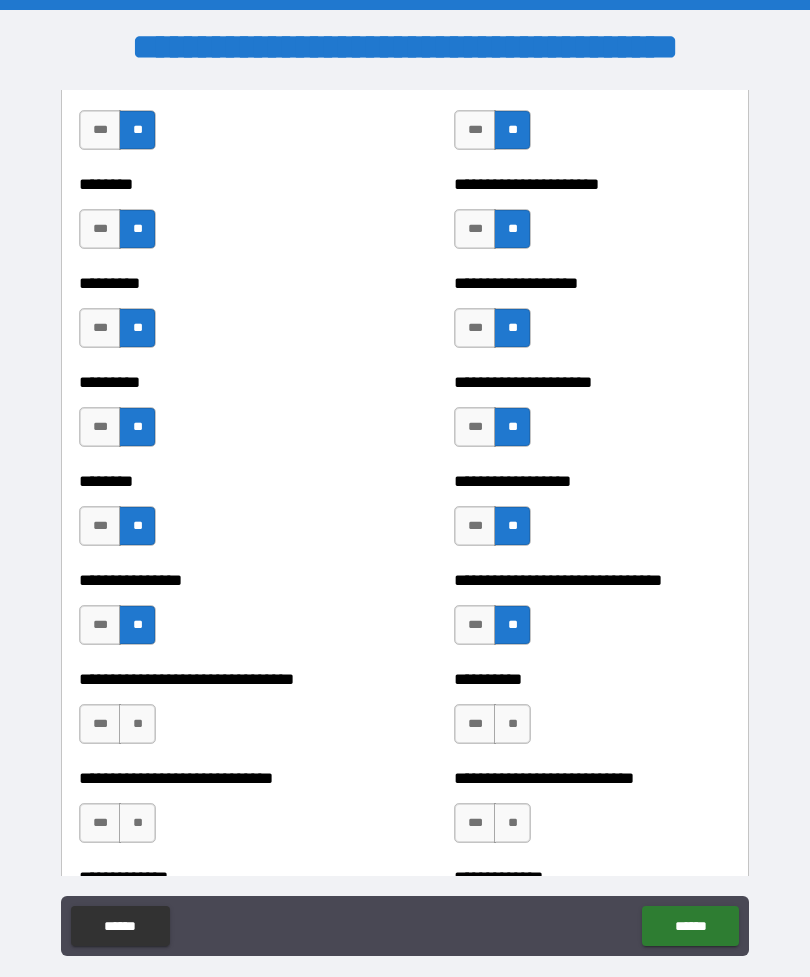 click on "**" at bounding box center (137, 724) 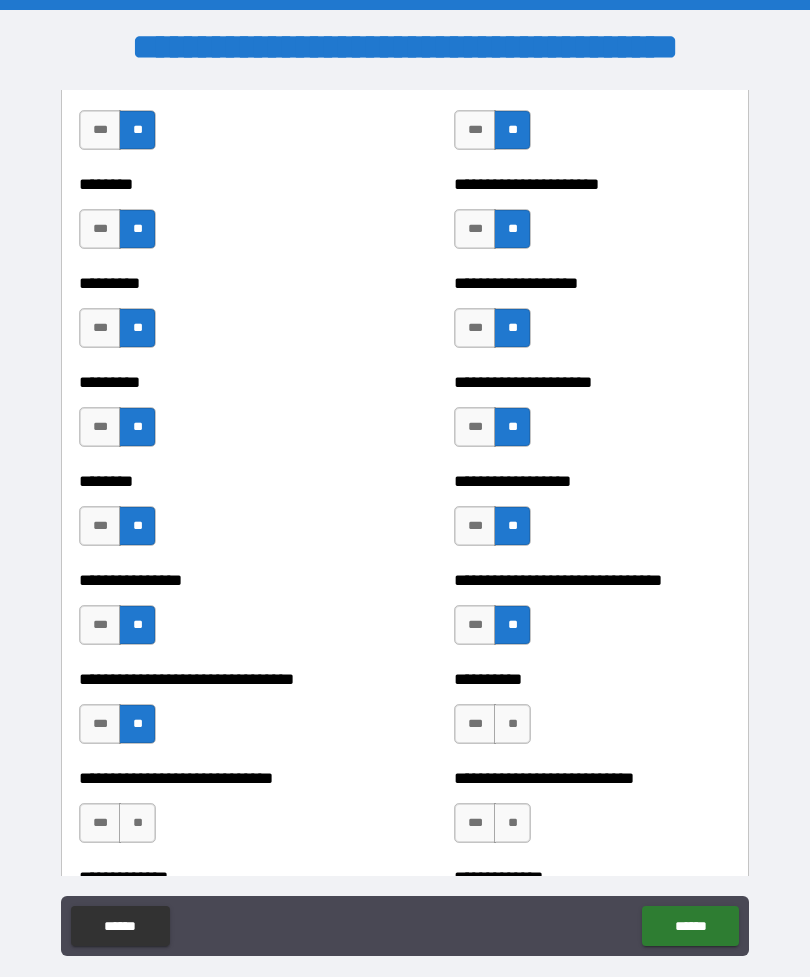 click on "**" at bounding box center [512, 724] 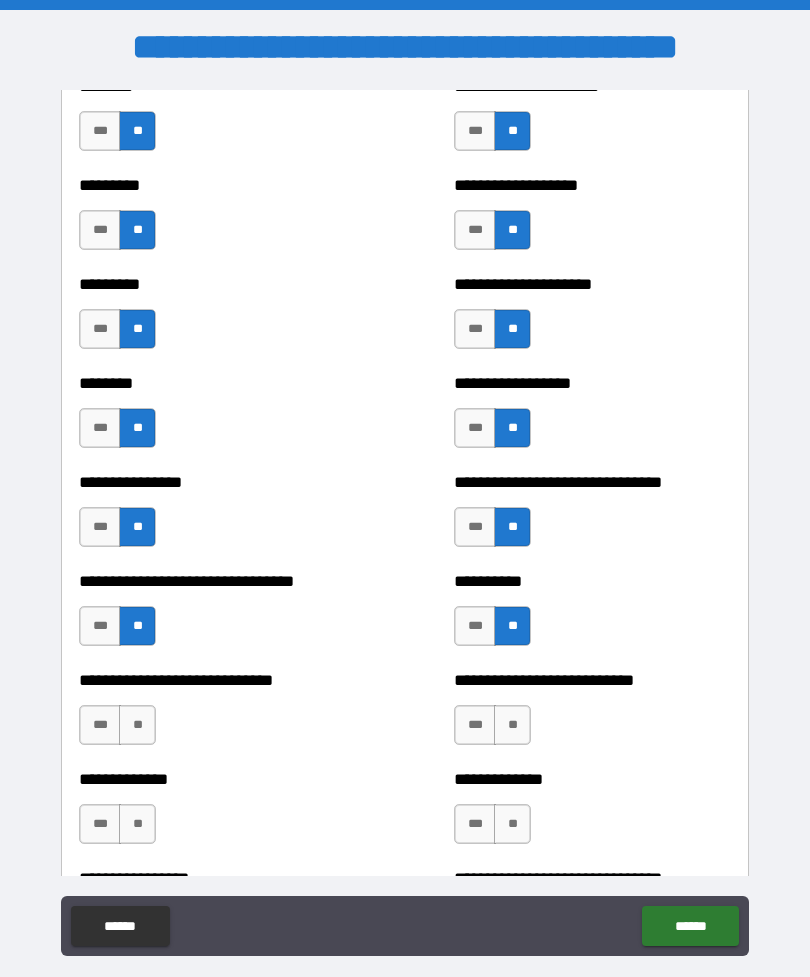 scroll, scrollTop: 7252, scrollLeft: 0, axis: vertical 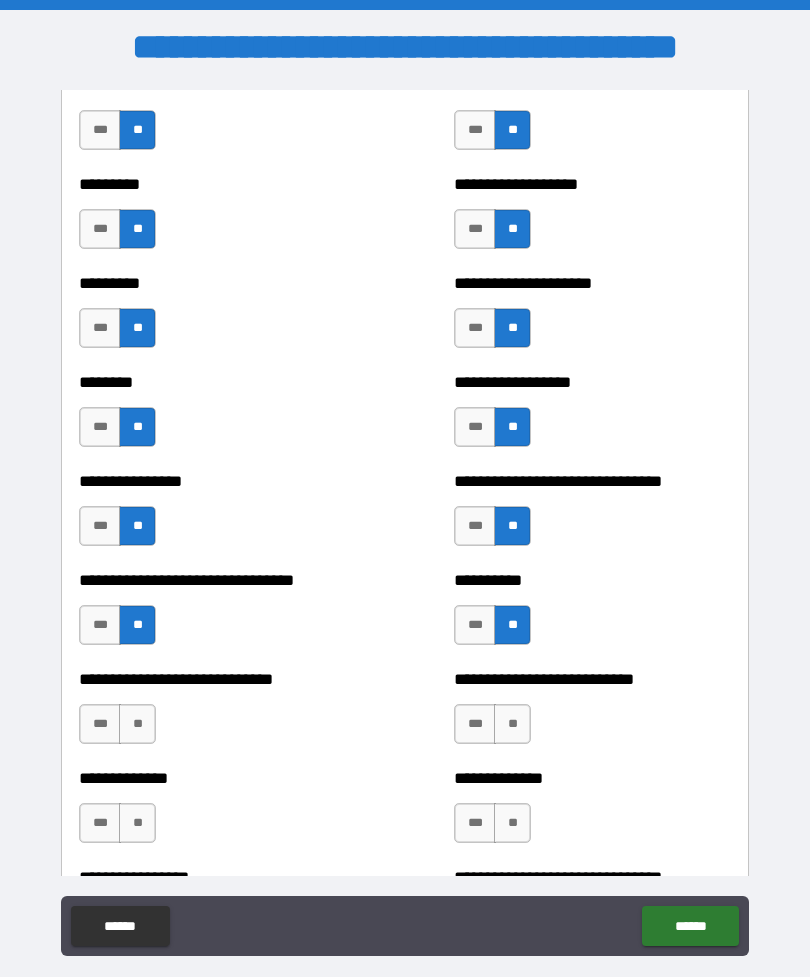click on "**" at bounding box center [137, 724] 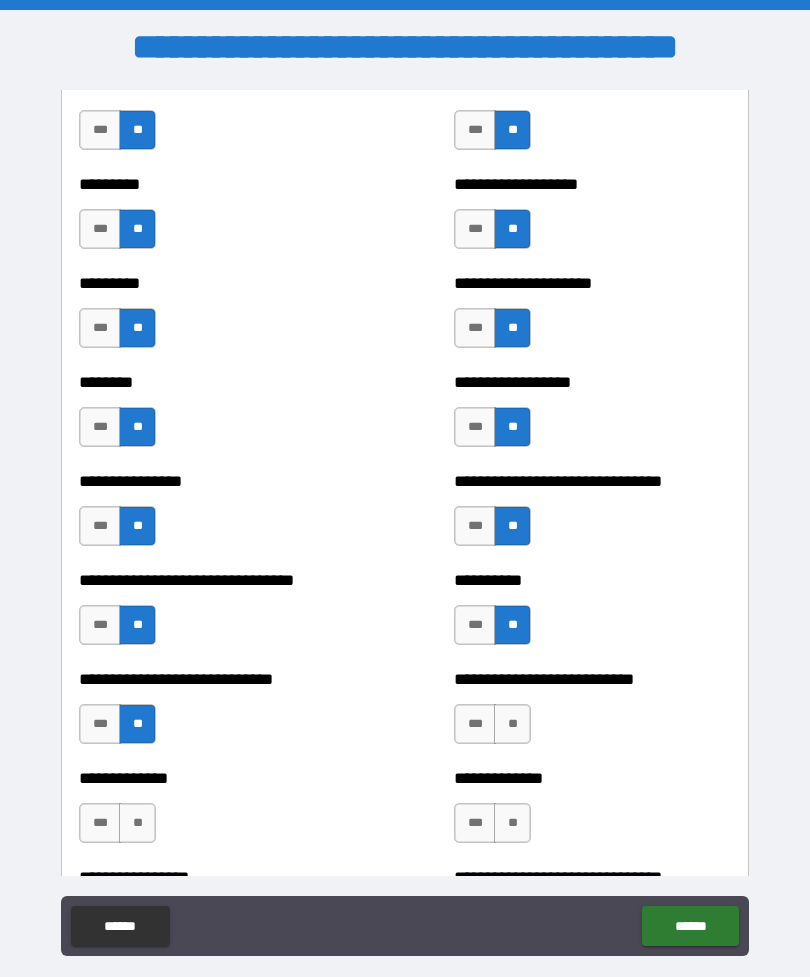 click on "**" at bounding box center [512, 724] 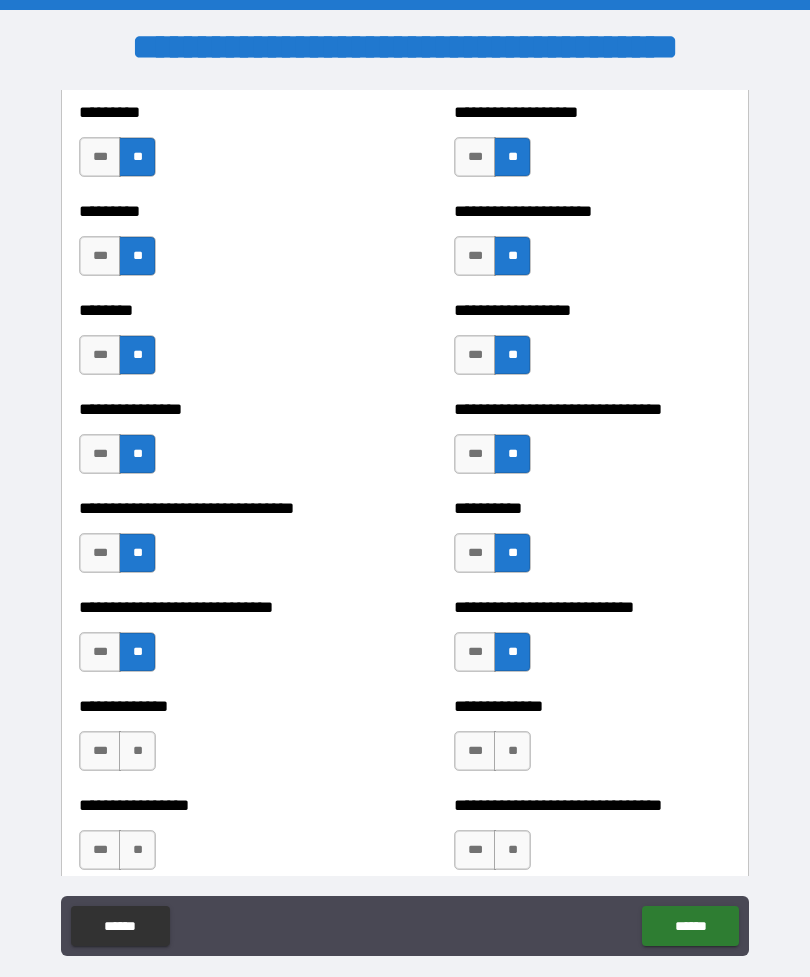 scroll, scrollTop: 7356, scrollLeft: 0, axis: vertical 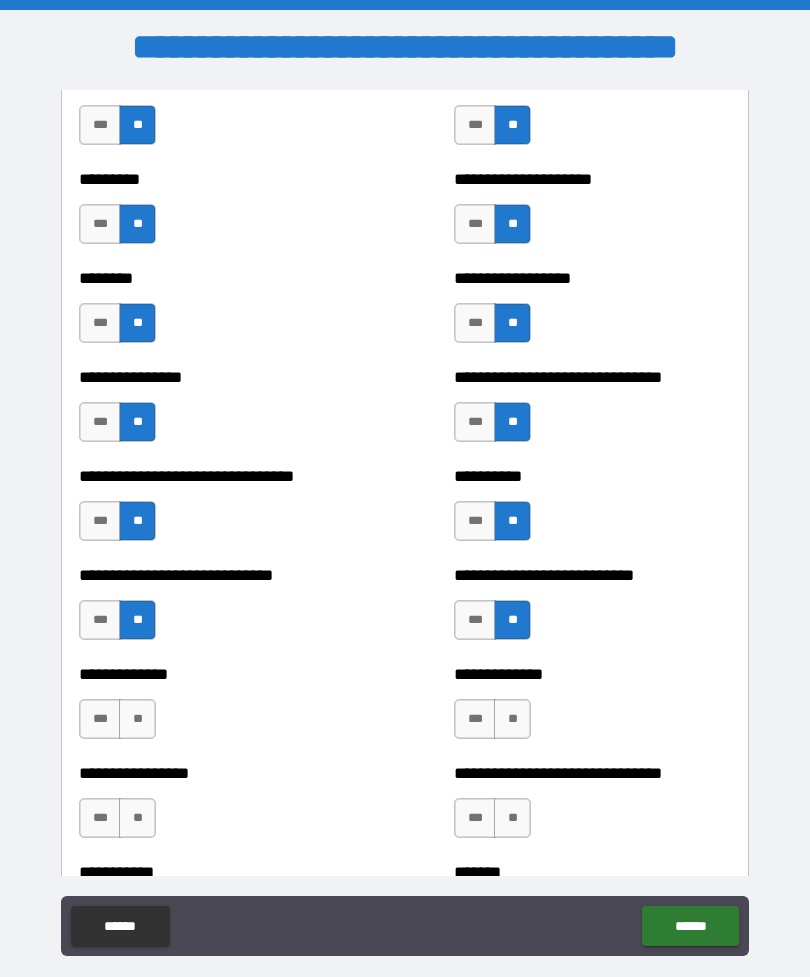 click on "**" at bounding box center [137, 719] 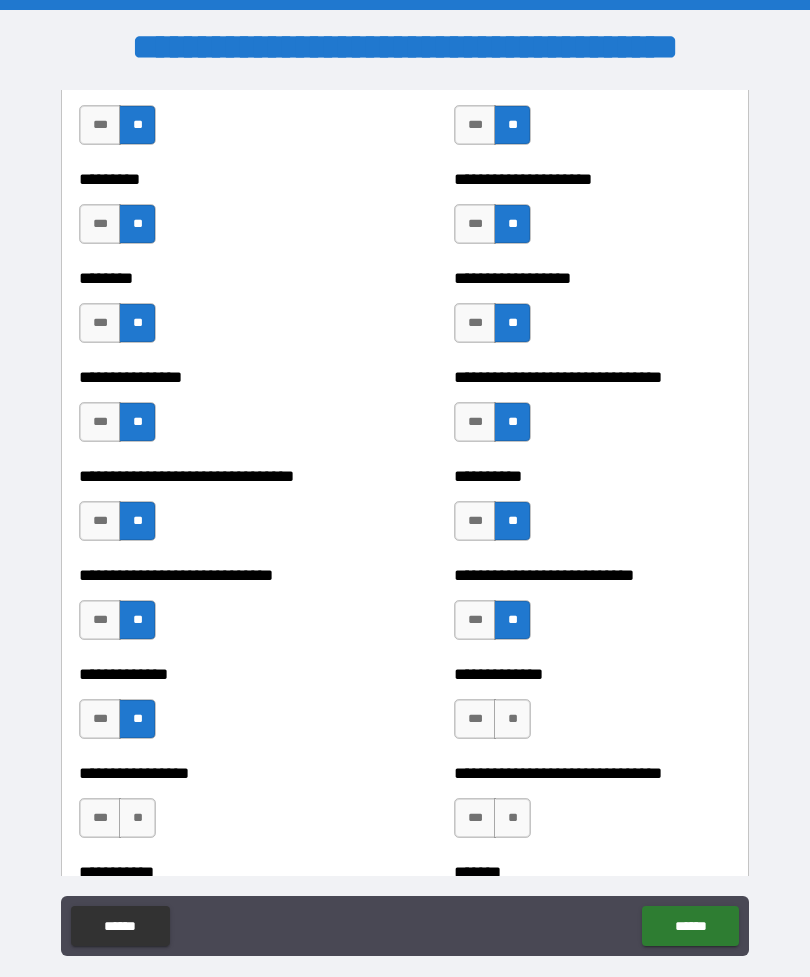 click on "**" at bounding box center (512, 719) 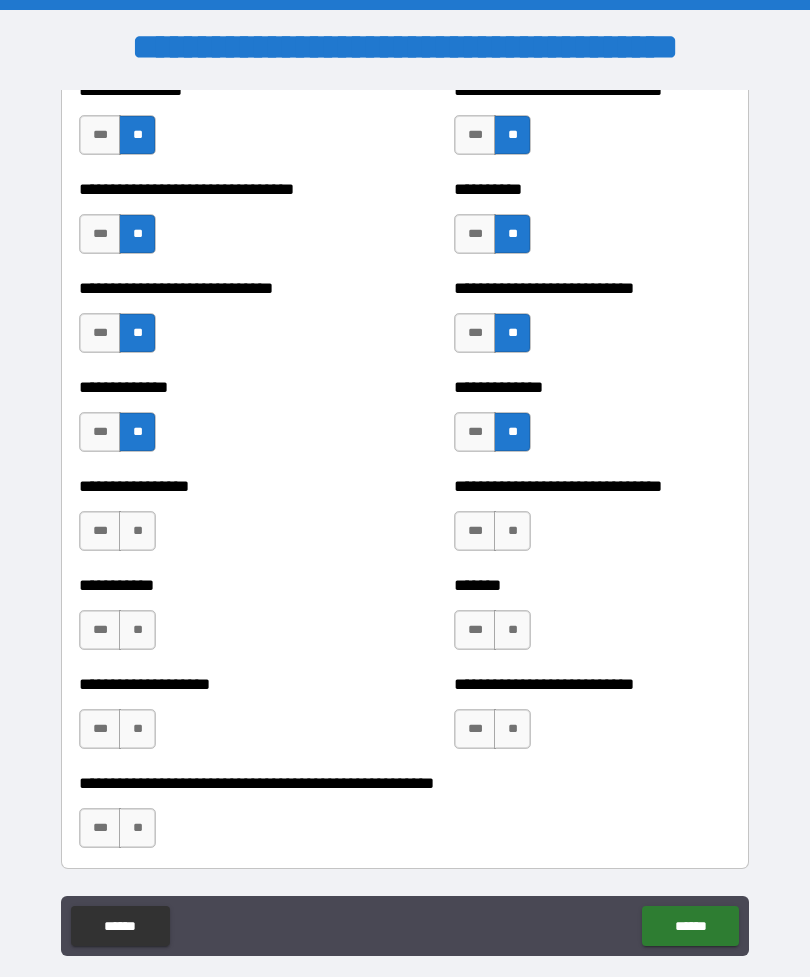 scroll, scrollTop: 7646, scrollLeft: 0, axis: vertical 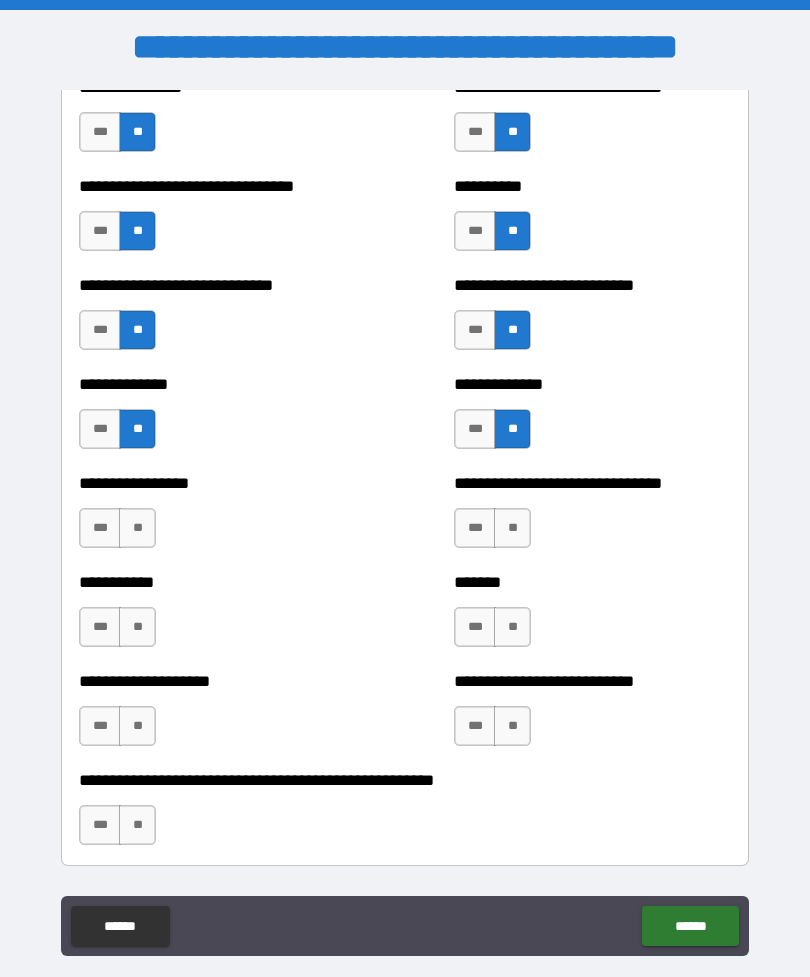 click on "**" at bounding box center (137, 528) 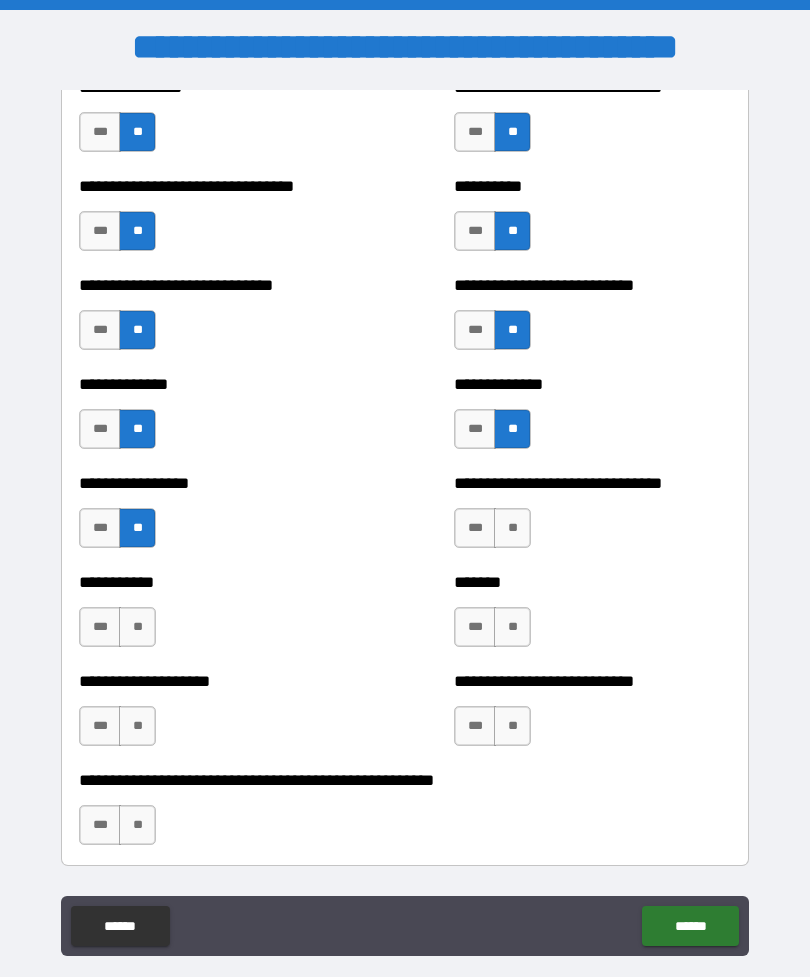 click on "**" at bounding box center [512, 528] 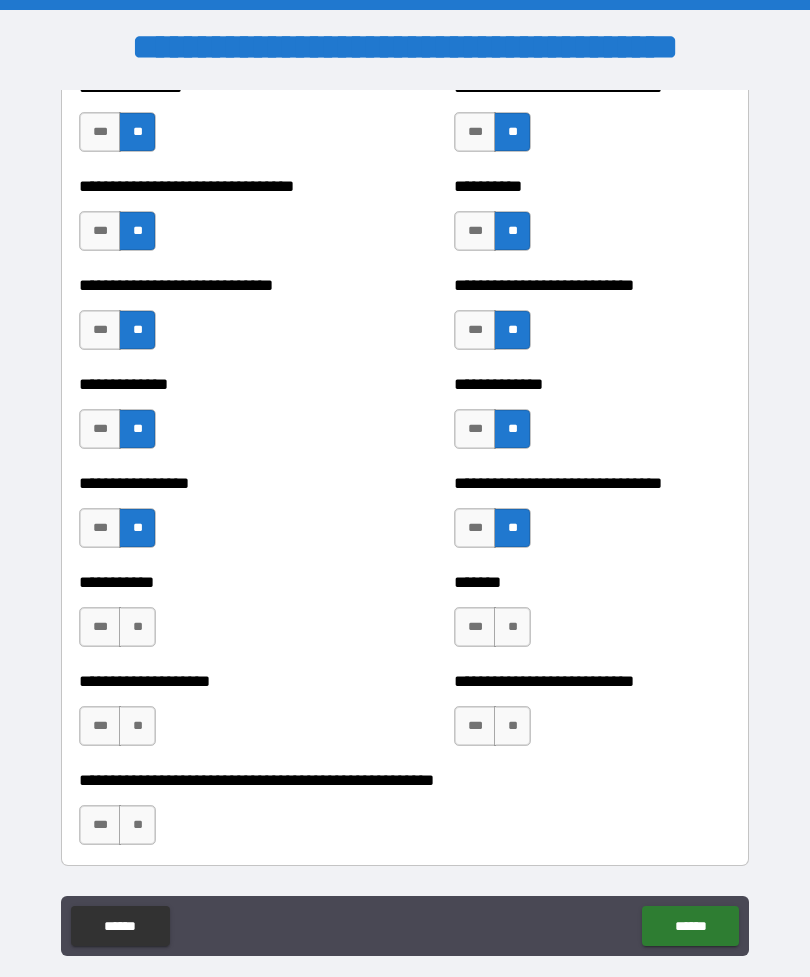 click on "**" at bounding box center (137, 627) 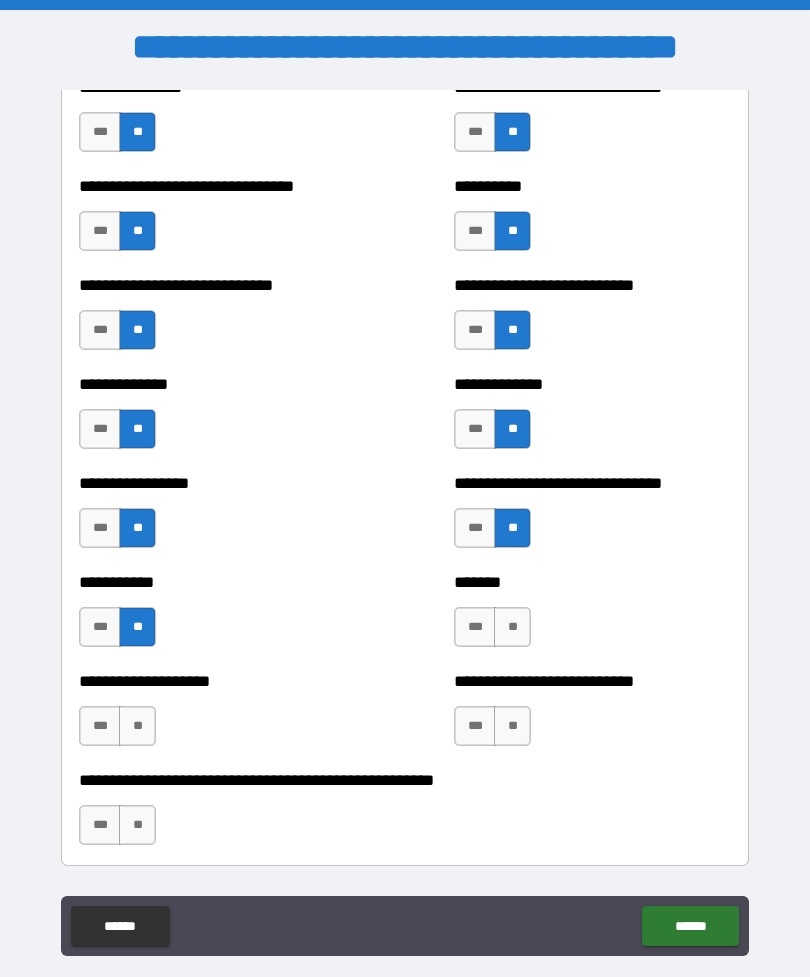 click on "**" at bounding box center [512, 627] 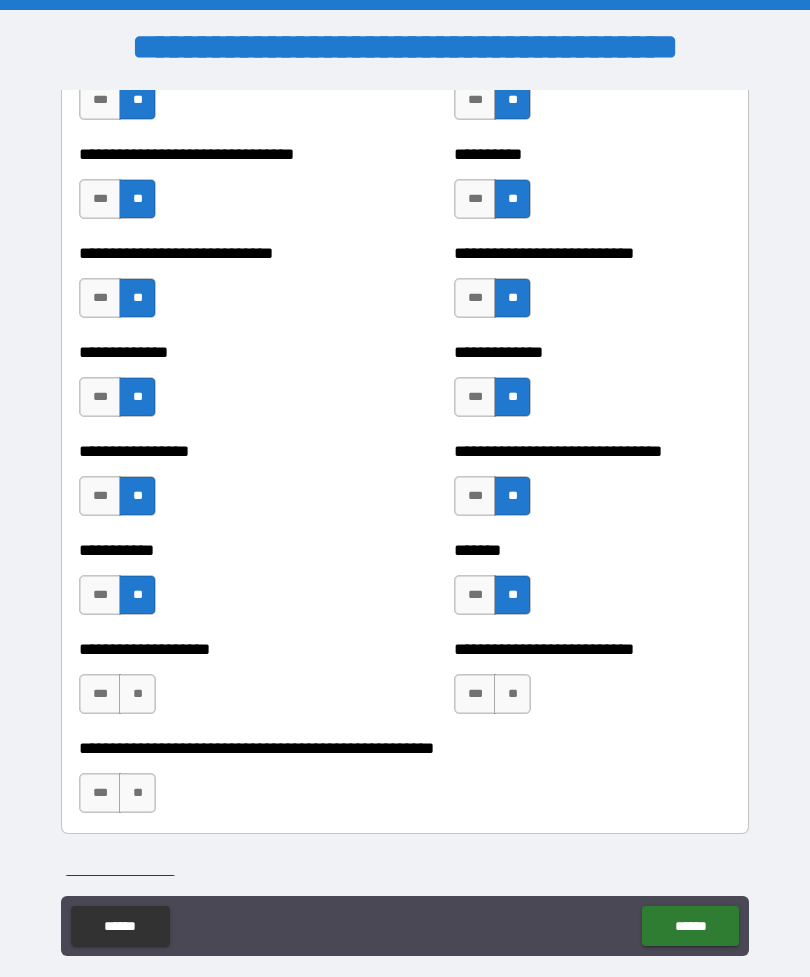 scroll, scrollTop: 7684, scrollLeft: 0, axis: vertical 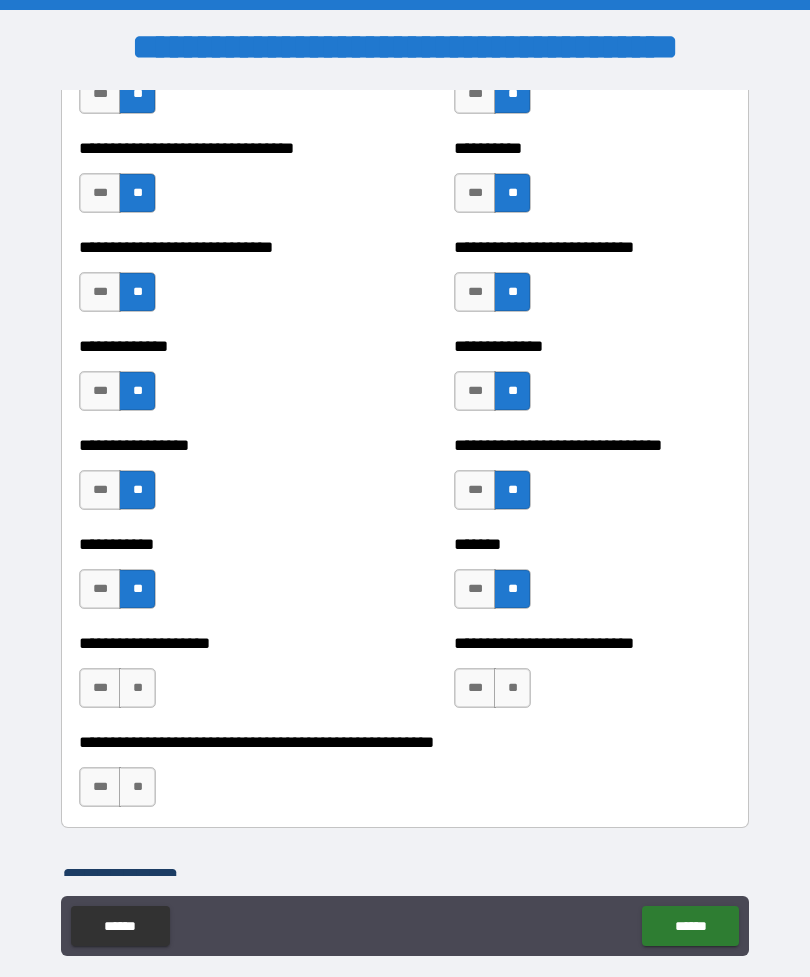 click on "**" at bounding box center (137, 688) 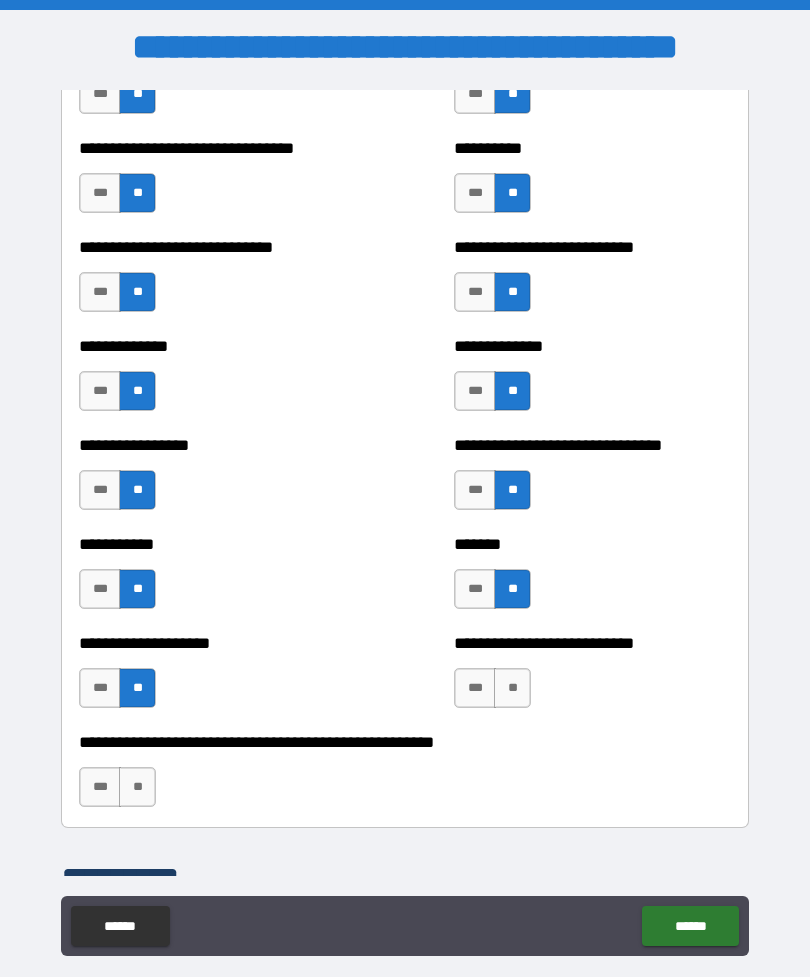 click on "**" at bounding box center [512, 688] 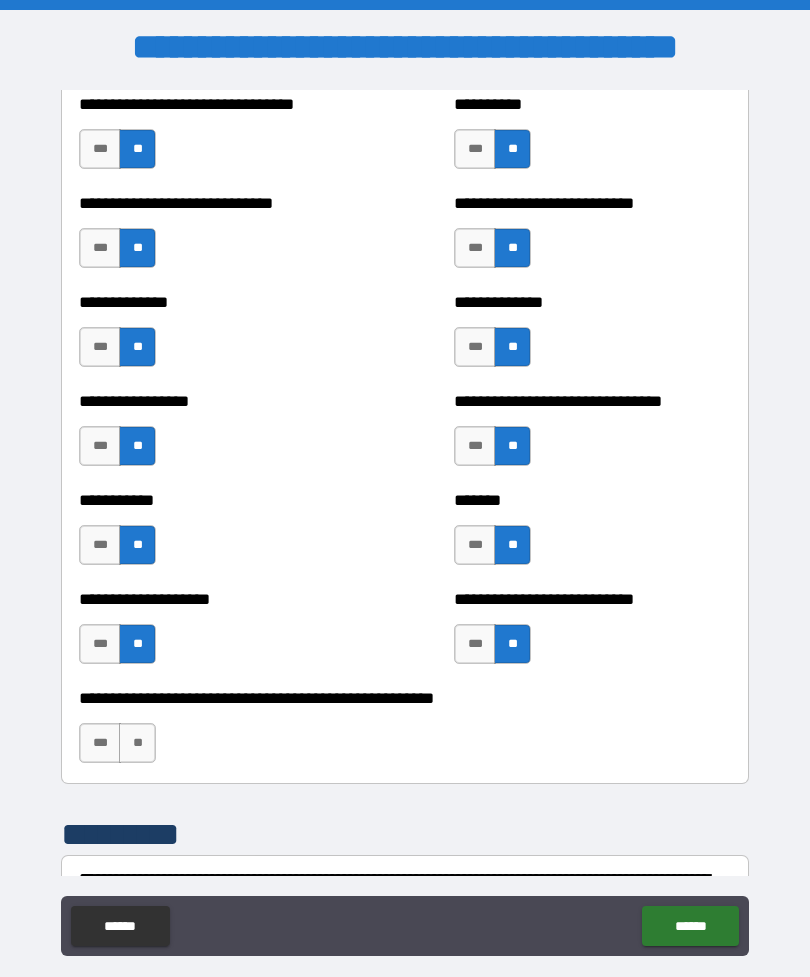 scroll, scrollTop: 7740, scrollLeft: 0, axis: vertical 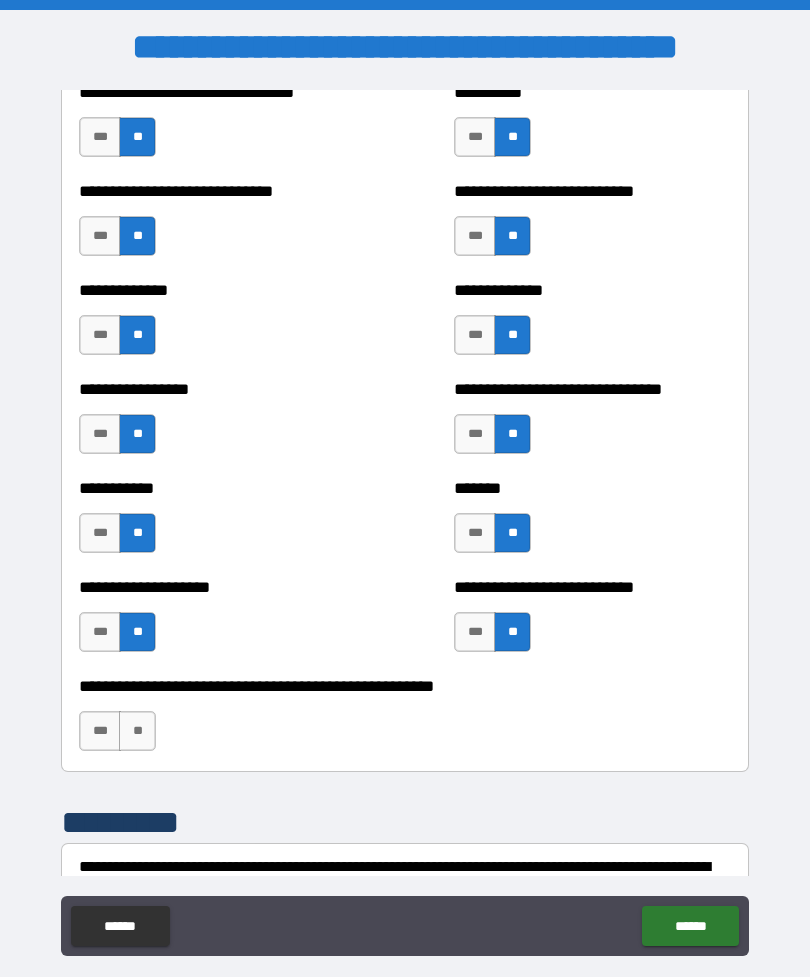 click on "**" at bounding box center (137, 731) 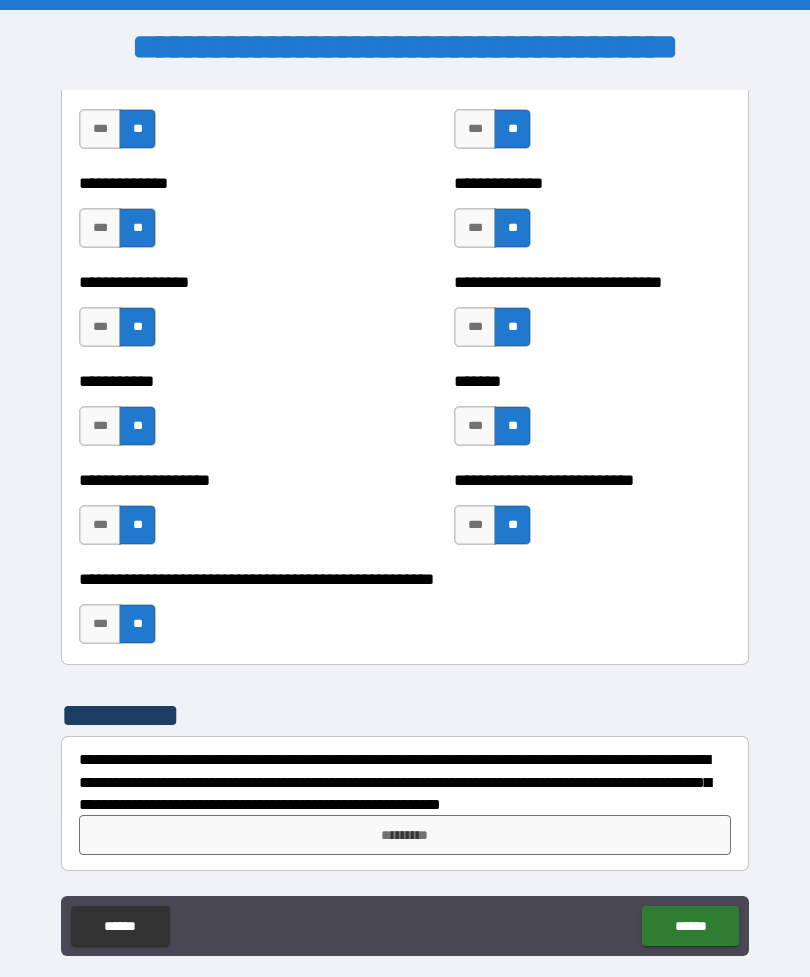 scroll, scrollTop: 7847, scrollLeft: 0, axis: vertical 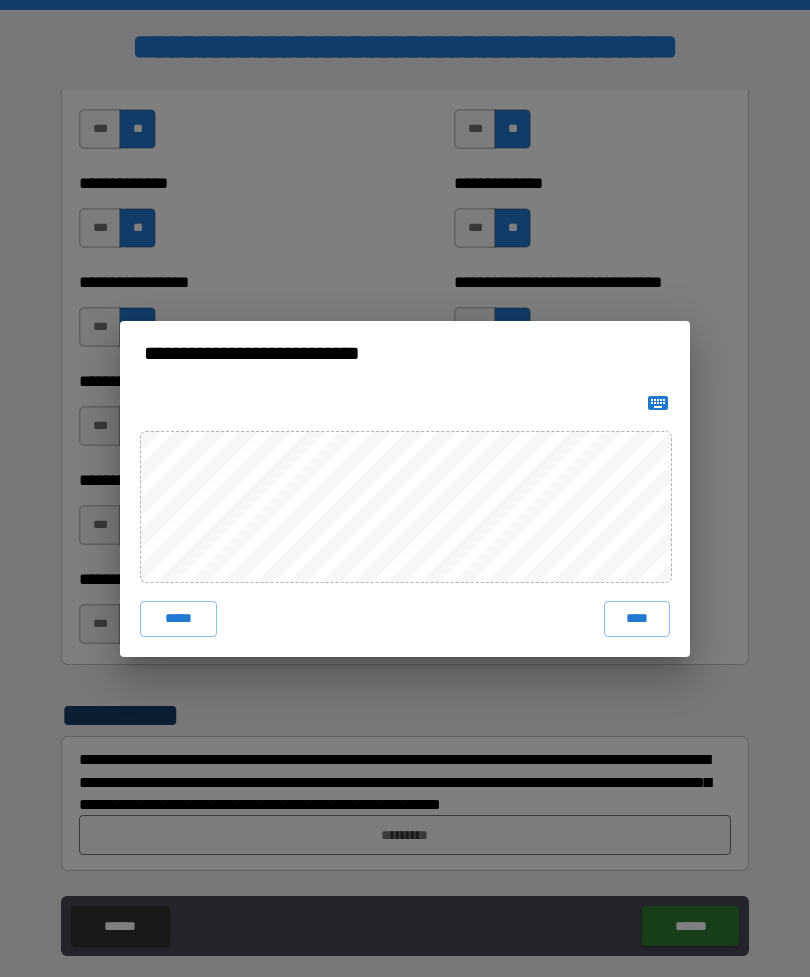 click on "****" at bounding box center (637, 619) 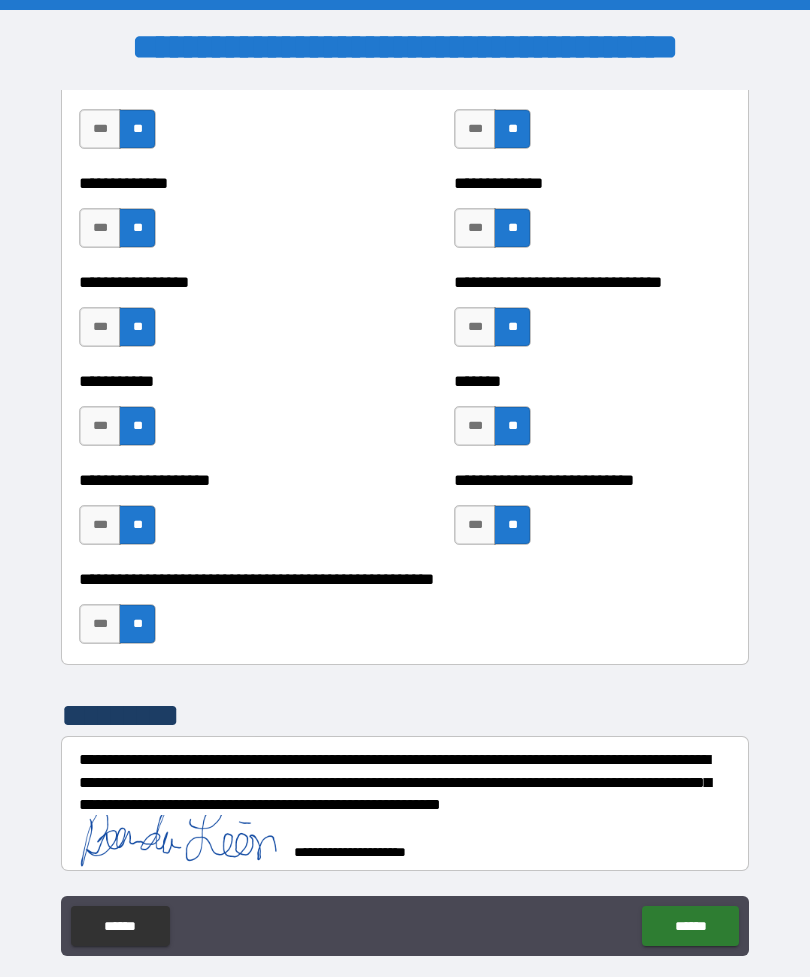 scroll, scrollTop: 7837, scrollLeft: 0, axis: vertical 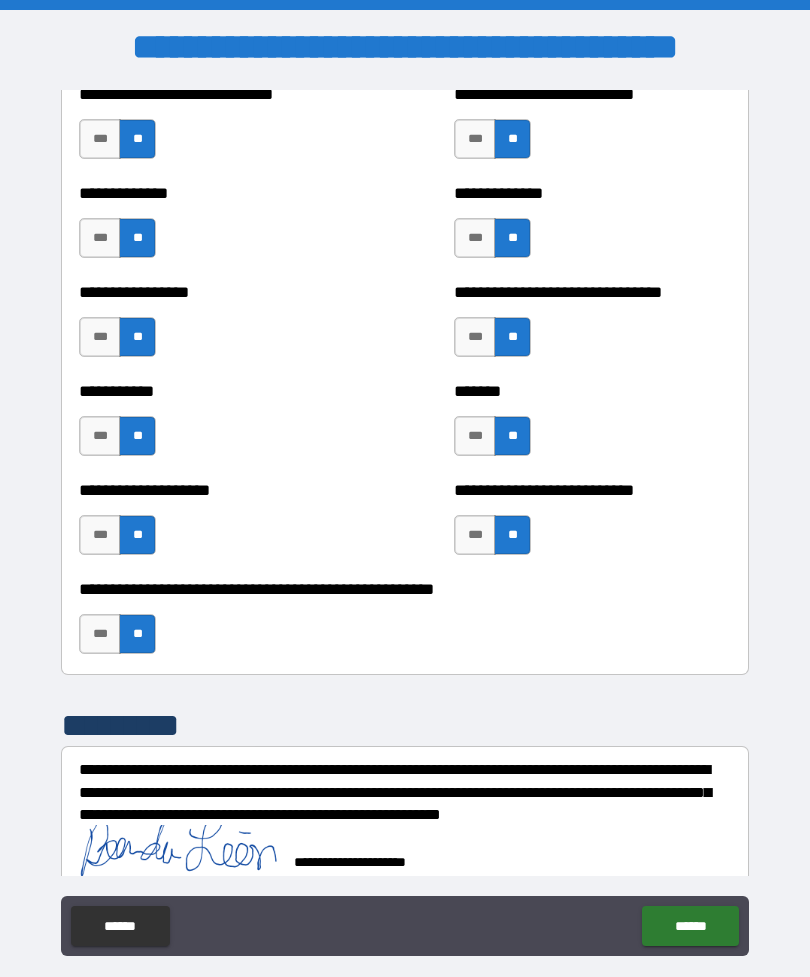 click on "******" at bounding box center (690, 926) 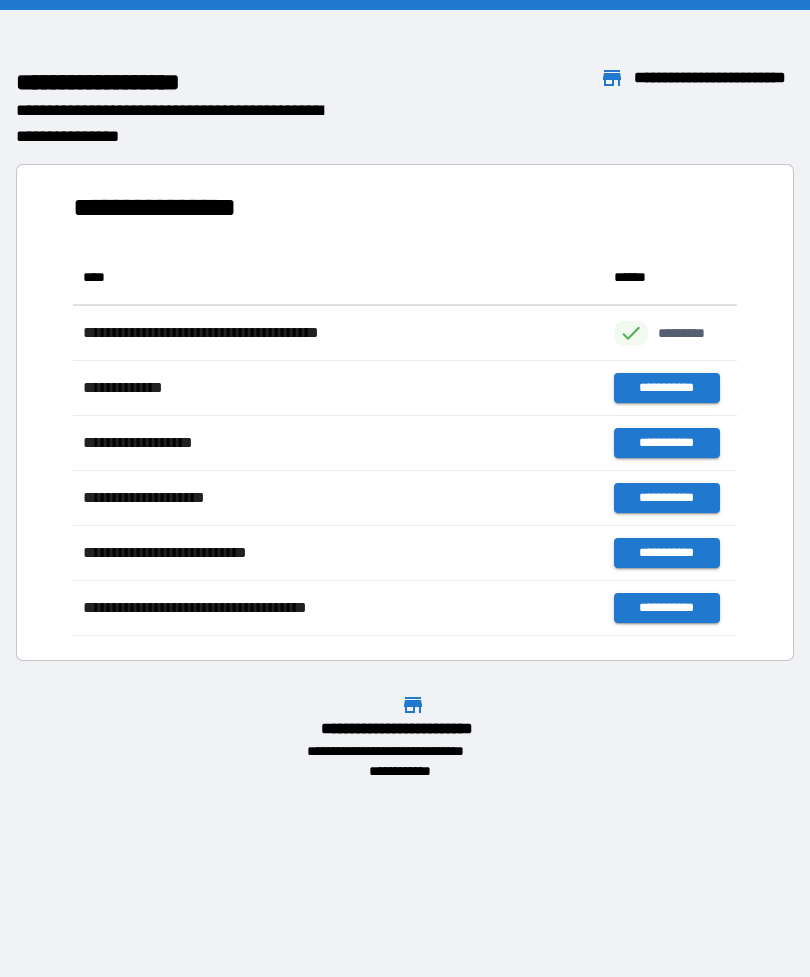 scroll, scrollTop: 1, scrollLeft: 1, axis: both 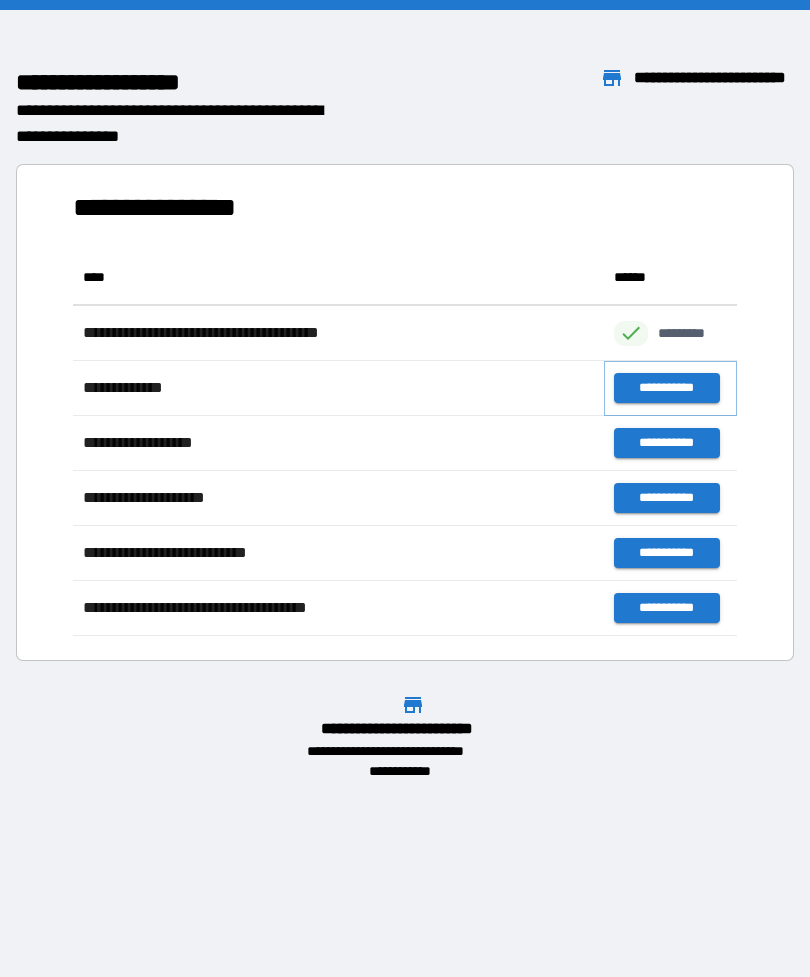 click on "**********" at bounding box center (666, 388) 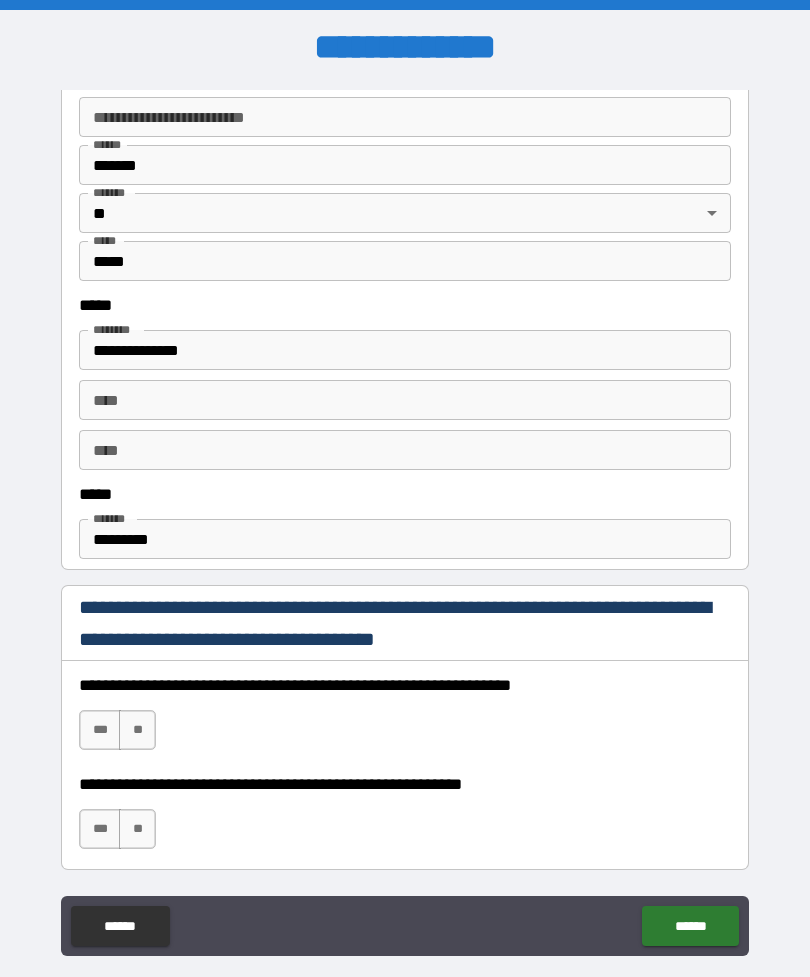 scroll, scrollTop: 863, scrollLeft: 0, axis: vertical 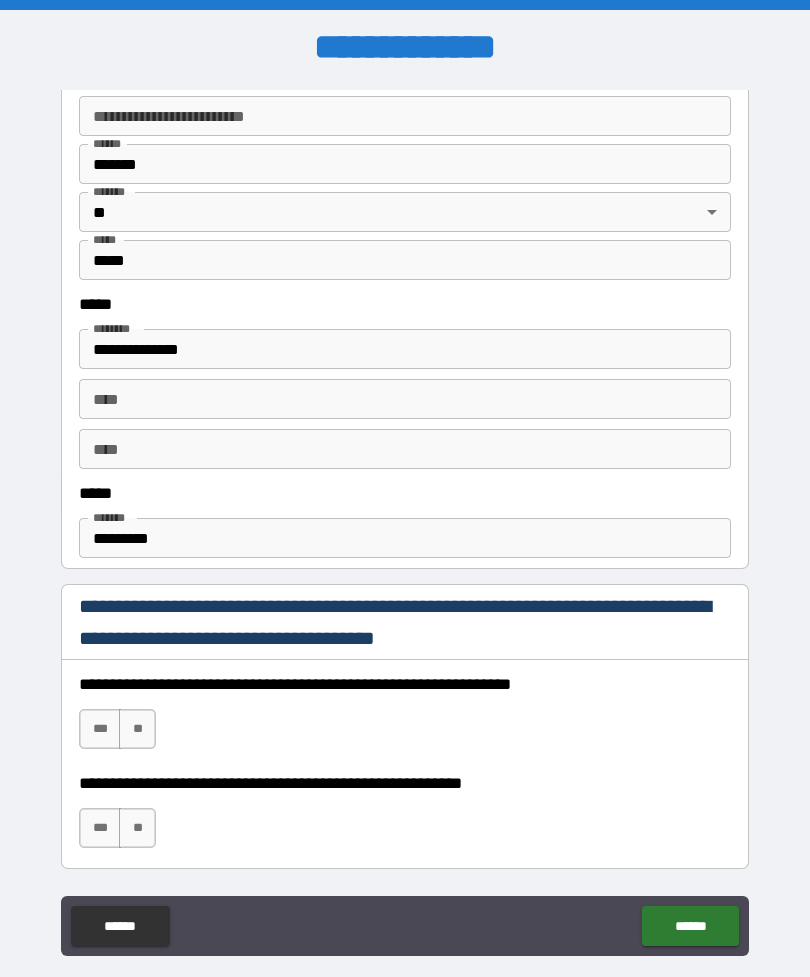 click on "*********" at bounding box center (405, 538) 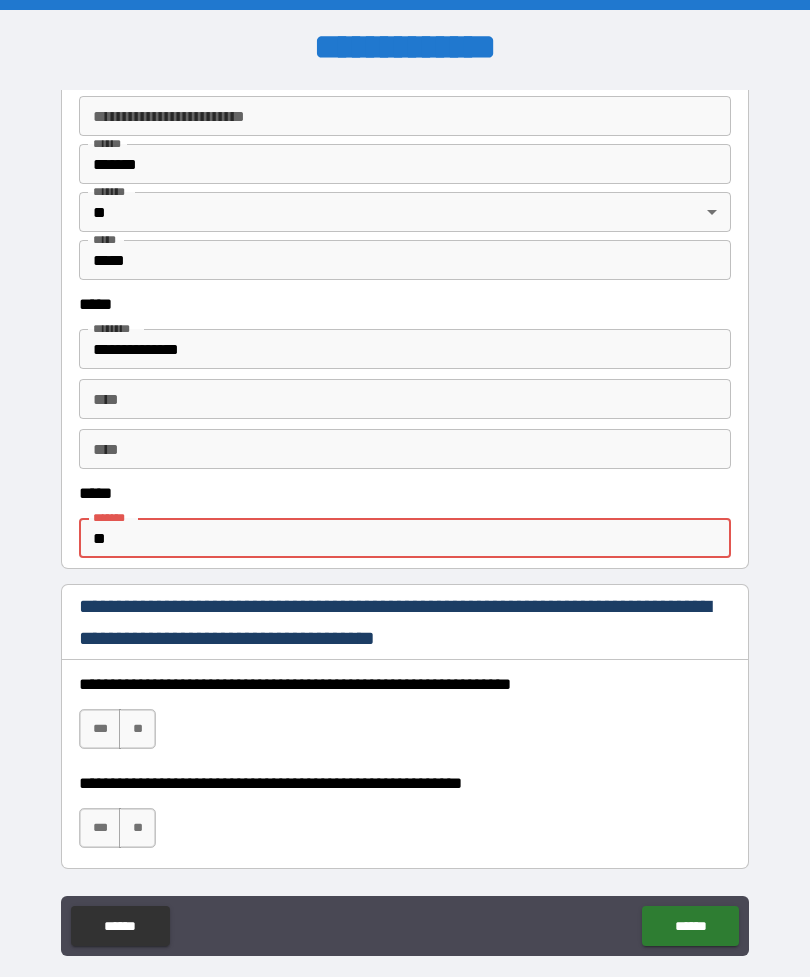 type on "*" 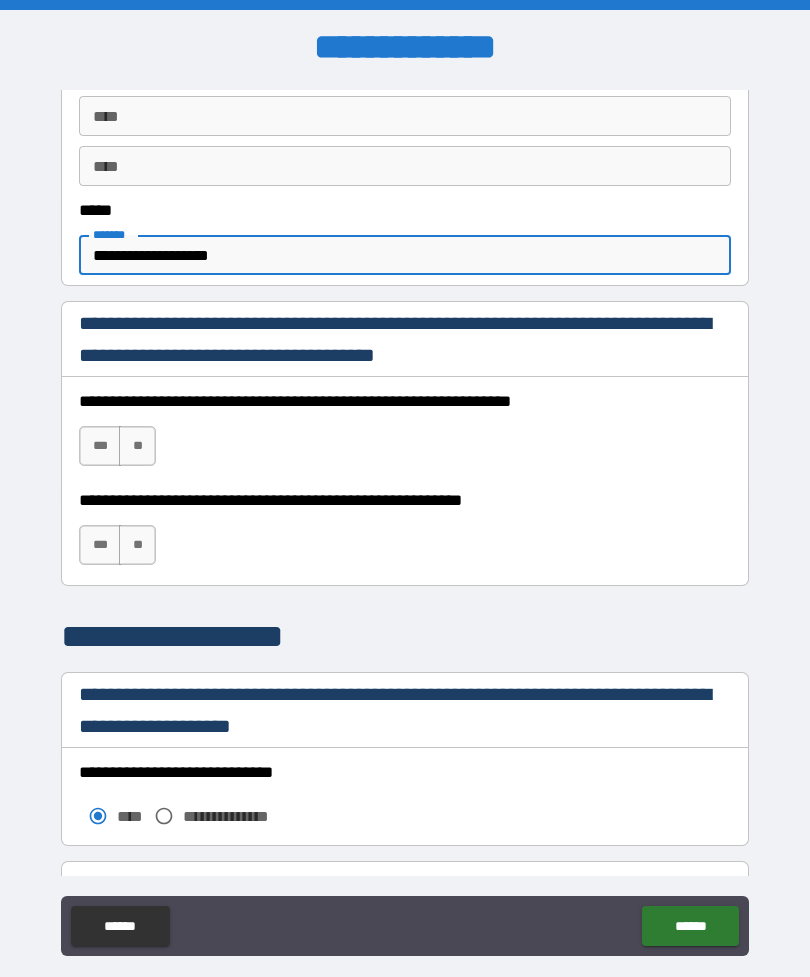 scroll, scrollTop: 1150, scrollLeft: 0, axis: vertical 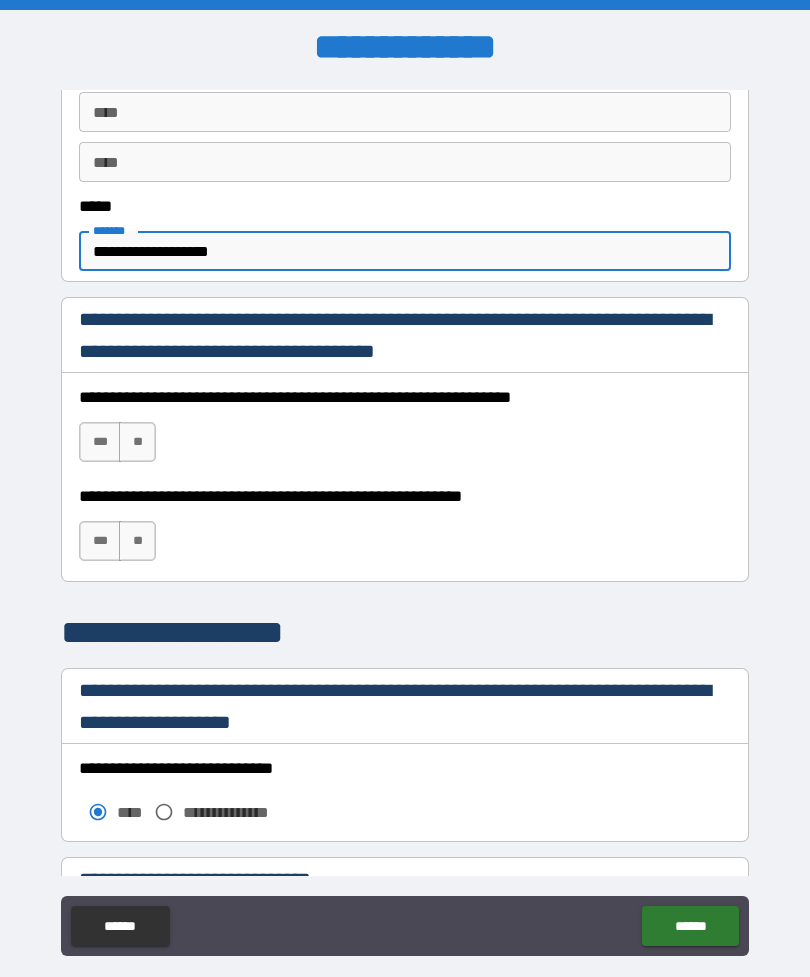 type on "**********" 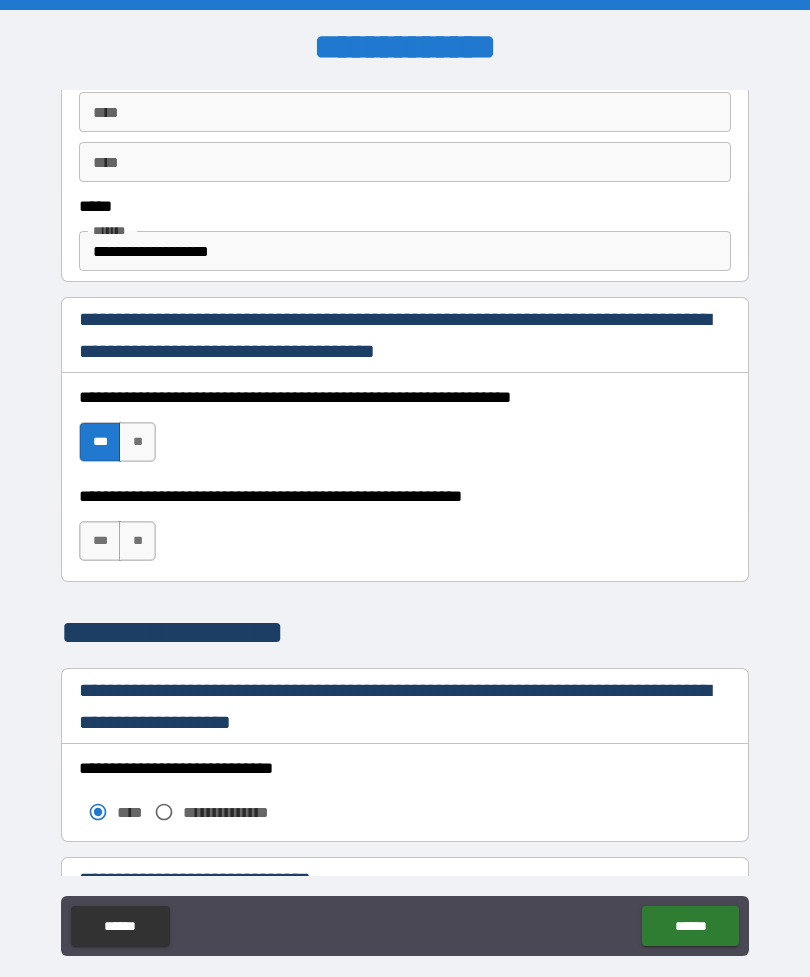 click on "***" at bounding box center [100, 541] 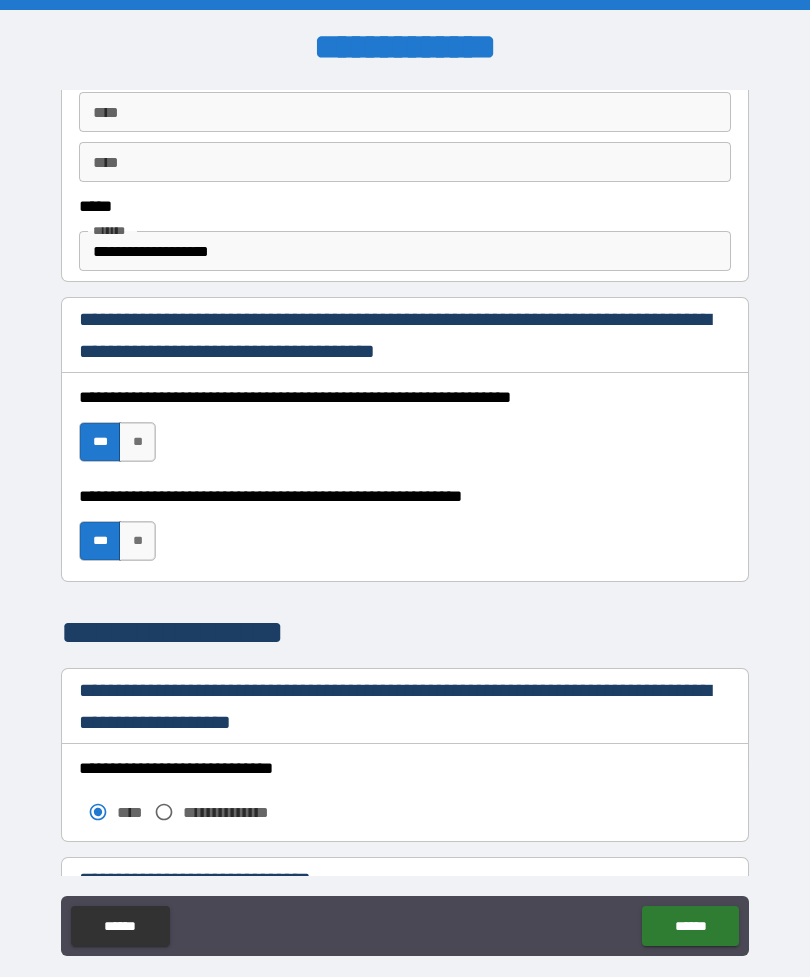 click on "**" at bounding box center (137, 442) 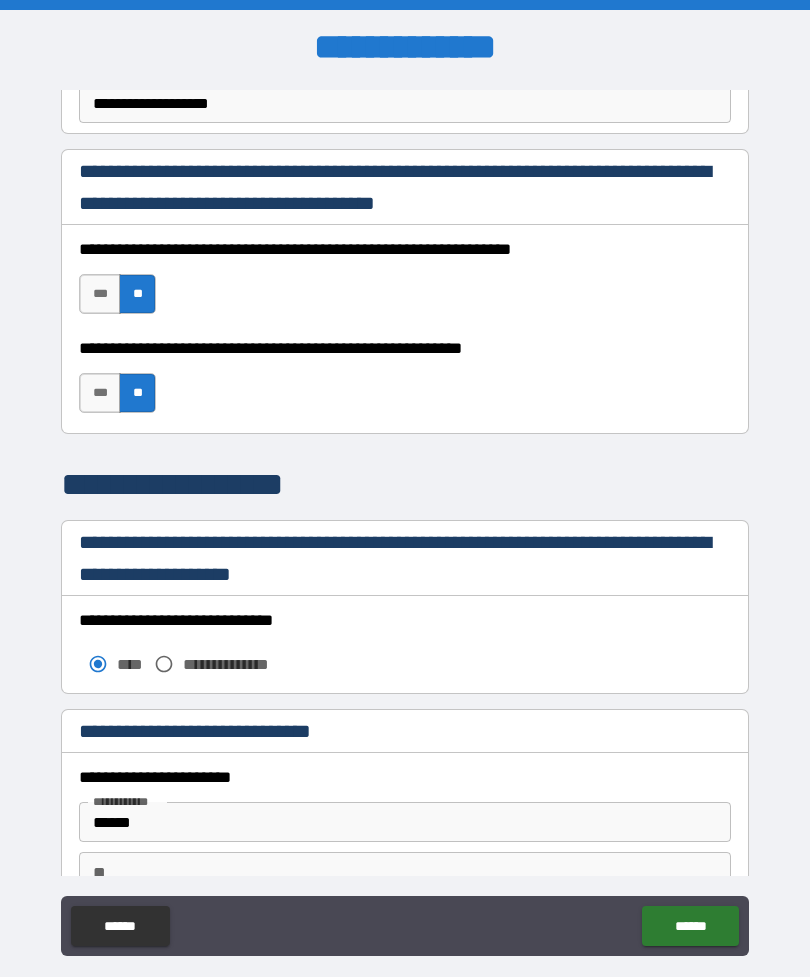 scroll, scrollTop: 1301, scrollLeft: 0, axis: vertical 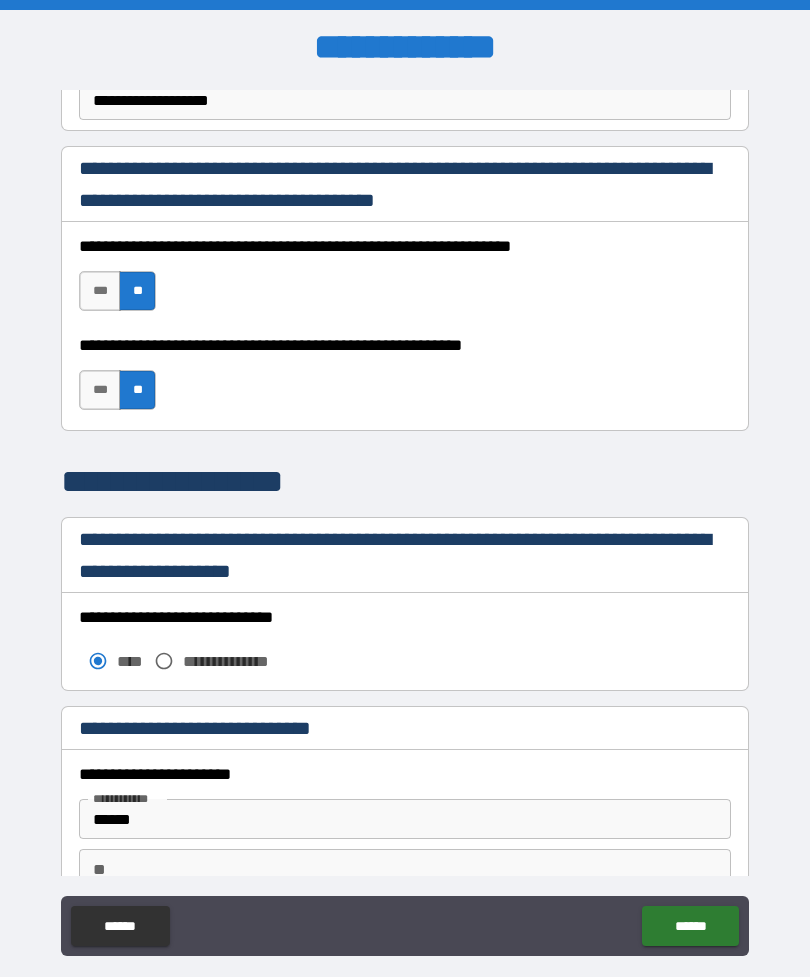 click on "***" at bounding box center [100, 390] 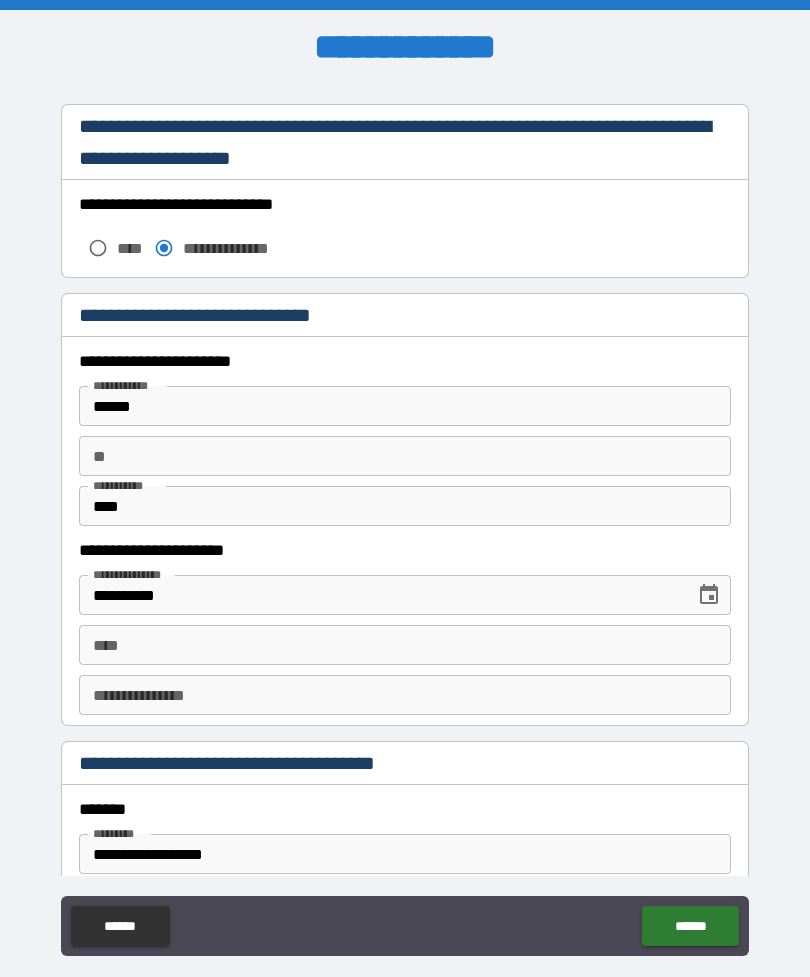 scroll, scrollTop: 1715, scrollLeft: 0, axis: vertical 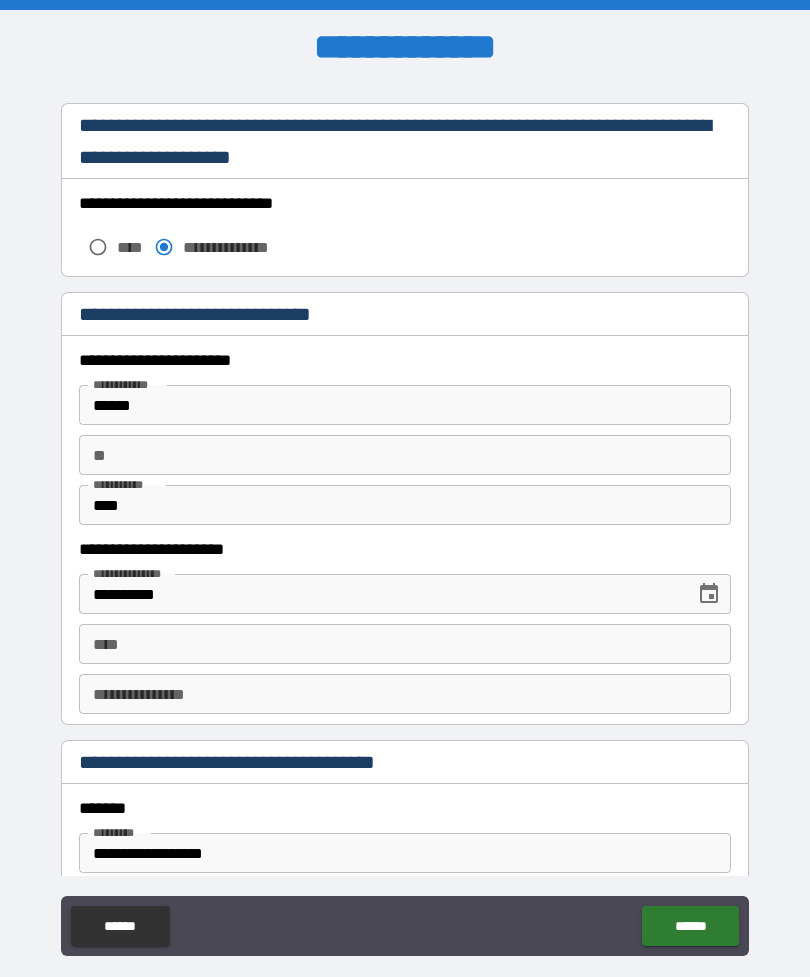 click on "******" at bounding box center [405, 405] 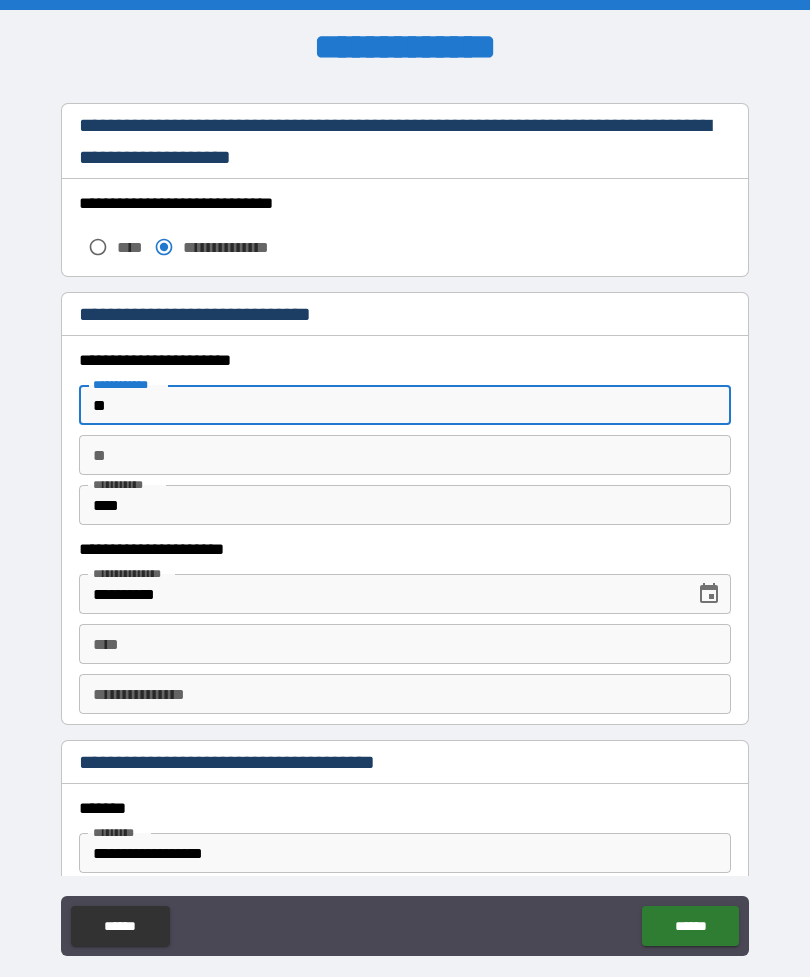 type on "*" 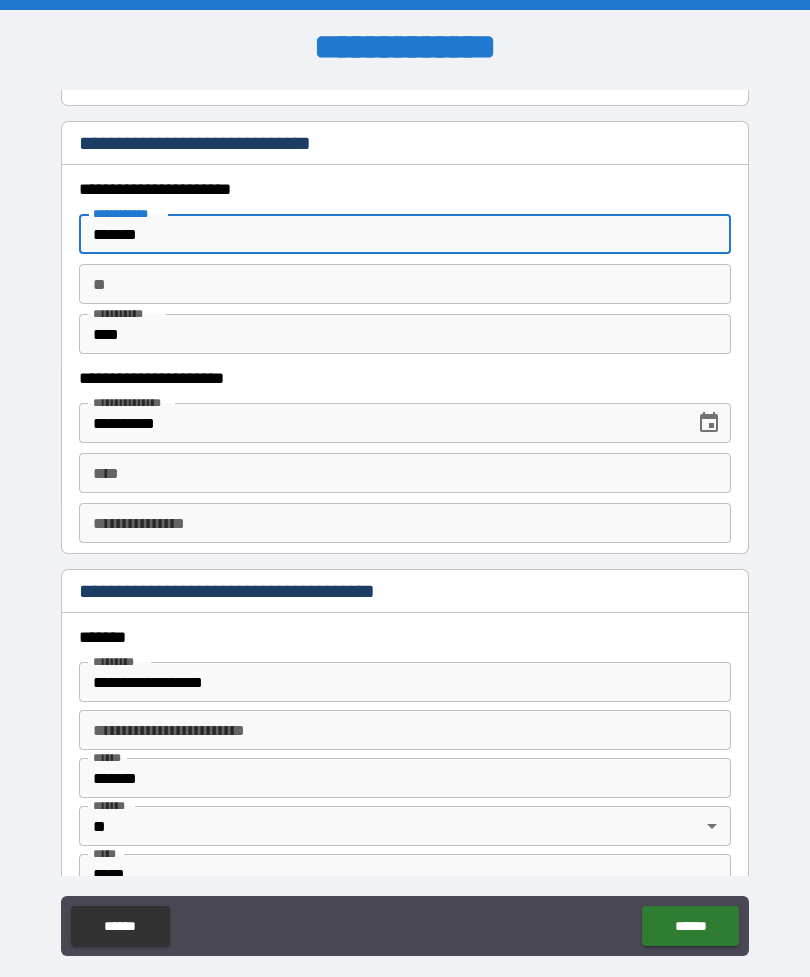 scroll, scrollTop: 1887, scrollLeft: 0, axis: vertical 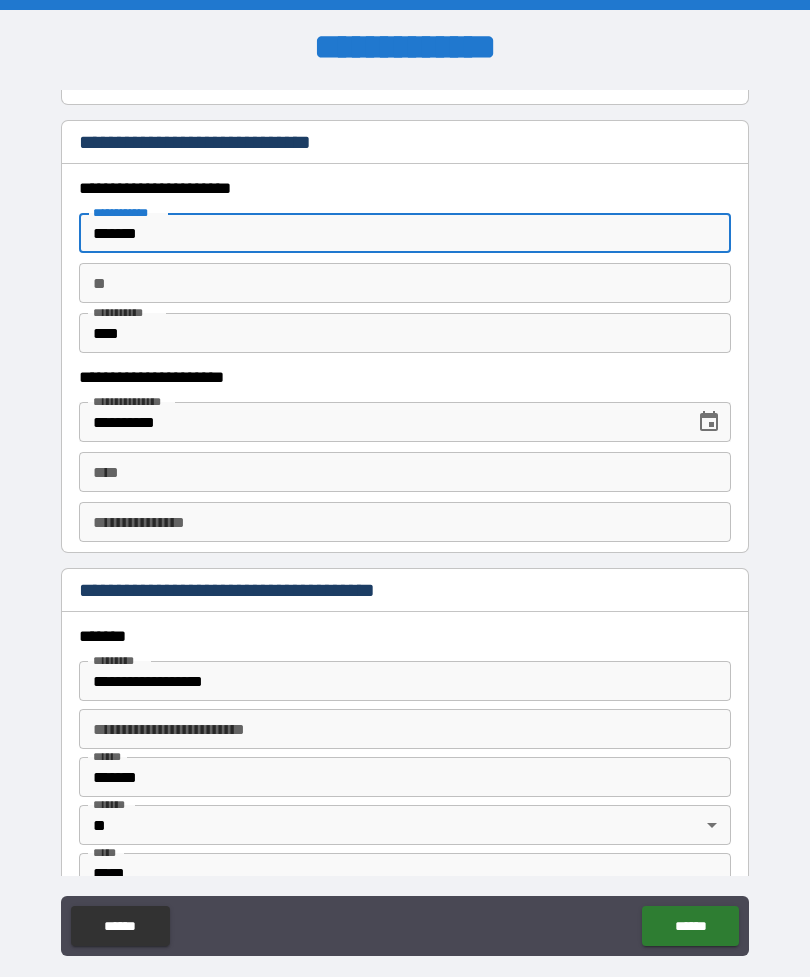 type on "******" 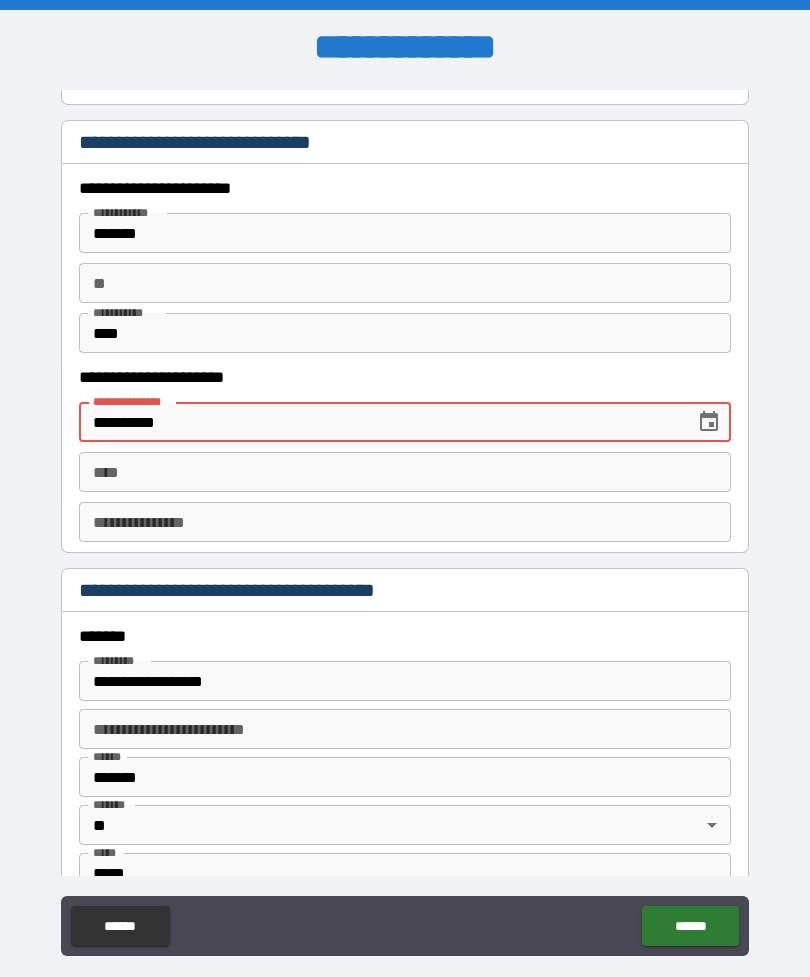 click on "**********" at bounding box center (380, 422) 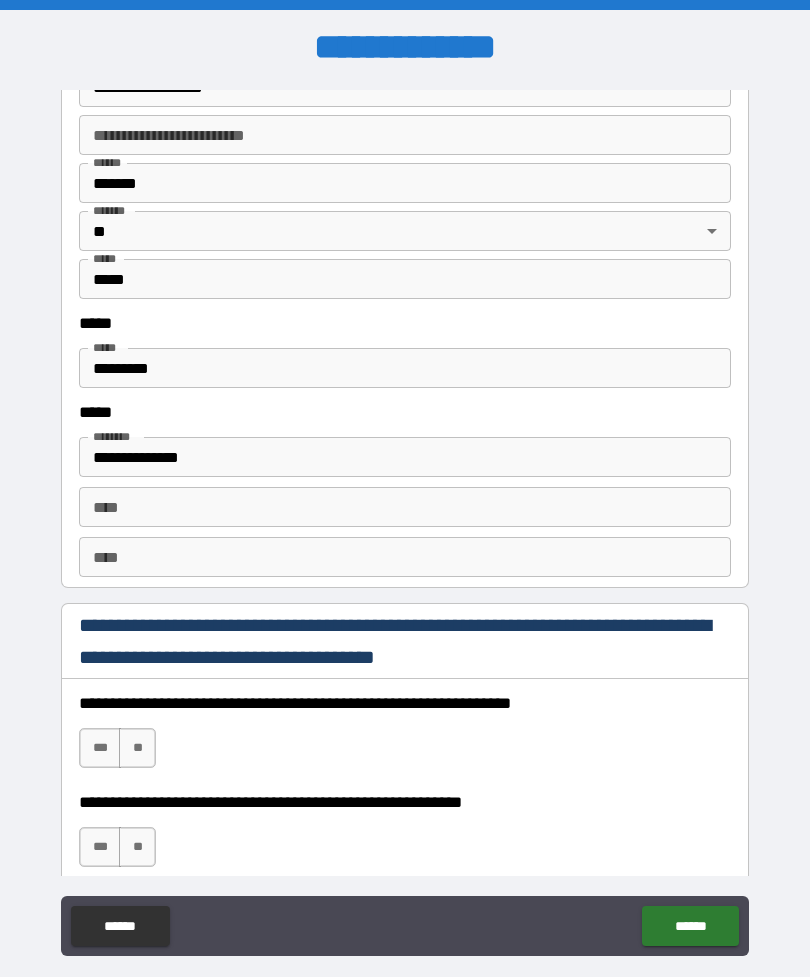 scroll, scrollTop: 2495, scrollLeft: 0, axis: vertical 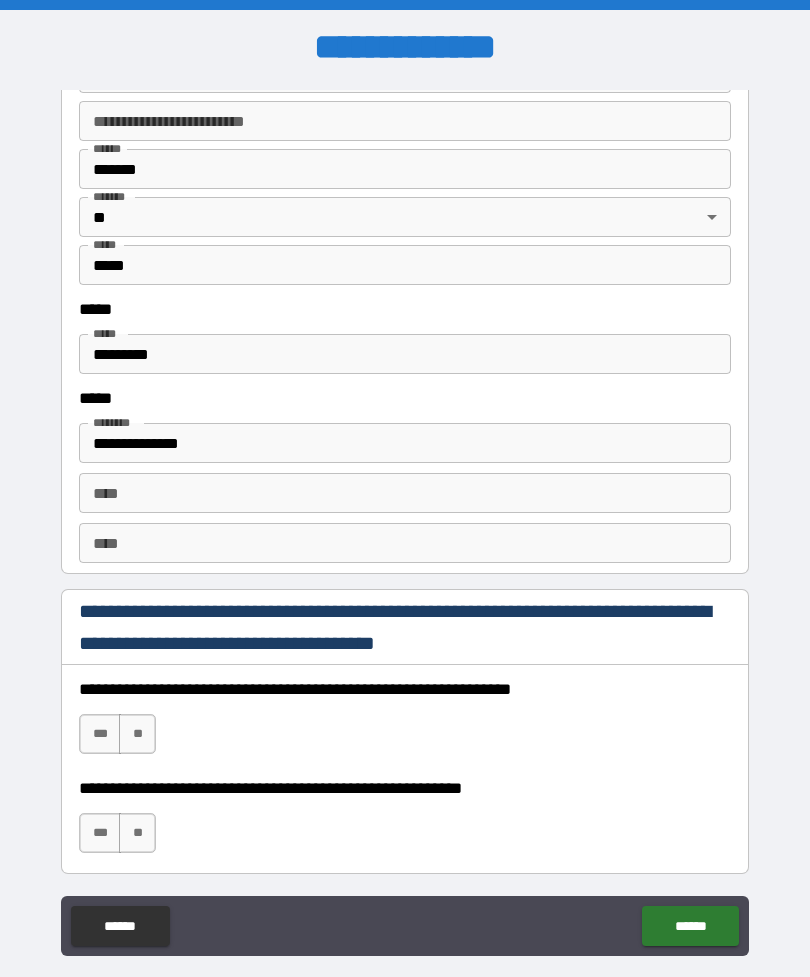type on "**********" 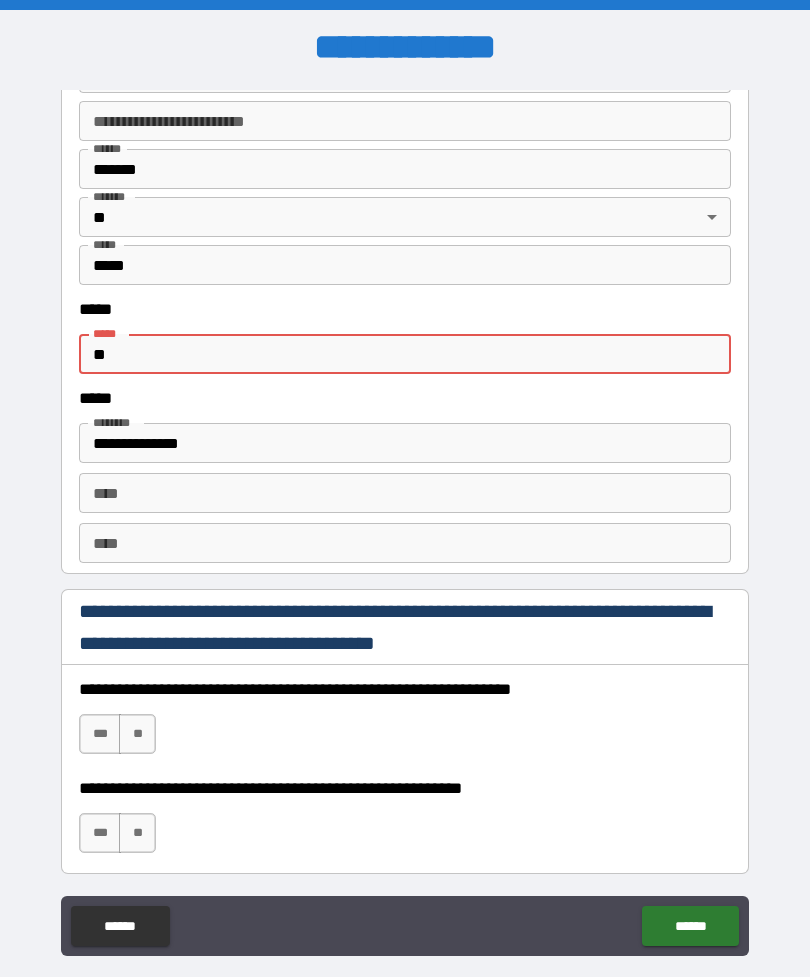 type on "*" 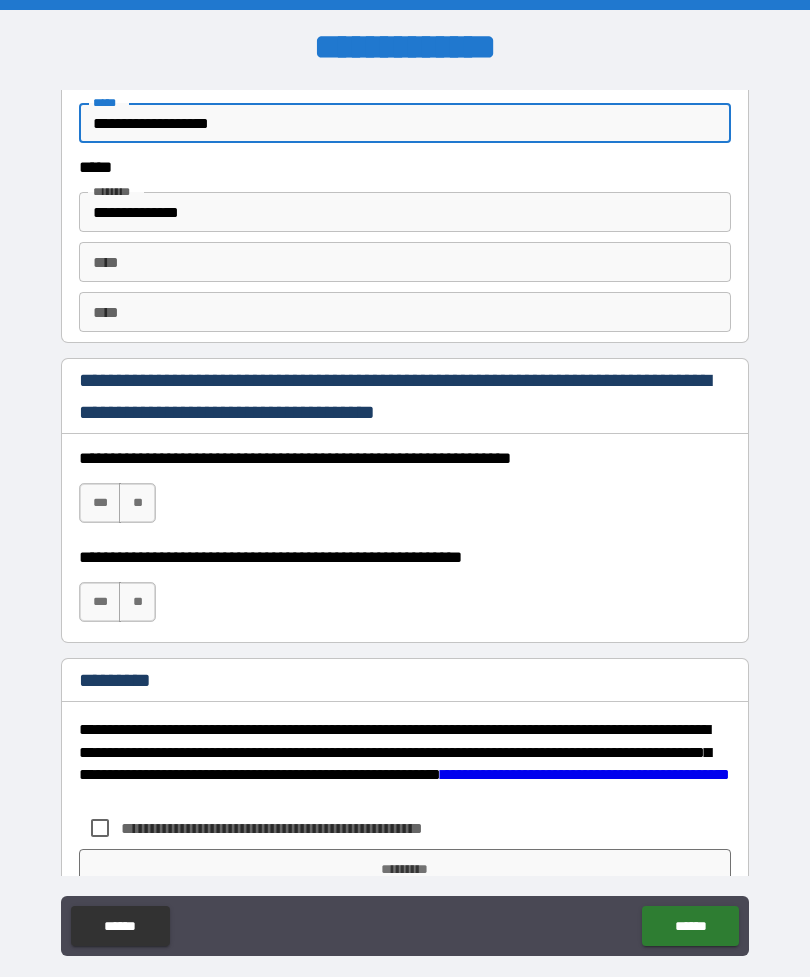 scroll, scrollTop: 2731, scrollLeft: 0, axis: vertical 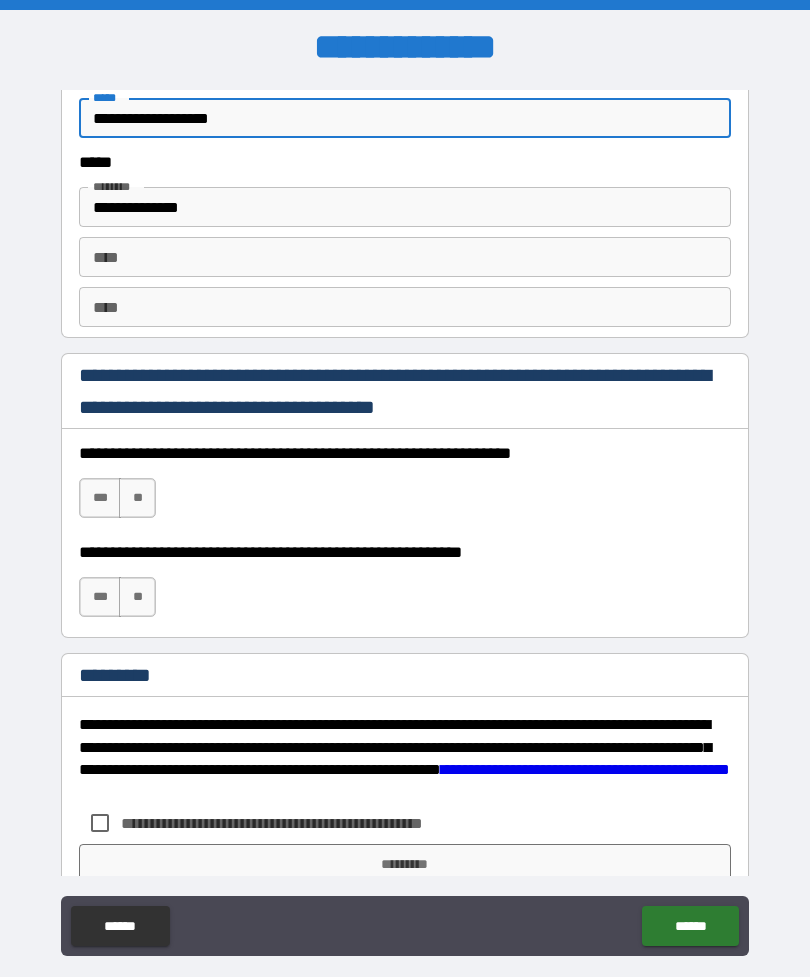 type on "**********" 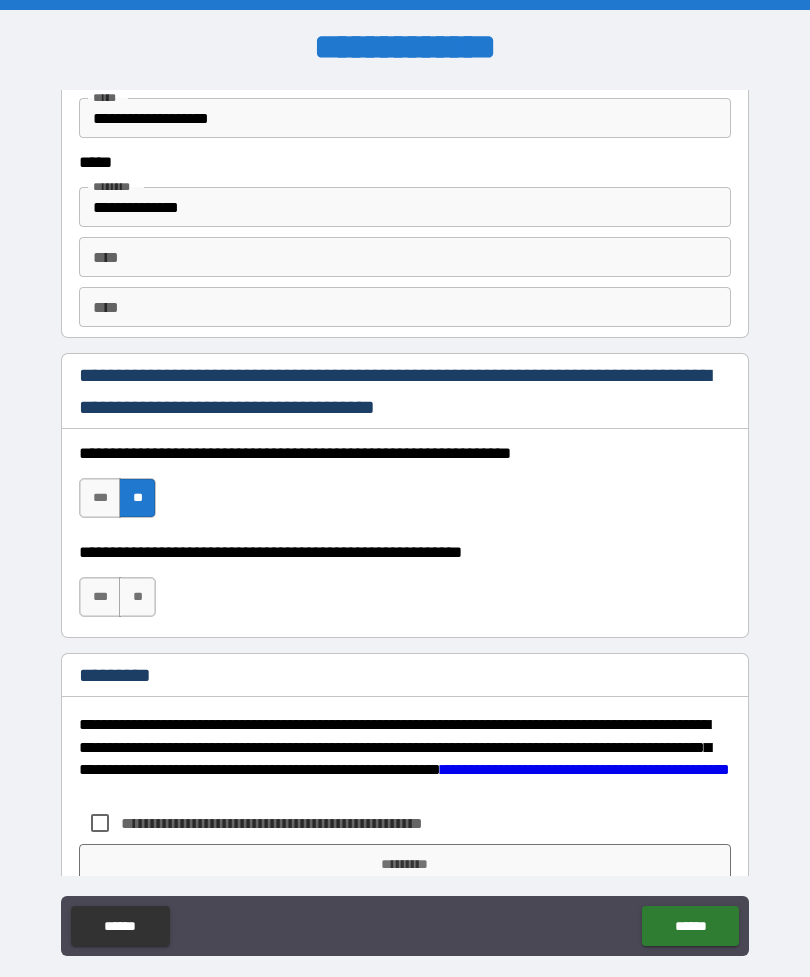 click on "***" at bounding box center (100, 597) 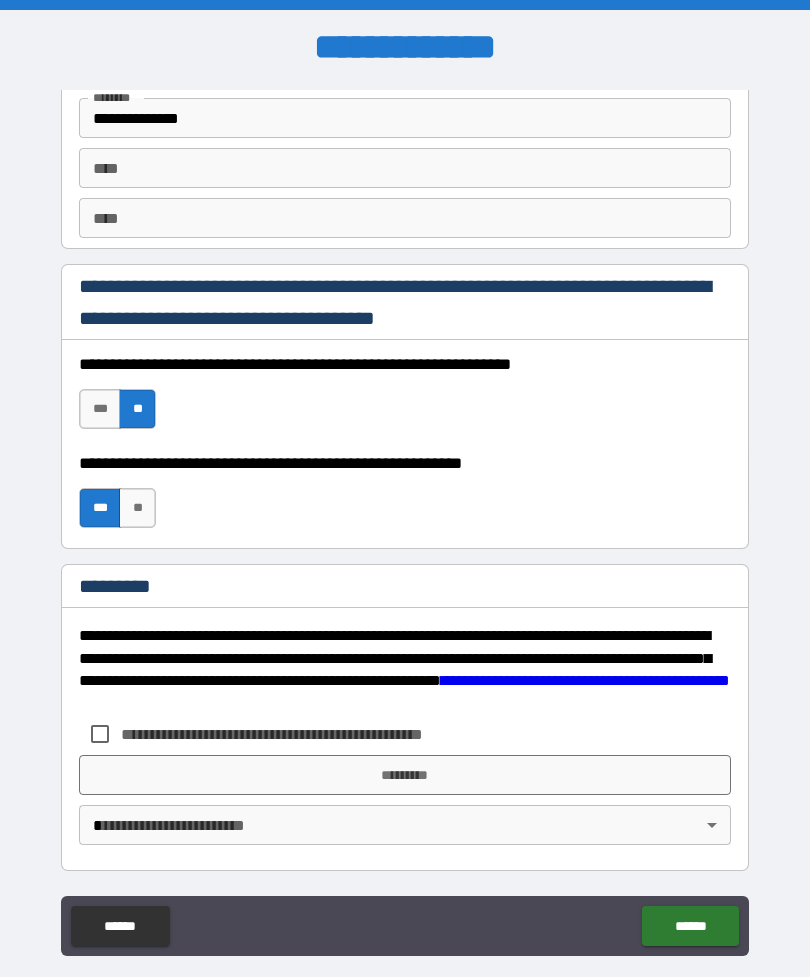 scroll, scrollTop: 2820, scrollLeft: 0, axis: vertical 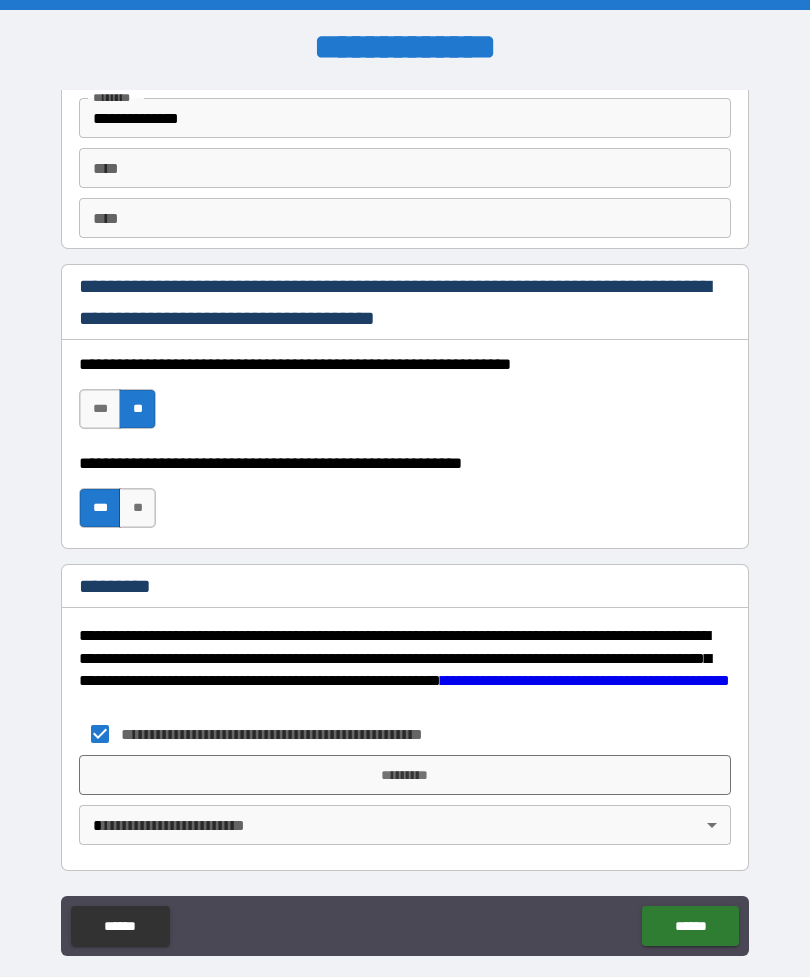 click on "*********" at bounding box center [405, 775] 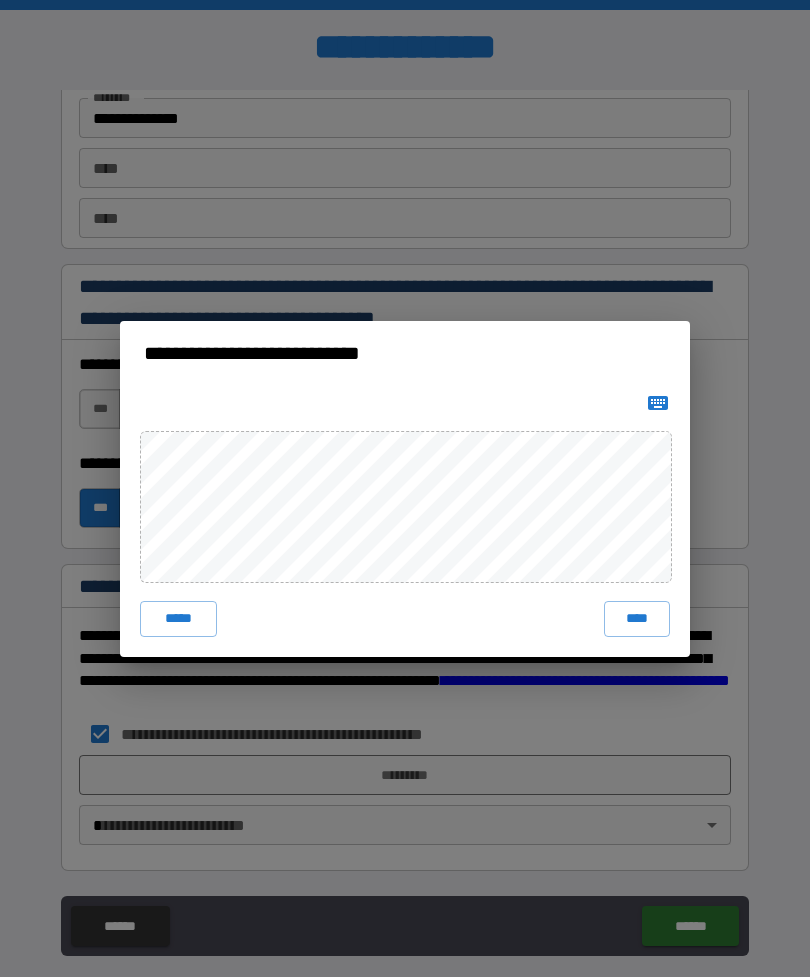 click on "****" at bounding box center (637, 619) 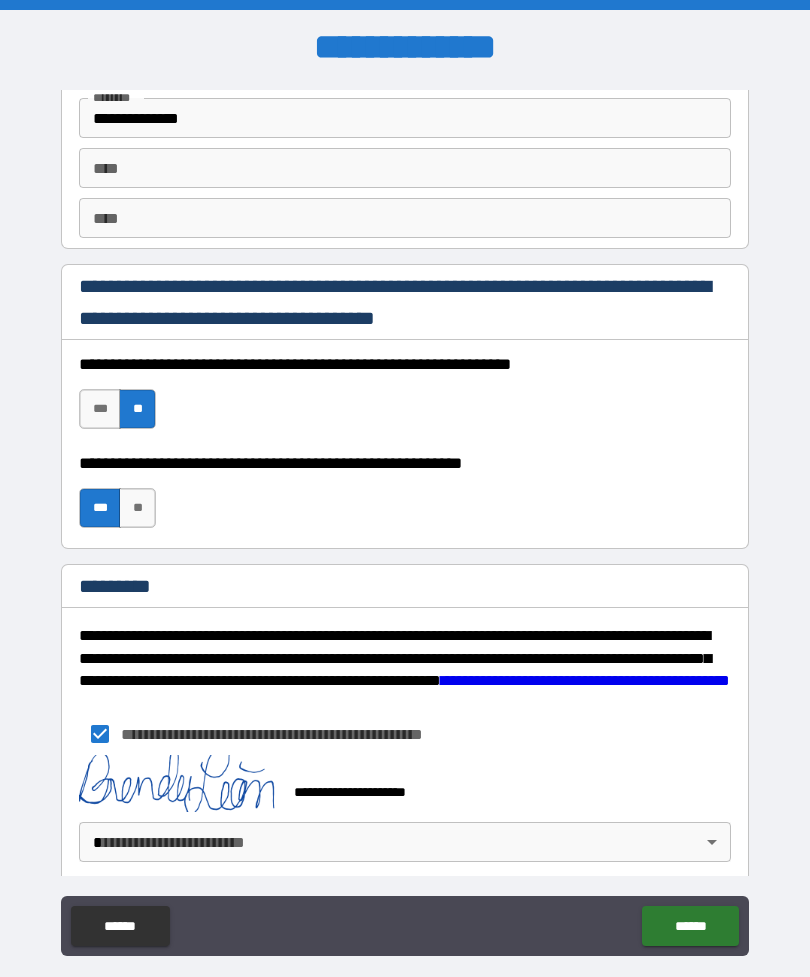 click on "******" at bounding box center (690, 926) 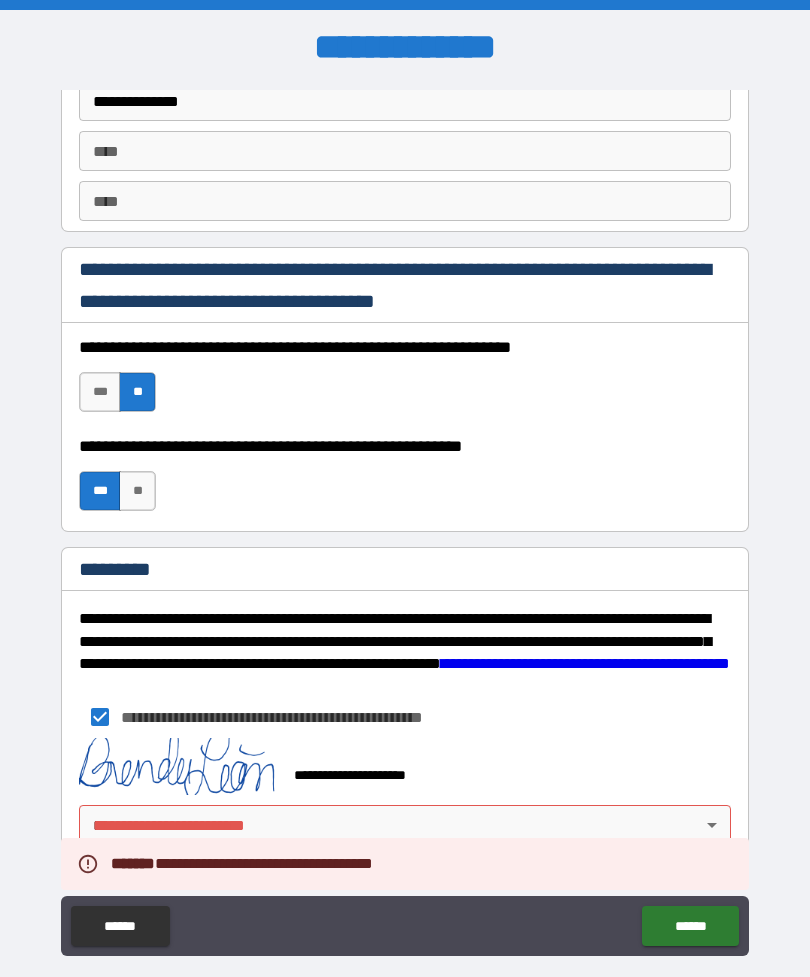 scroll, scrollTop: 2837, scrollLeft: 0, axis: vertical 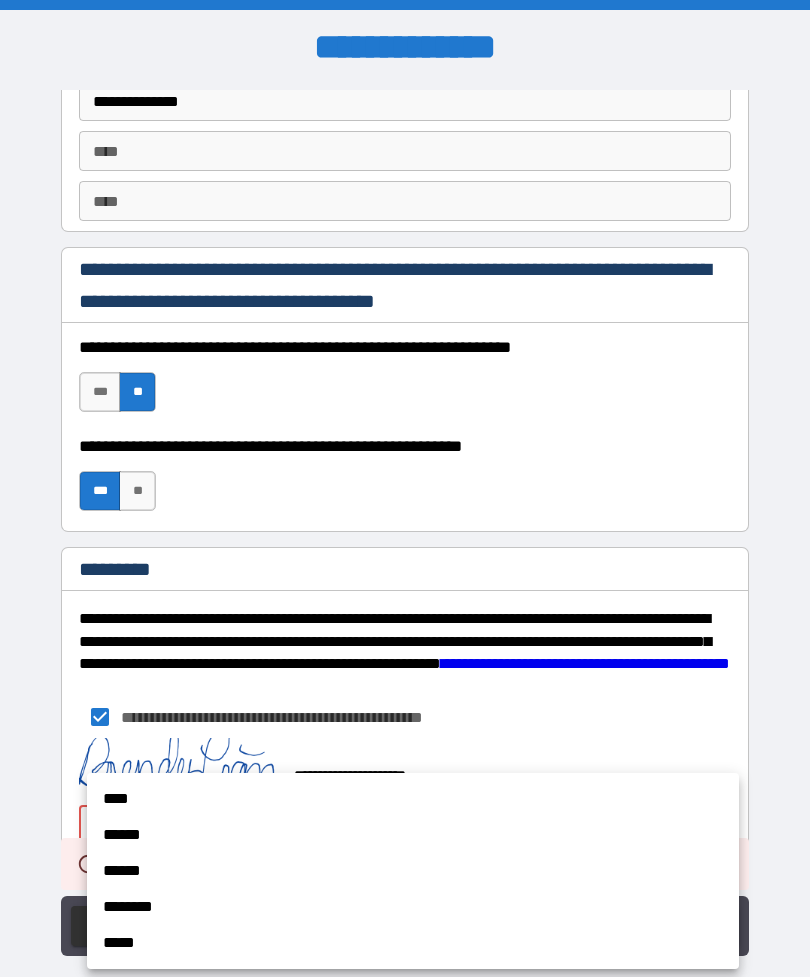 click on "******" at bounding box center [413, 835] 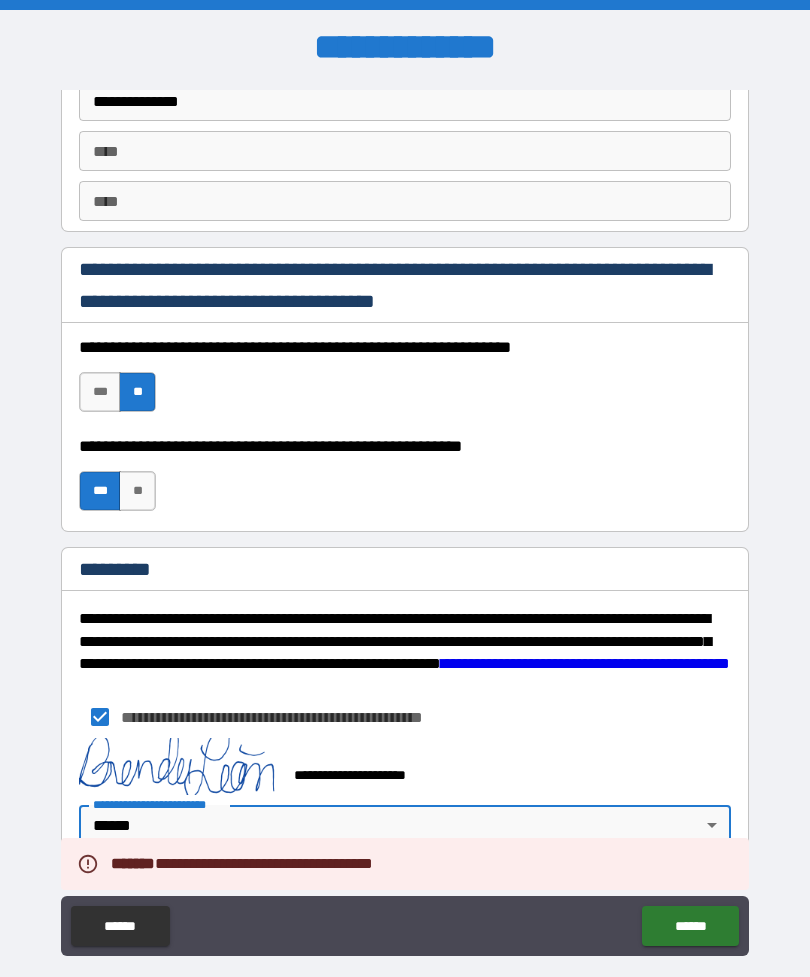 click on "******" at bounding box center (690, 926) 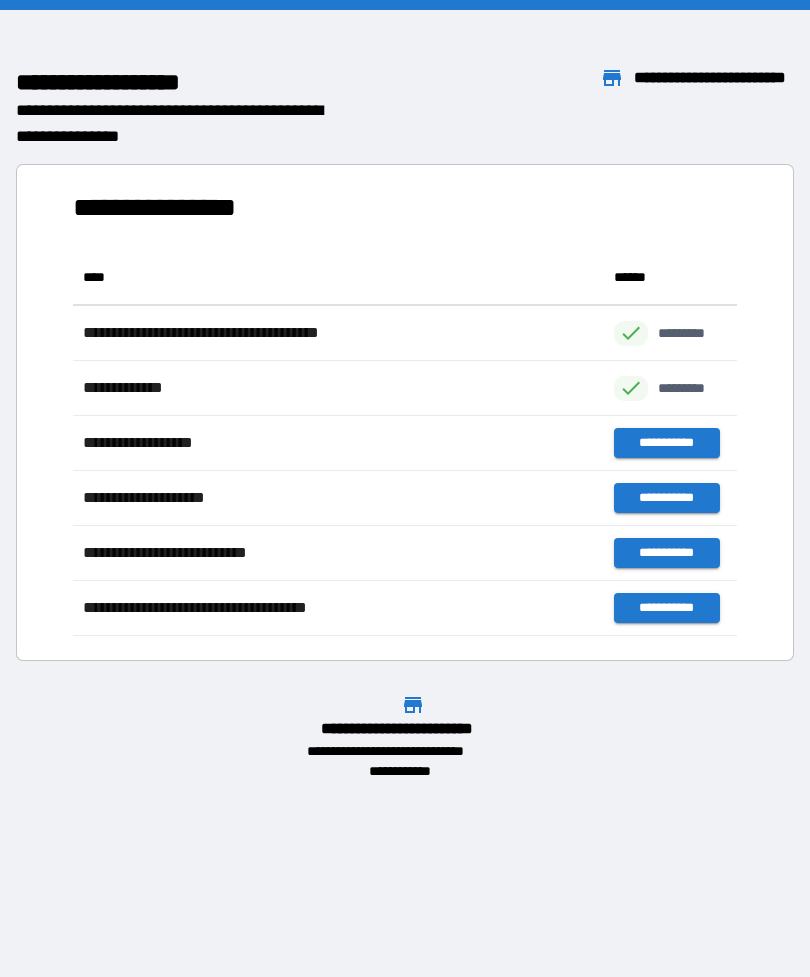 scroll, scrollTop: 1, scrollLeft: 1, axis: both 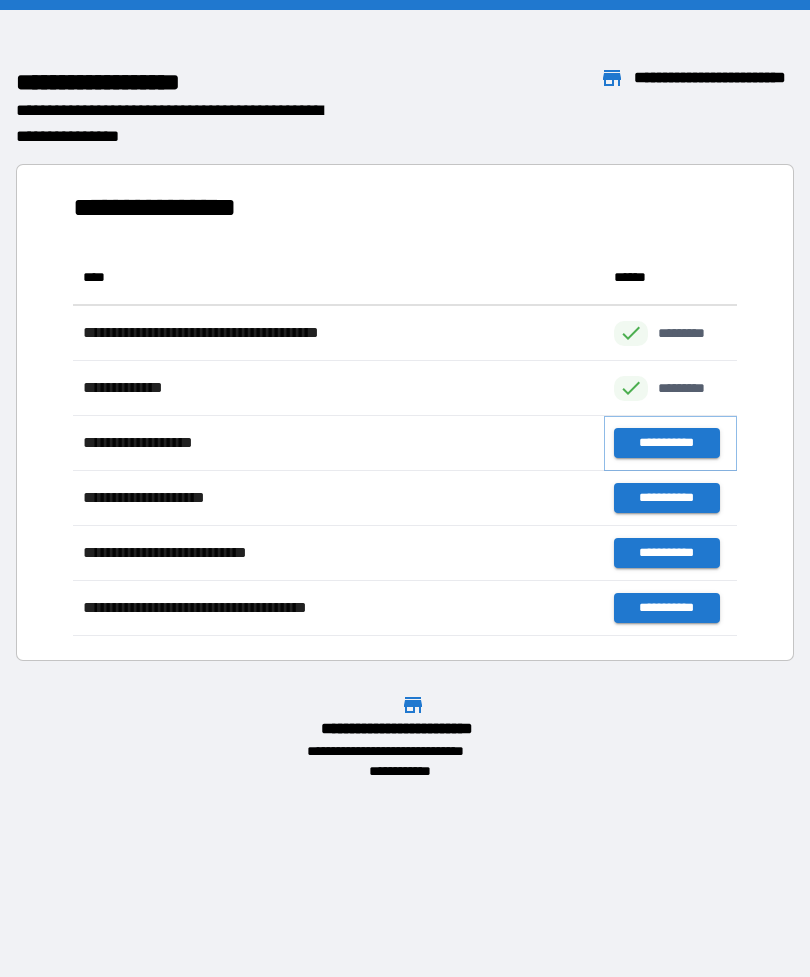 click on "**********" at bounding box center [666, 443] 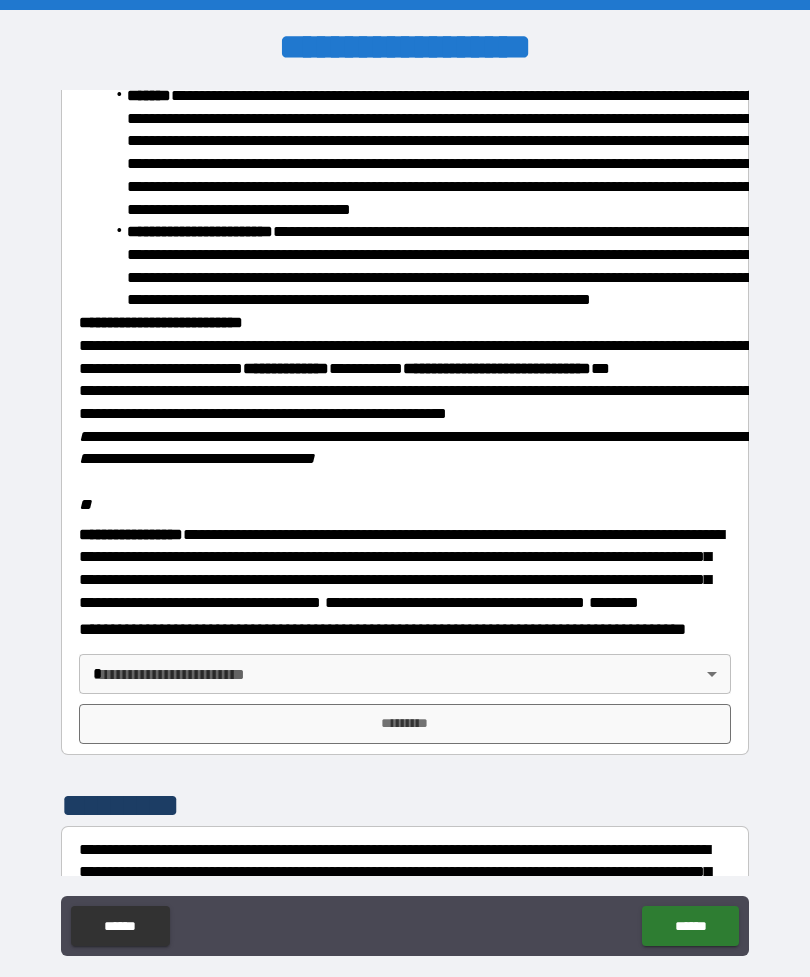 scroll, scrollTop: 2116, scrollLeft: 0, axis: vertical 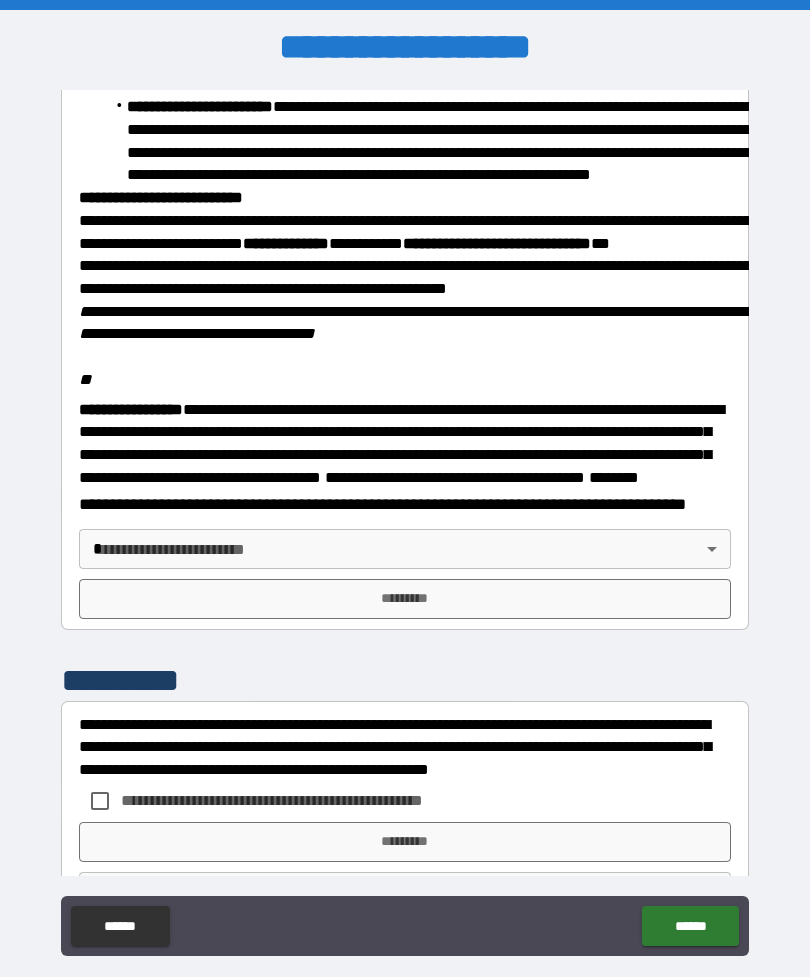 click on "**********" at bounding box center [405, 520] 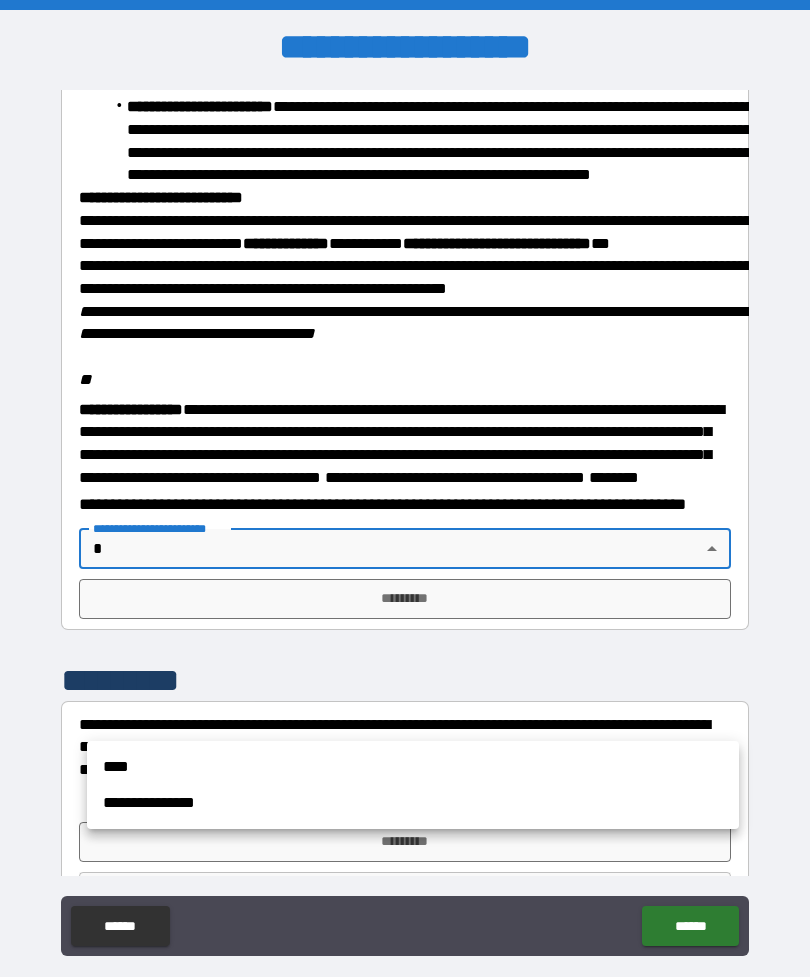 click on "**********" at bounding box center [413, 803] 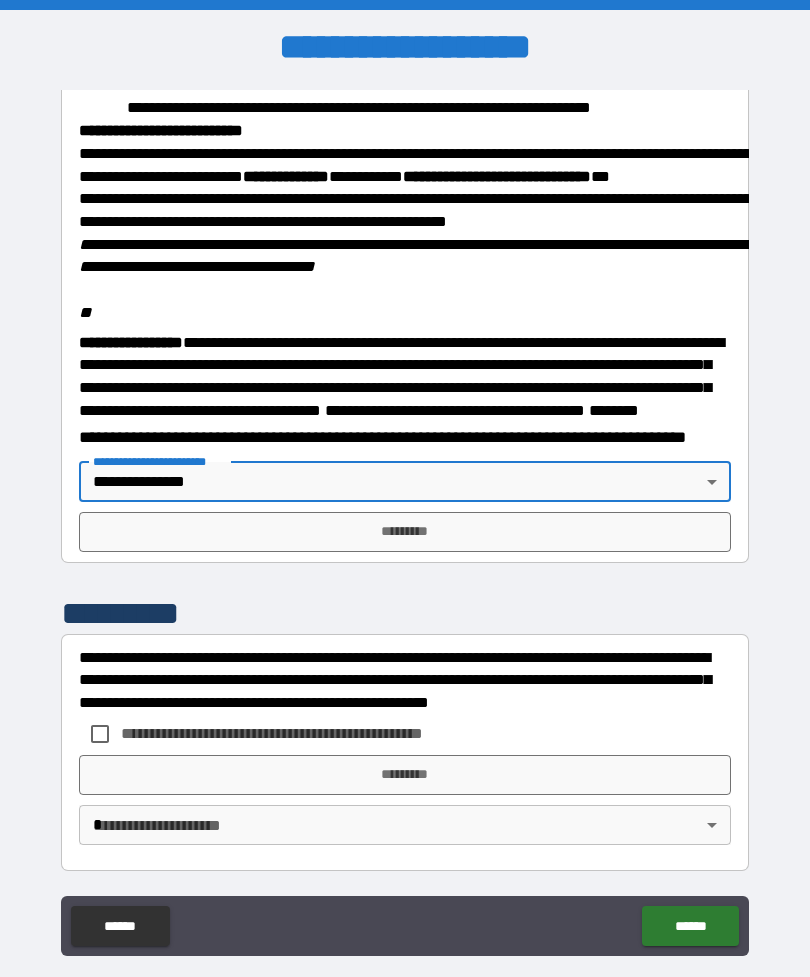 scroll, scrollTop: 2345, scrollLeft: 0, axis: vertical 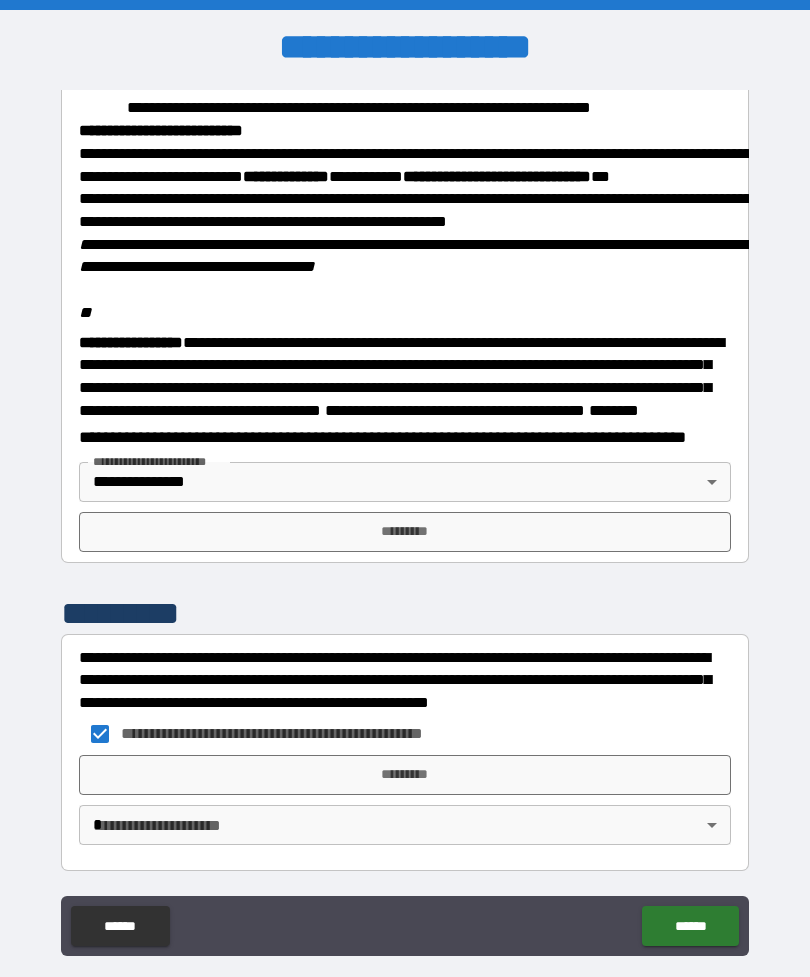 click on "*********" at bounding box center (405, 532) 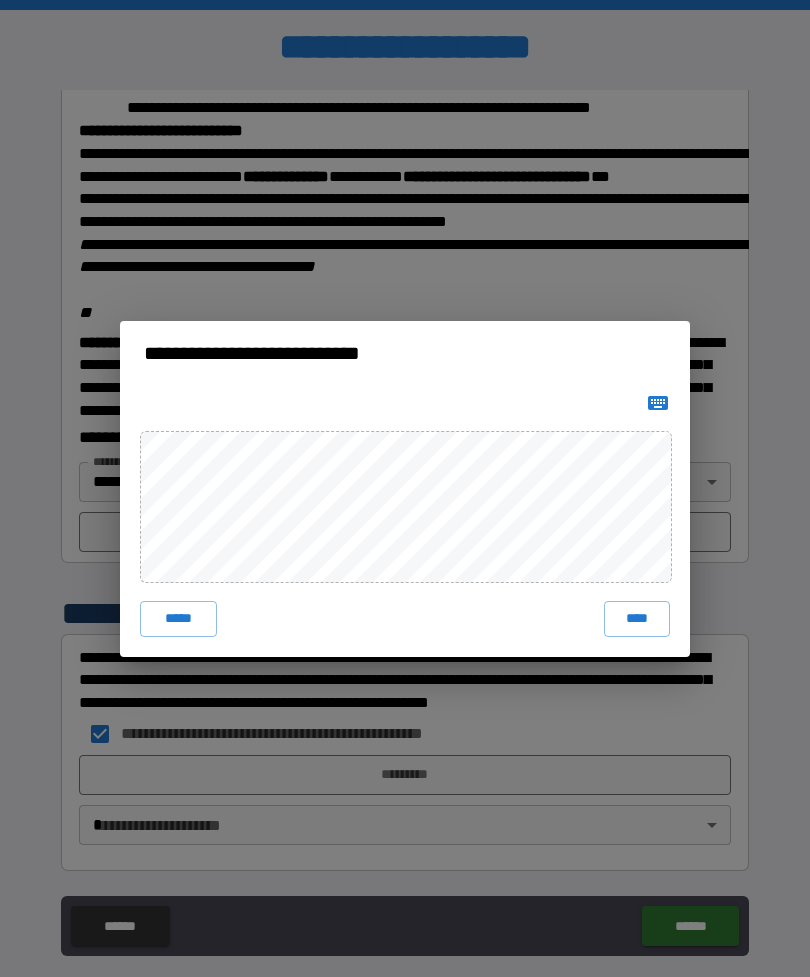 click on "****" at bounding box center (637, 619) 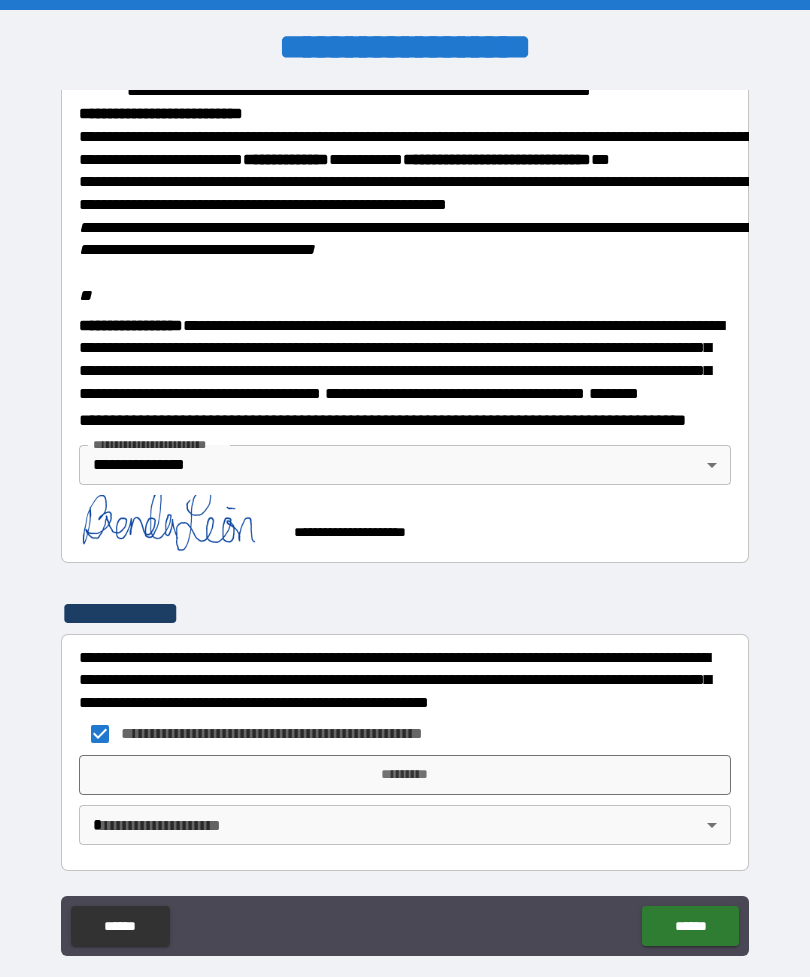 scroll, scrollTop: 2362, scrollLeft: 0, axis: vertical 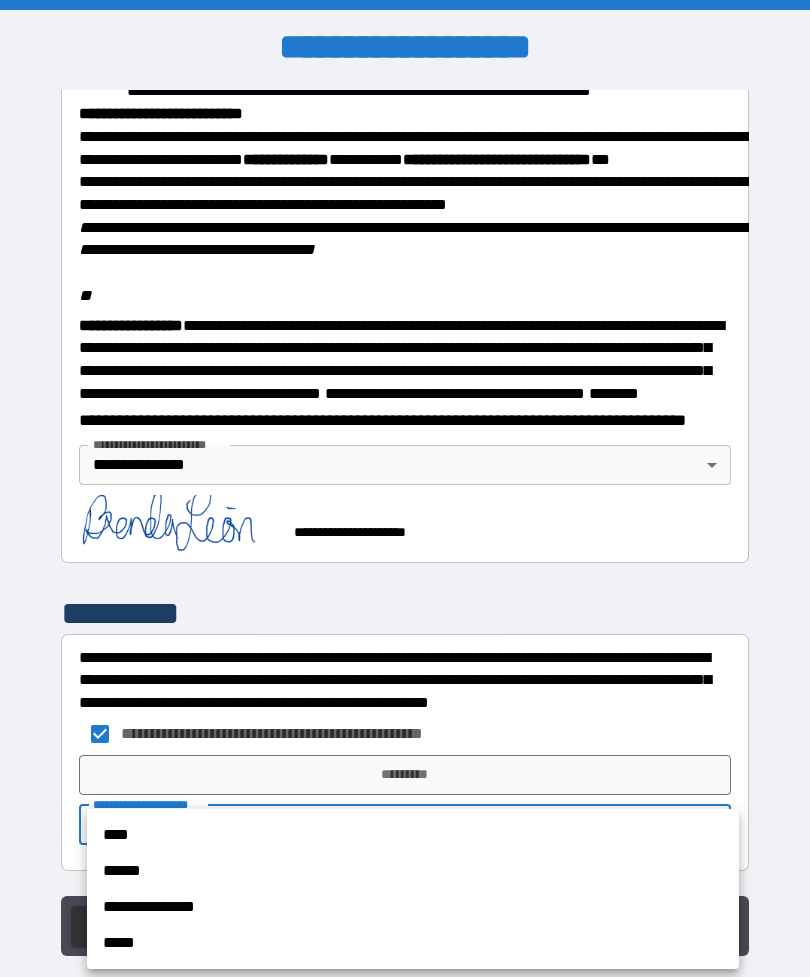 click on "**********" at bounding box center (413, 907) 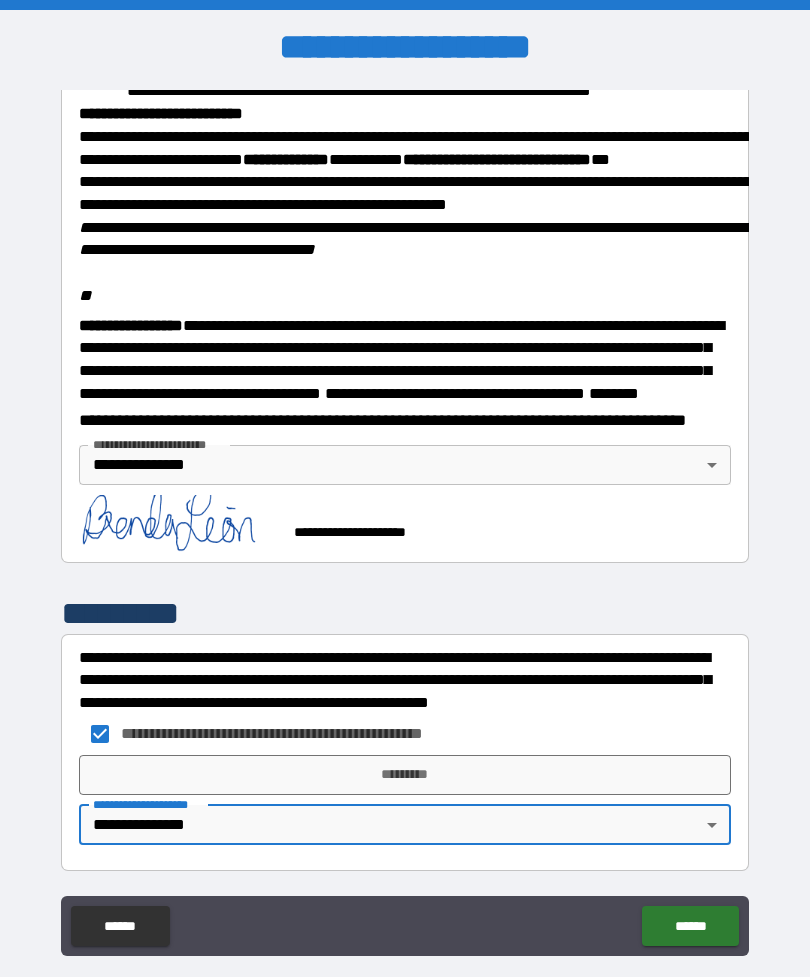 click on "******" at bounding box center (690, 926) 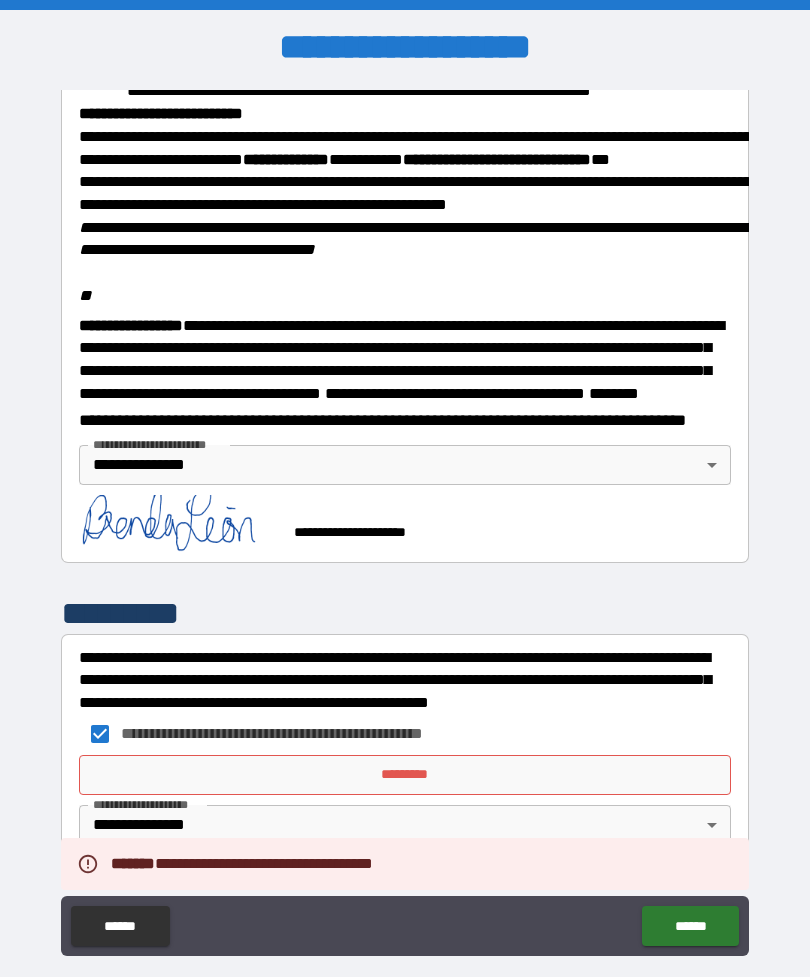 scroll, scrollTop: 2362, scrollLeft: 0, axis: vertical 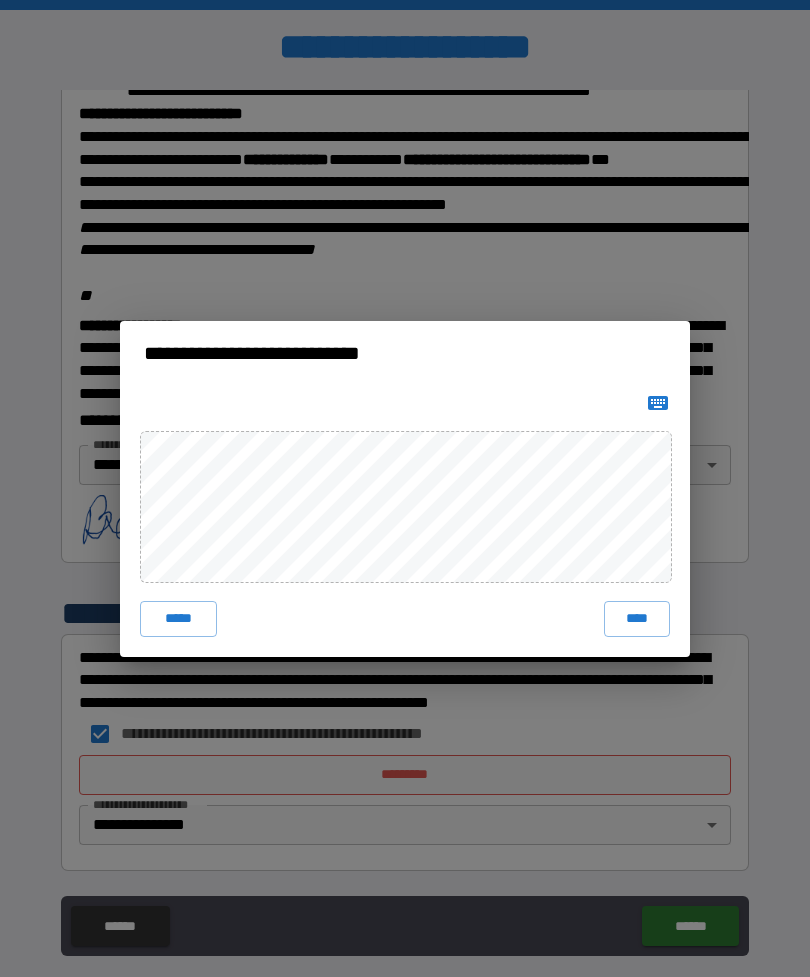 click on "****" at bounding box center (637, 619) 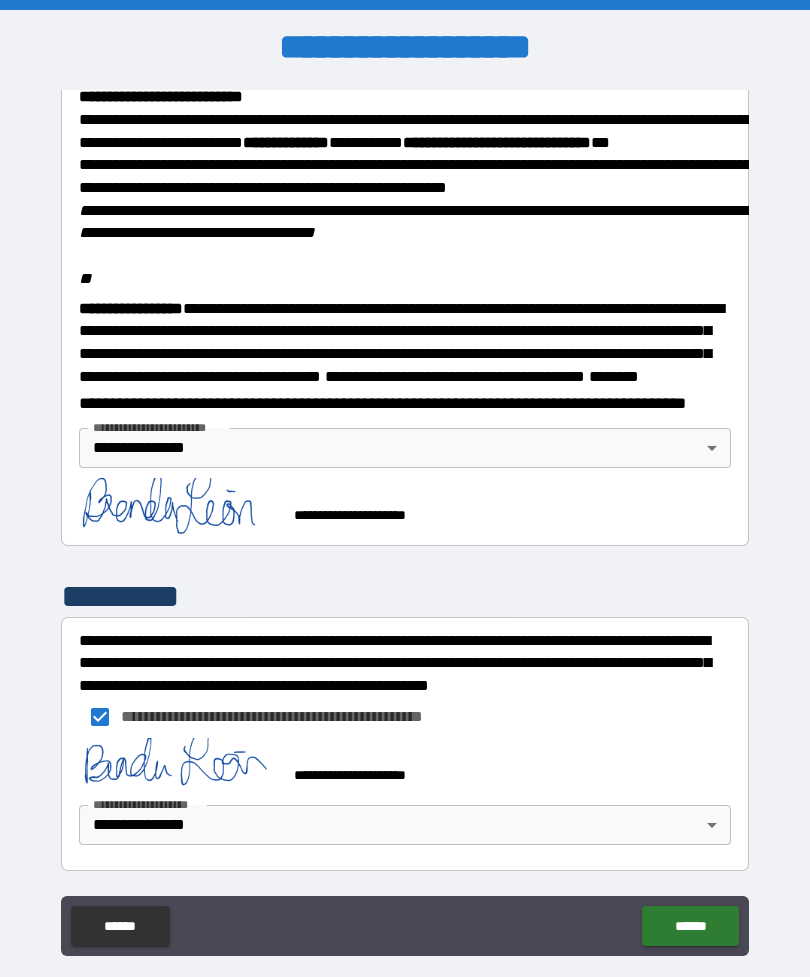 scroll, scrollTop: 2352, scrollLeft: 0, axis: vertical 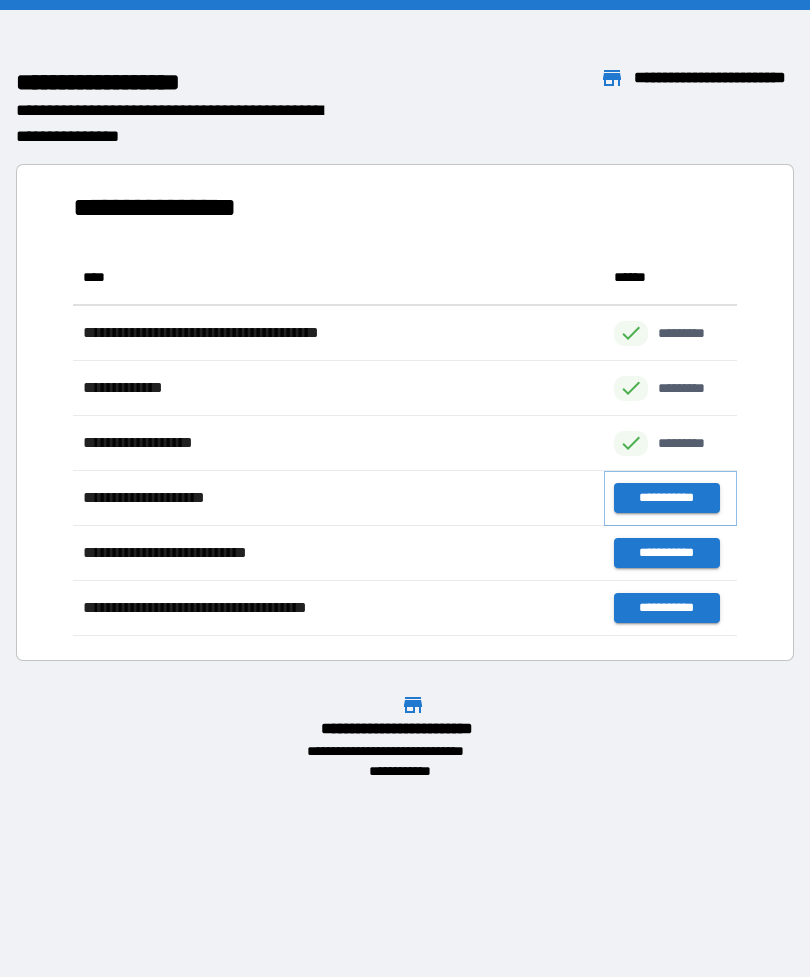 click on "**********" at bounding box center [666, 498] 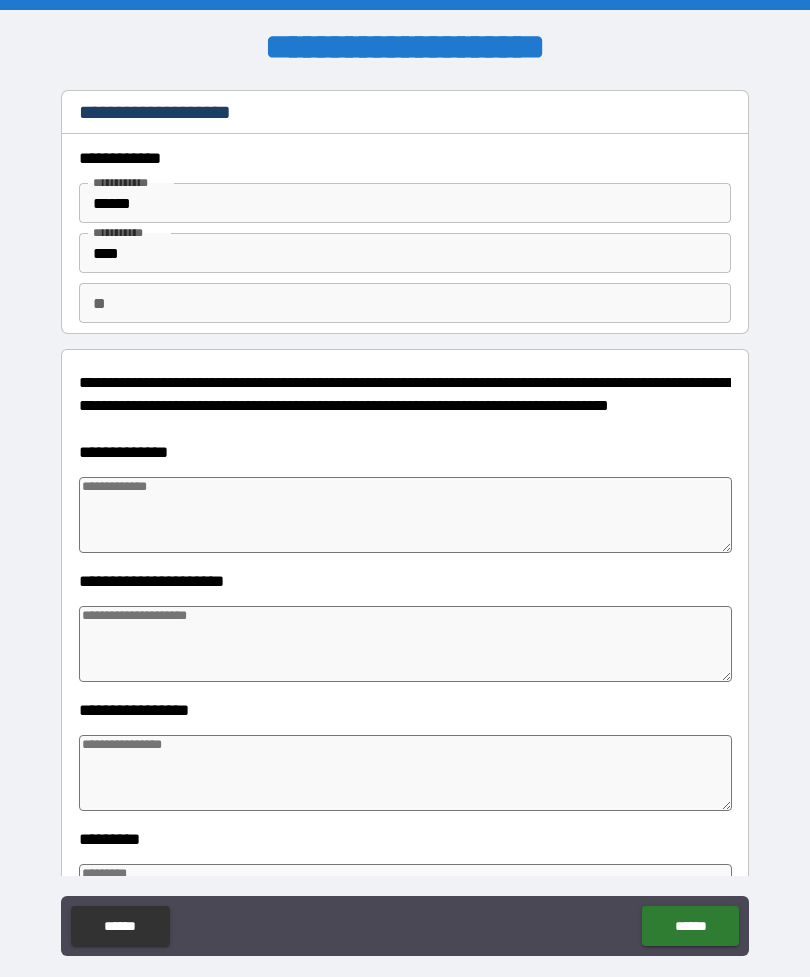 type on "*" 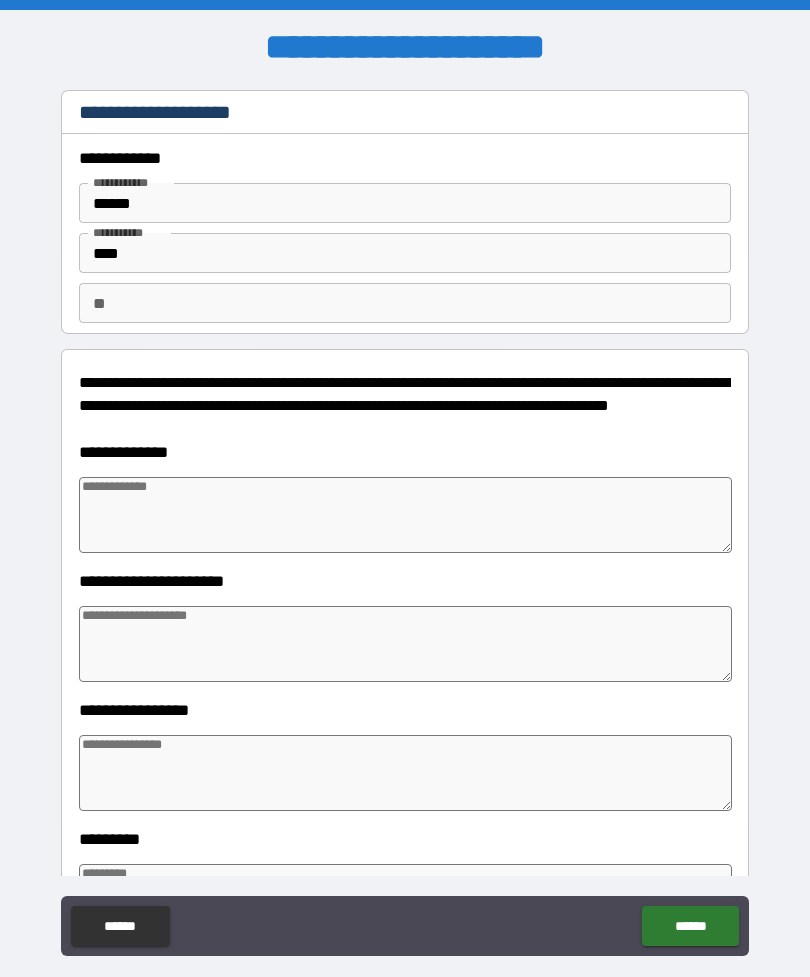 type on "*" 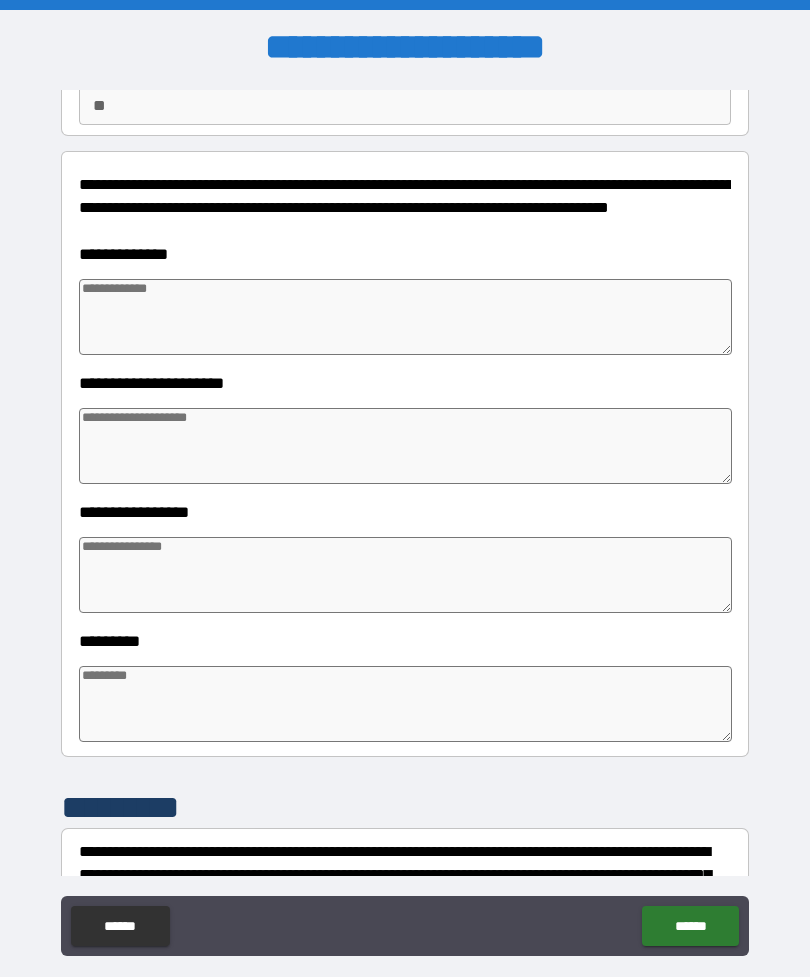 scroll, scrollTop: 201, scrollLeft: 0, axis: vertical 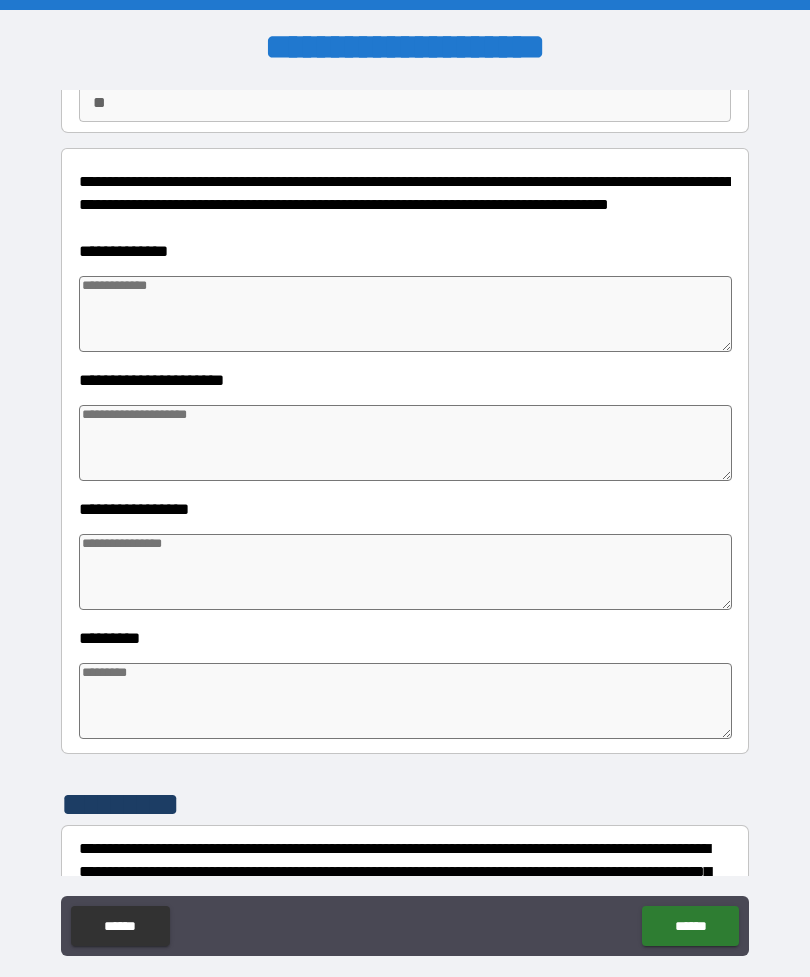 click at bounding box center (405, 314) 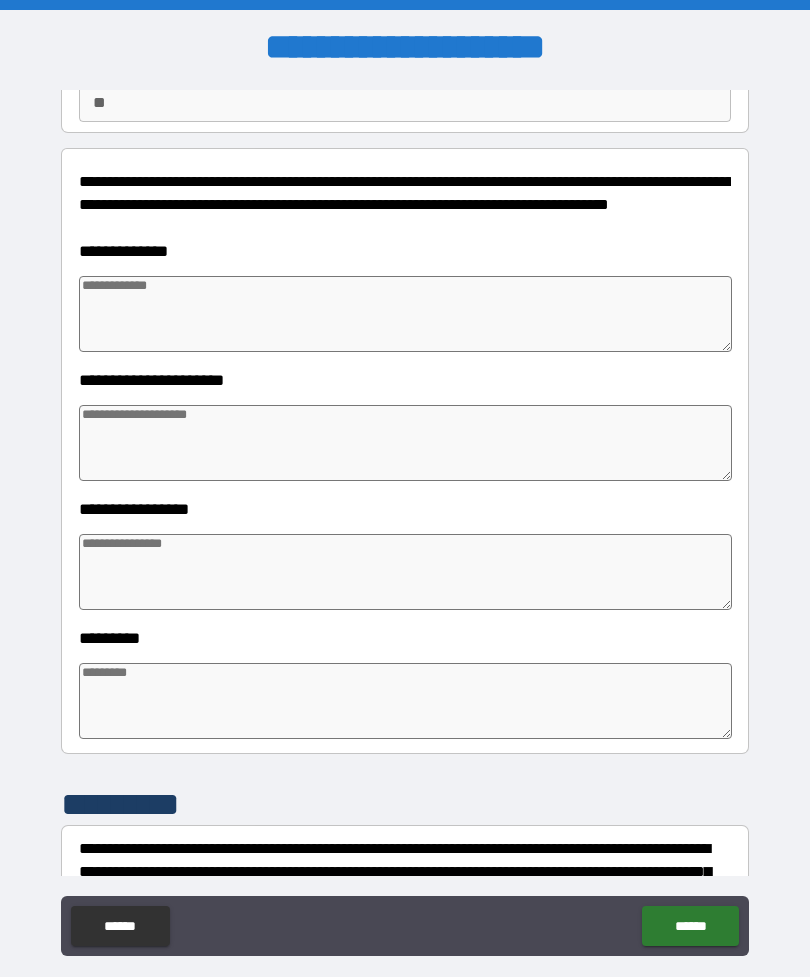 type on "*" 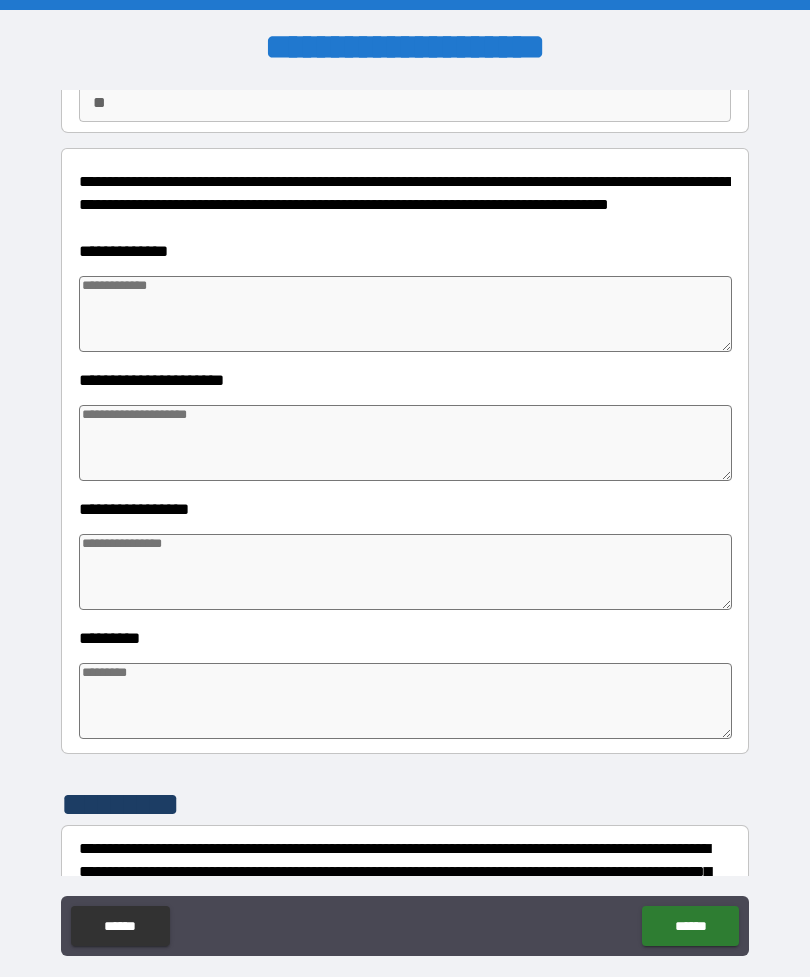 type on "*" 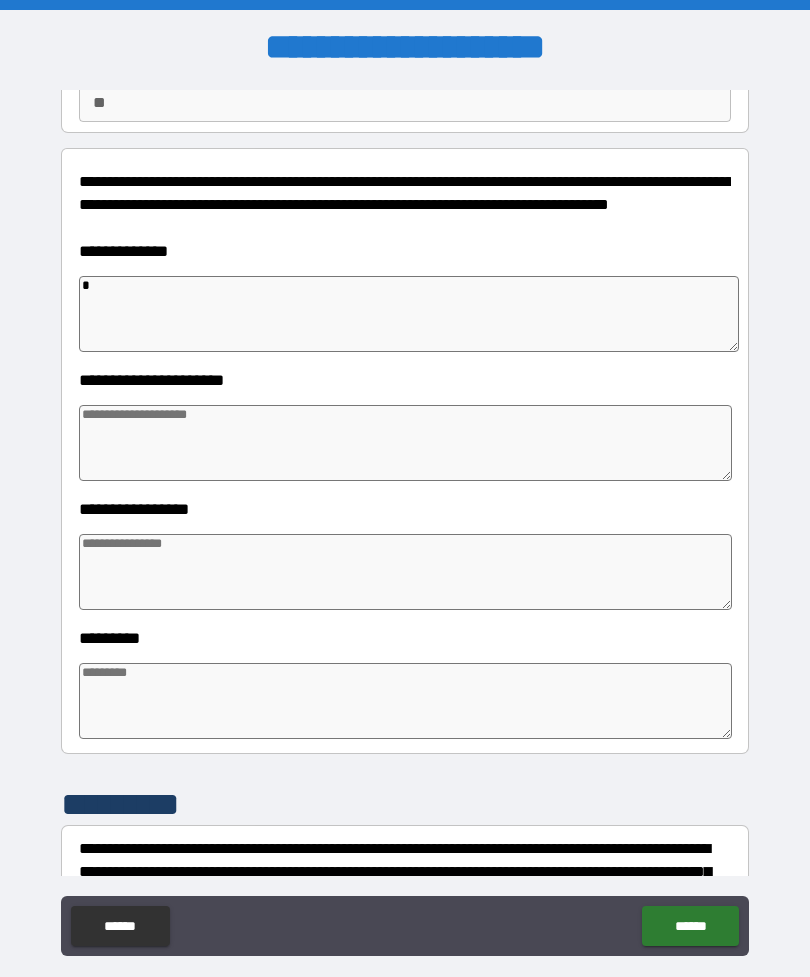 type on "**" 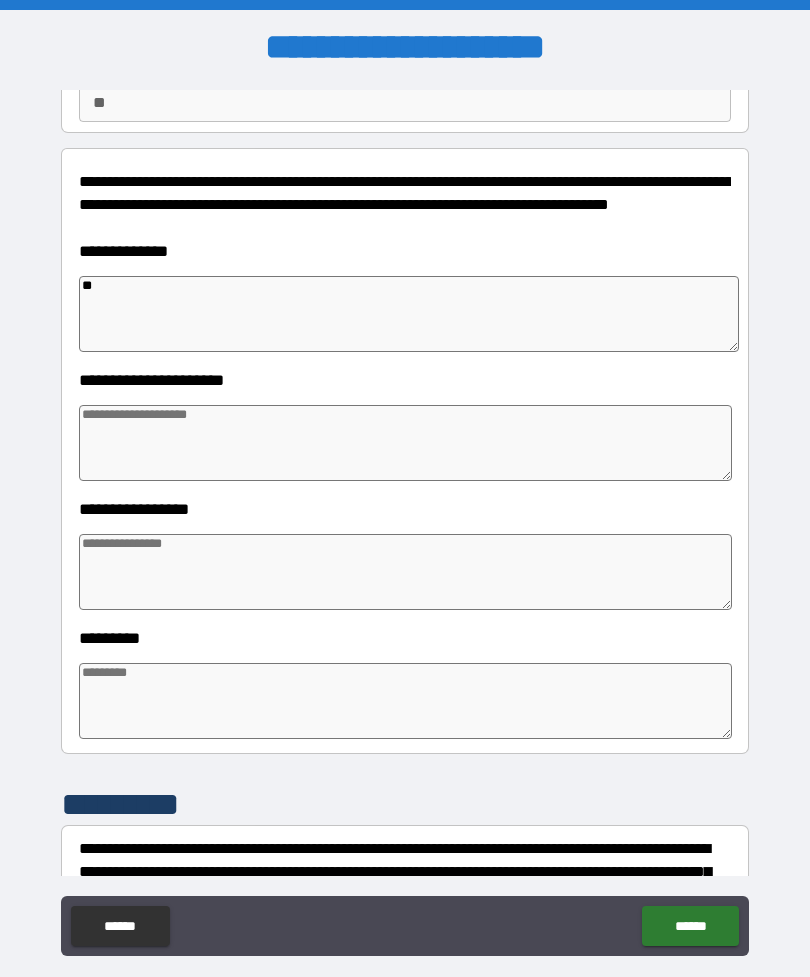 type on "*" 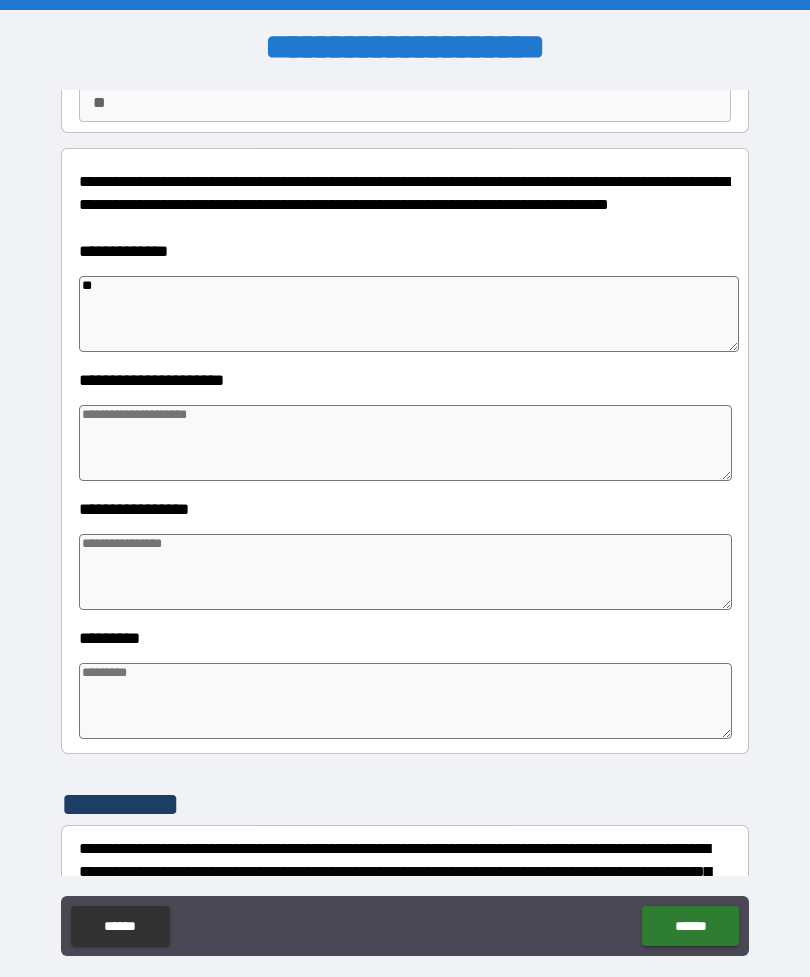 type on "*" 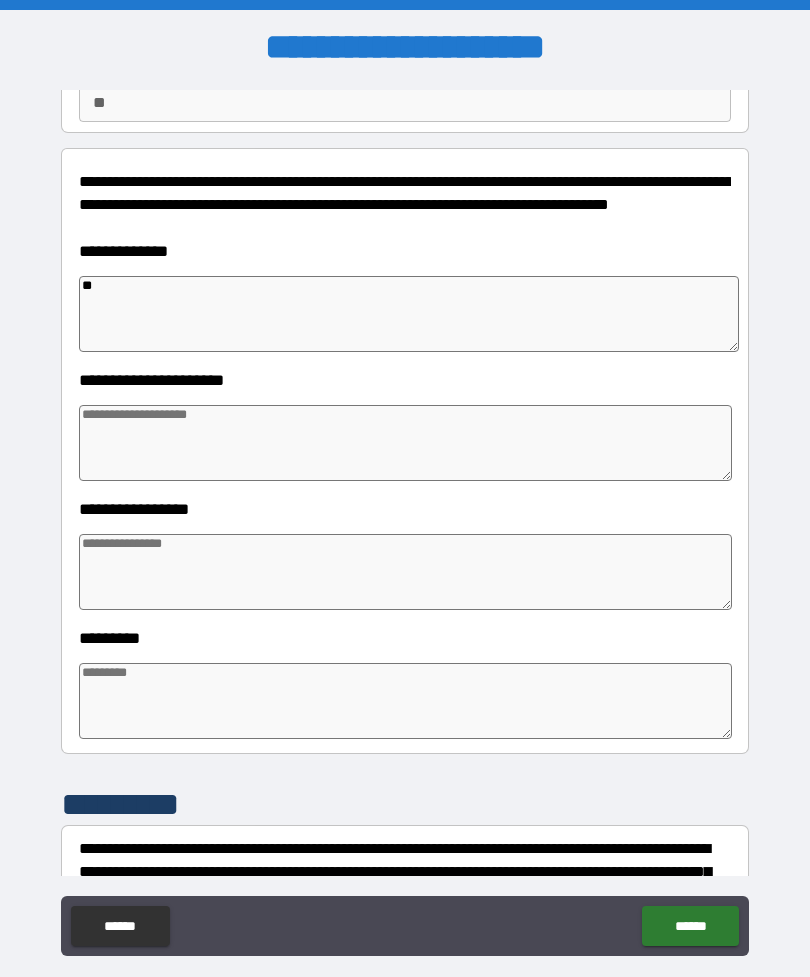 type on "*" 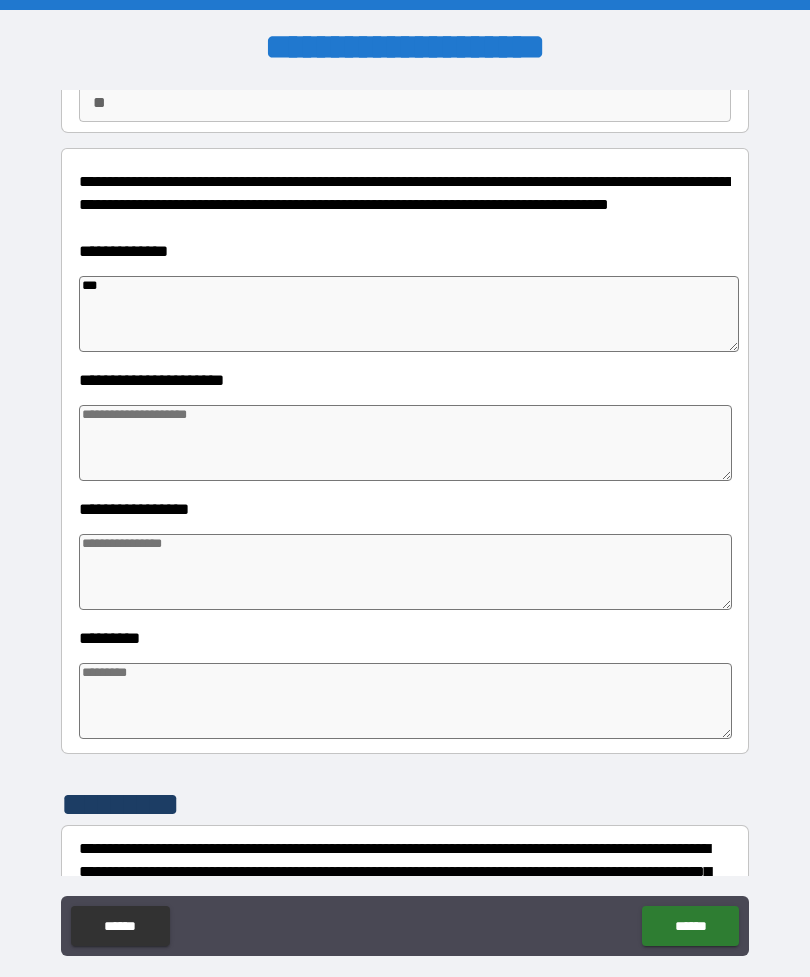 type on "*" 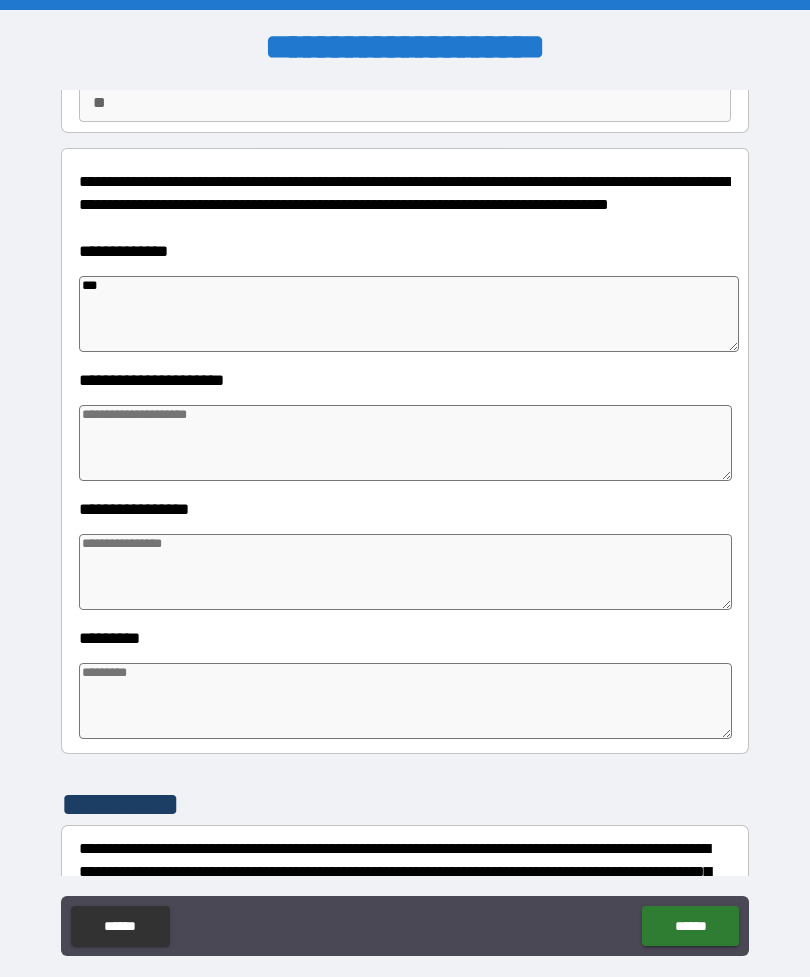 type on "****" 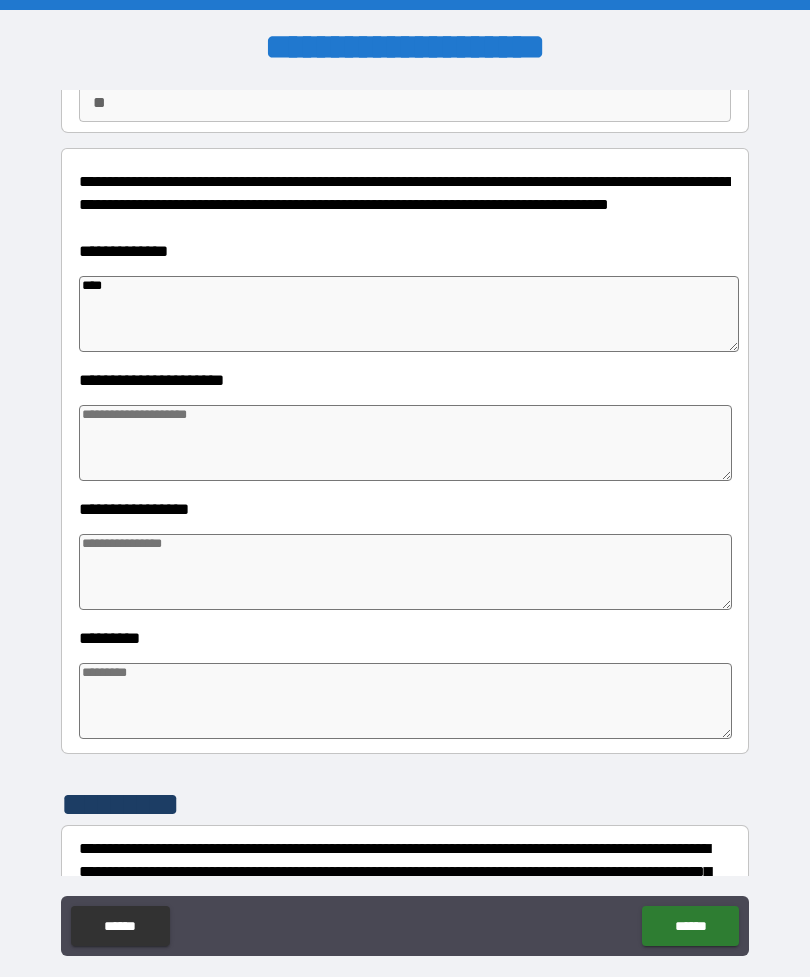 type on "*" 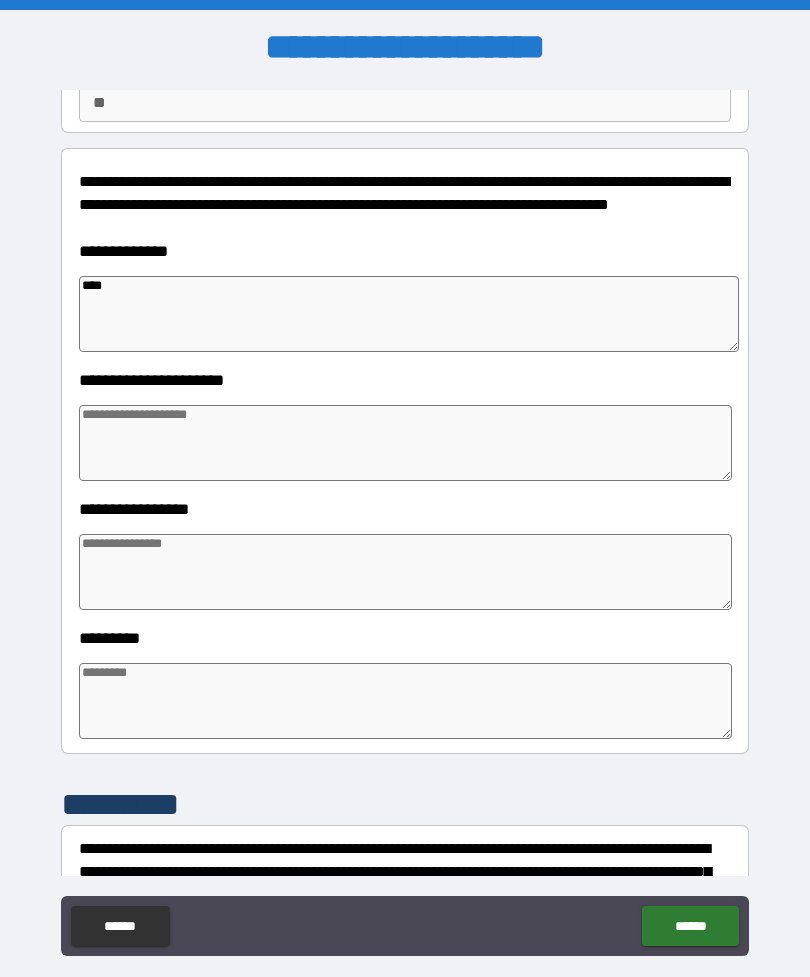 type on "*" 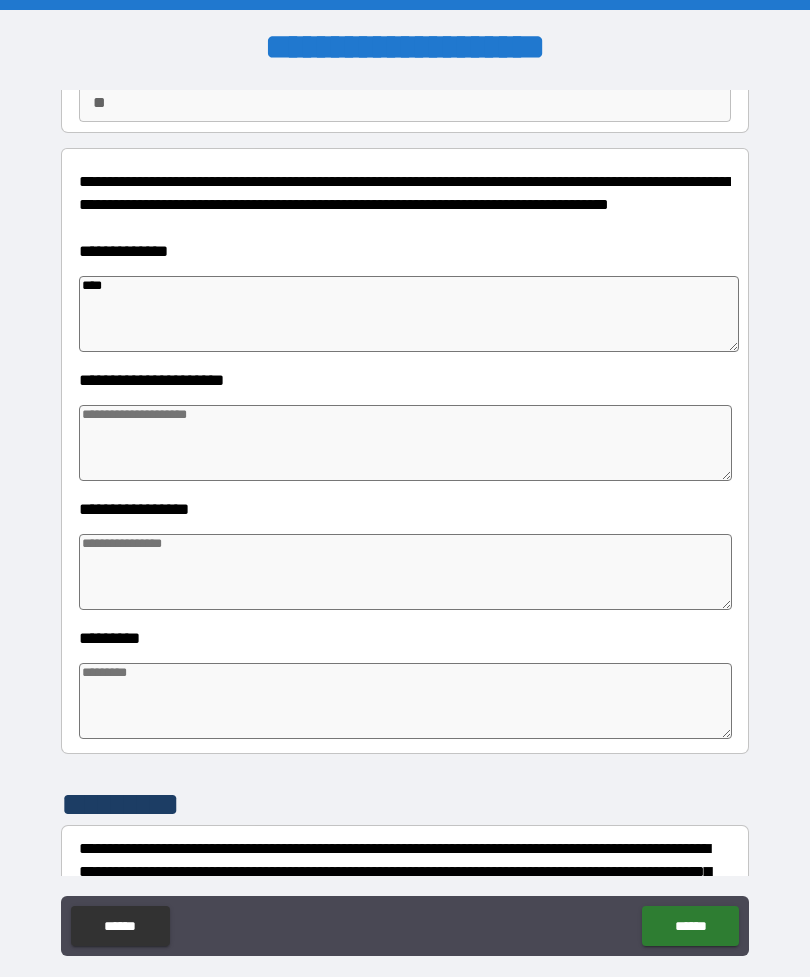 type on "*" 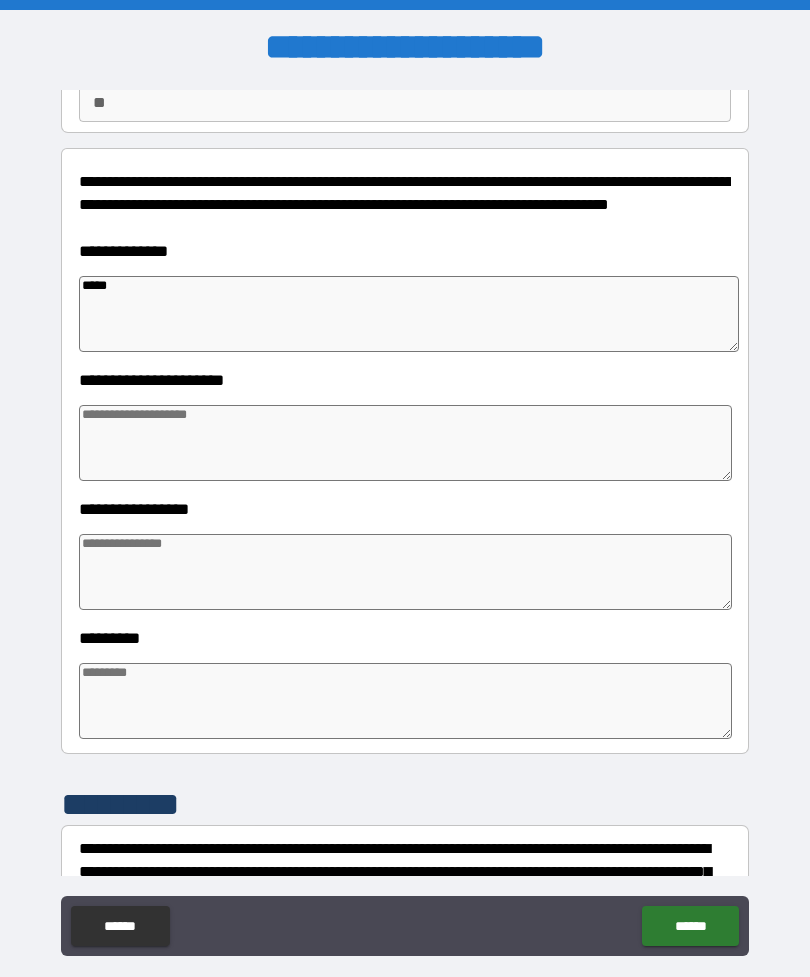 type on "*" 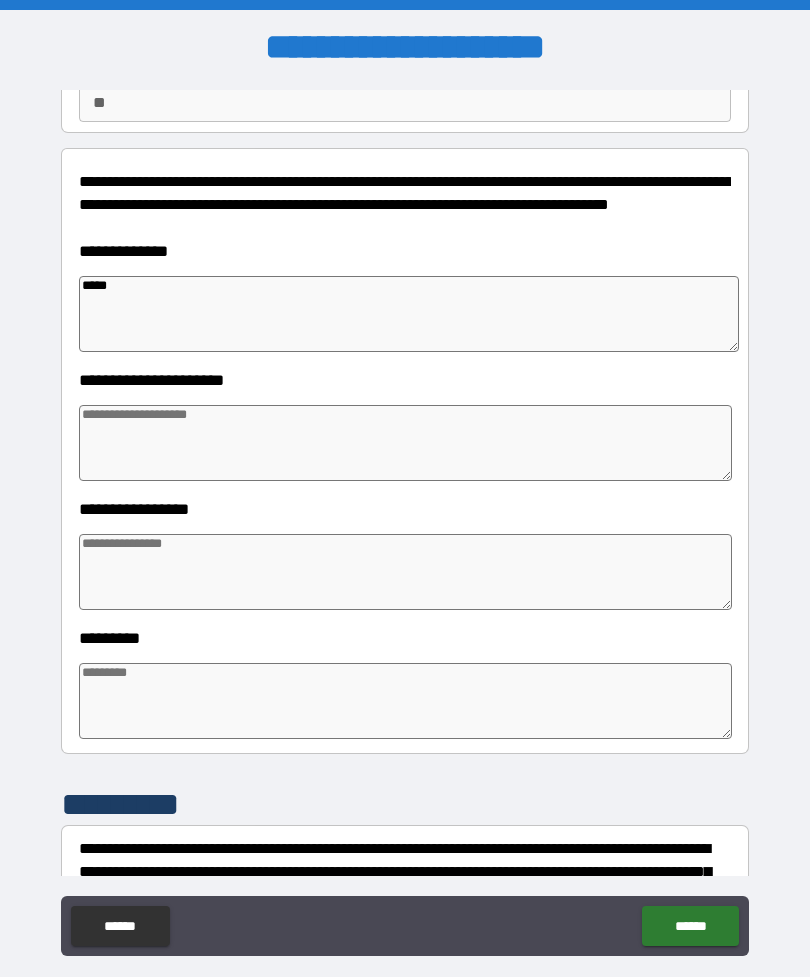 type on "*" 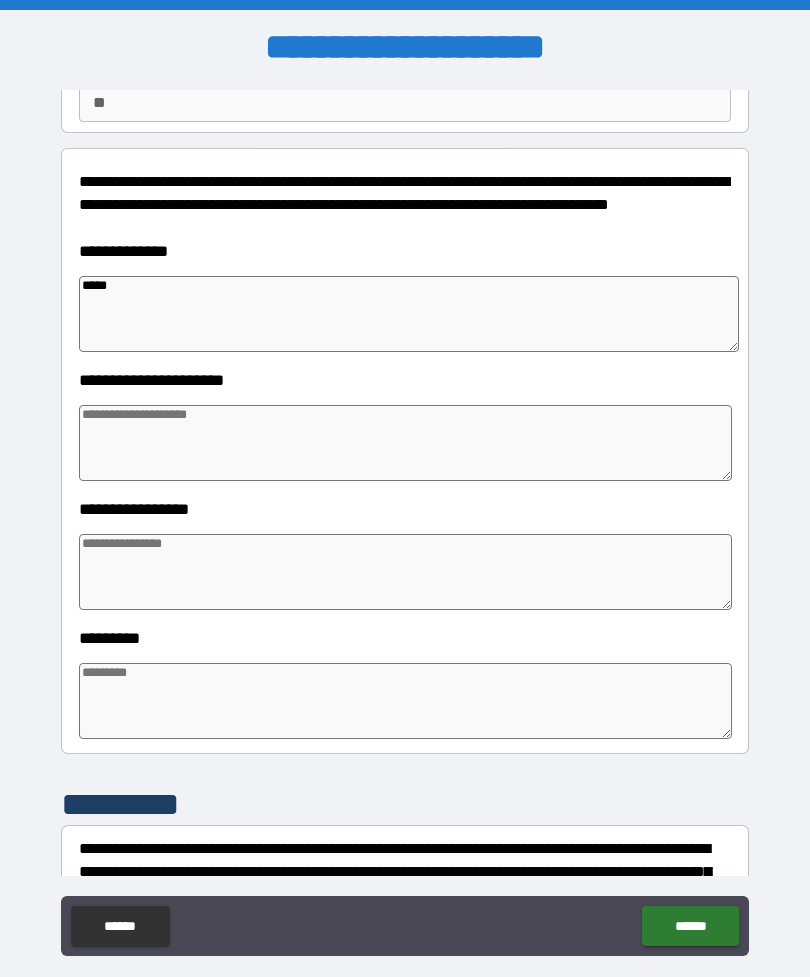 type on "*" 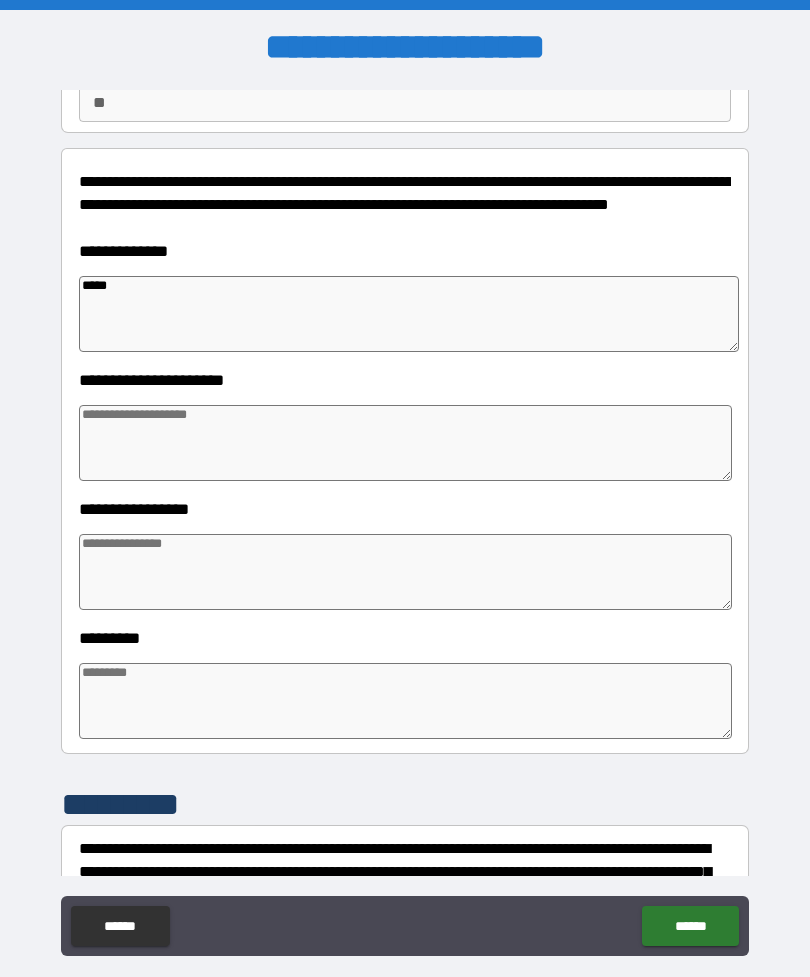 type on "******" 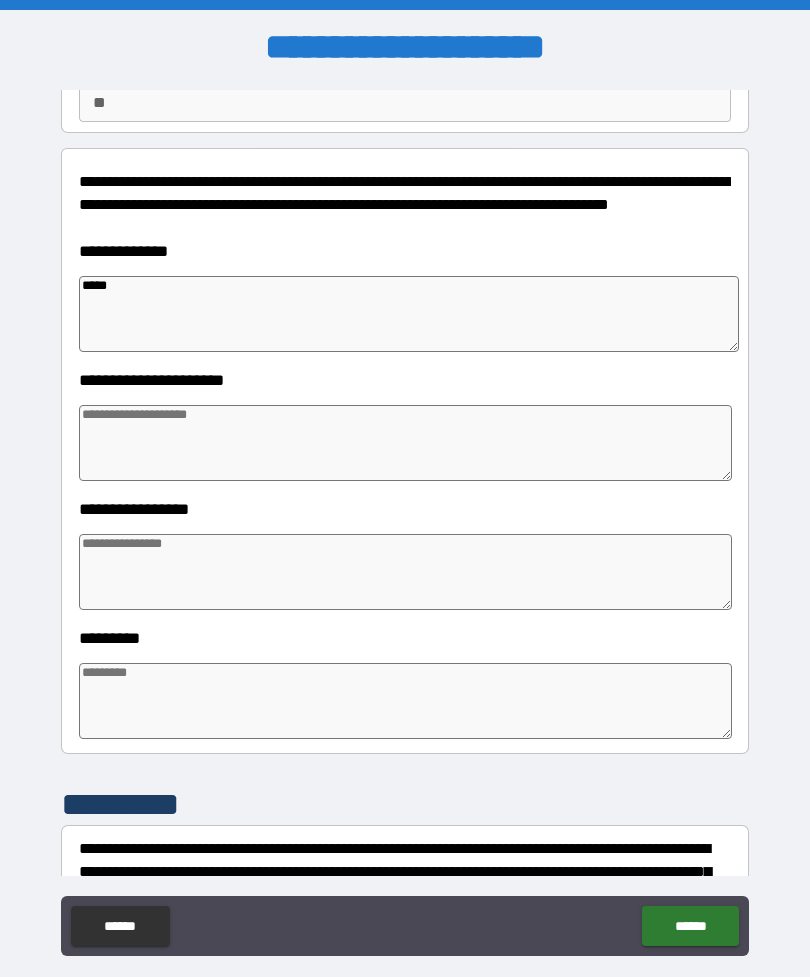 type on "*" 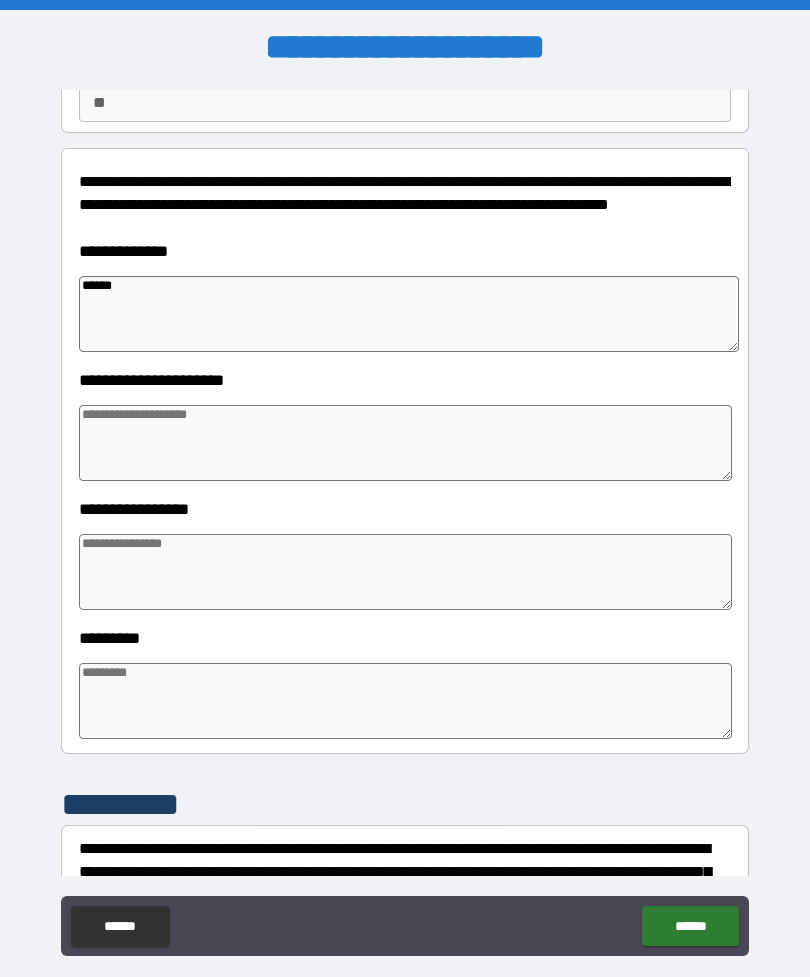 type on "*" 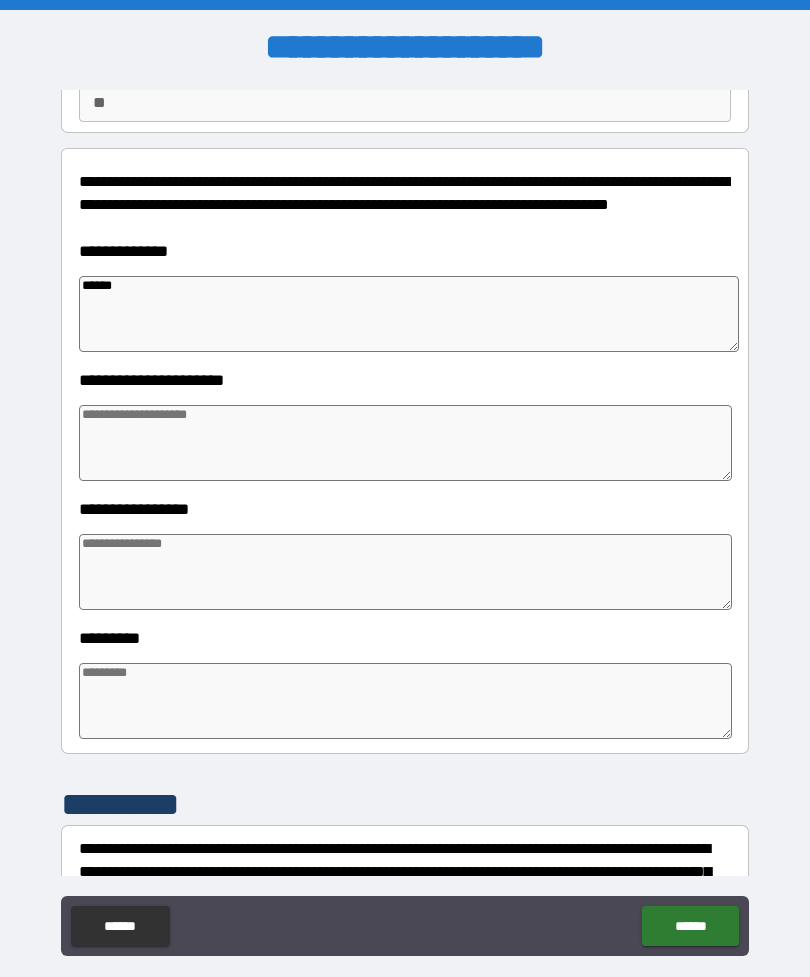 type on "*******" 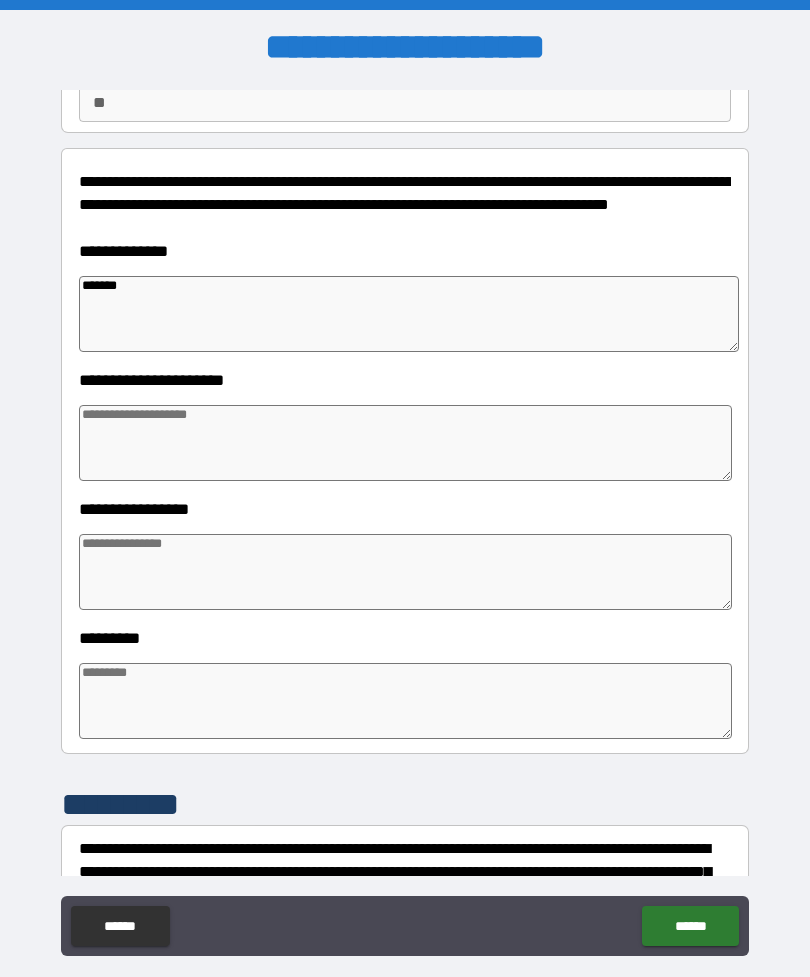 type on "*" 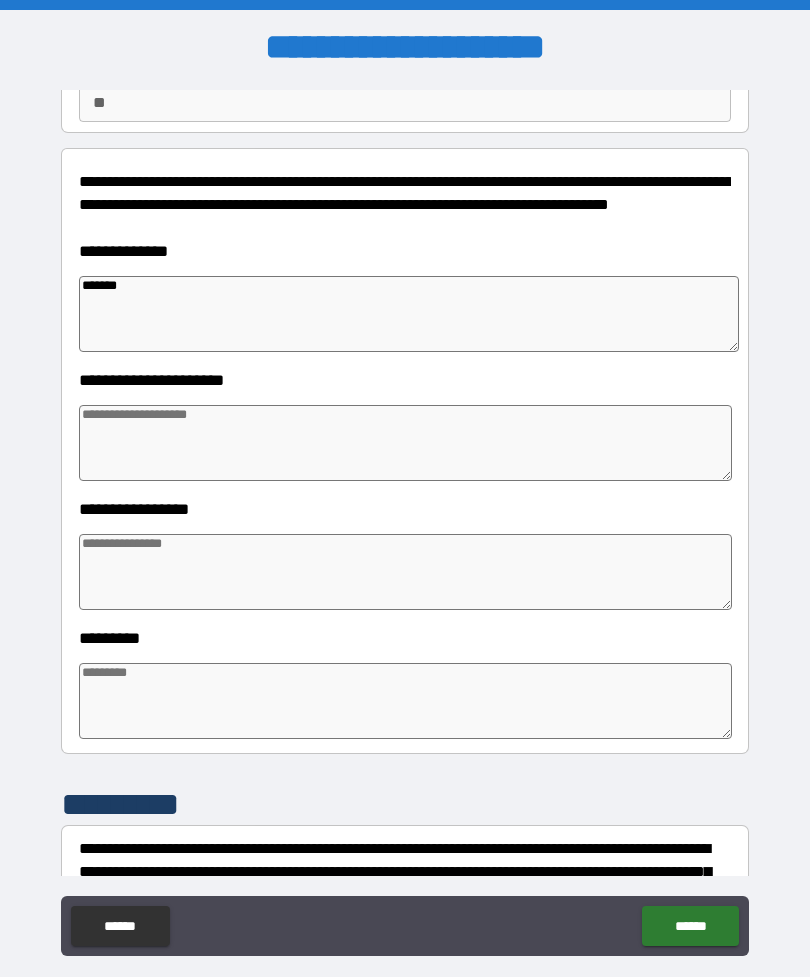 type on "*" 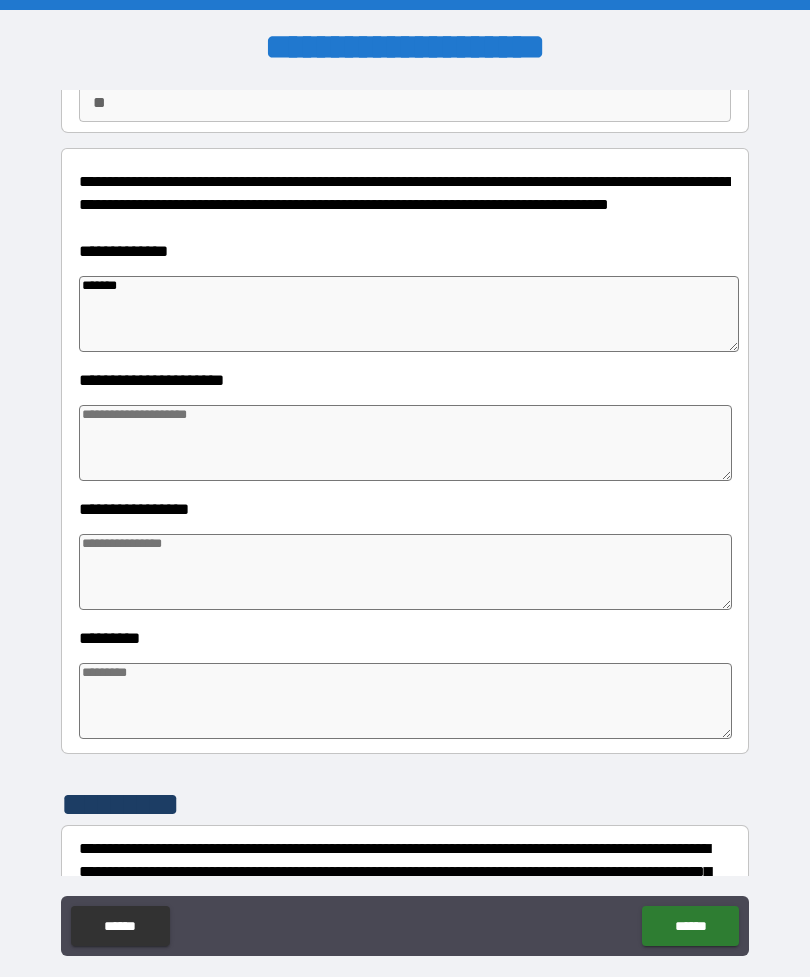 type on "*" 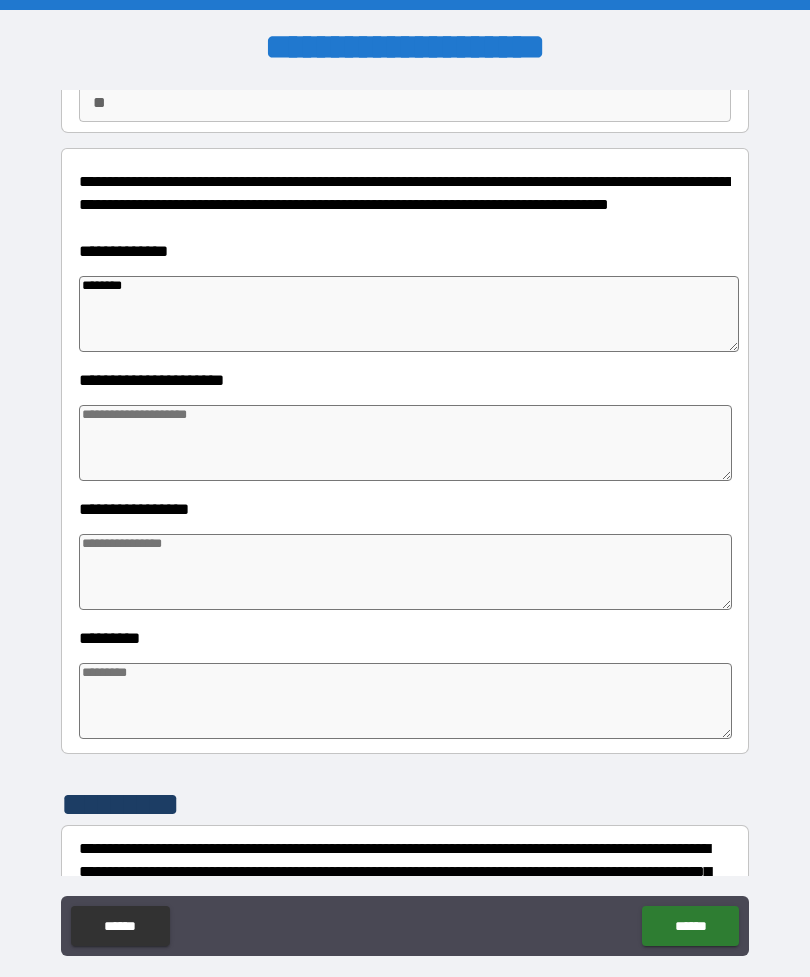 type on "*" 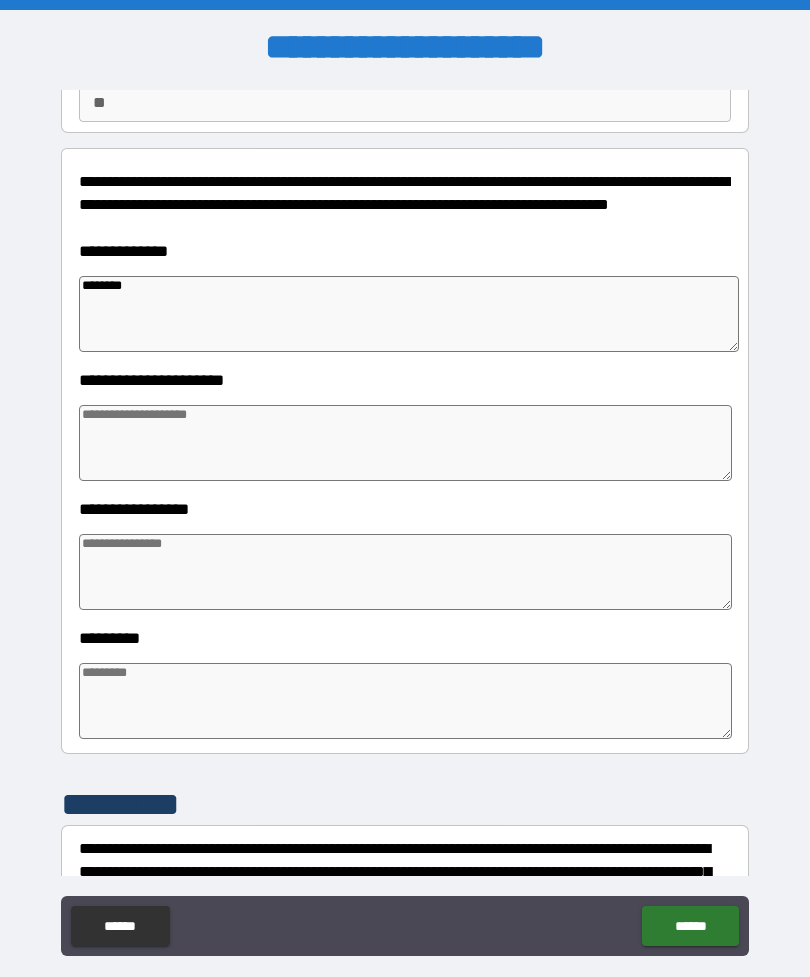 type on "*" 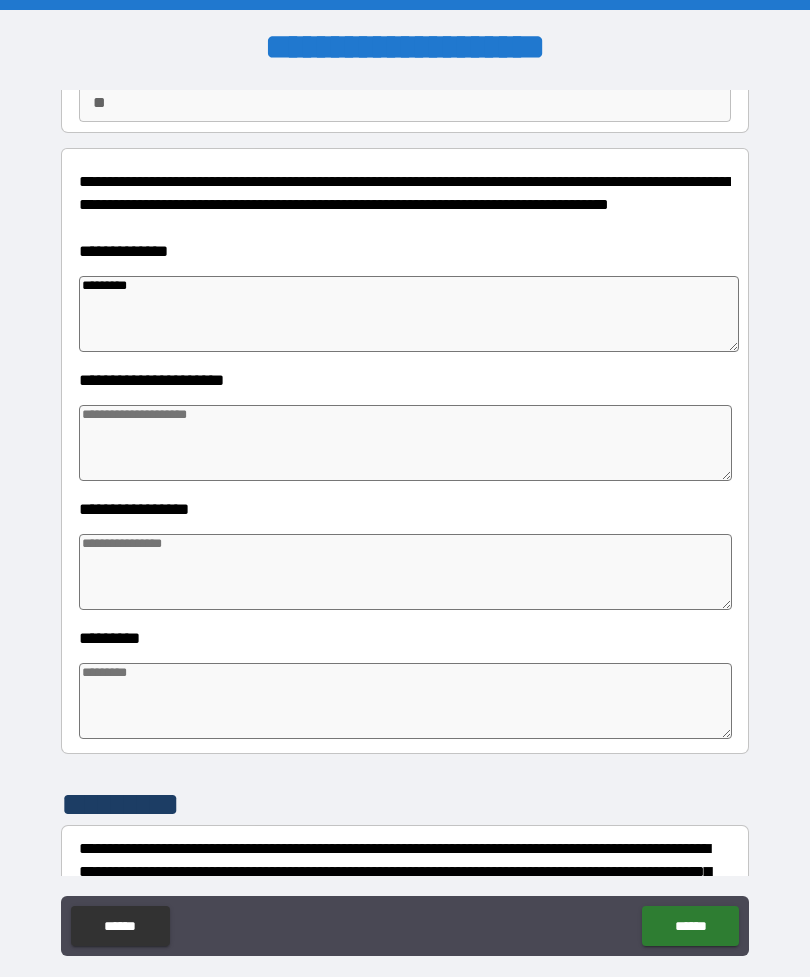 type on "*" 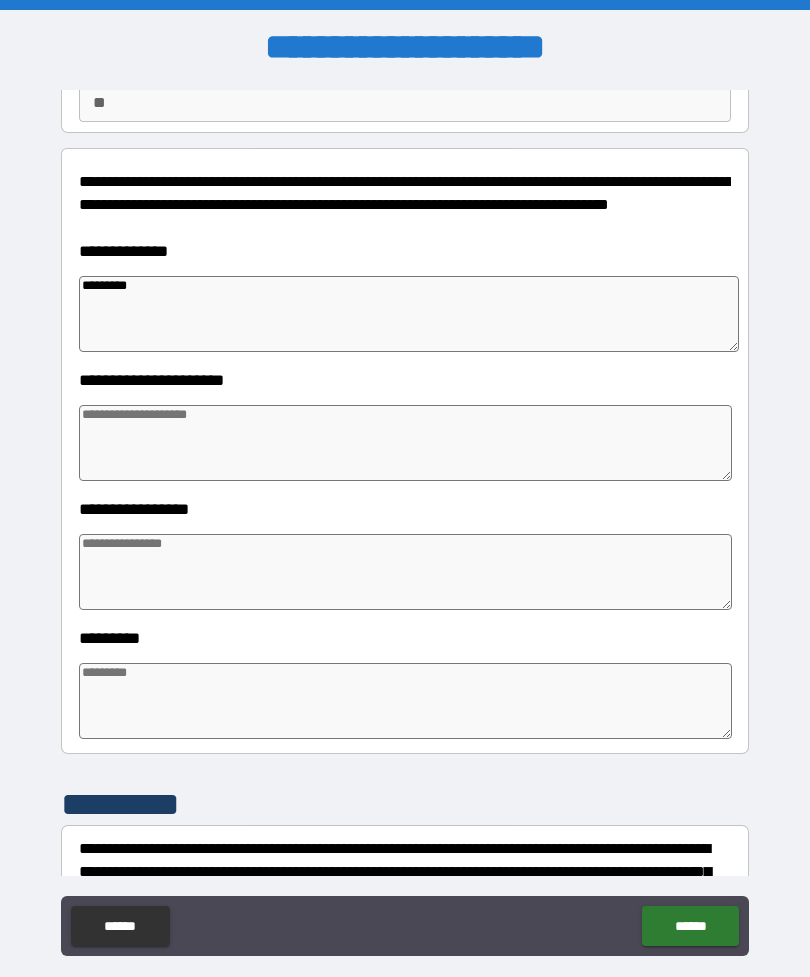 type on "*" 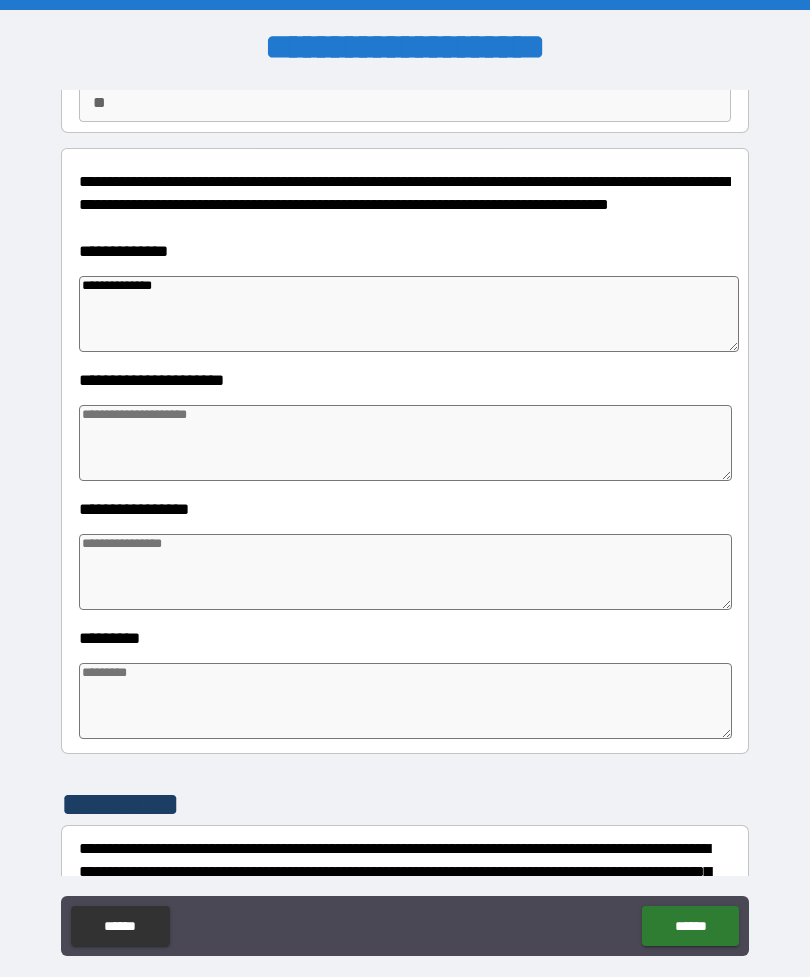 type on "*" 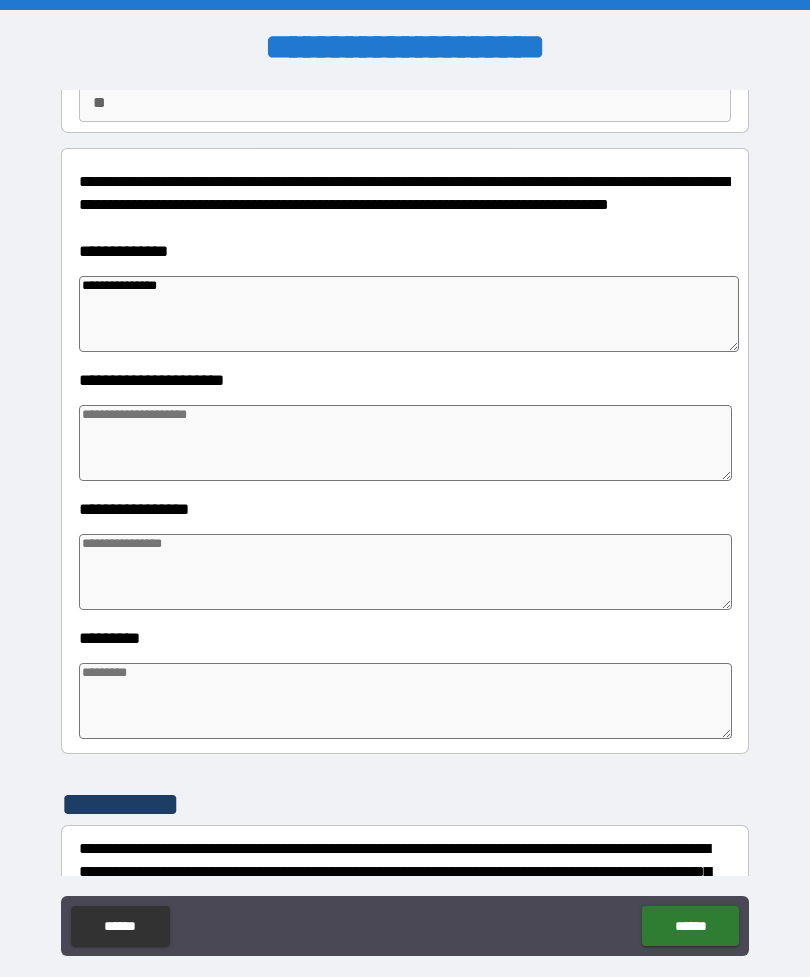type on "*" 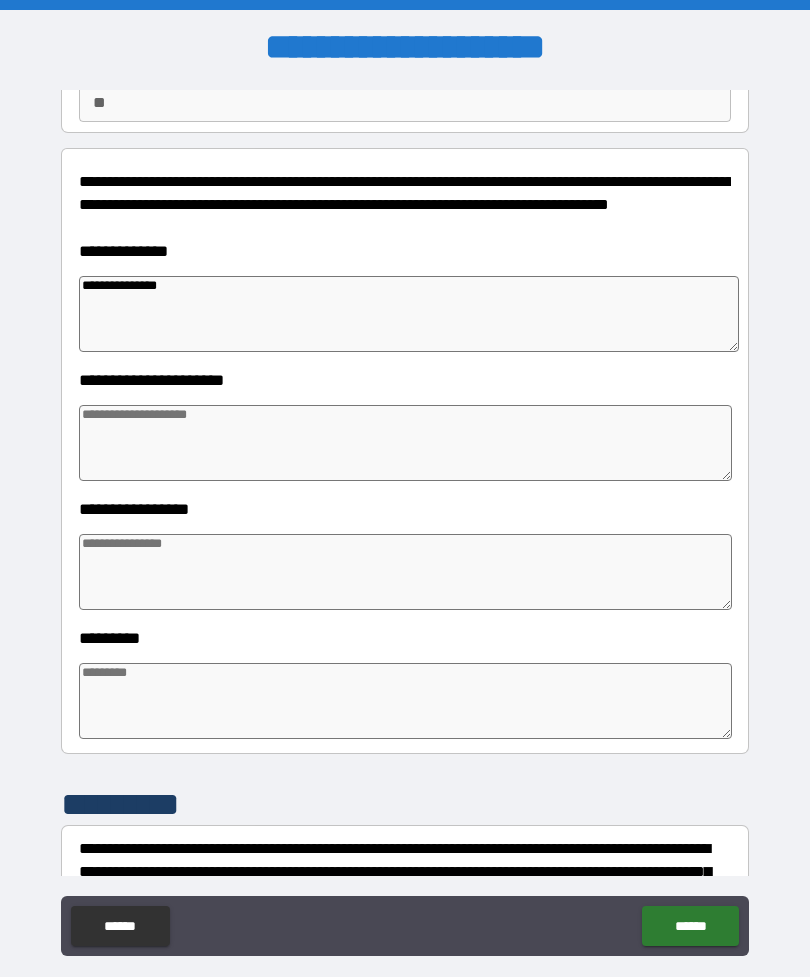 type on "*" 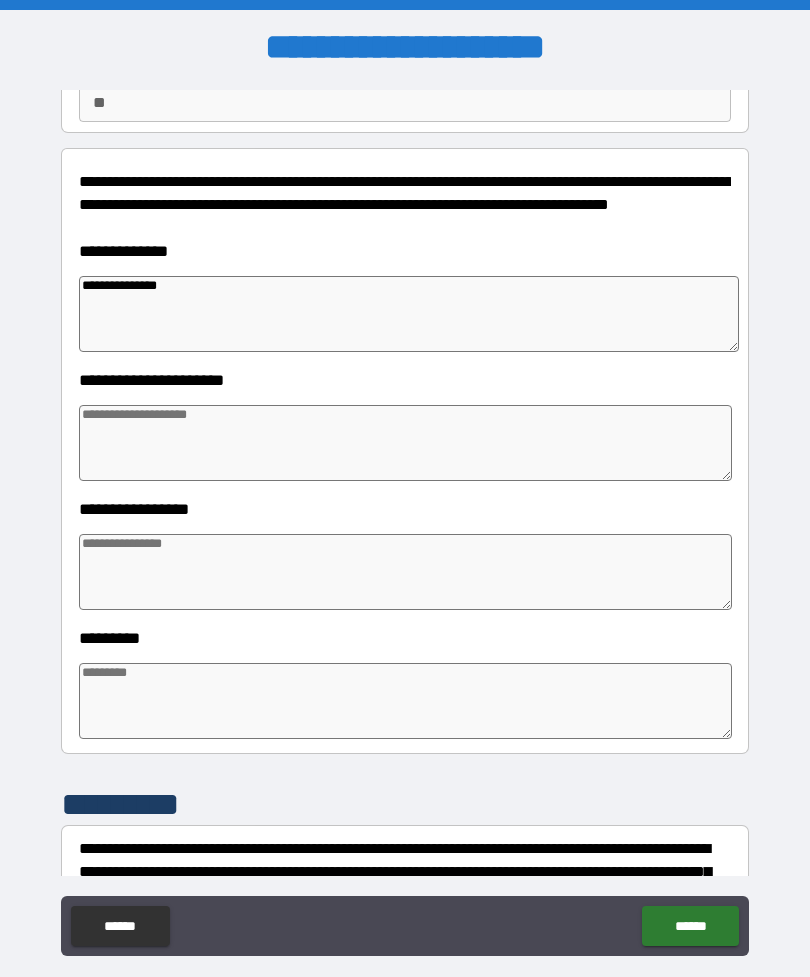 type on "*" 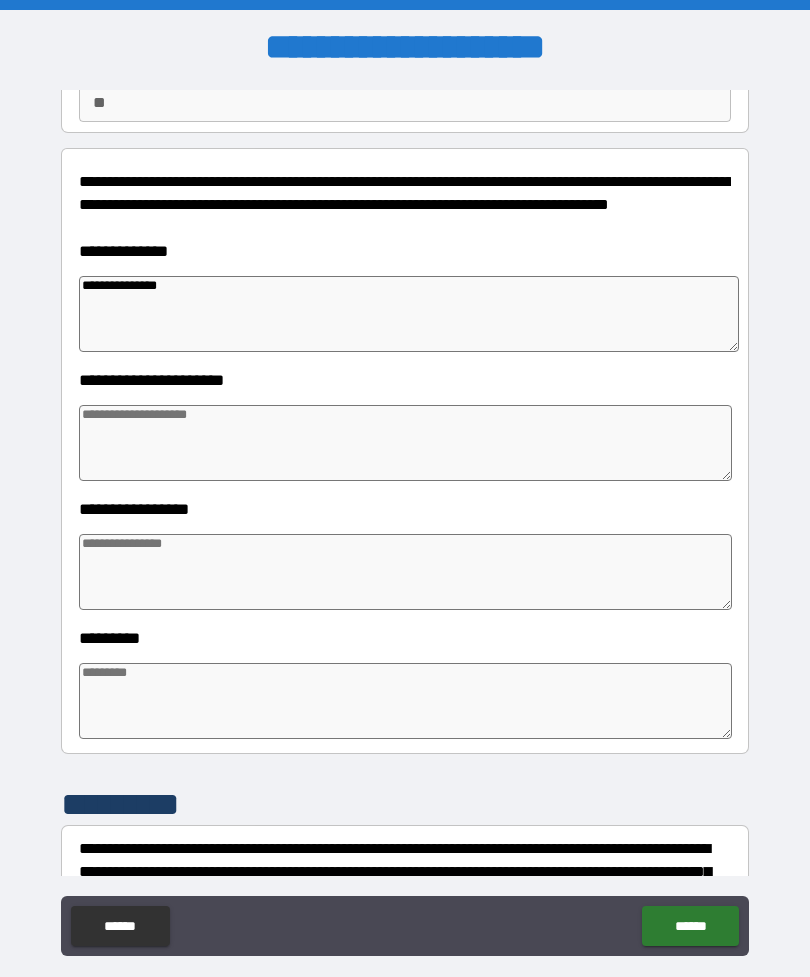 type on "*" 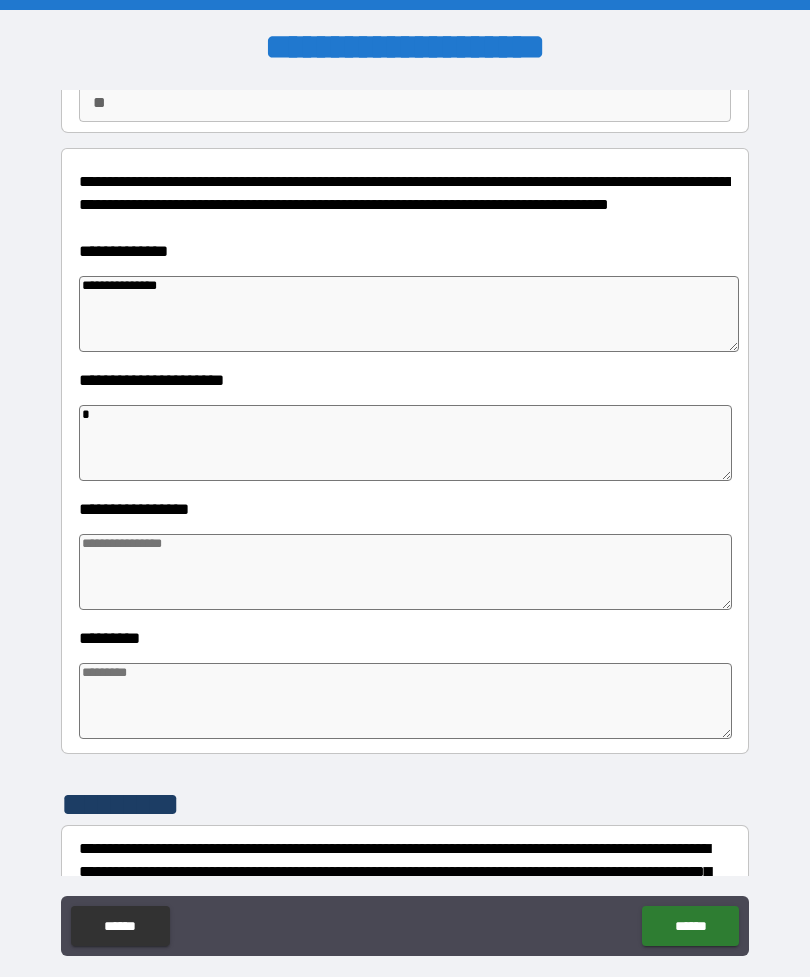 type on "*" 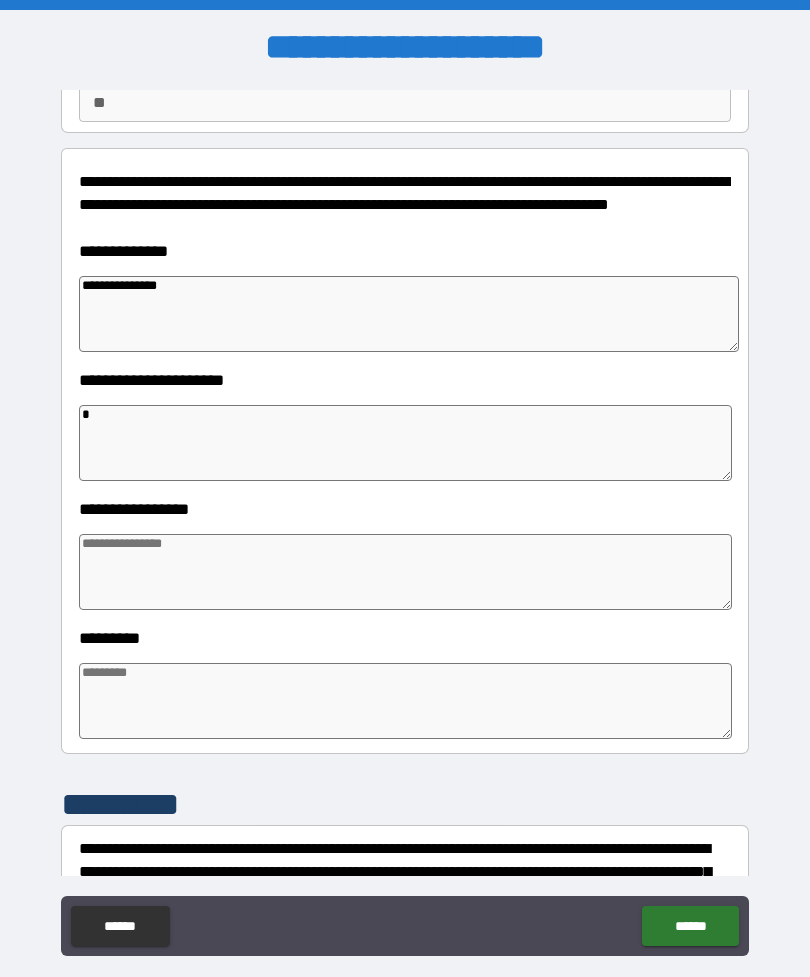 type on "*" 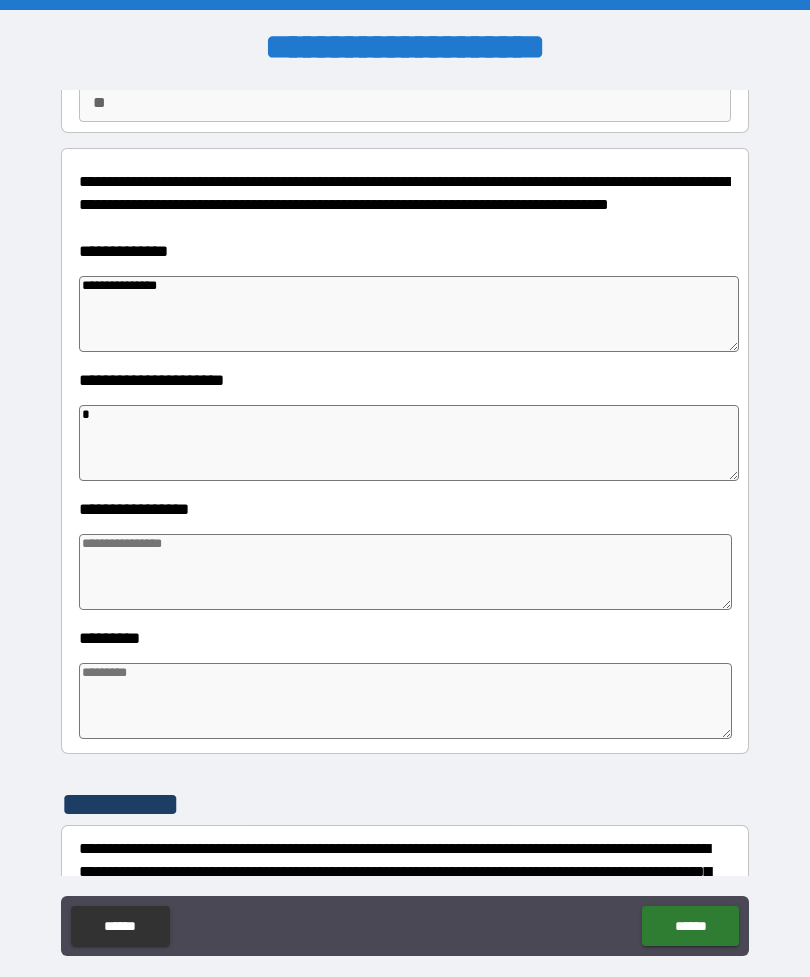 type on "**" 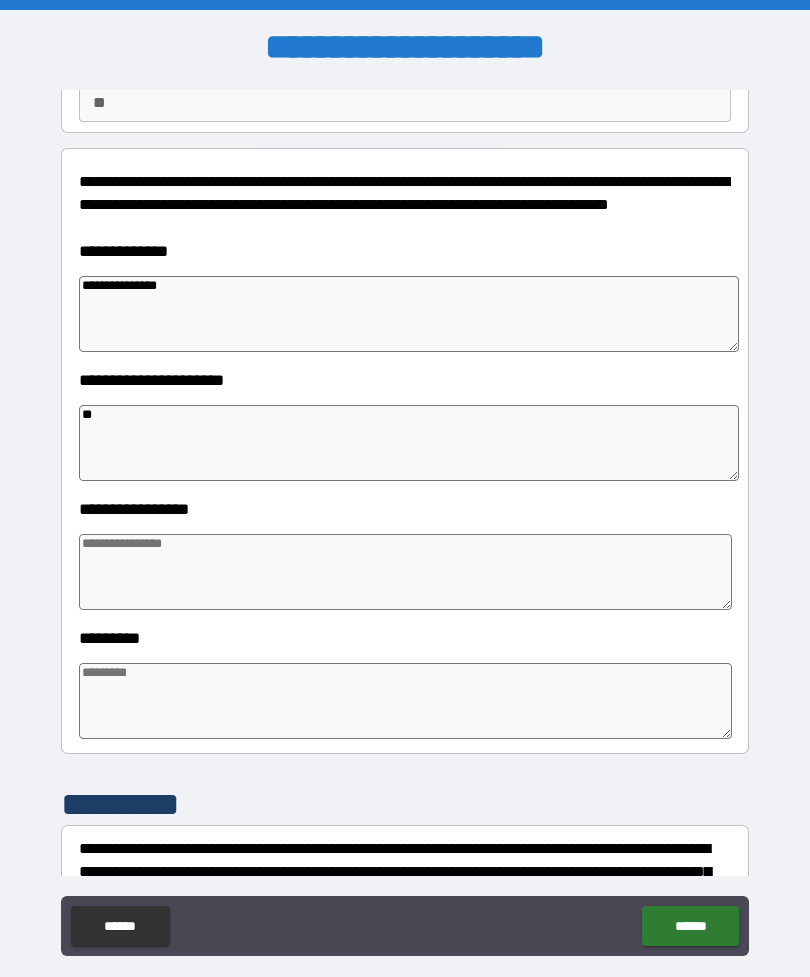 type on "*" 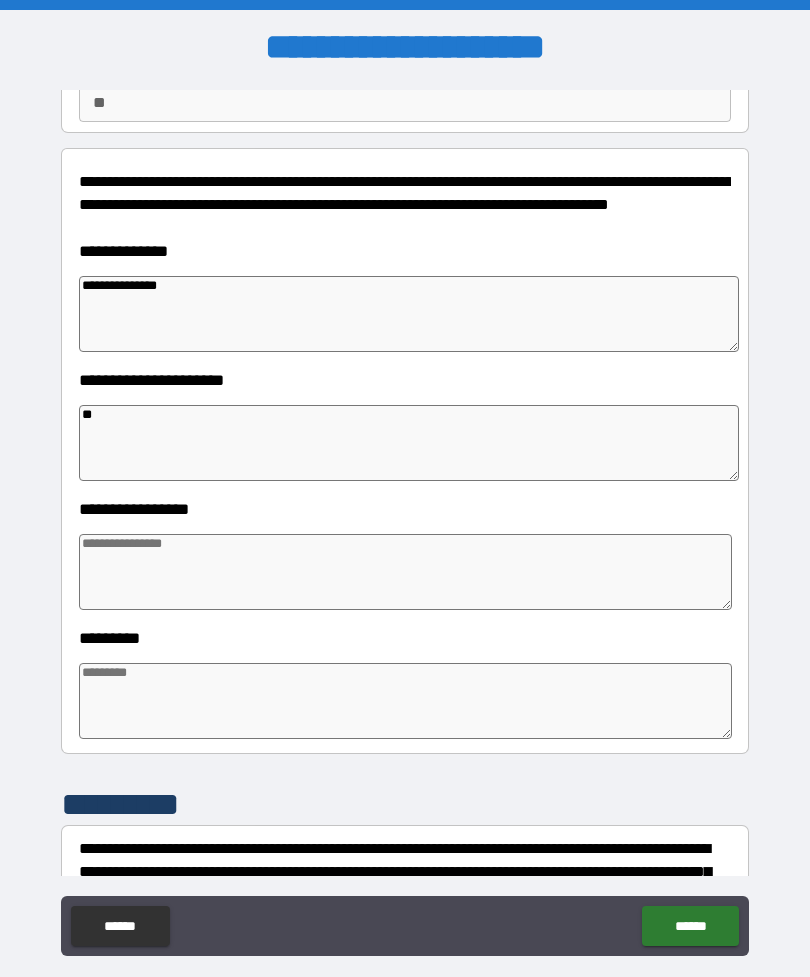 type on "*" 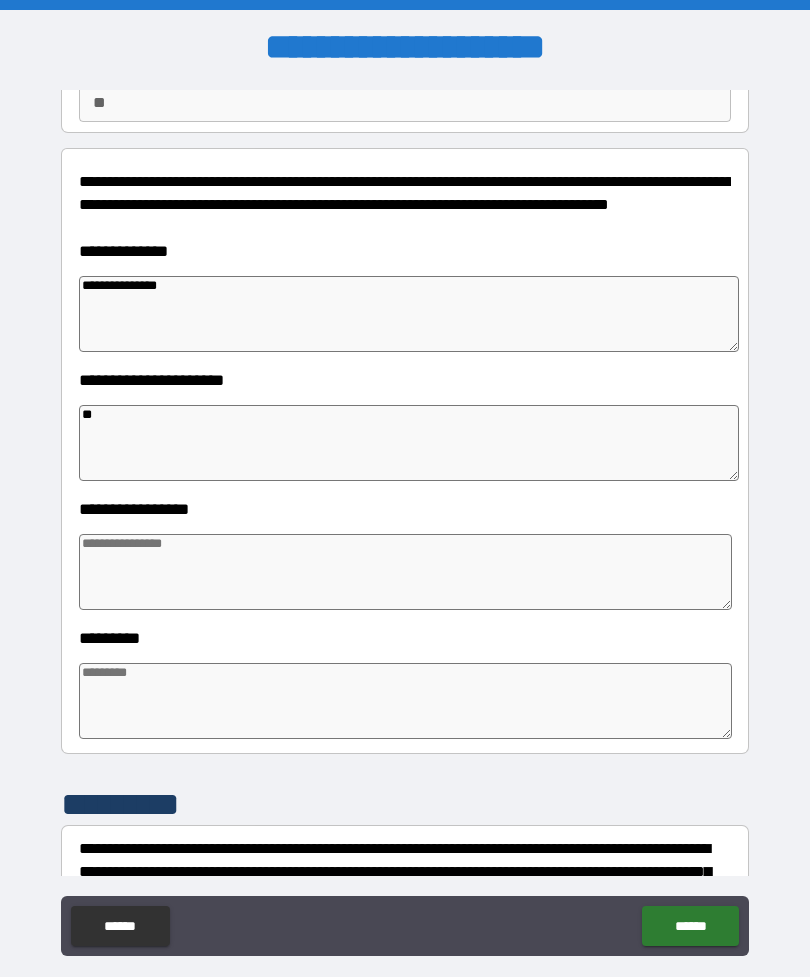 type on "*" 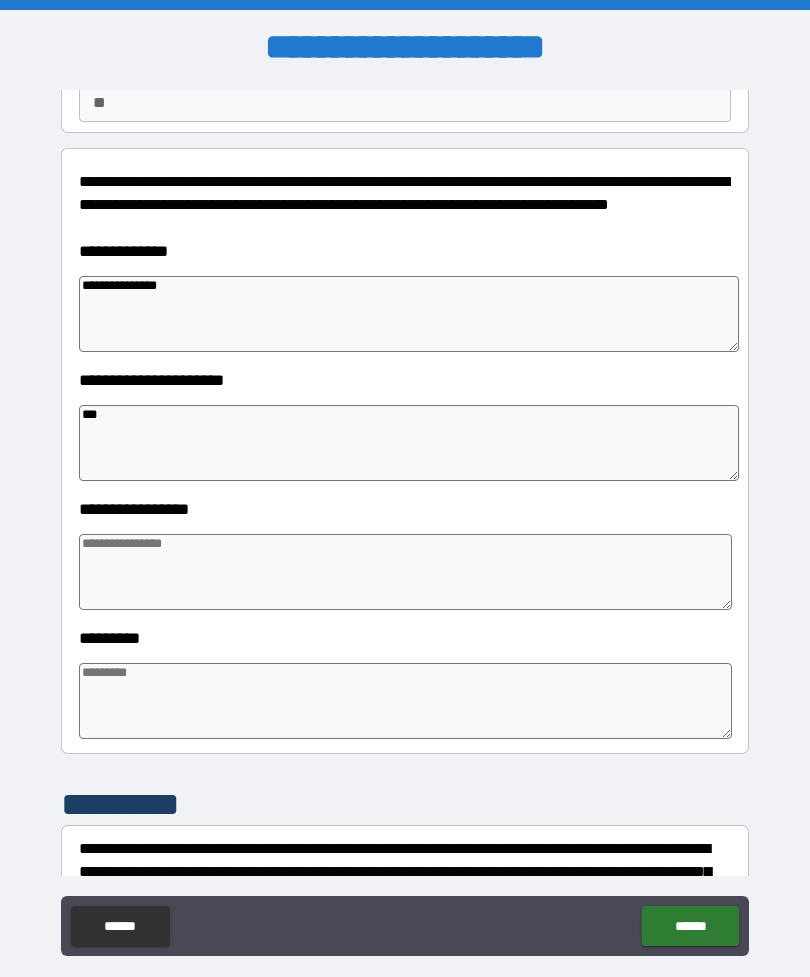 type on "*" 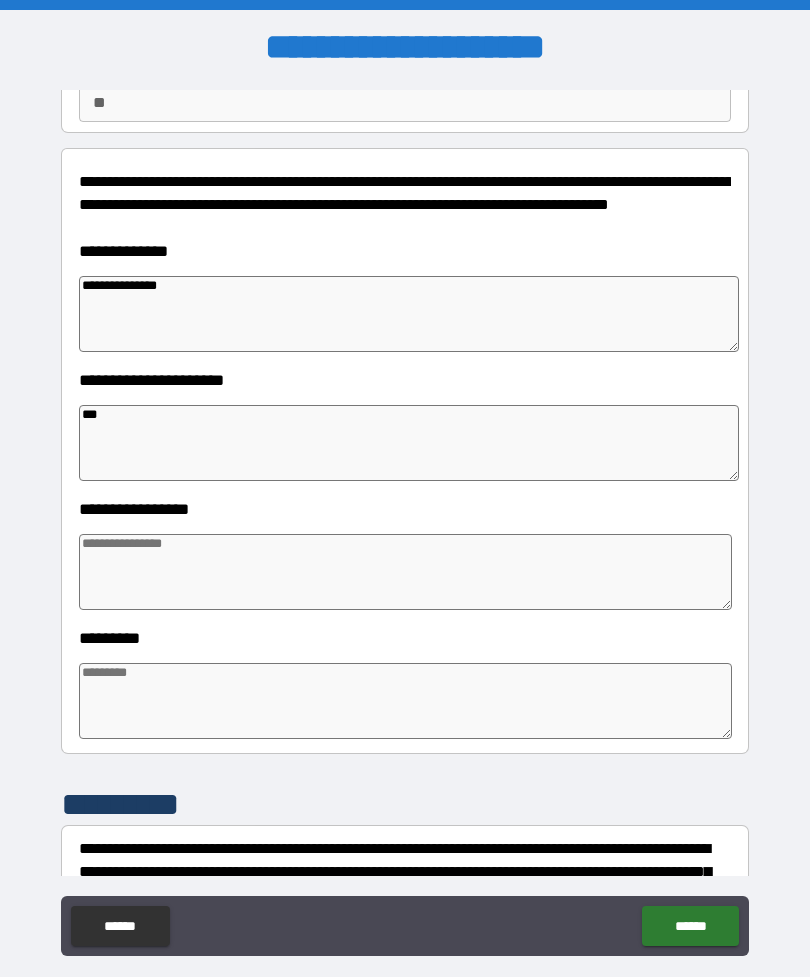 type on "*" 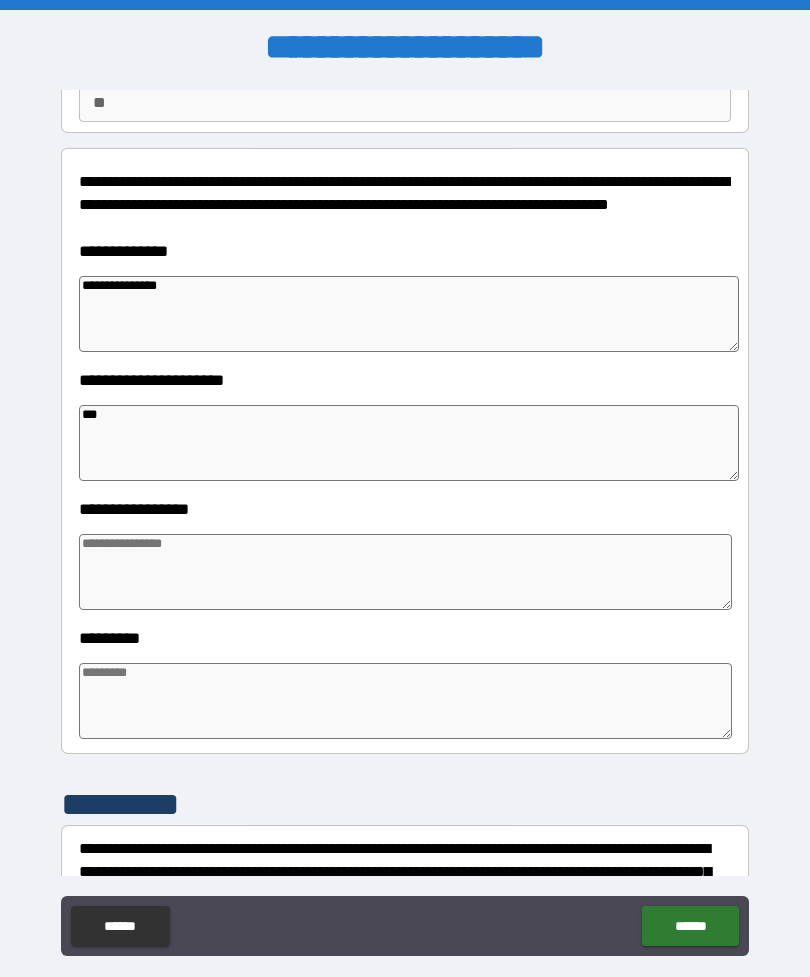 type on "*" 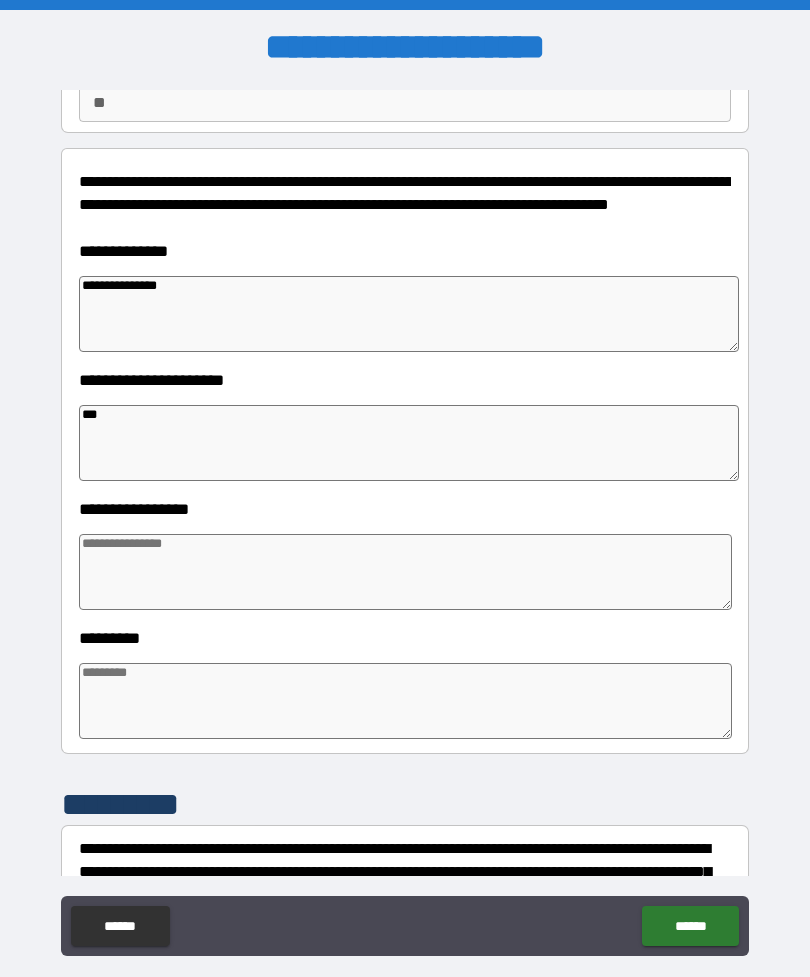 type on "****" 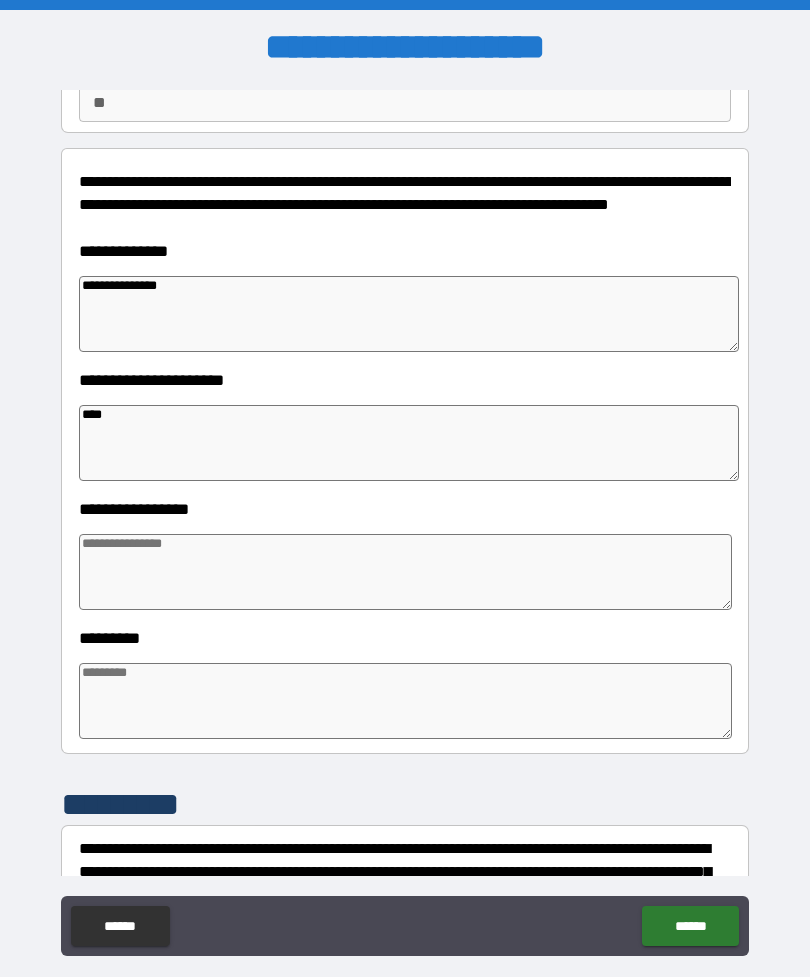 type on "*" 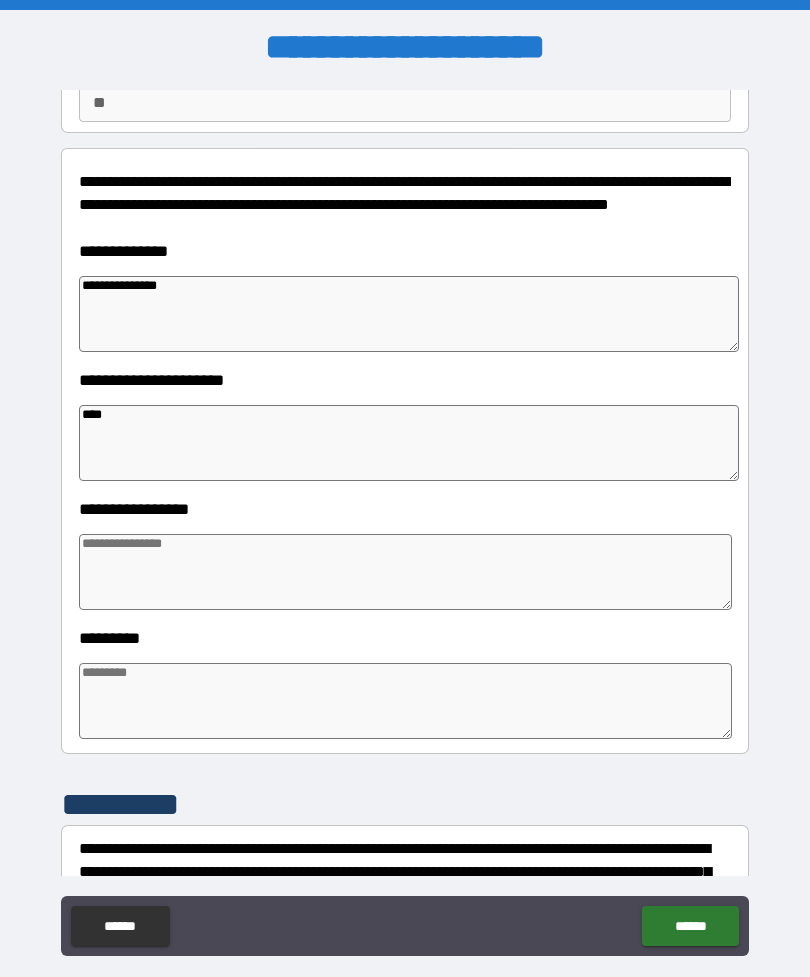 type on "*" 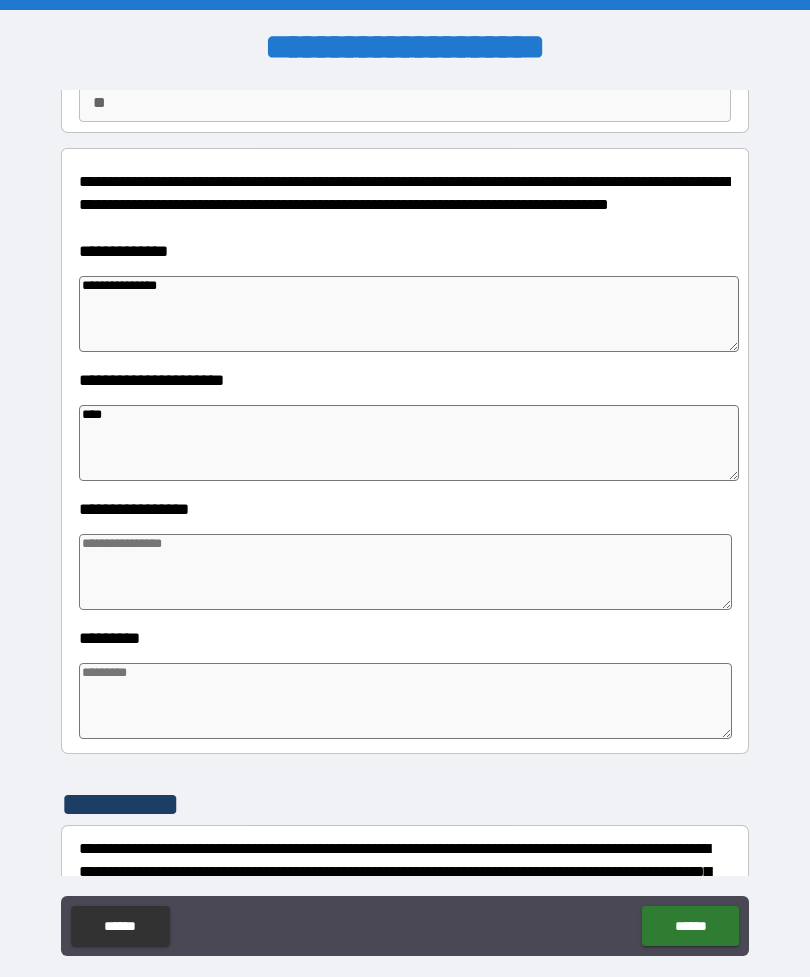 type on "*" 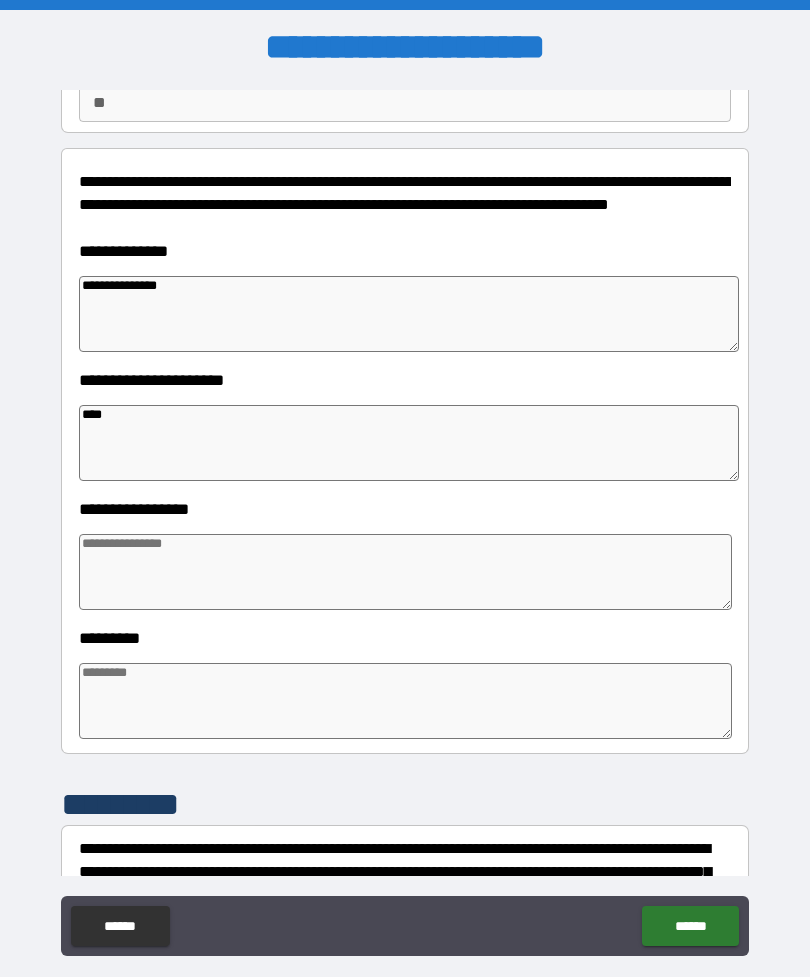 type on "*" 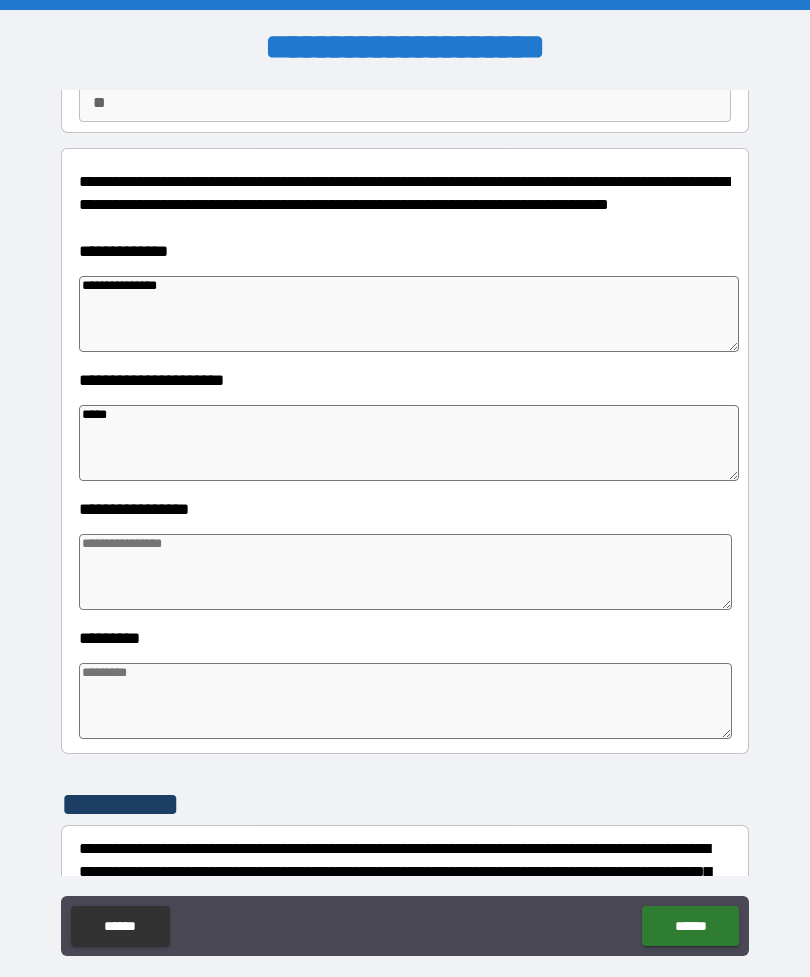 type on "*" 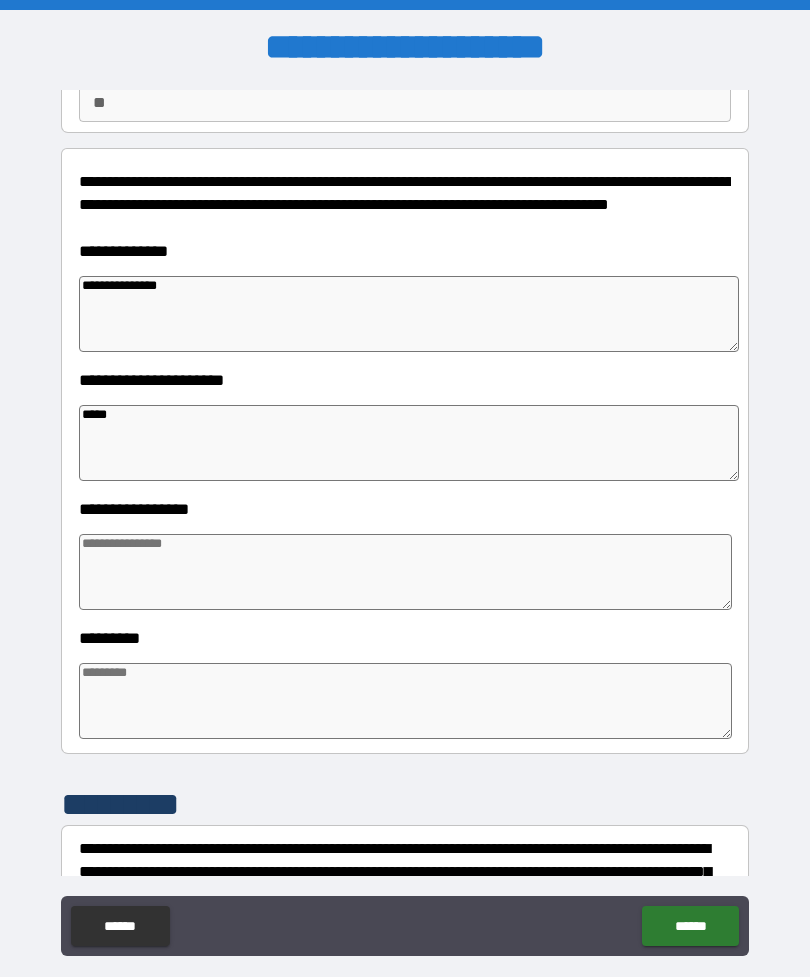 type on "*" 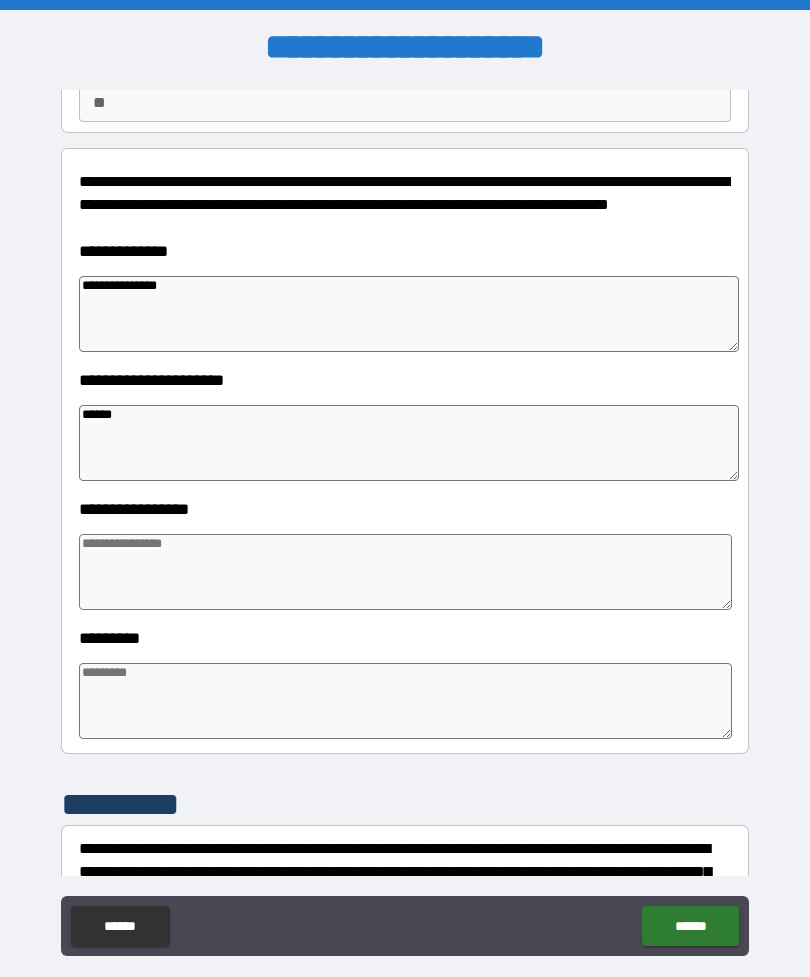 type on "*" 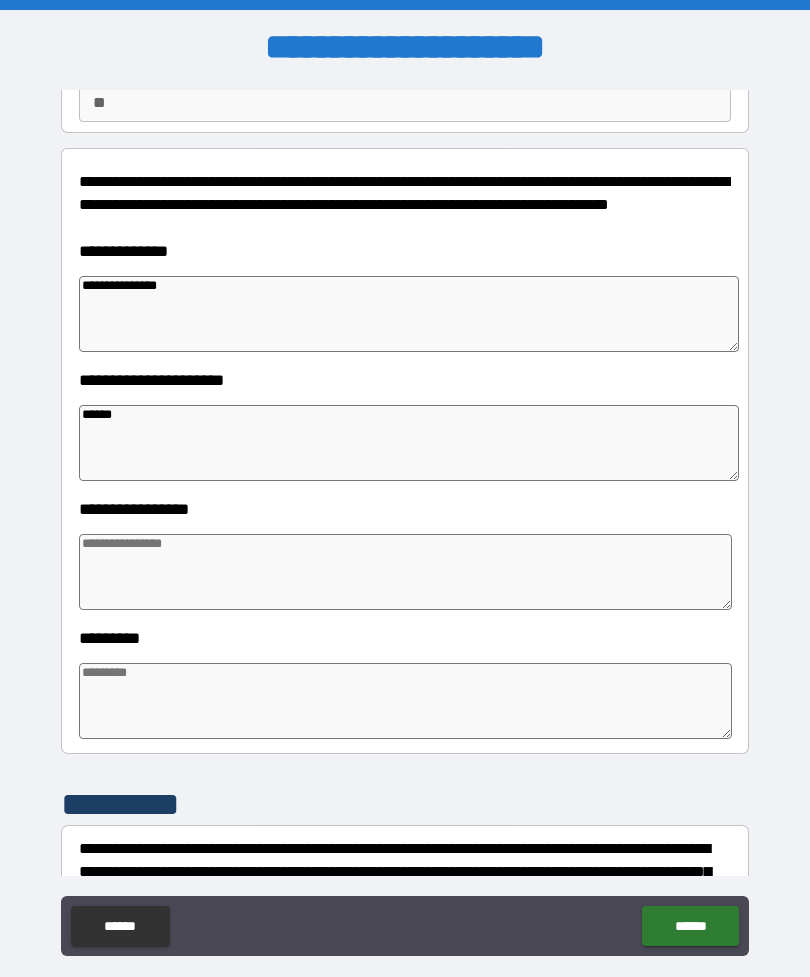 type on "*" 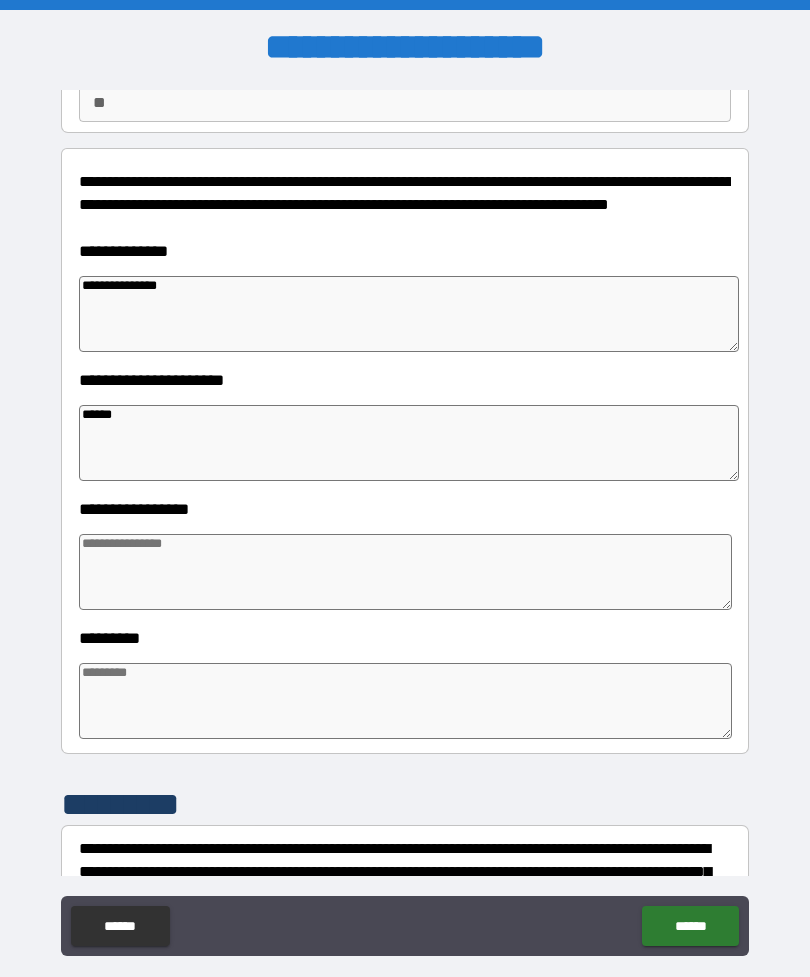 type on "*" 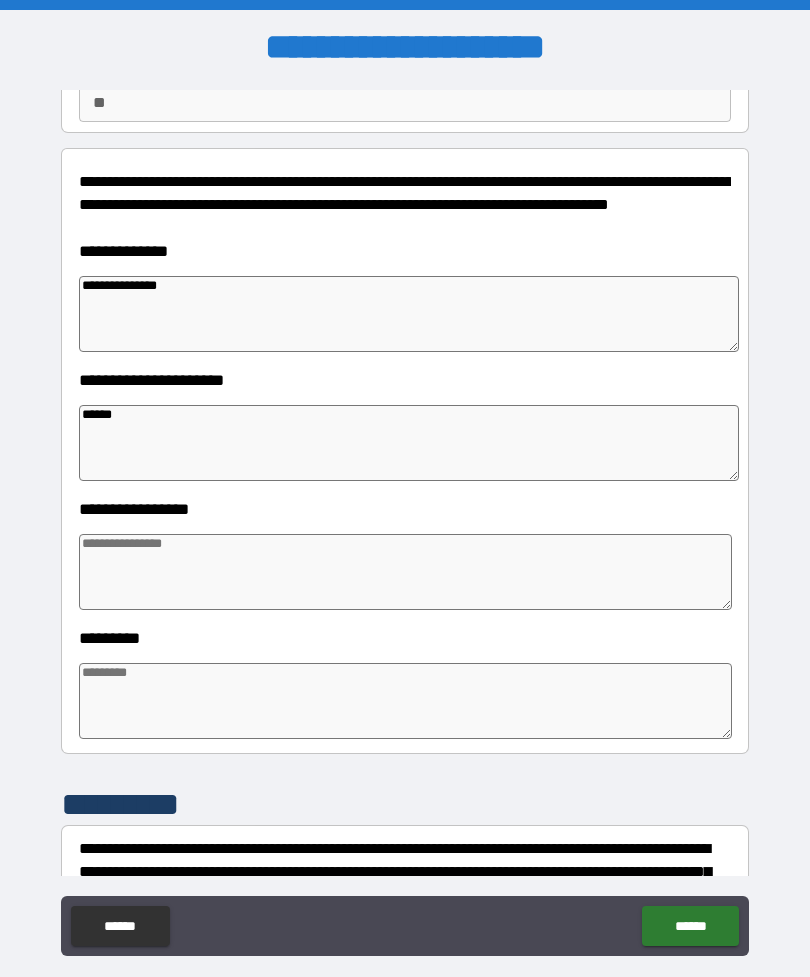 type on "*******" 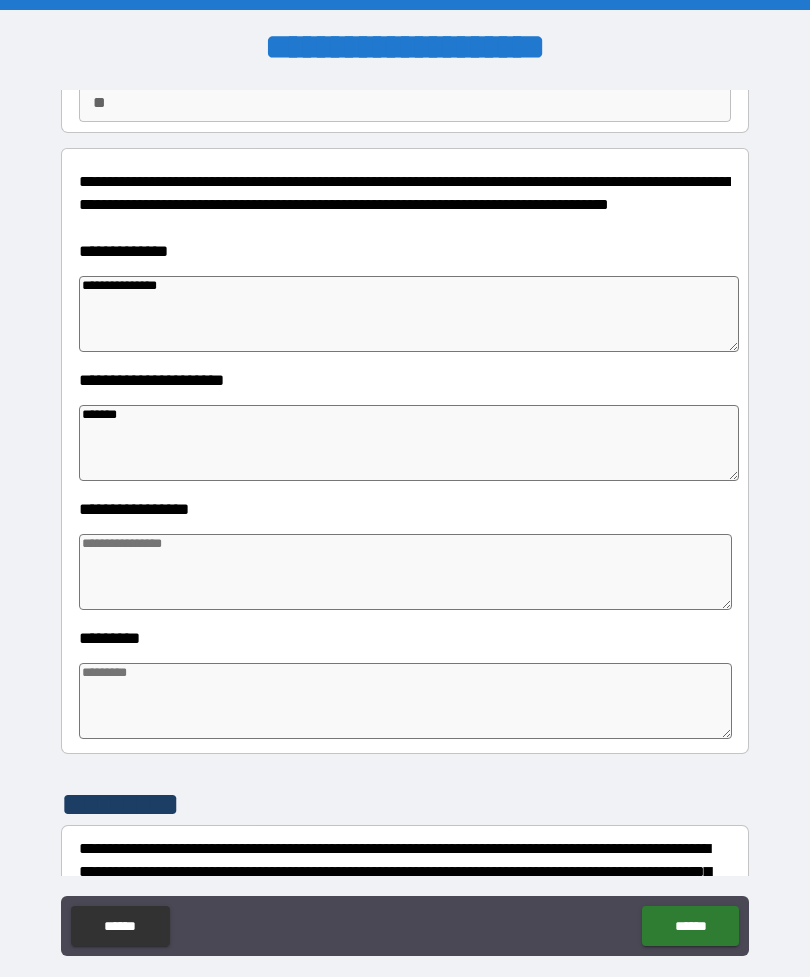 type on "*" 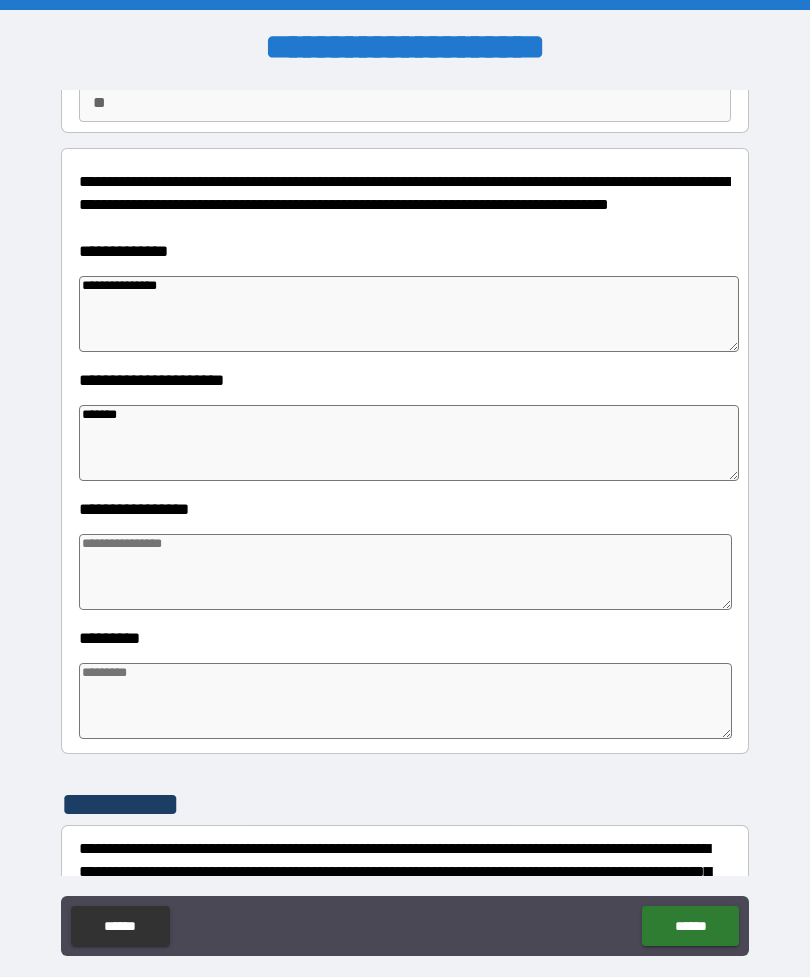 type on "********" 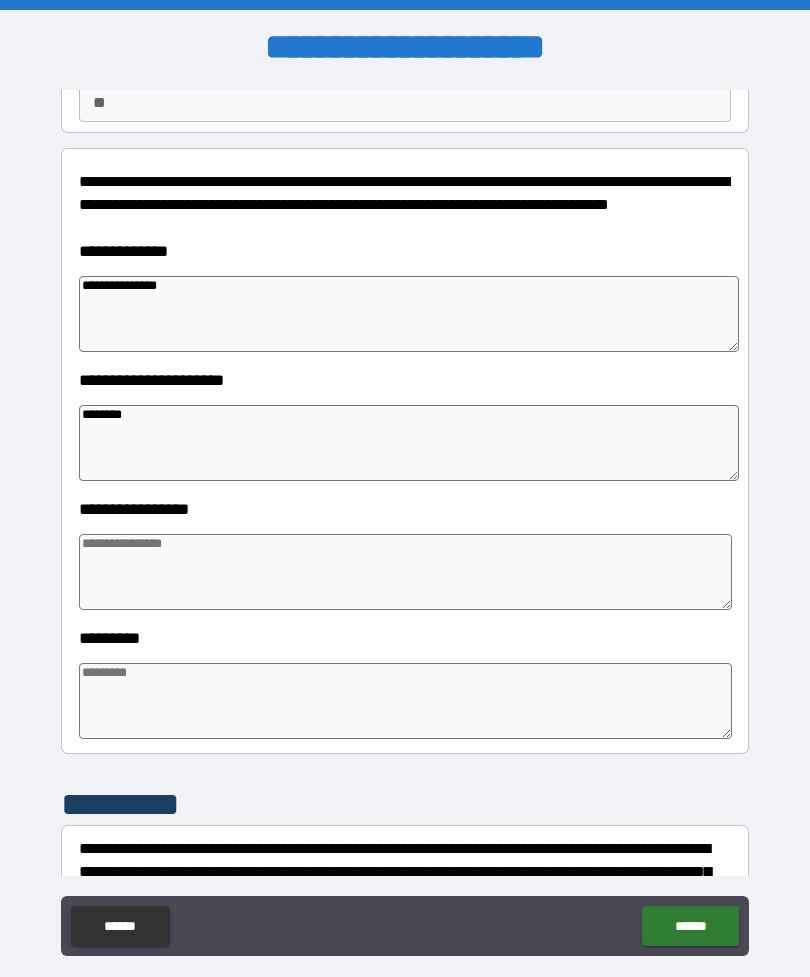 type on "*" 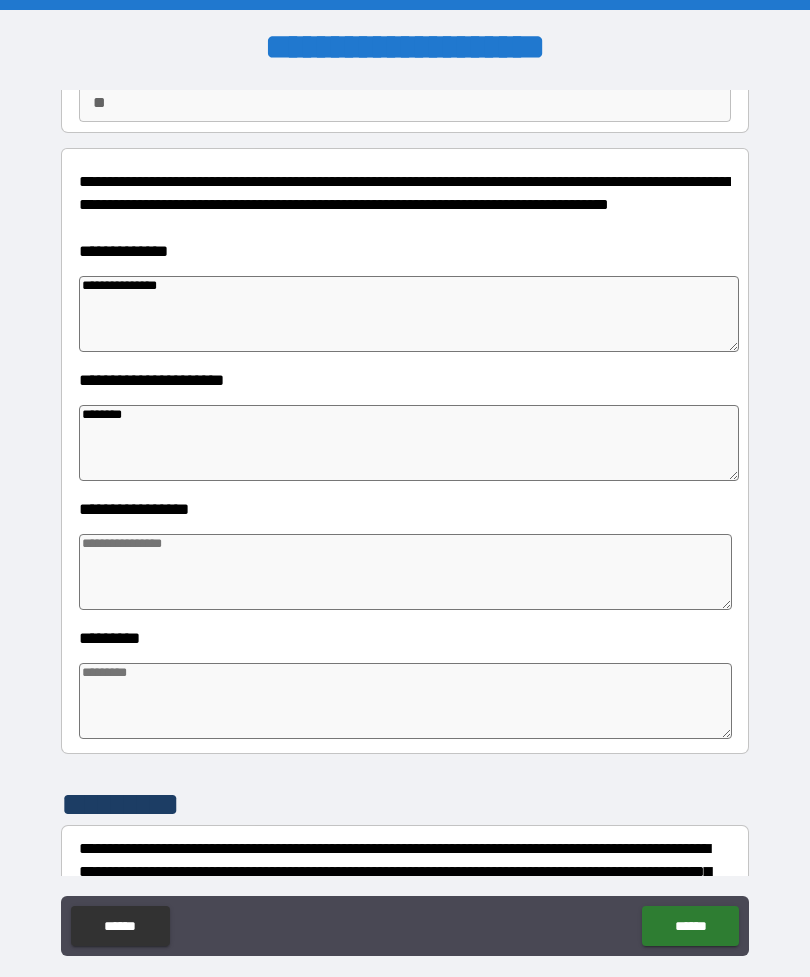 type on "*" 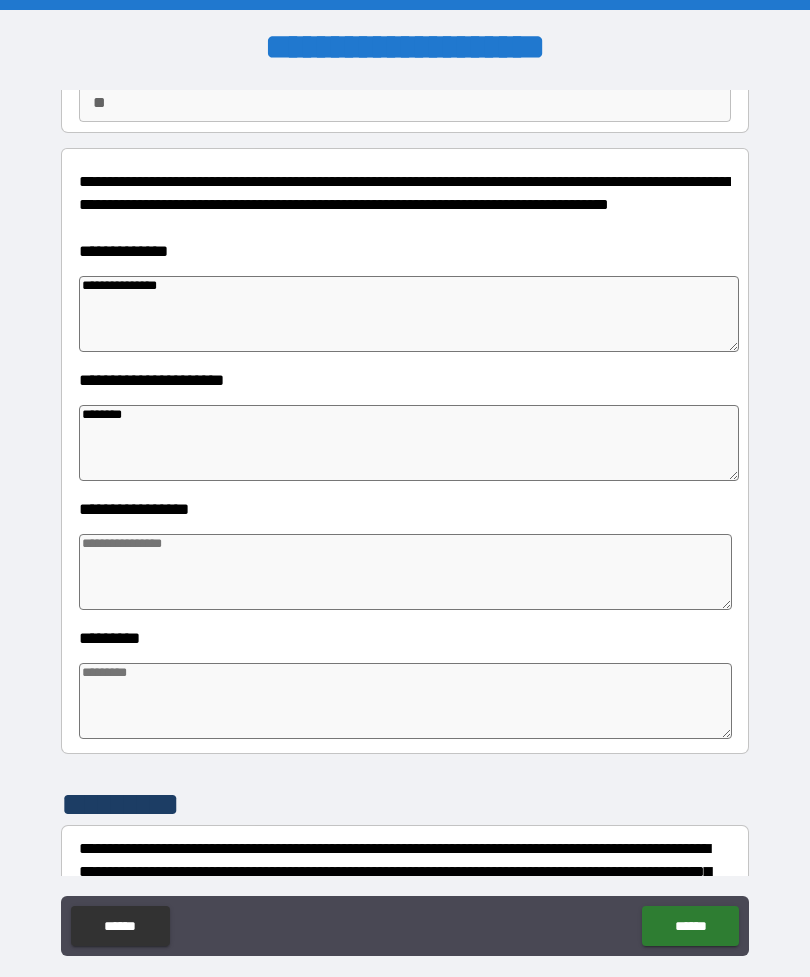 type on "*" 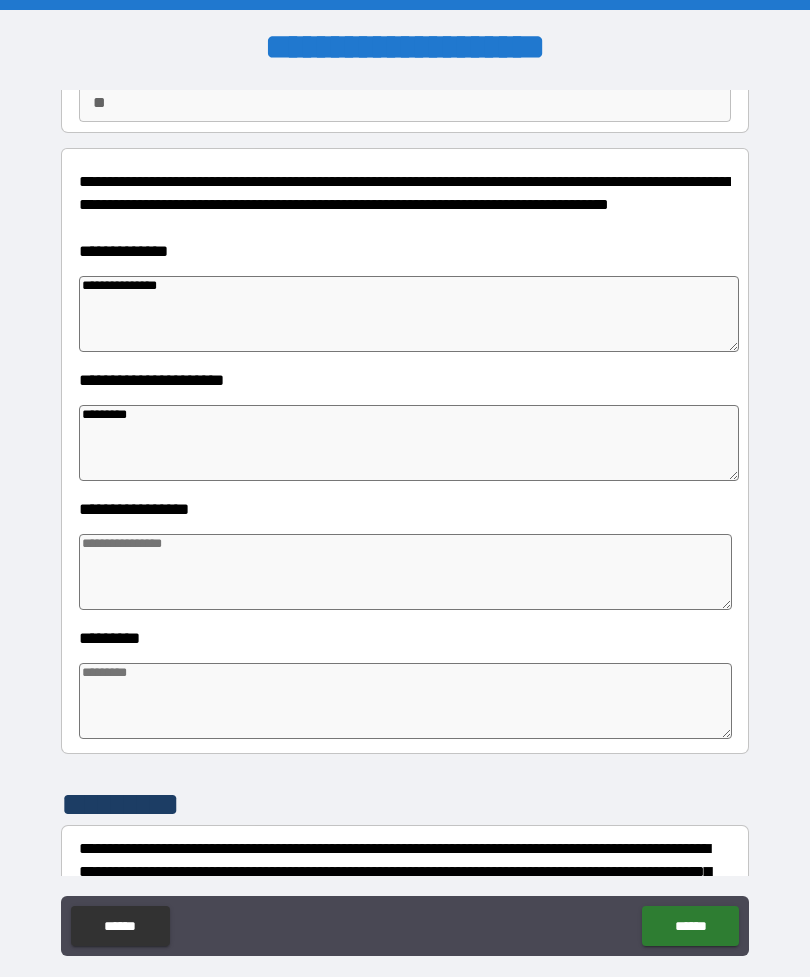 type on "**********" 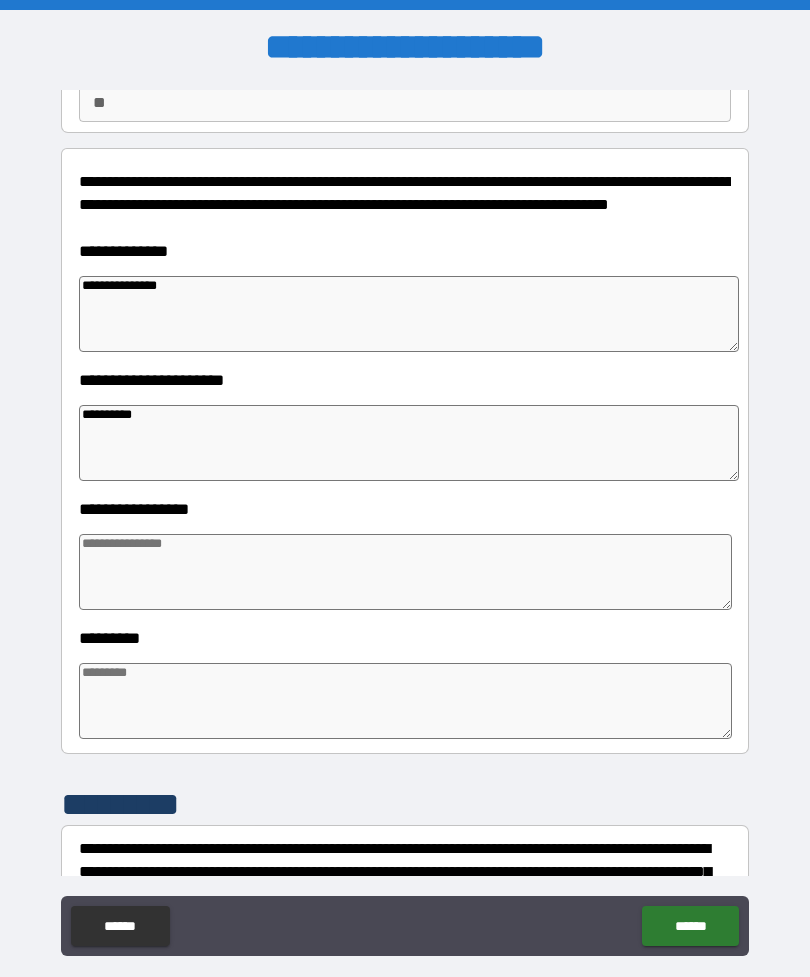 type on "*" 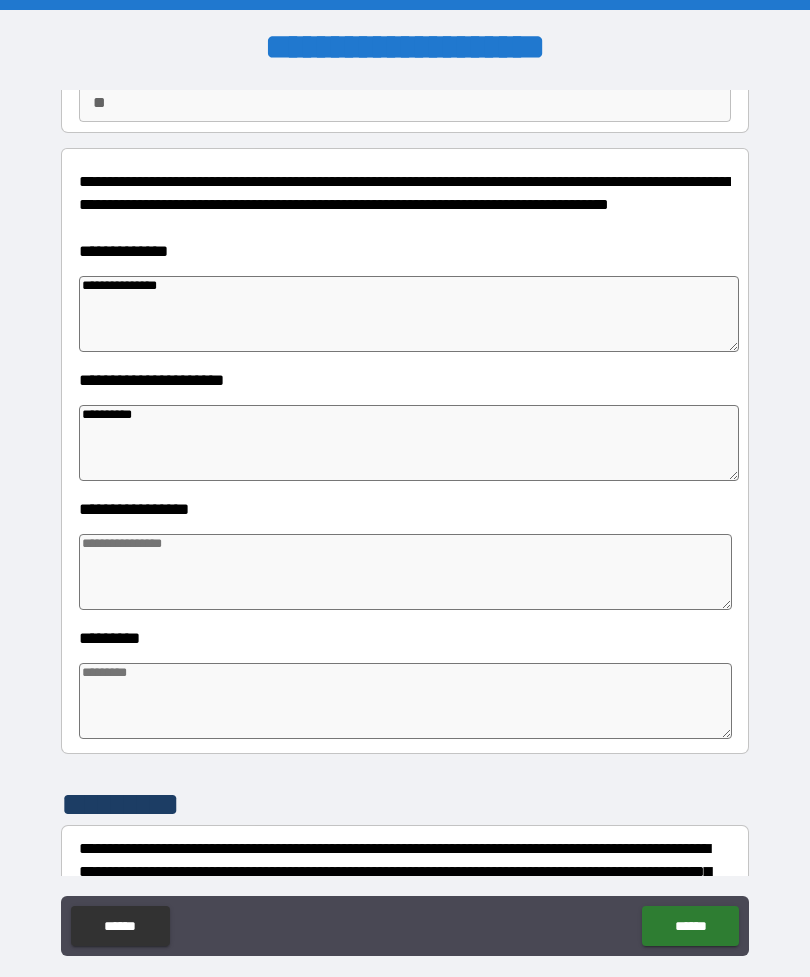 type on "*" 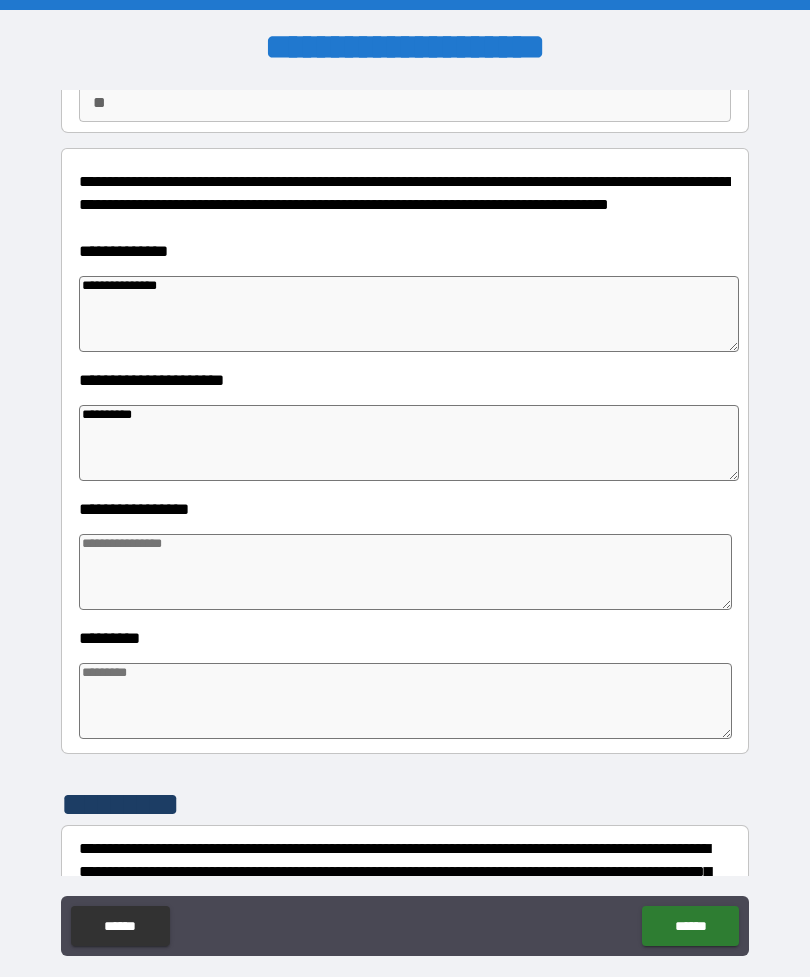 type on "*" 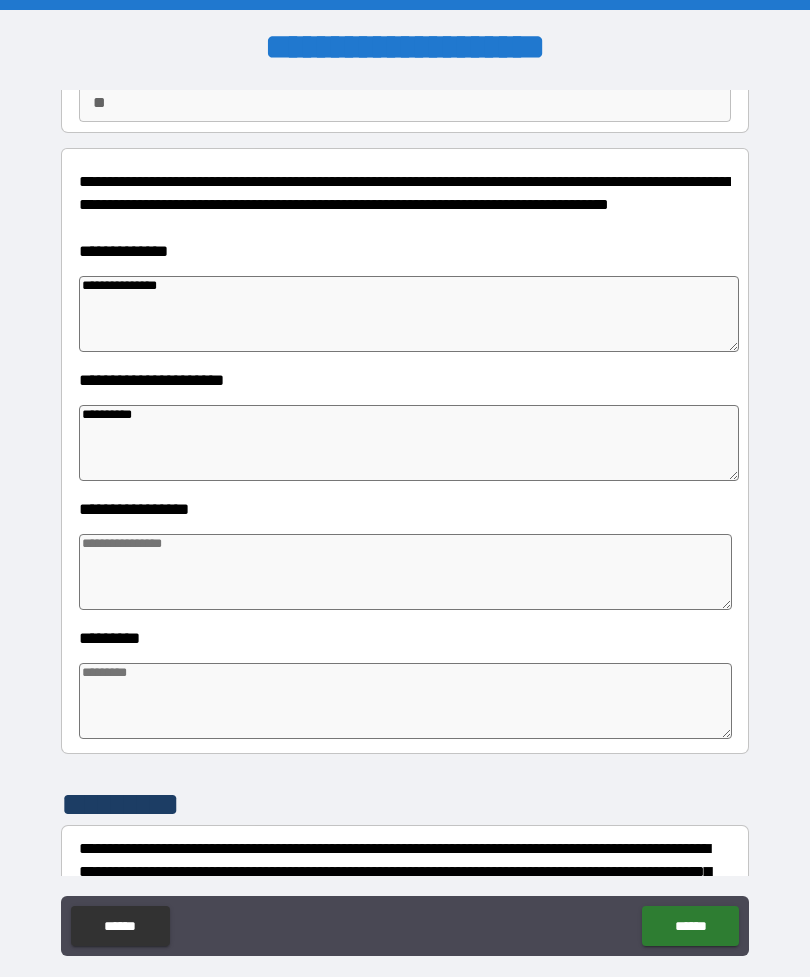 type on "*" 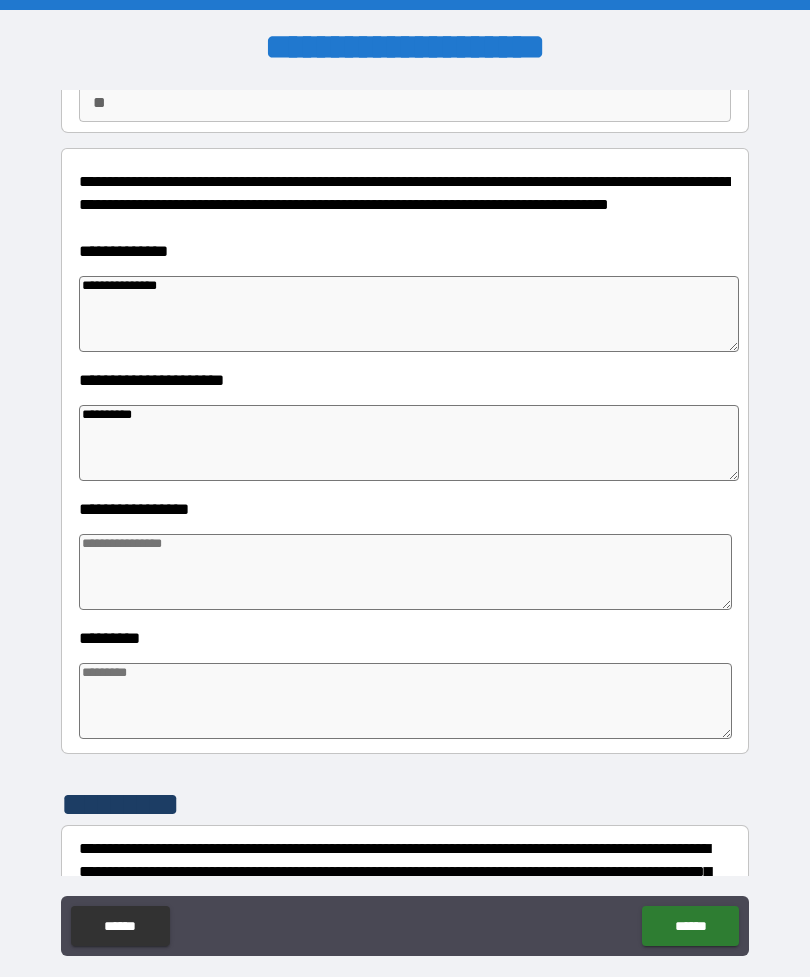 type on "*" 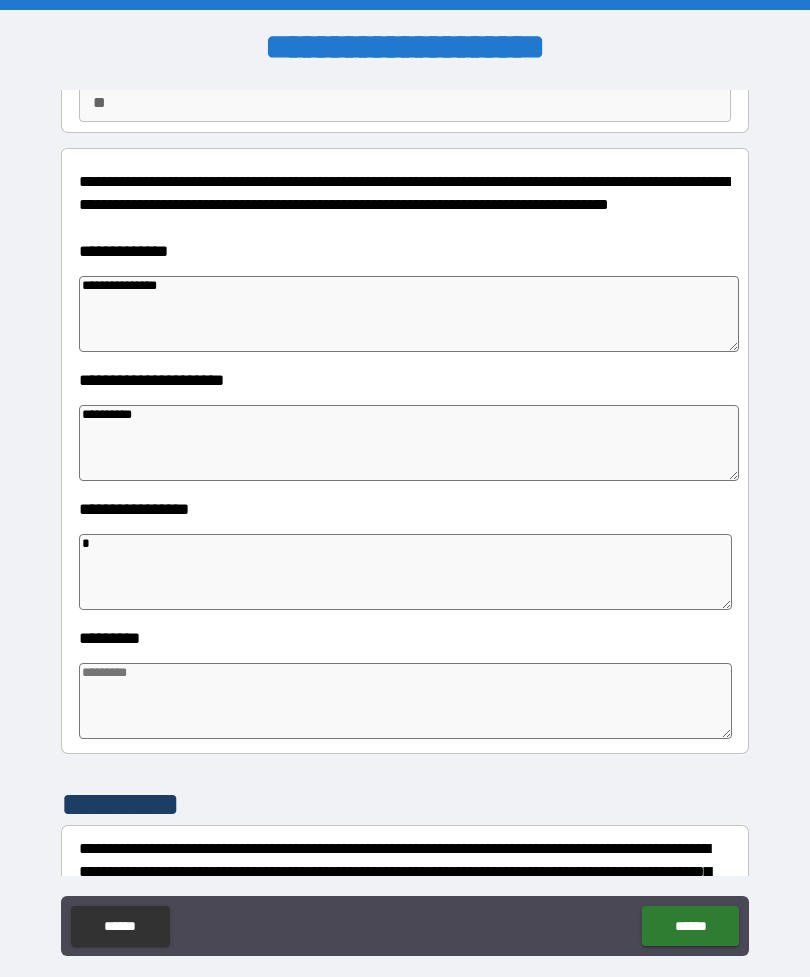 type on "*" 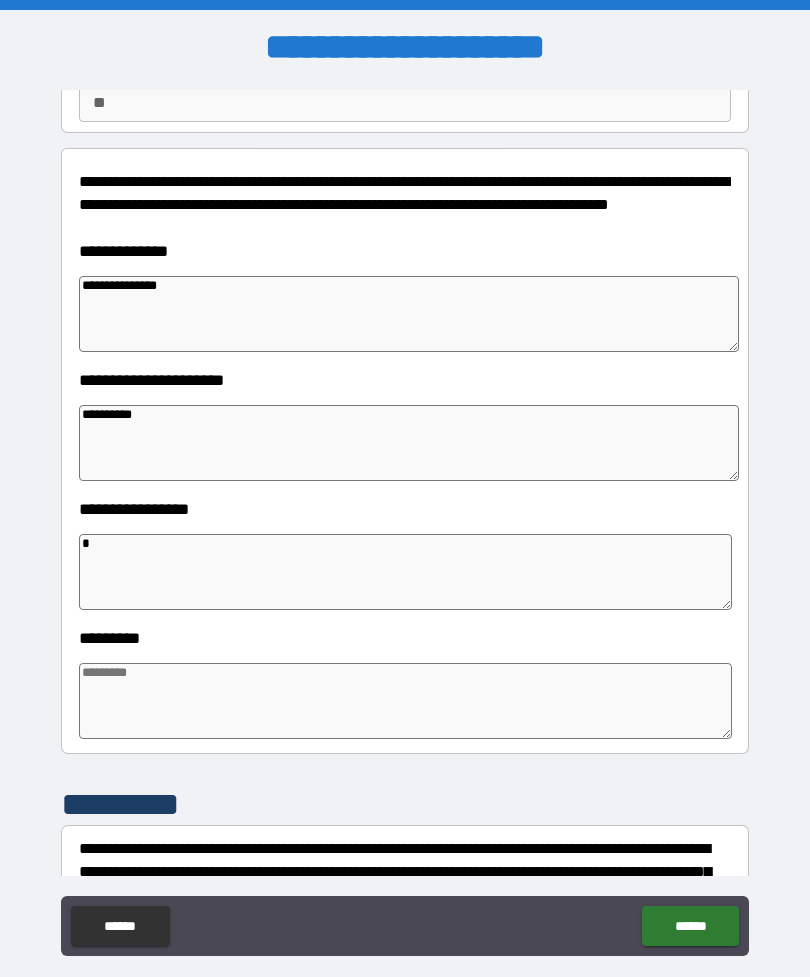 type on "*" 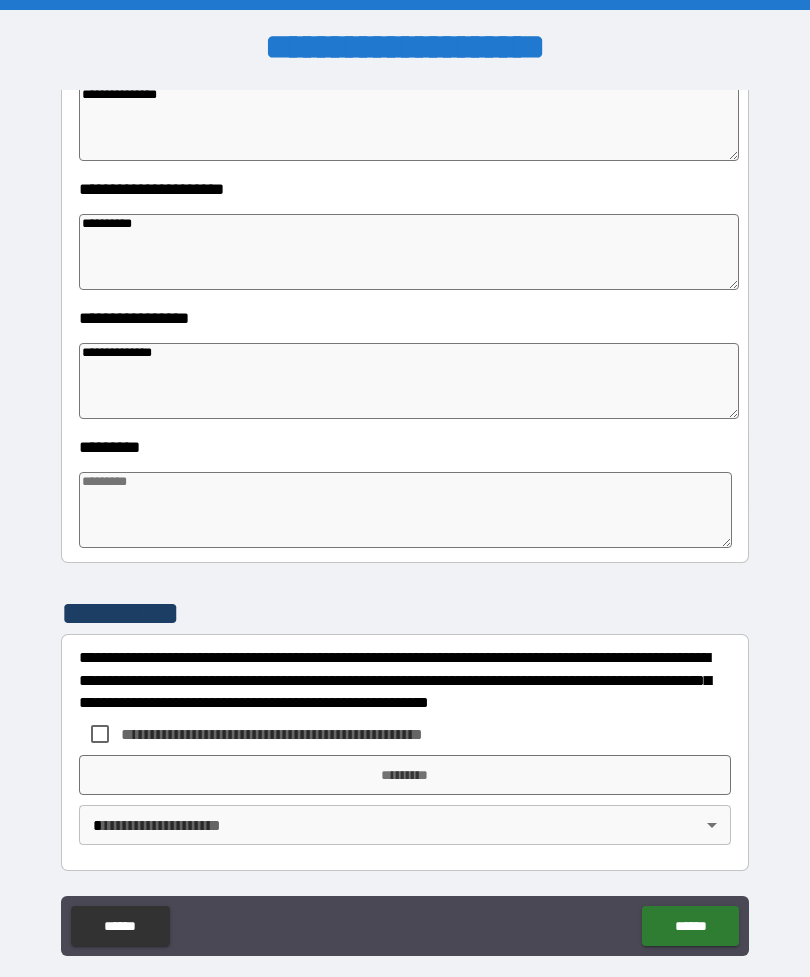 scroll, scrollTop: 392, scrollLeft: 0, axis: vertical 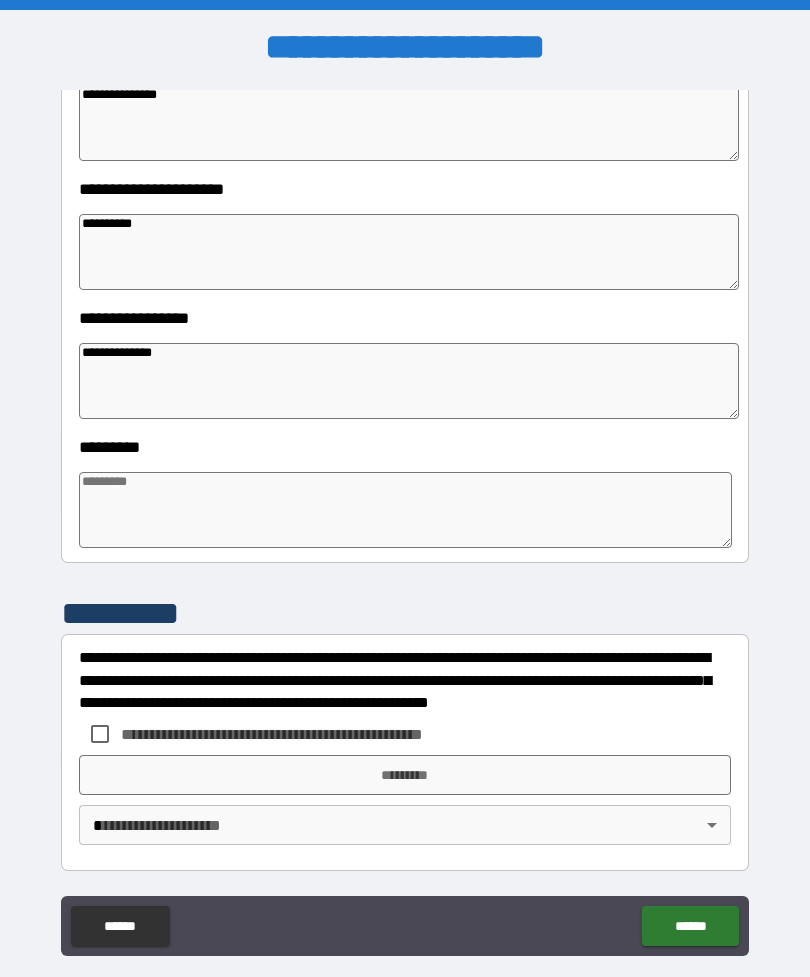 click at bounding box center [405, 510] 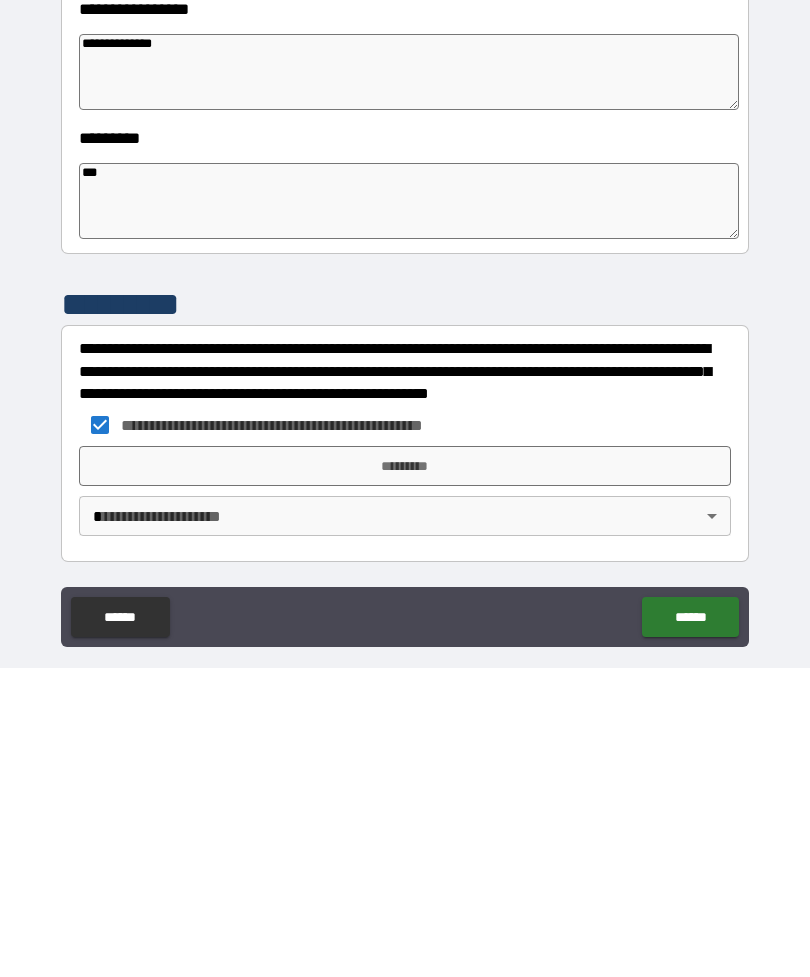 scroll, scrollTop: 64, scrollLeft: 0, axis: vertical 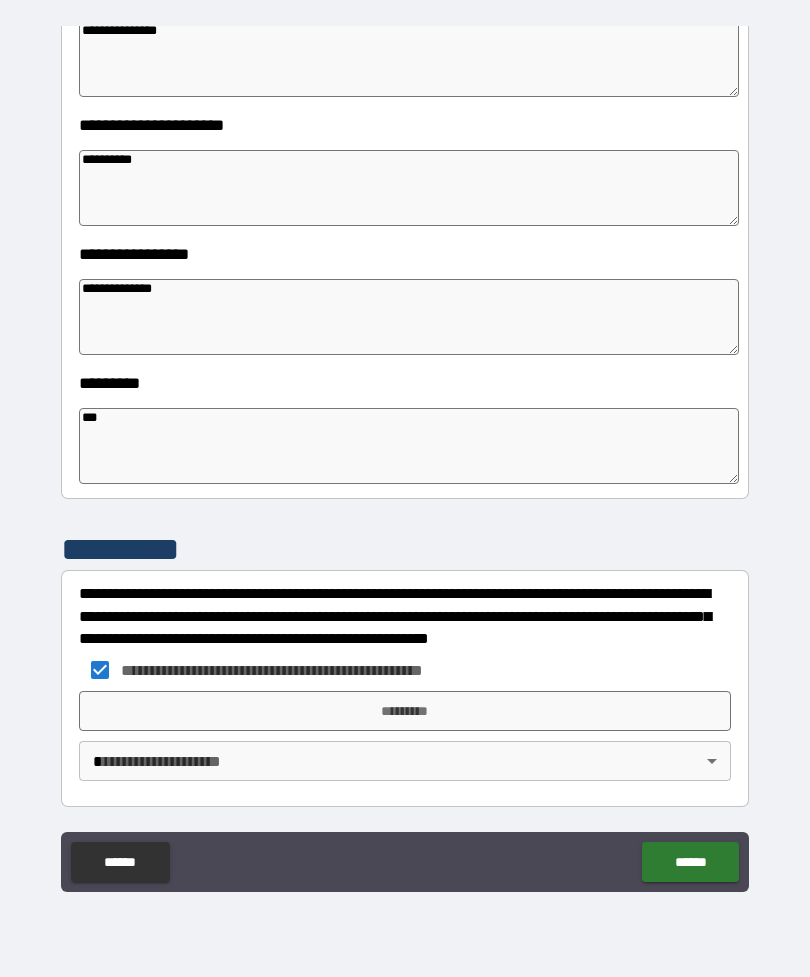 click on "*********" at bounding box center [405, 711] 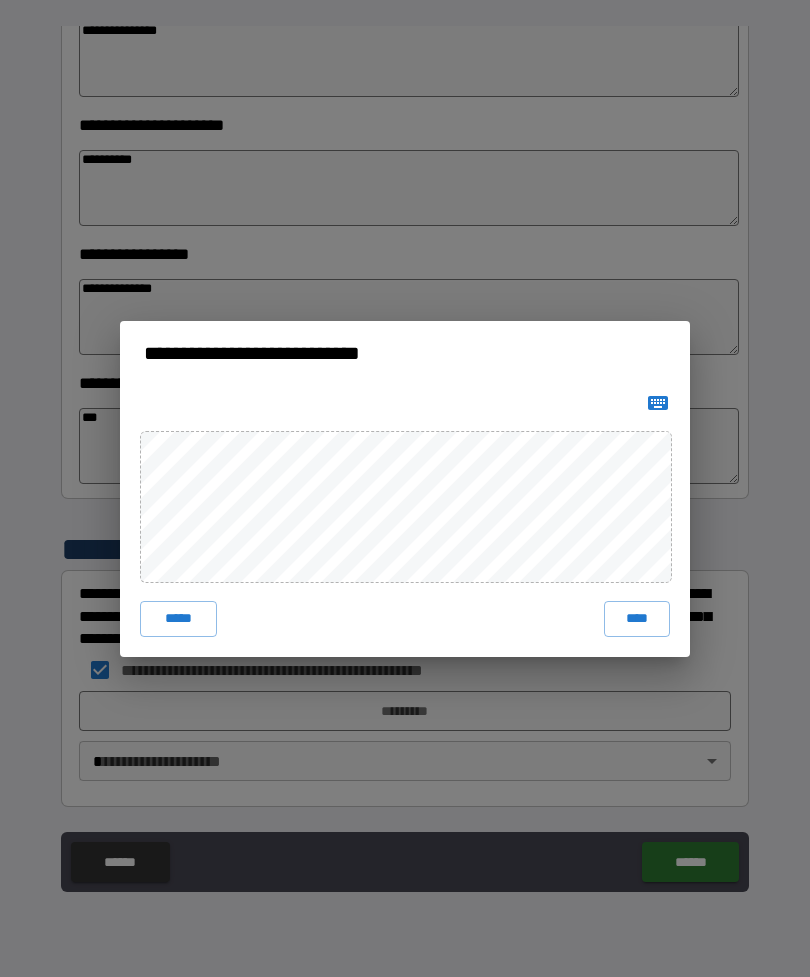 click on "****" at bounding box center [637, 619] 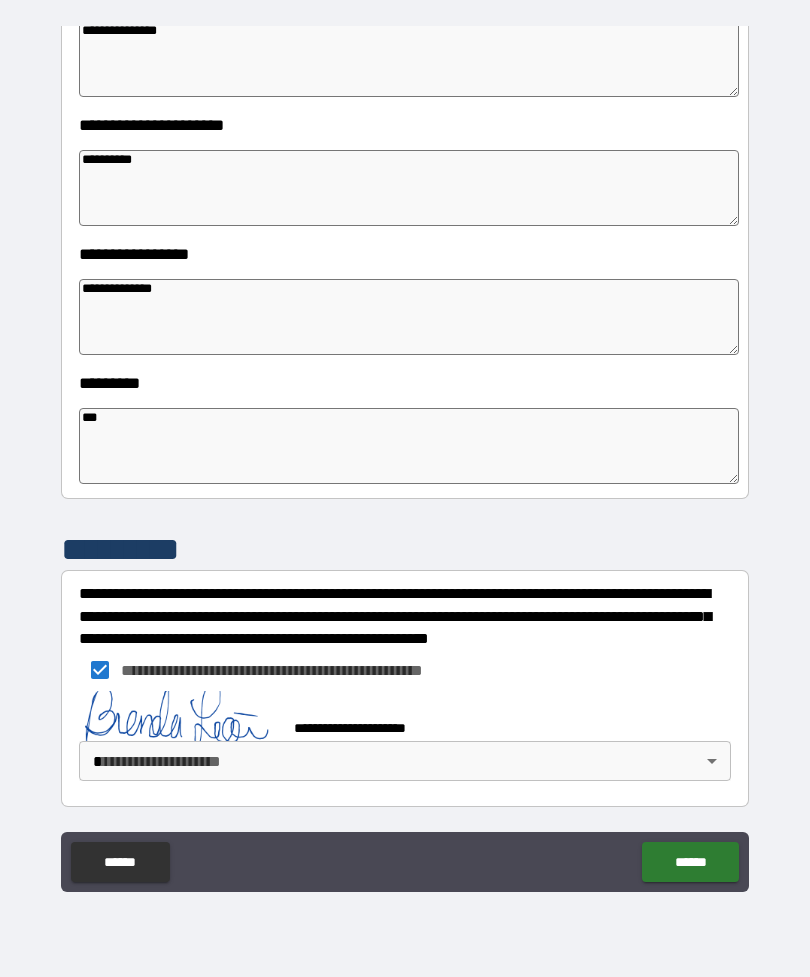 scroll, scrollTop: 382, scrollLeft: 0, axis: vertical 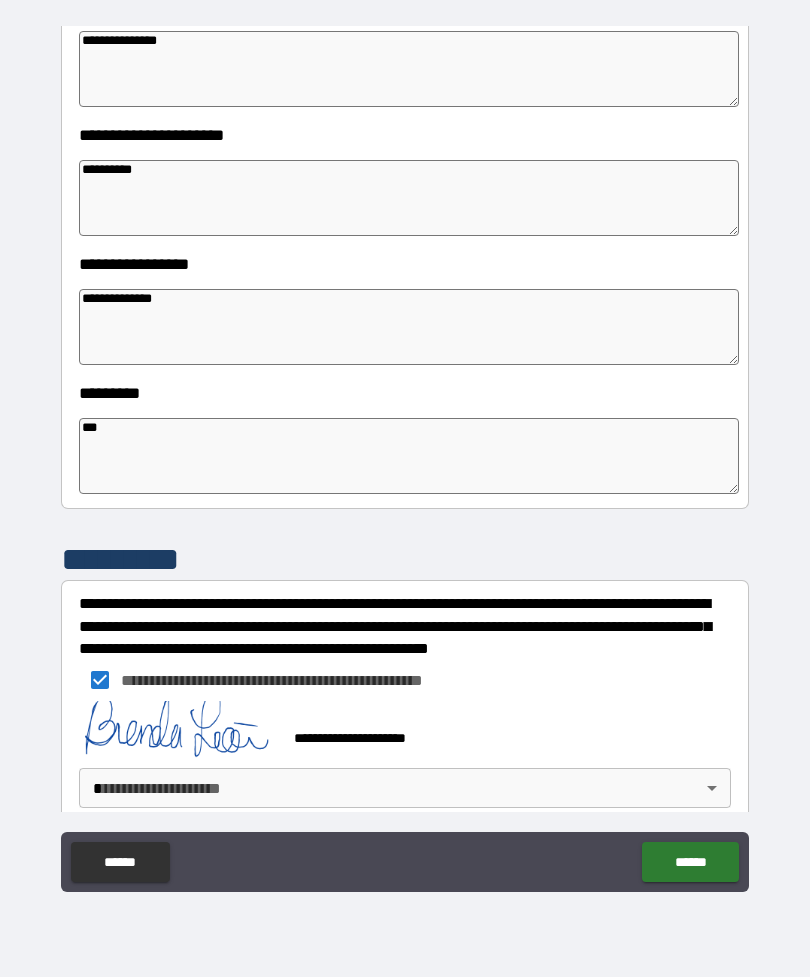 click on "******" at bounding box center [690, 862] 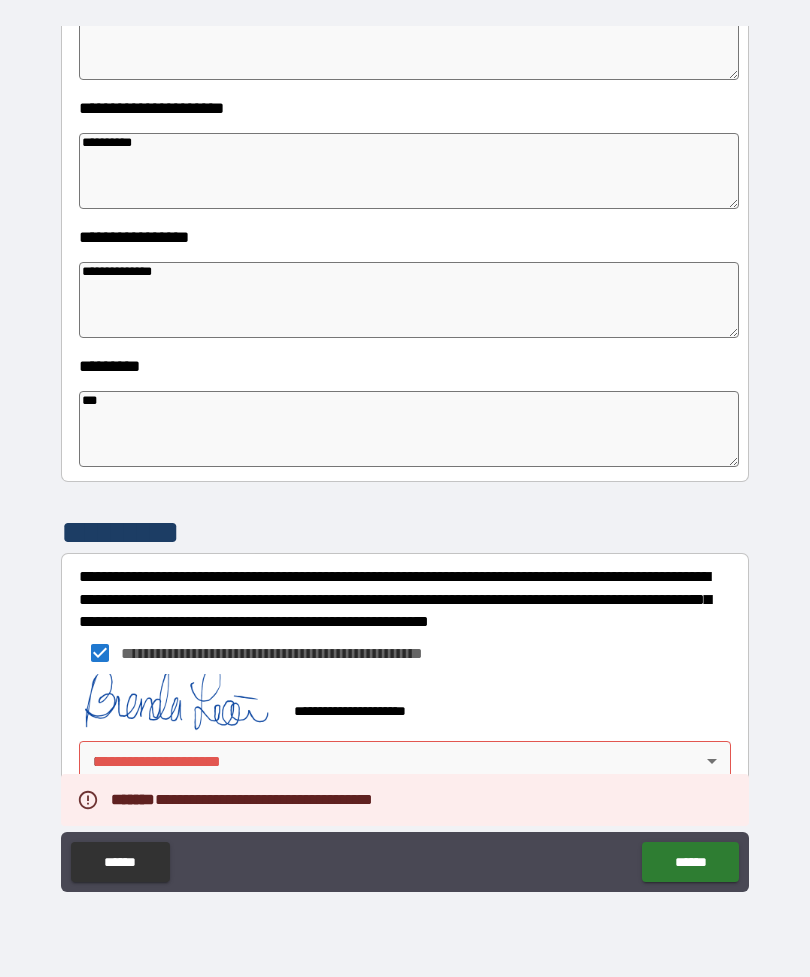 scroll, scrollTop: 409, scrollLeft: 0, axis: vertical 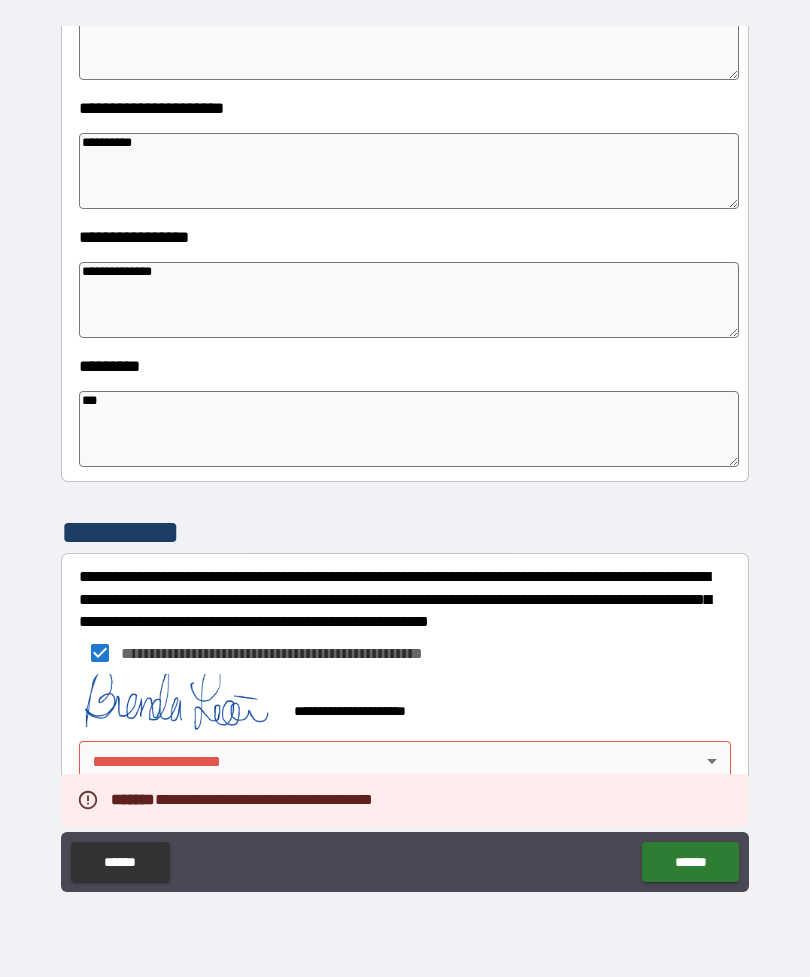 click on "**********" at bounding box center [405, 456] 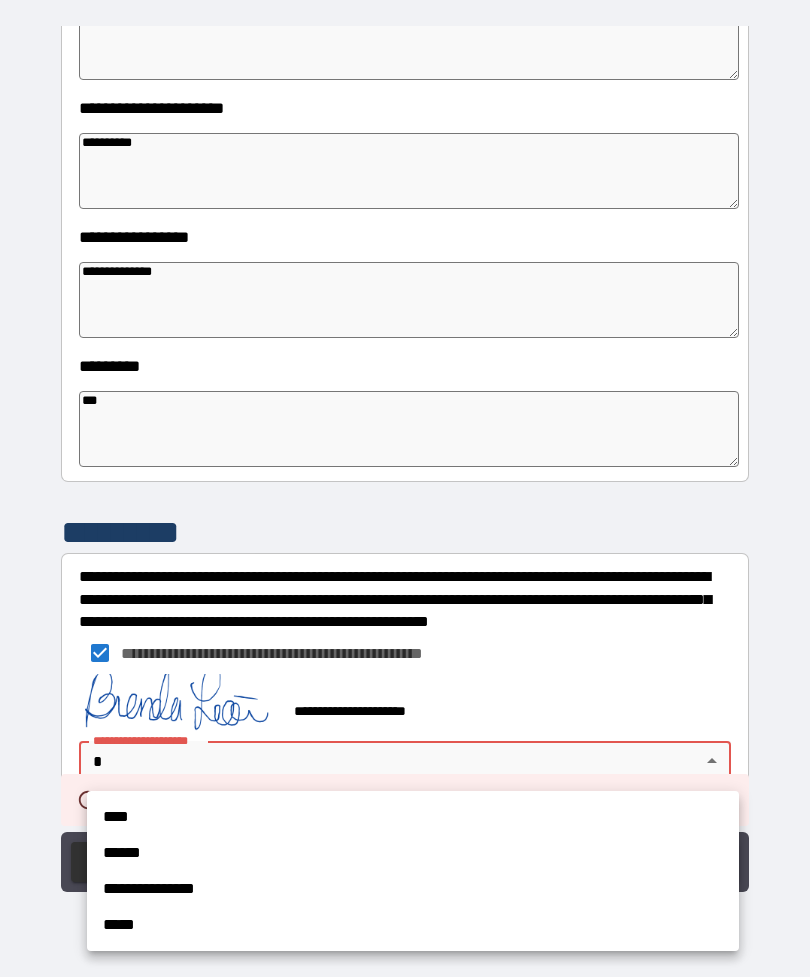 click on "**********" at bounding box center (413, 889) 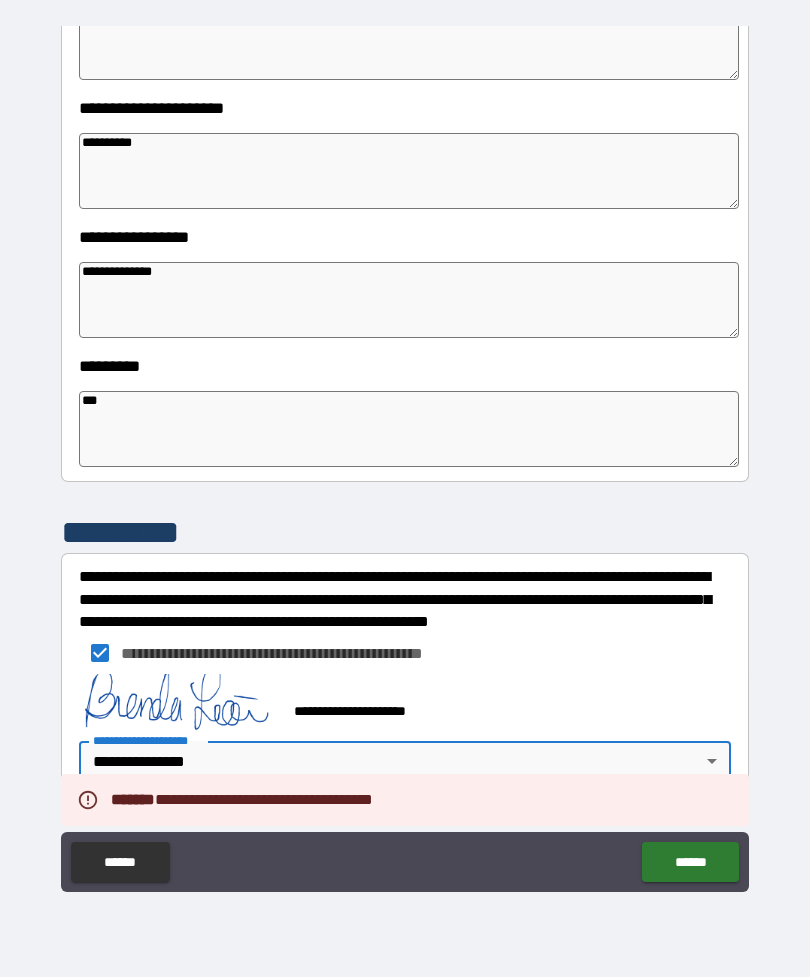 click on "******" at bounding box center [690, 862] 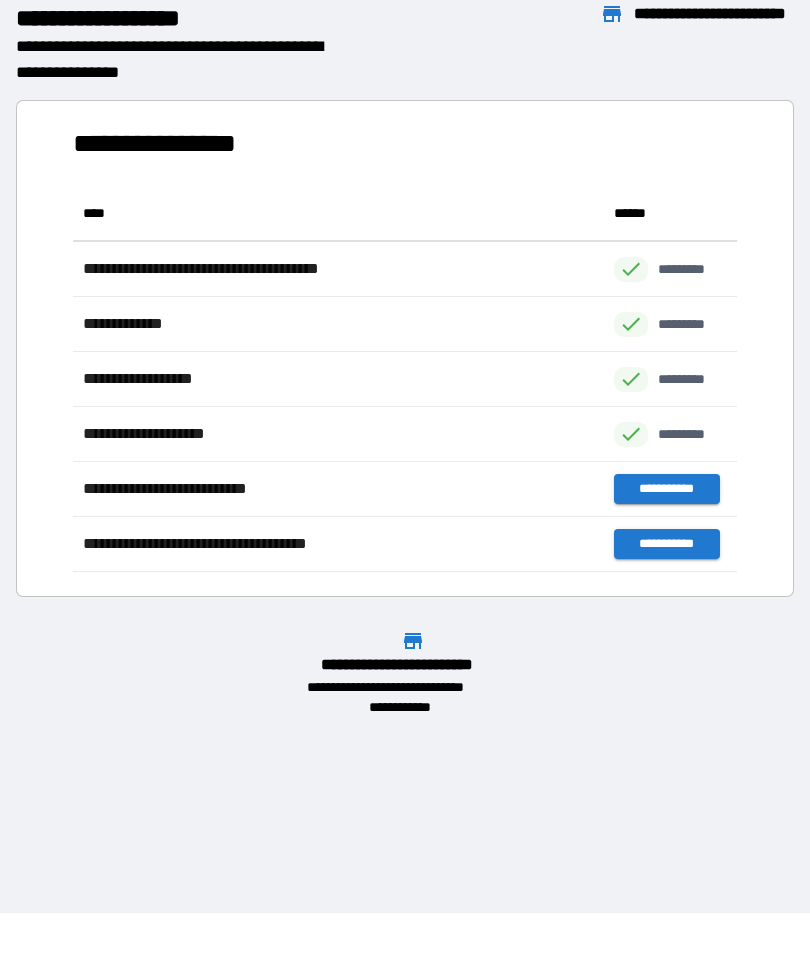 scroll, scrollTop: 1, scrollLeft: 1, axis: both 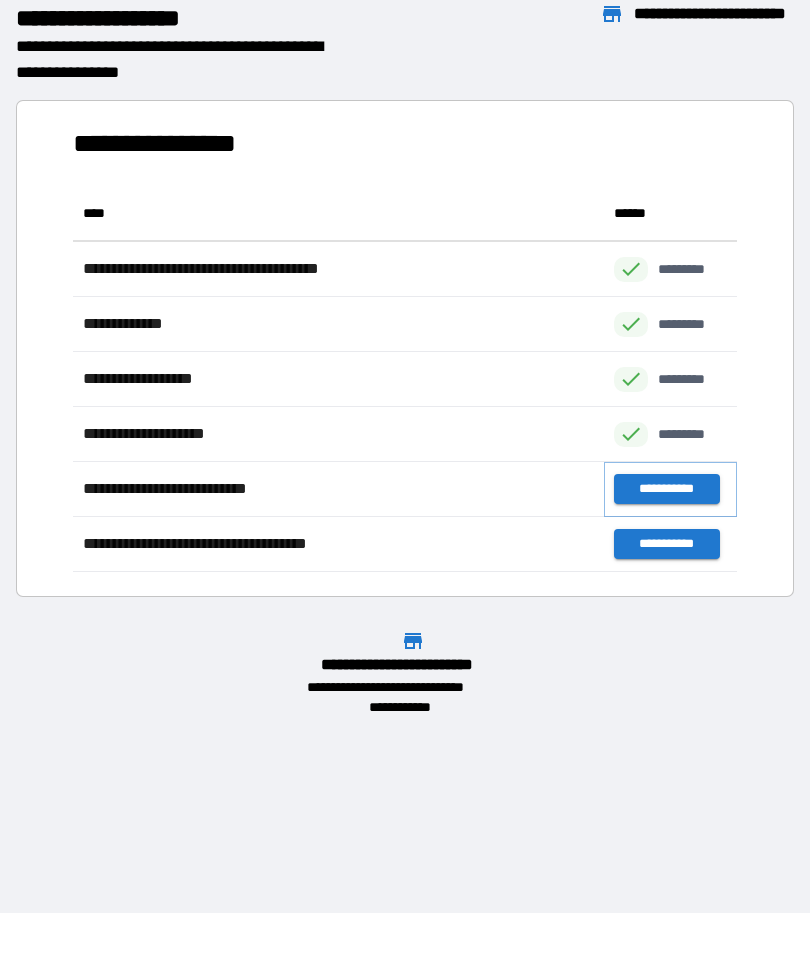 click on "**********" at bounding box center [666, 489] 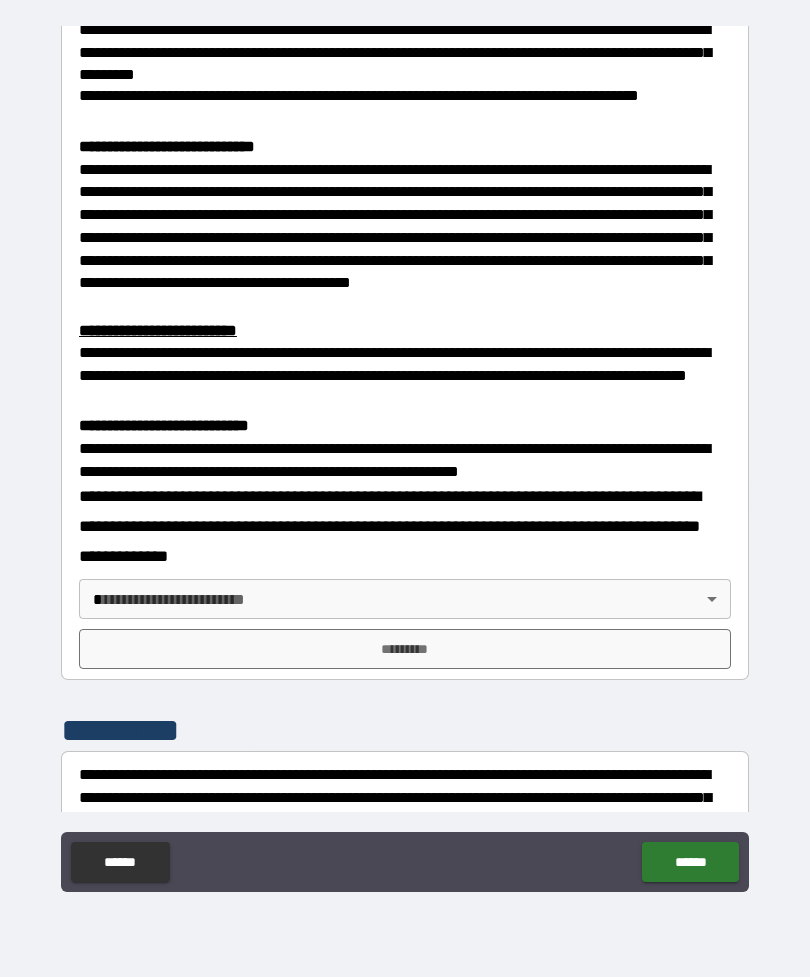 scroll, scrollTop: 416, scrollLeft: 0, axis: vertical 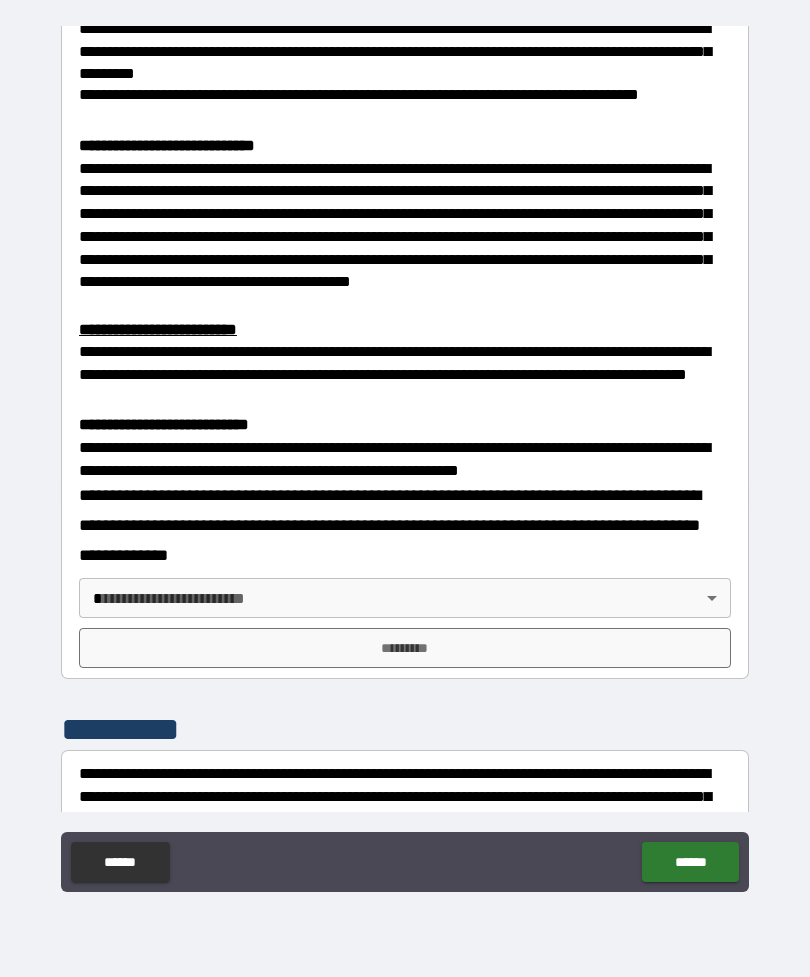 click on "**********" at bounding box center (405, 456) 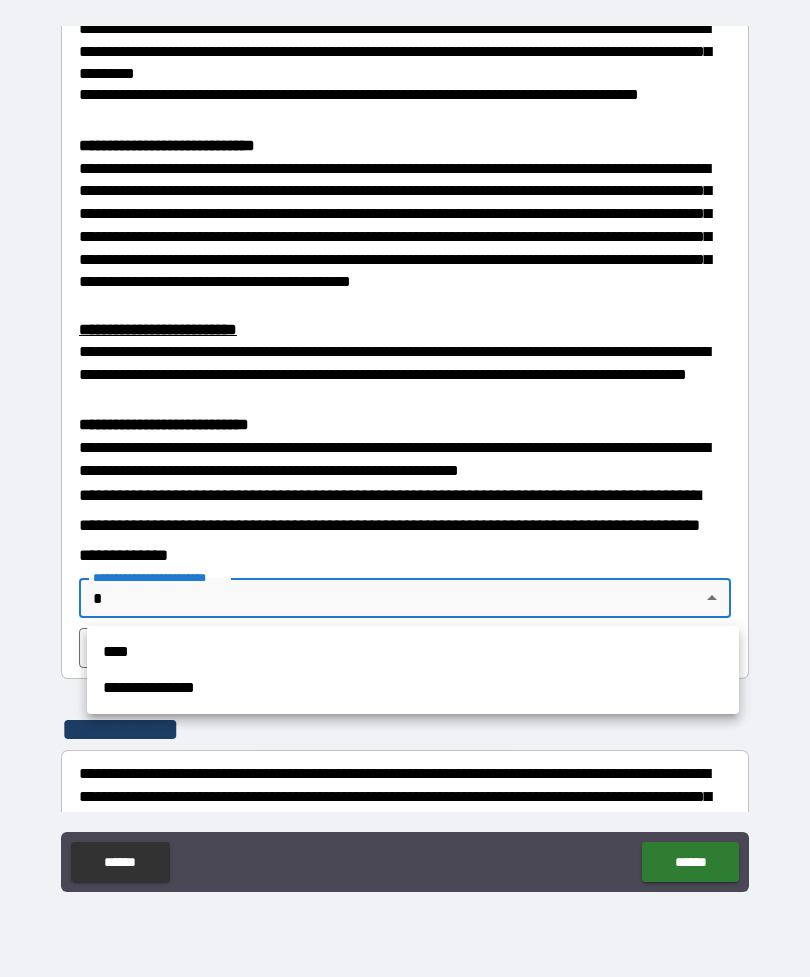 click on "**********" at bounding box center (413, 688) 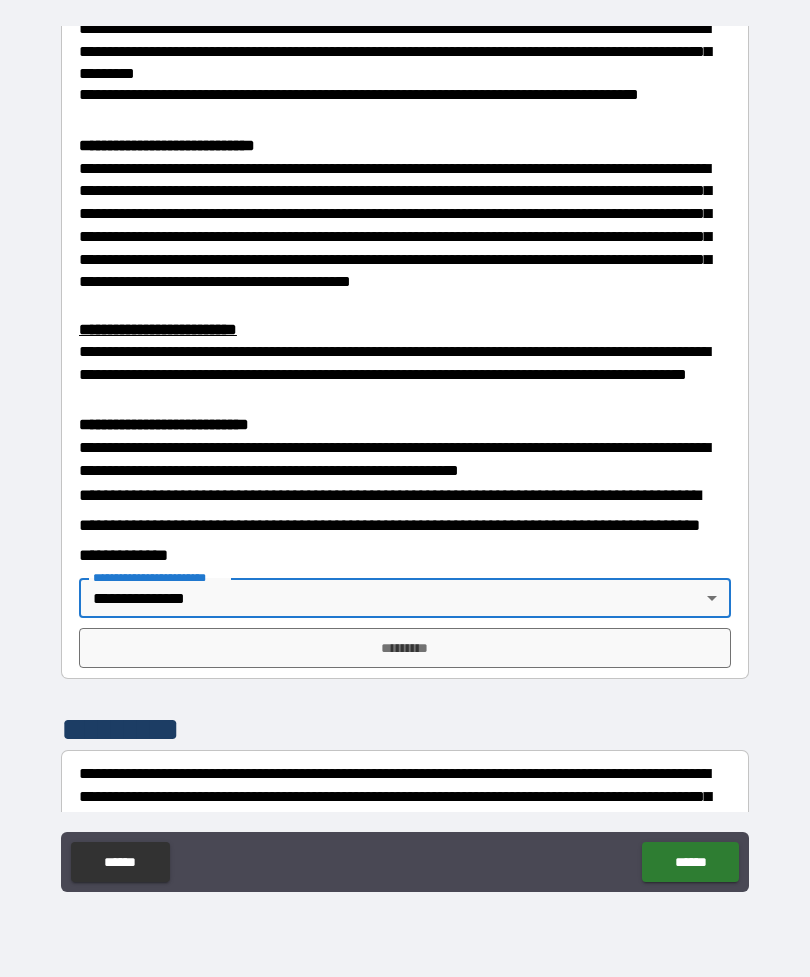 click on "*********" at bounding box center [405, 648] 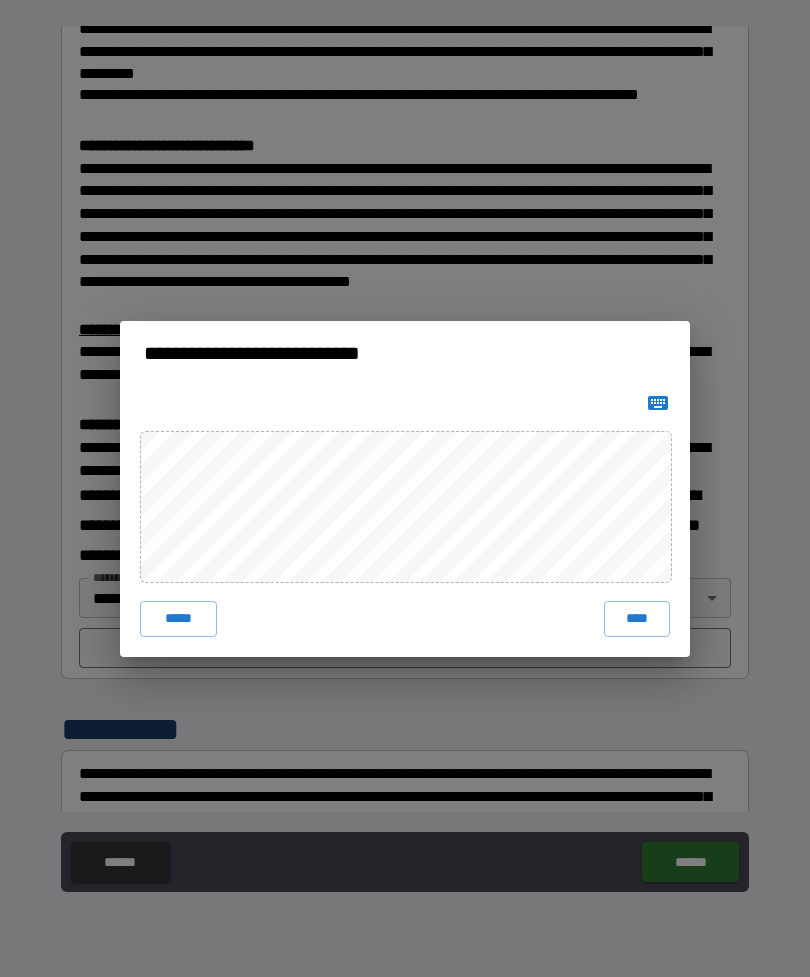 click on "****" at bounding box center [637, 619] 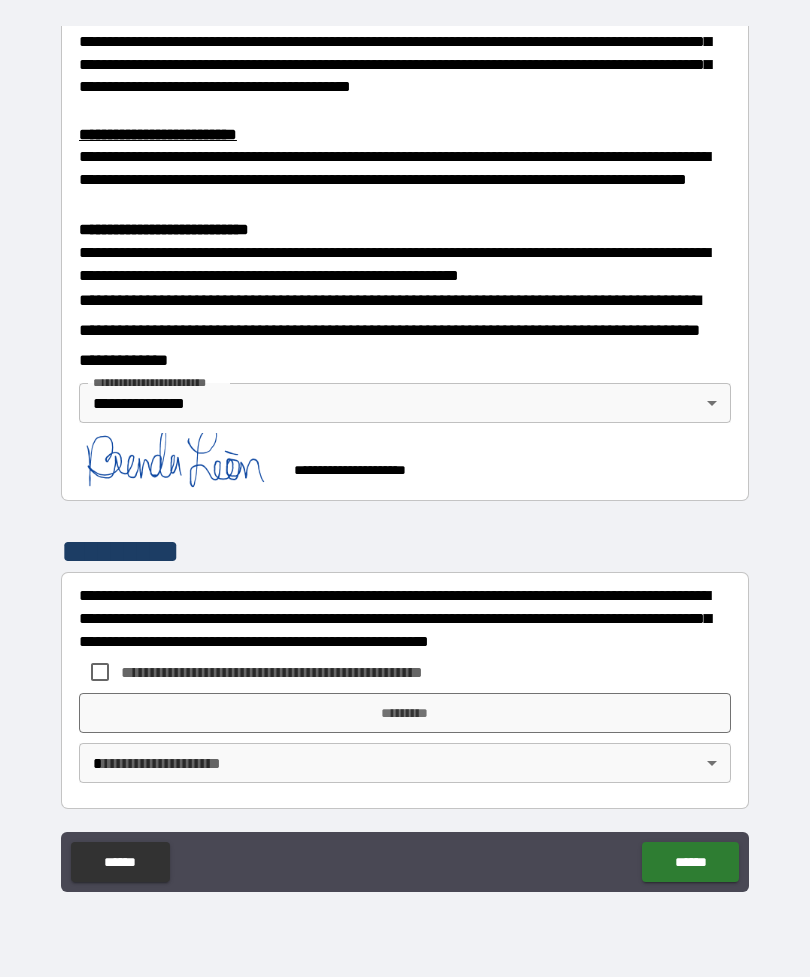 scroll, scrollTop: 611, scrollLeft: 0, axis: vertical 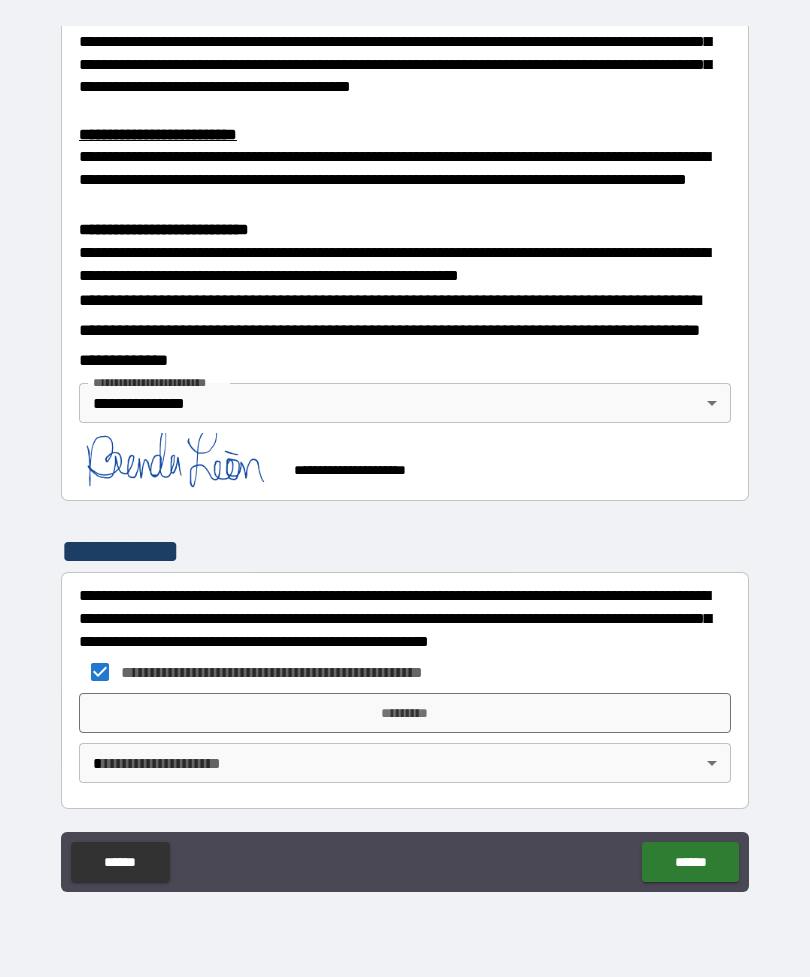 click on "*********" at bounding box center [405, 713] 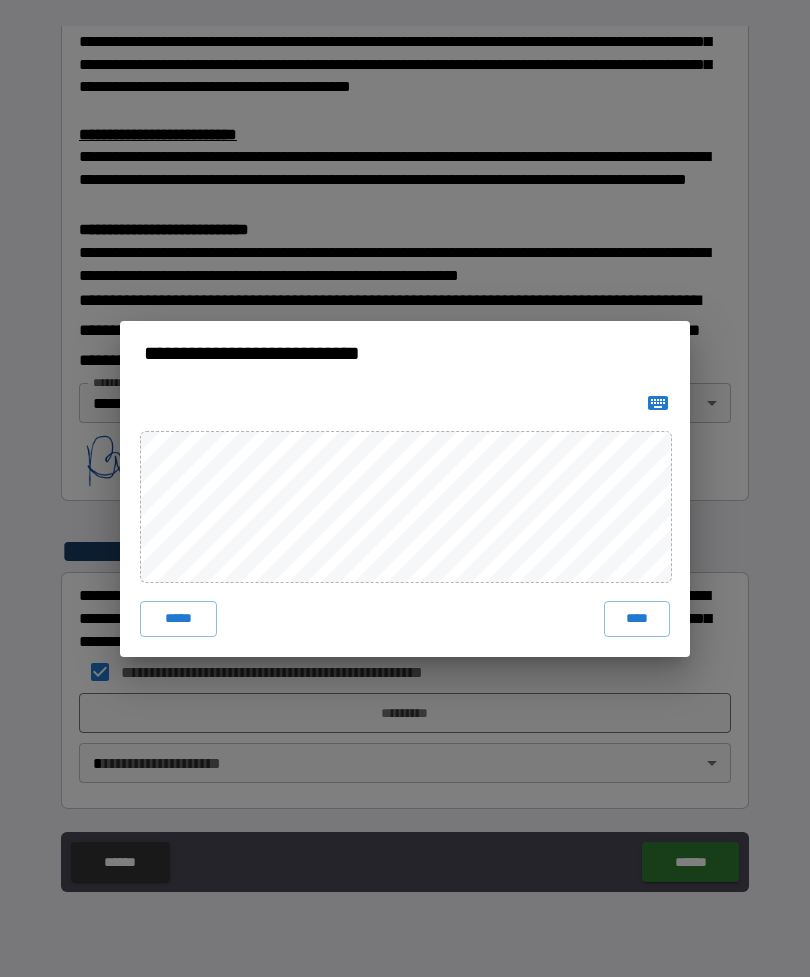 click on "****" at bounding box center [637, 619] 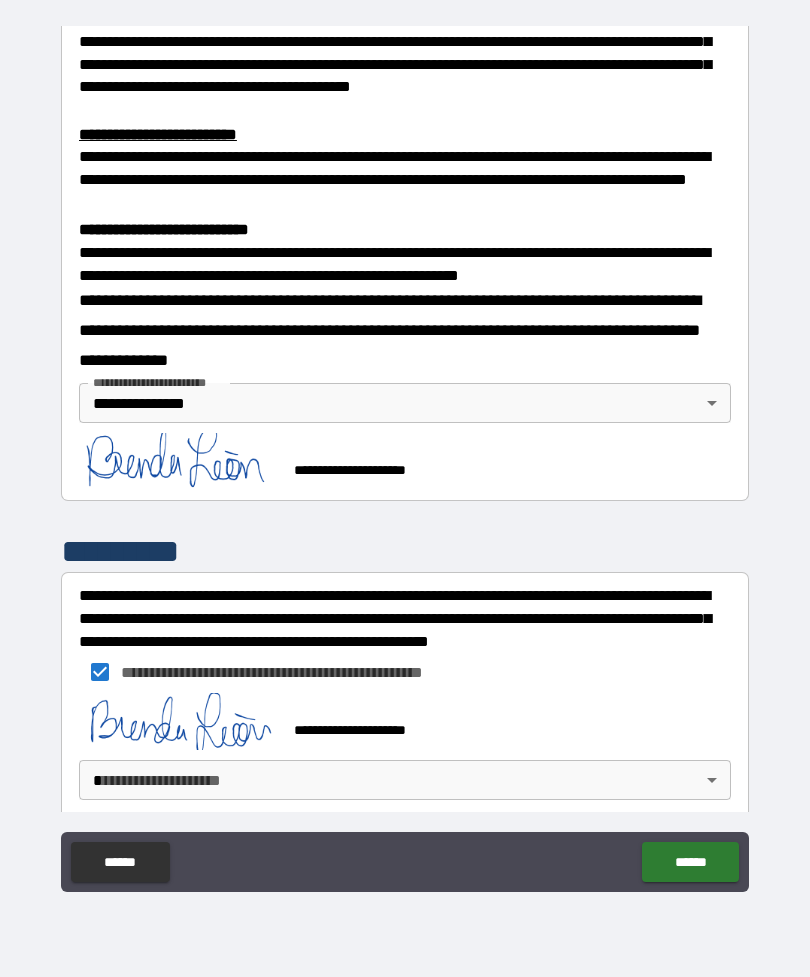 scroll, scrollTop: 601, scrollLeft: 0, axis: vertical 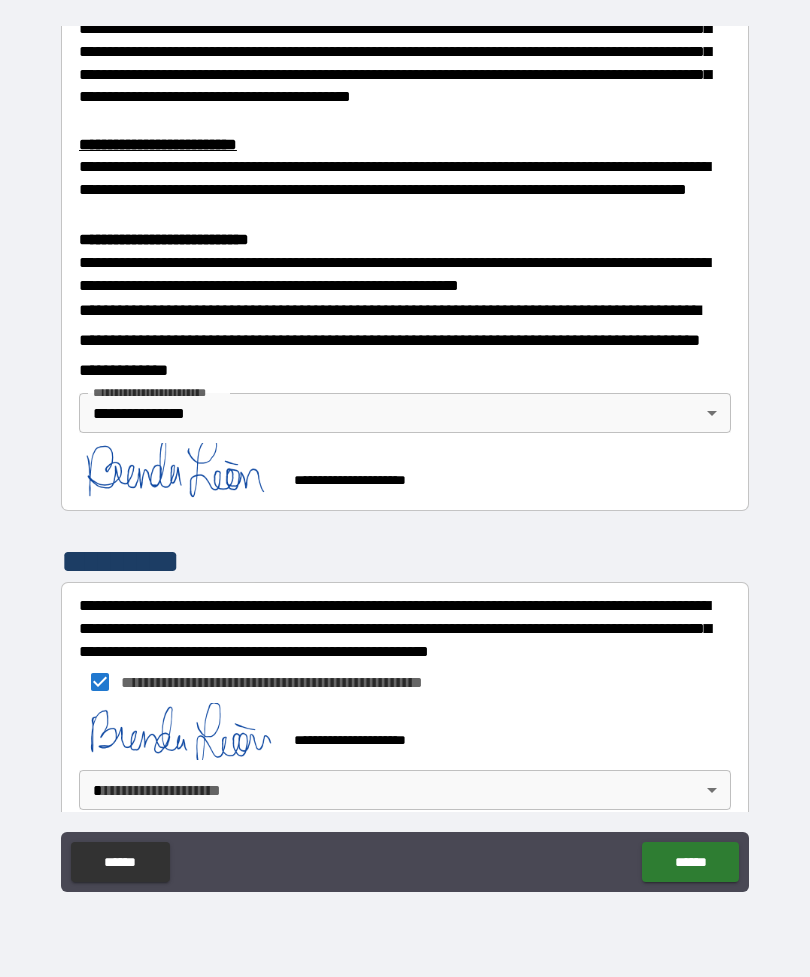 click on "**********" at bounding box center (405, 456) 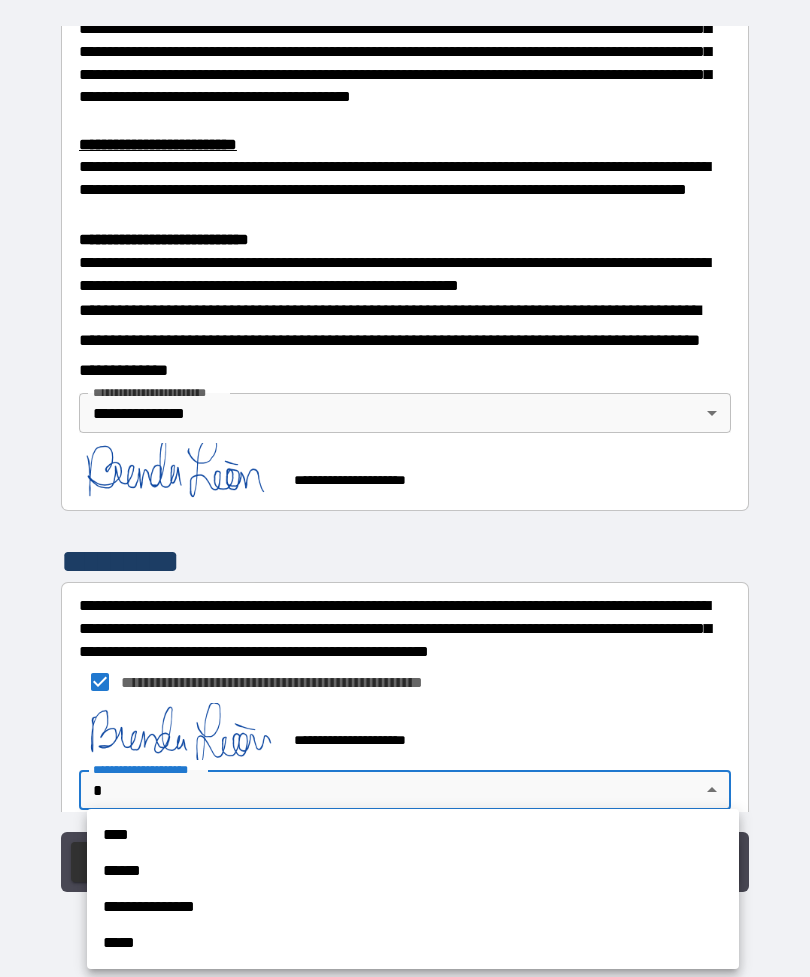 click on "**********" at bounding box center [413, 907] 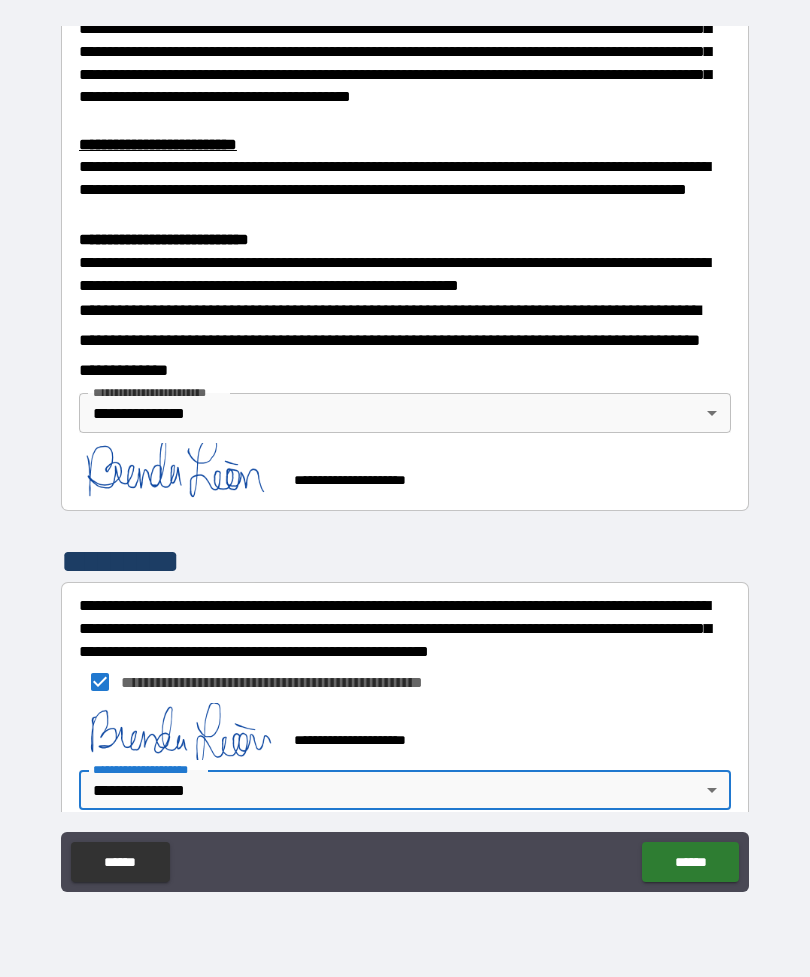 click on "******" at bounding box center [690, 862] 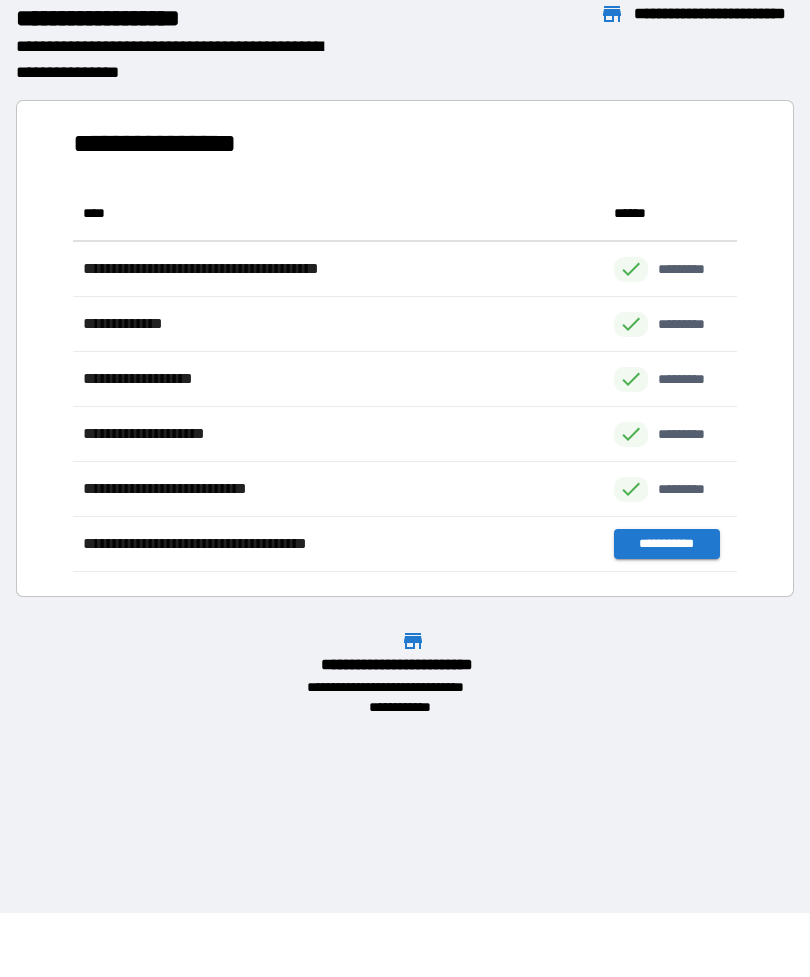 scroll, scrollTop: 386, scrollLeft: 664, axis: both 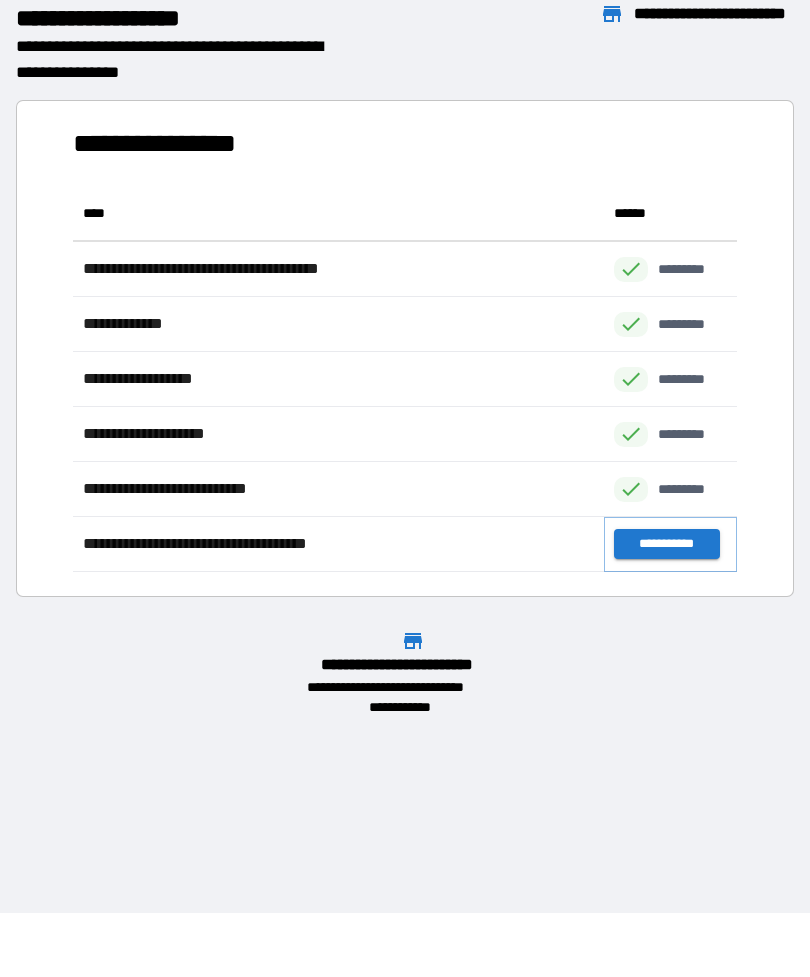 click on "**********" at bounding box center (666, 544) 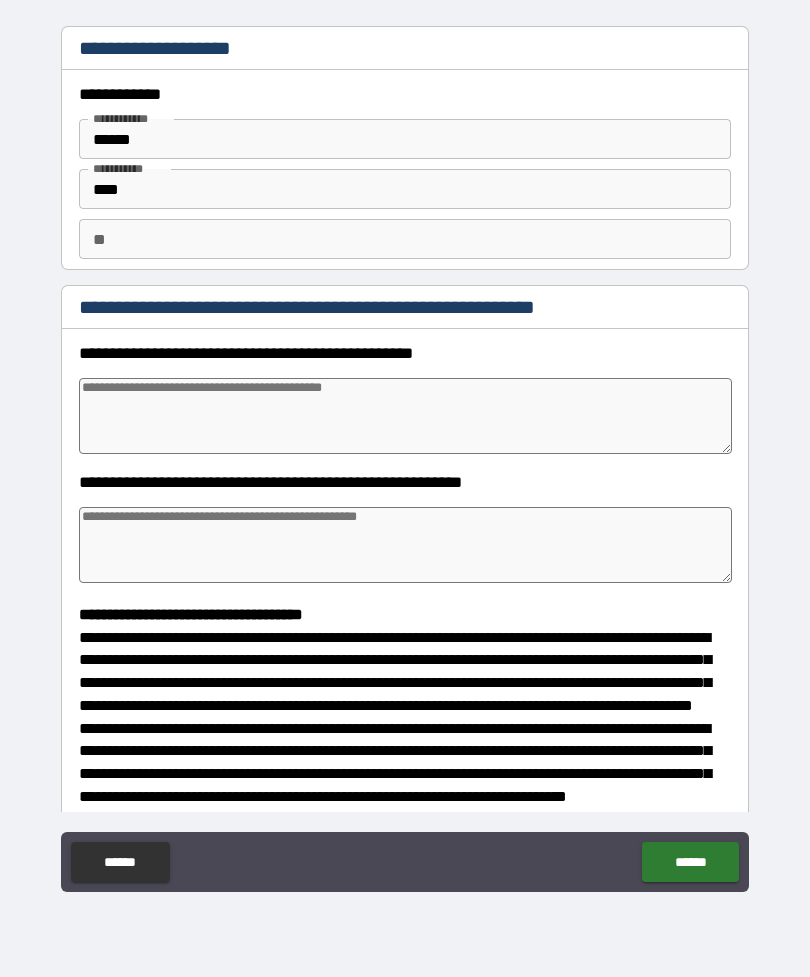 click at bounding box center (405, 416) 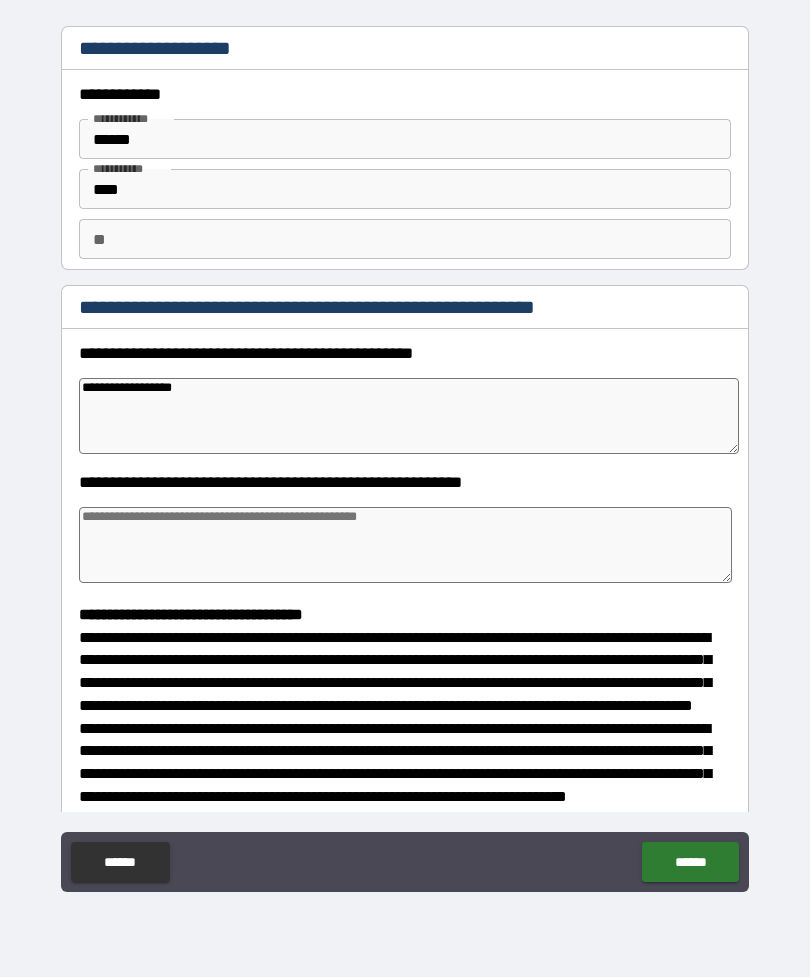 click at bounding box center (405, 545) 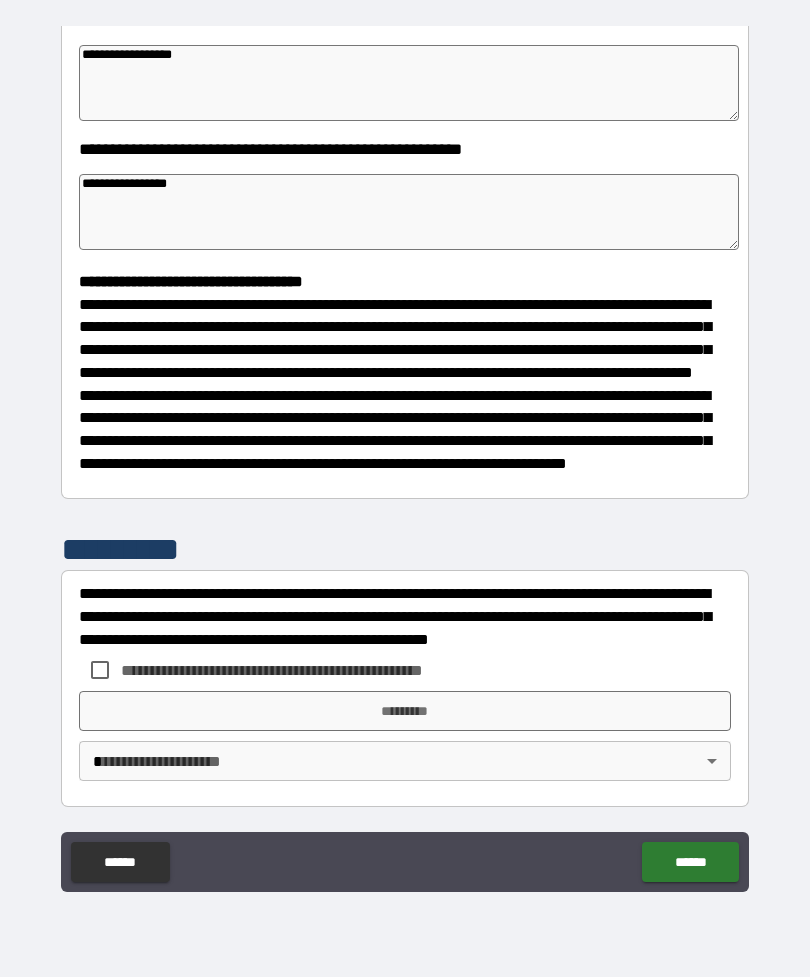 scroll, scrollTop: 370, scrollLeft: 0, axis: vertical 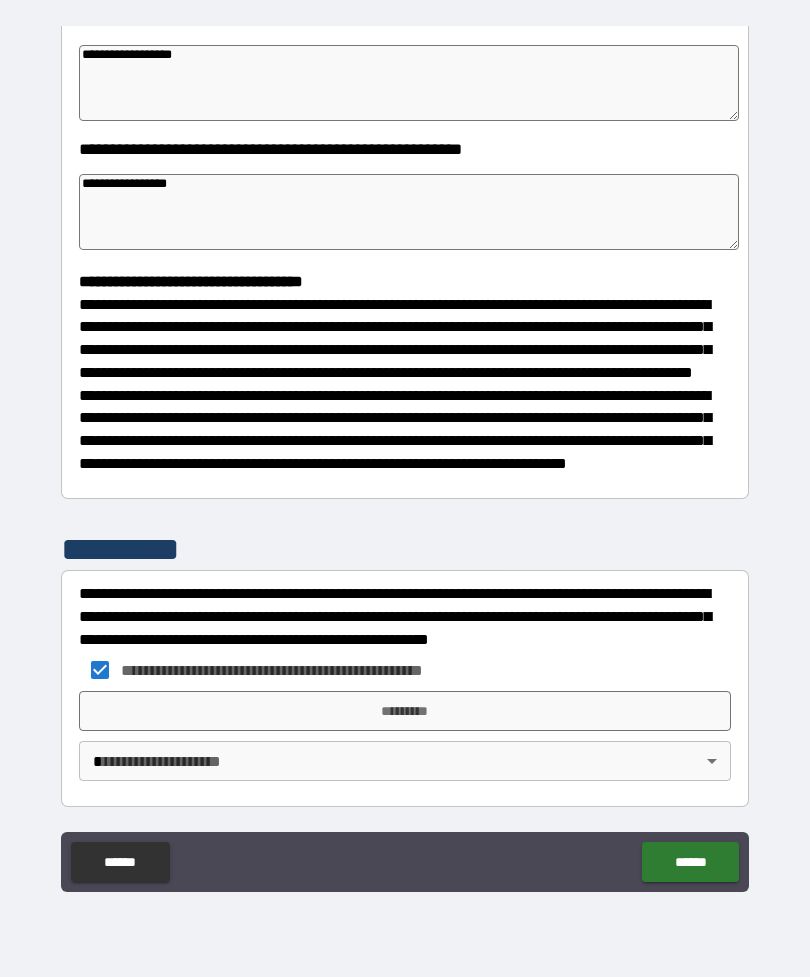 click on "*********" at bounding box center (405, 711) 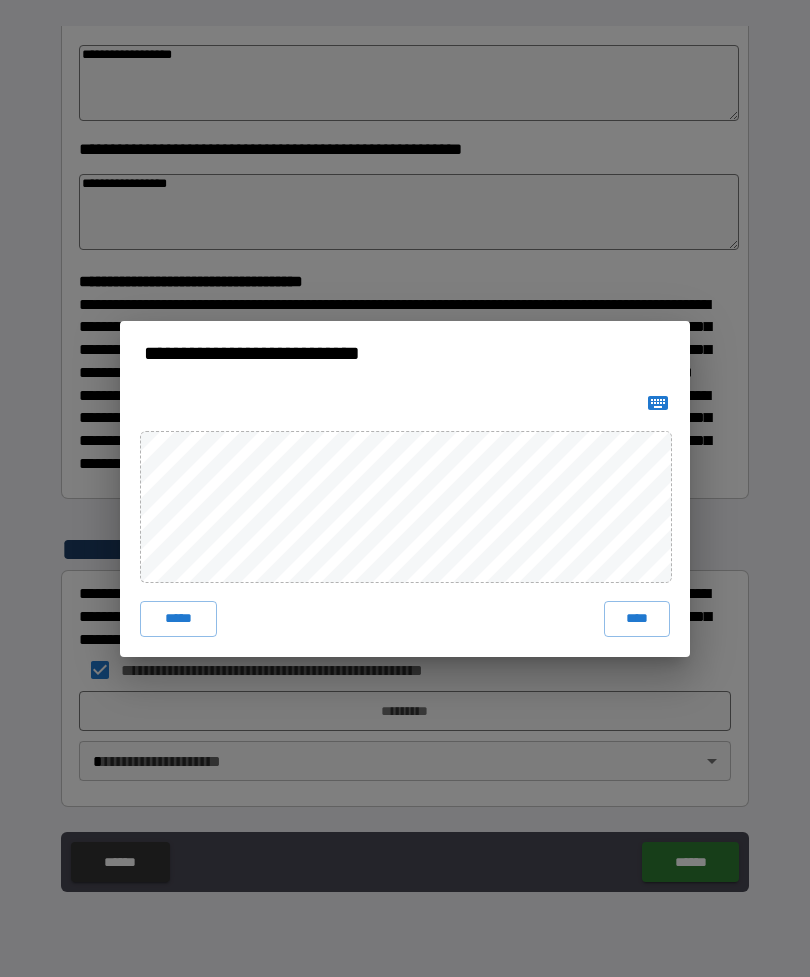 click on "****" at bounding box center (637, 619) 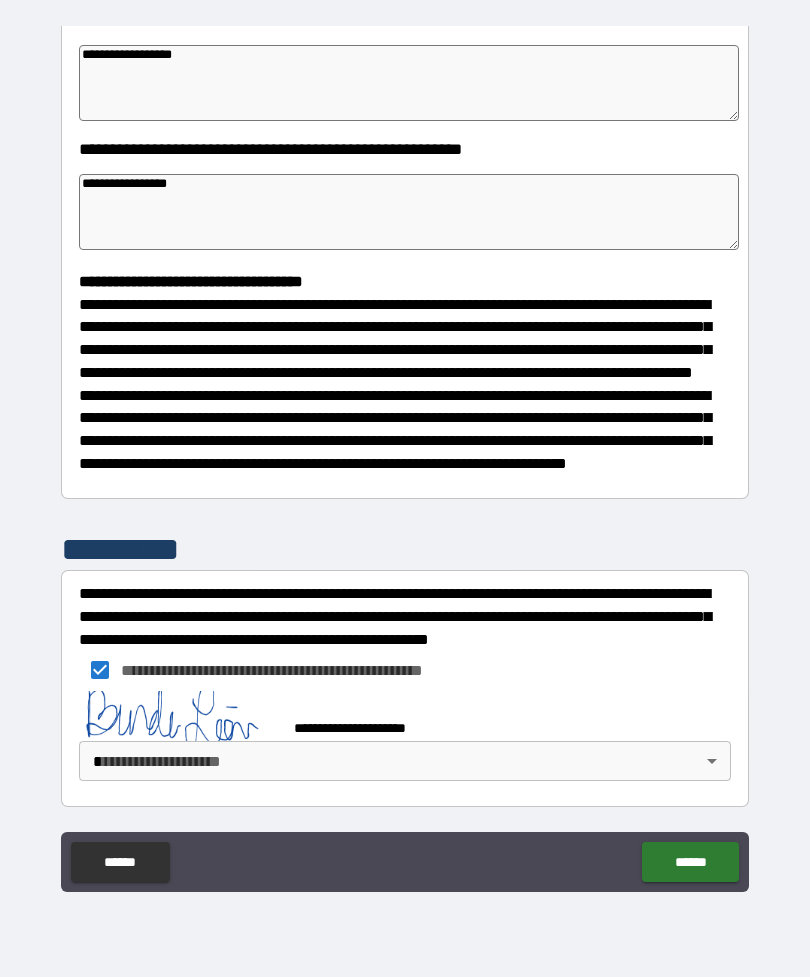 scroll, scrollTop: 360, scrollLeft: 0, axis: vertical 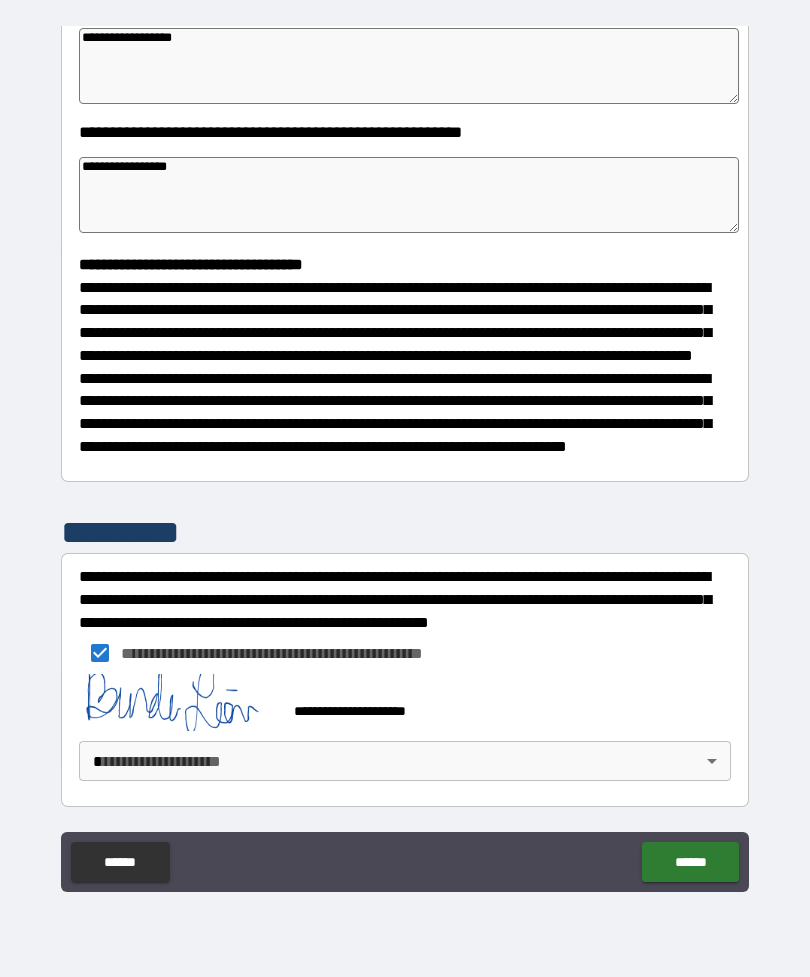 click on "**********" at bounding box center [405, 456] 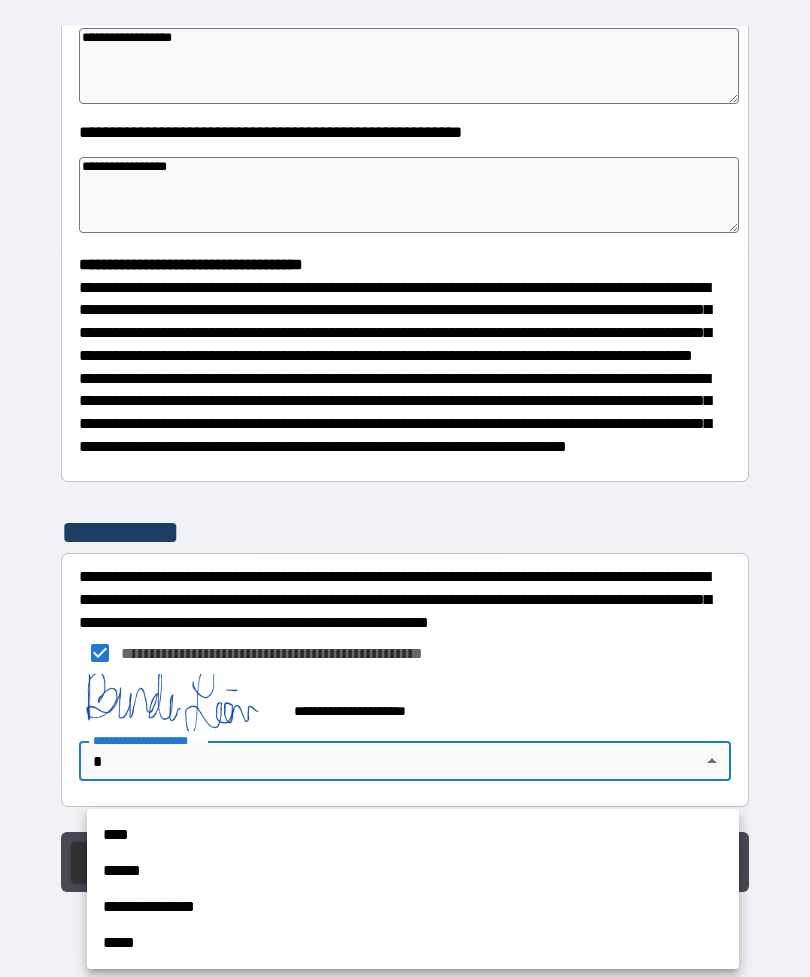 click on "**********" at bounding box center [413, 907] 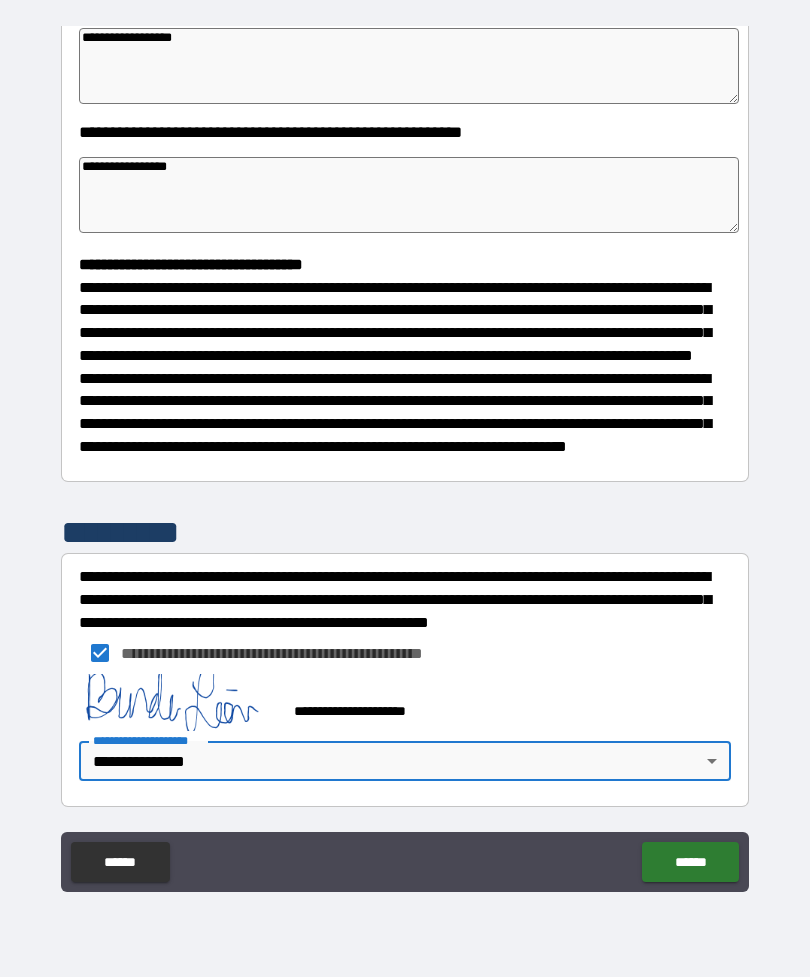 click on "******" at bounding box center [690, 862] 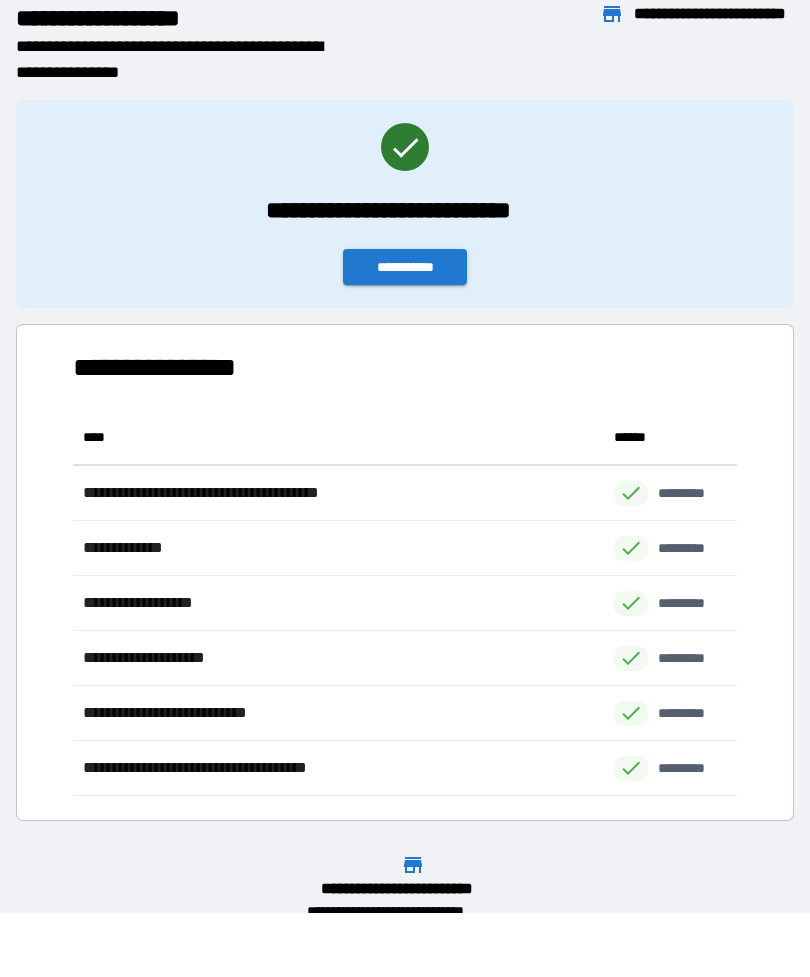 scroll, scrollTop: 1, scrollLeft: 1, axis: both 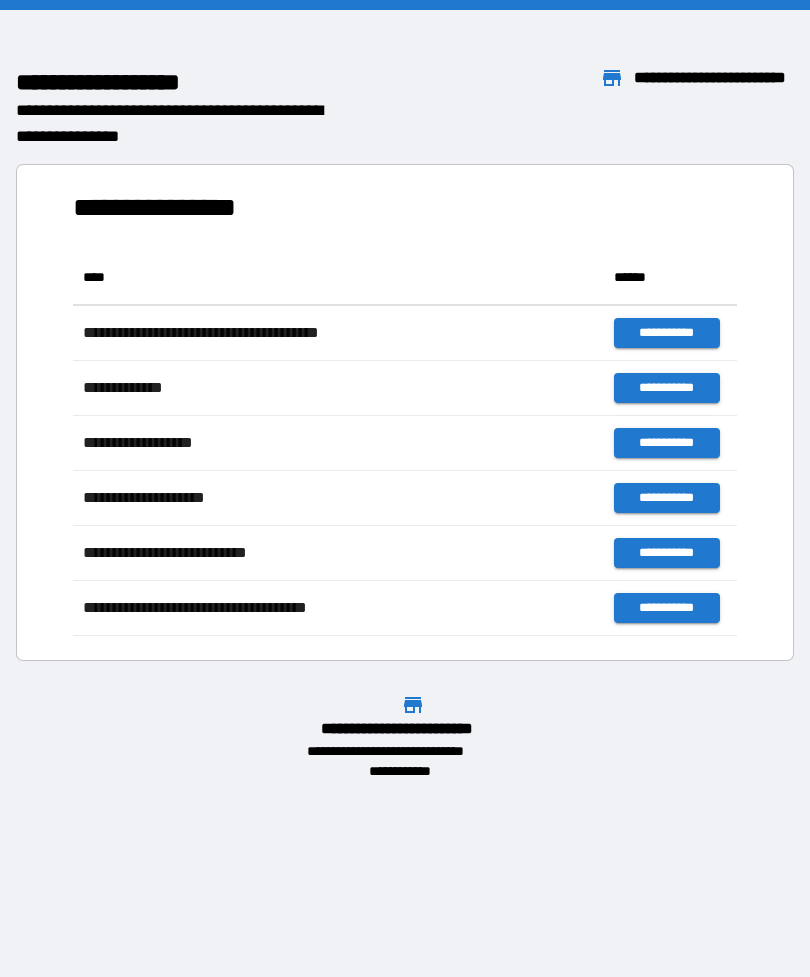 click at bounding box center [405, 5] 